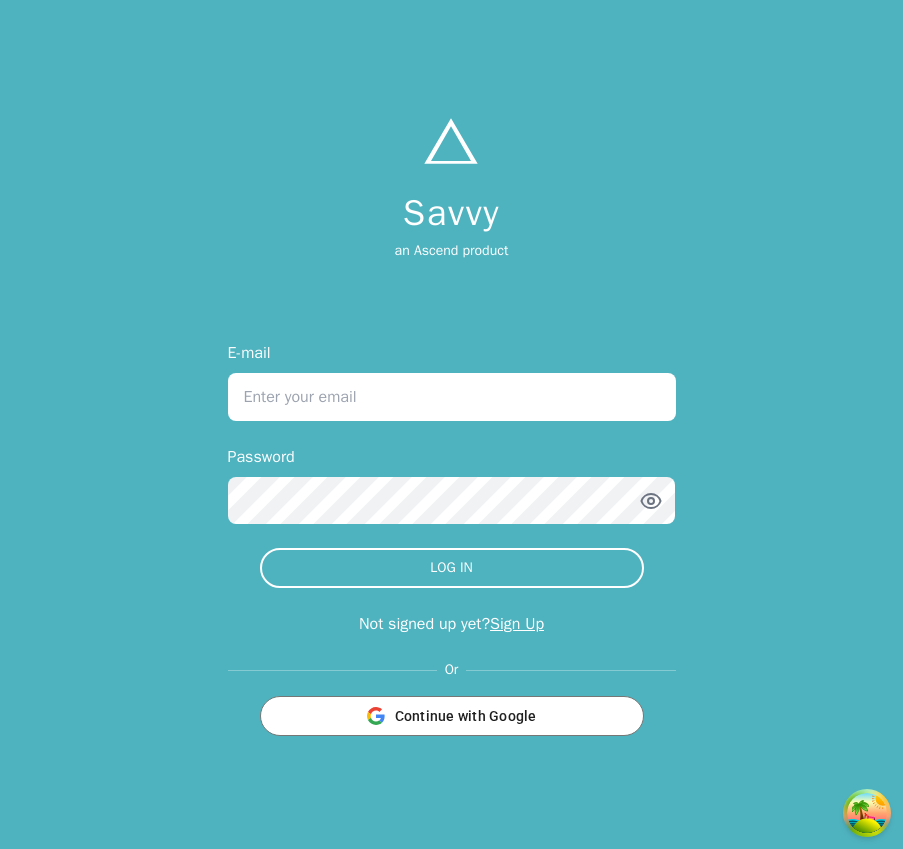 scroll, scrollTop: 0, scrollLeft: 0, axis: both 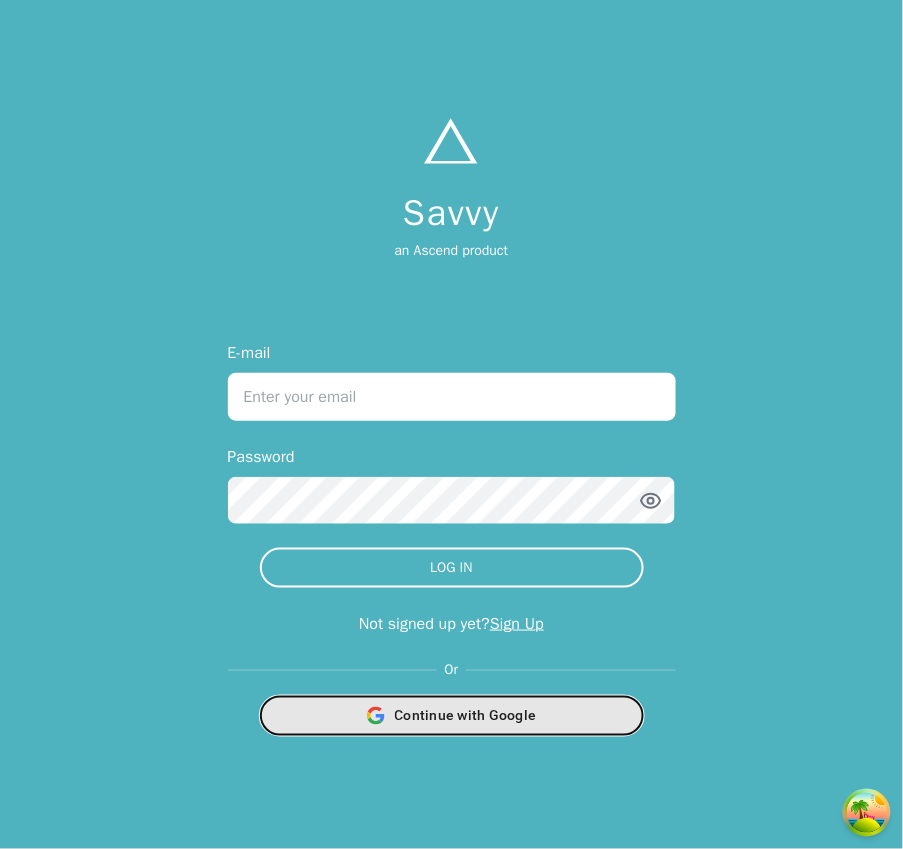 drag, startPoint x: 503, startPoint y: 720, endPoint x: 541, endPoint y: 687, distance: 50.32892 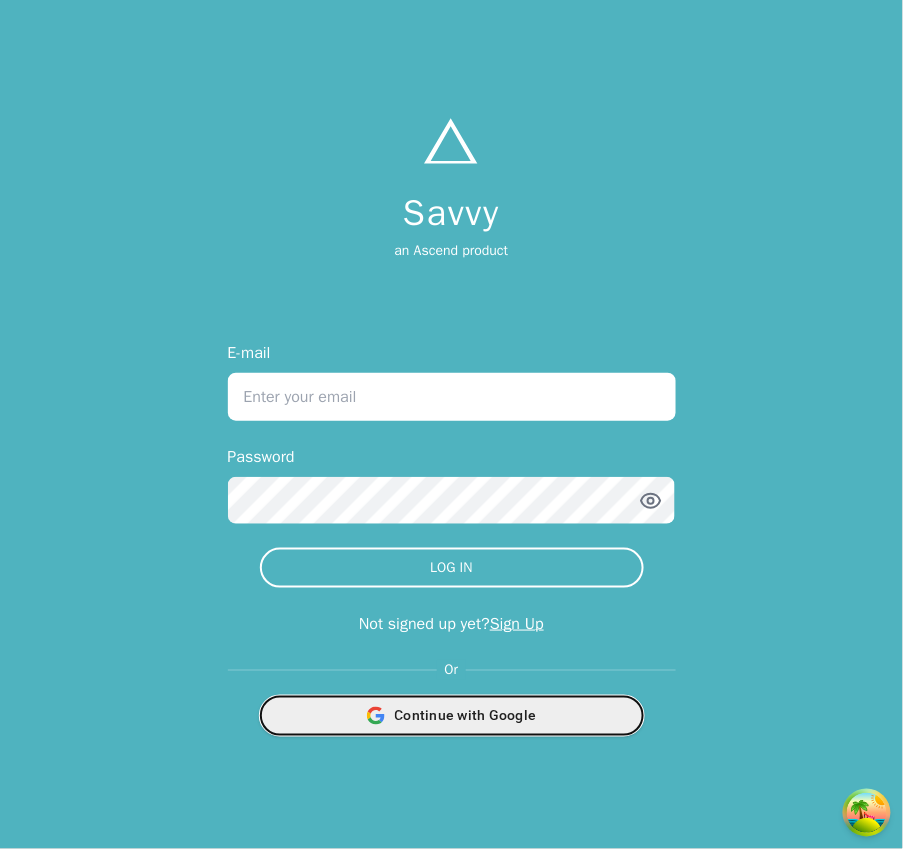 click on "Continue with Google" at bounding box center (452, 716) 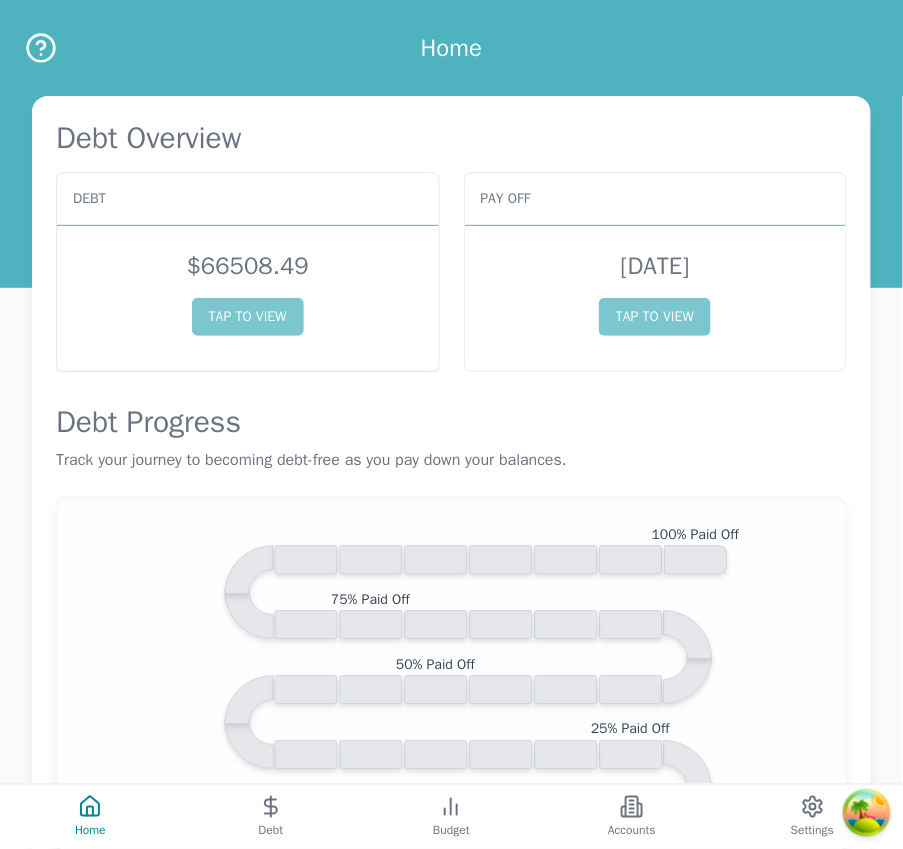 click on "$ 66508.49 TAP TO VIEW" at bounding box center [248, 293] 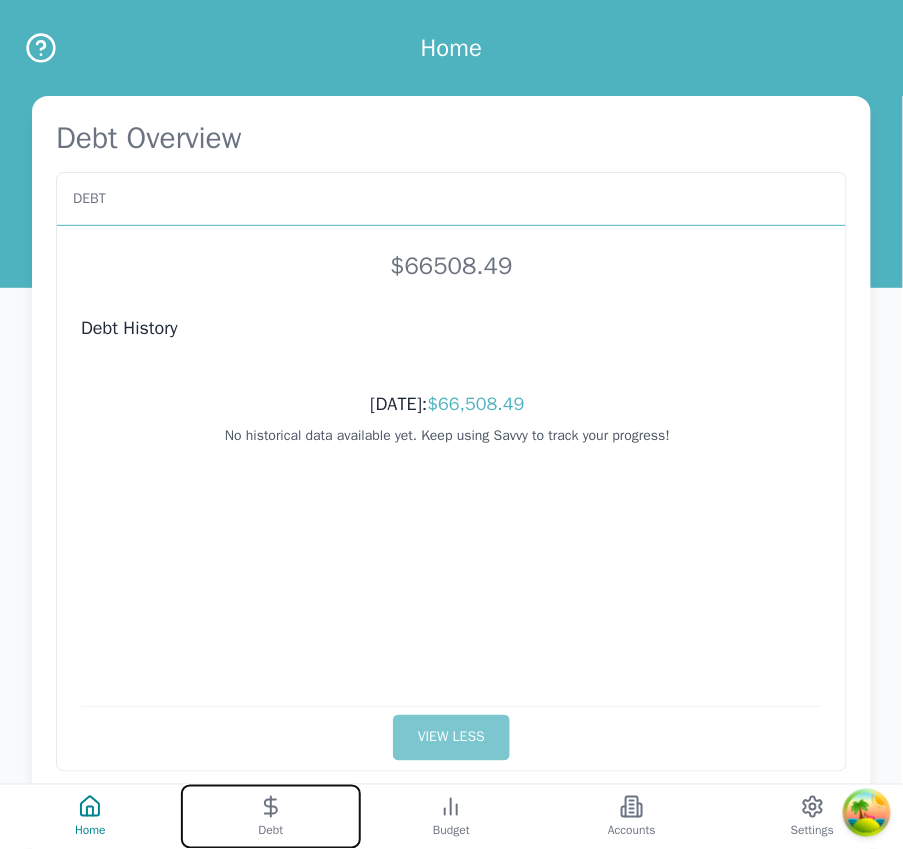 click on "Debt" at bounding box center (271, 817) 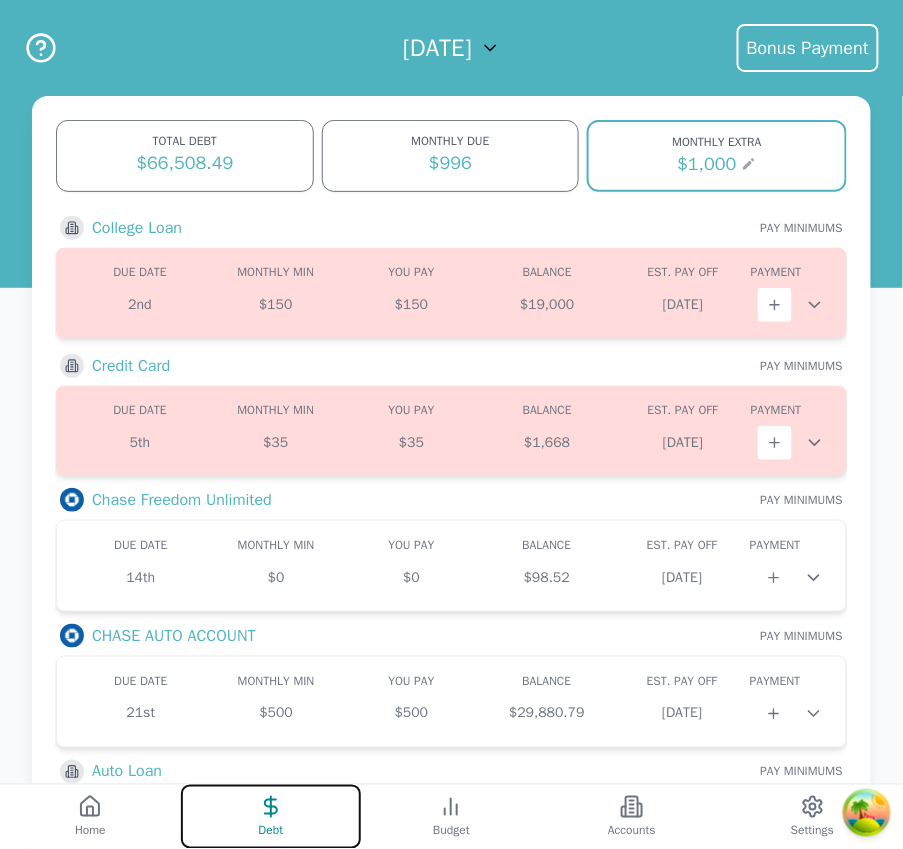 click on "Debt" at bounding box center [271, 817] 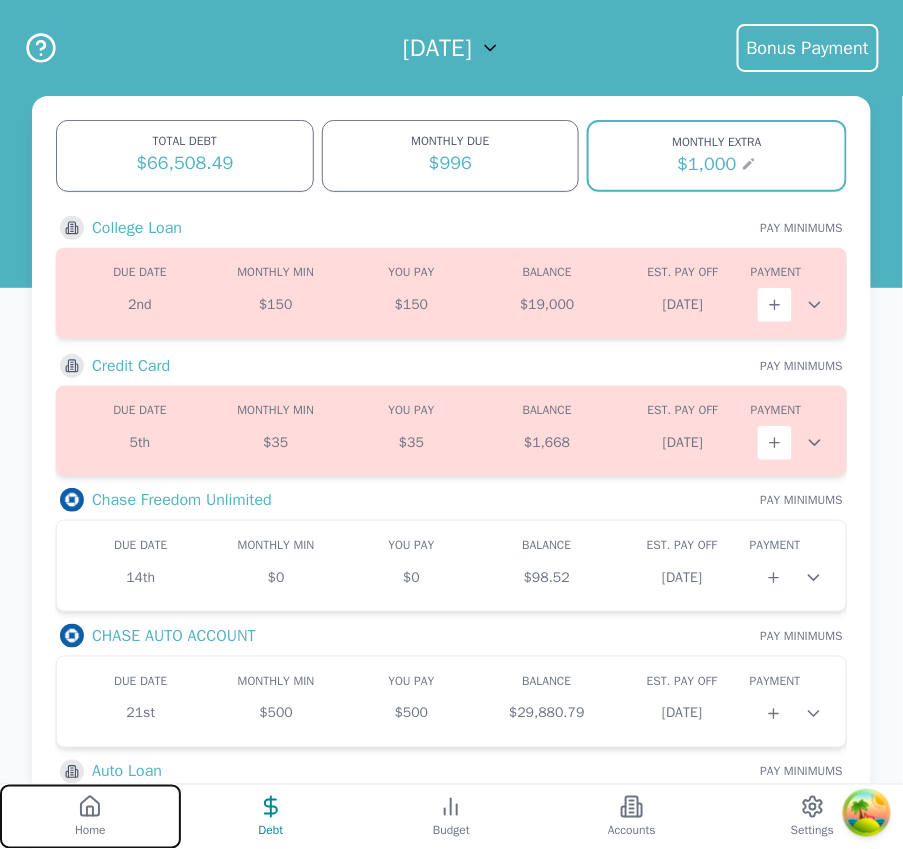 click on "Home" at bounding box center (90, 817) 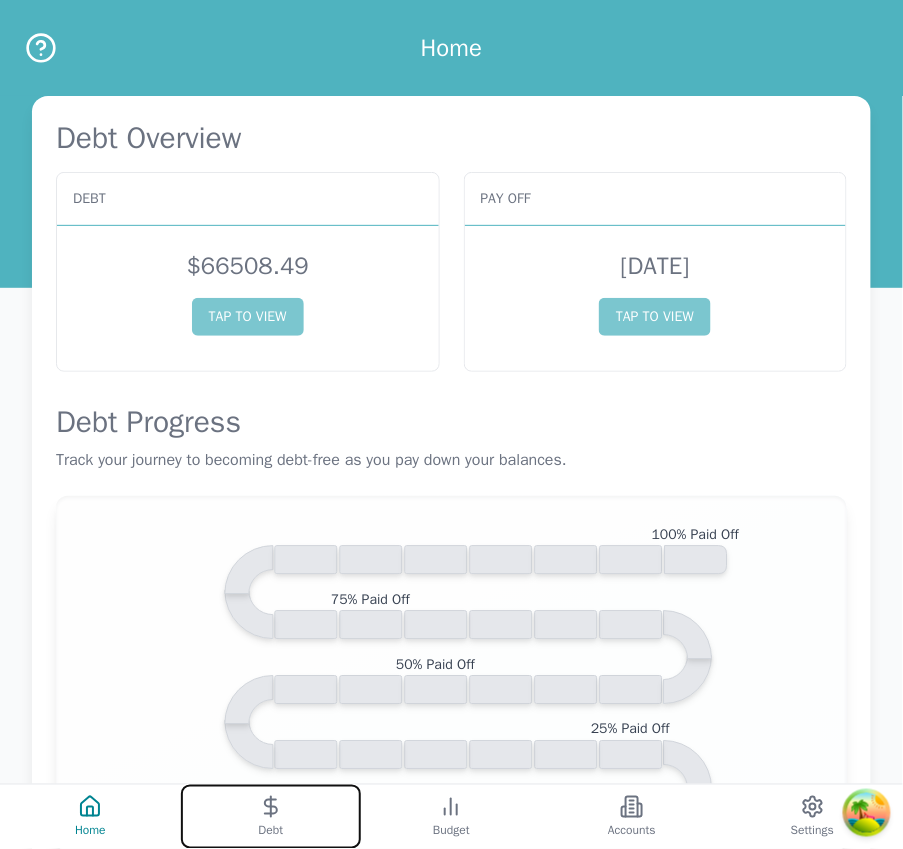 click on "Debt" at bounding box center (271, 817) 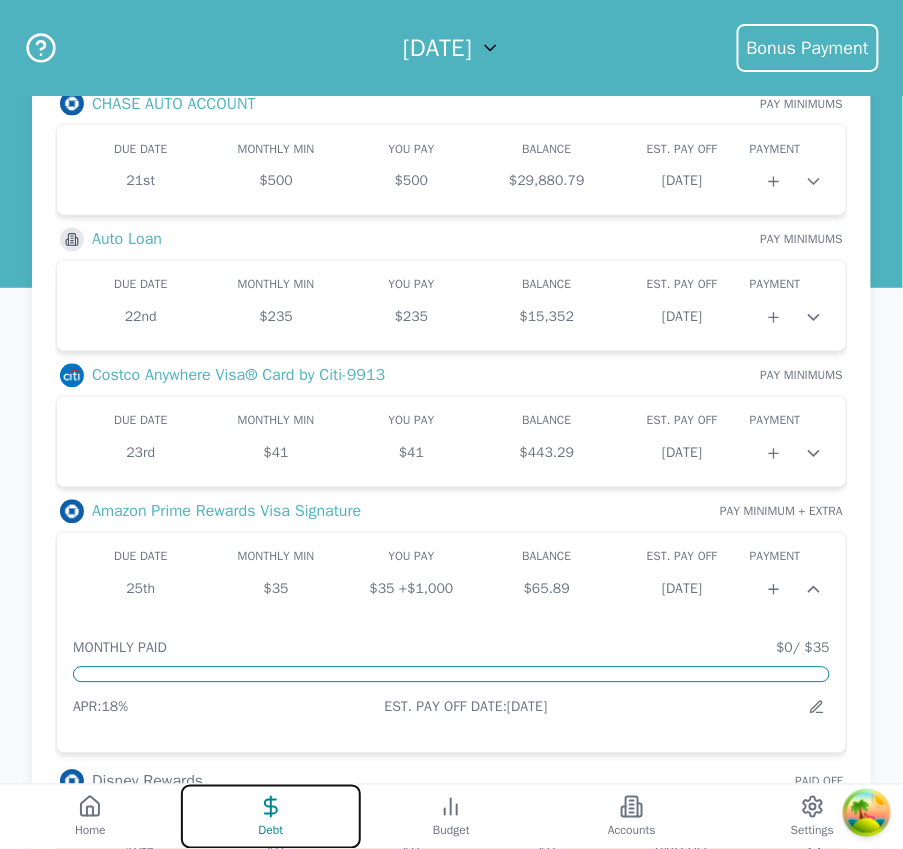 scroll, scrollTop: 701, scrollLeft: 0, axis: vertical 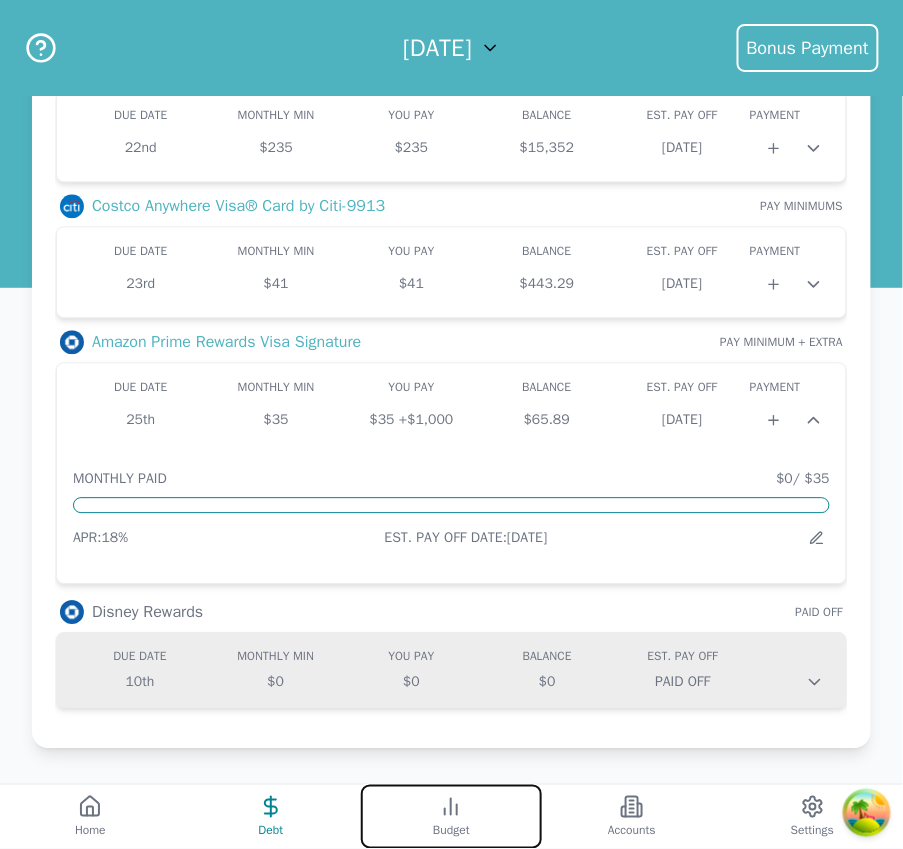 click on "Budget" at bounding box center [451, 817] 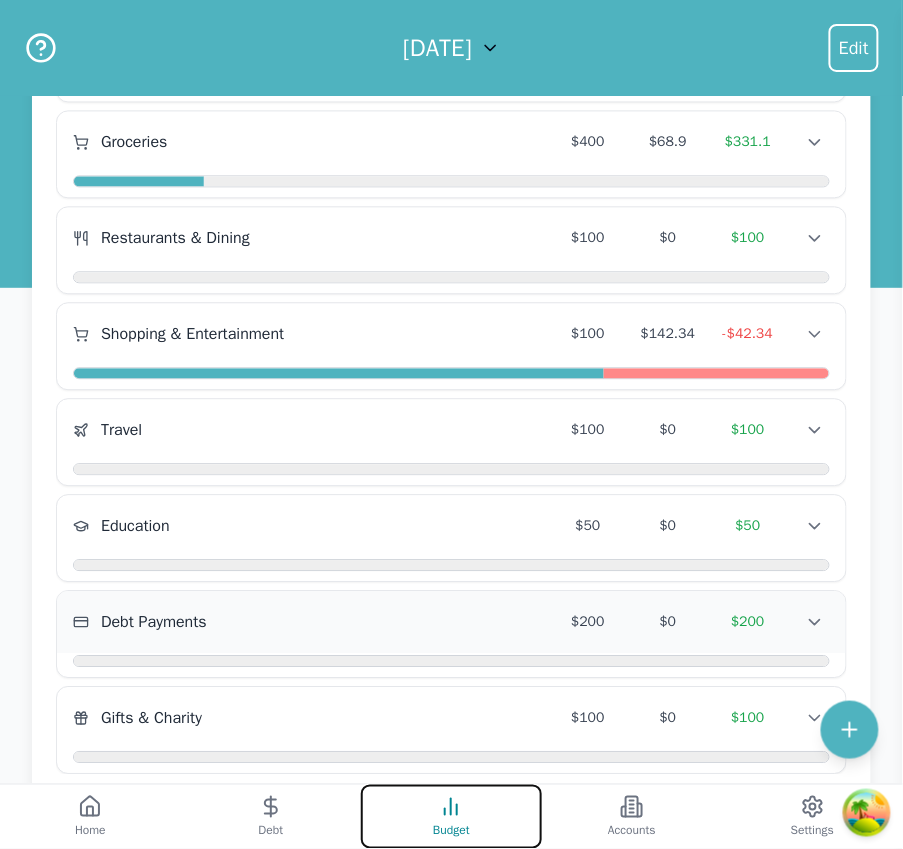 scroll, scrollTop: 781, scrollLeft: 0, axis: vertical 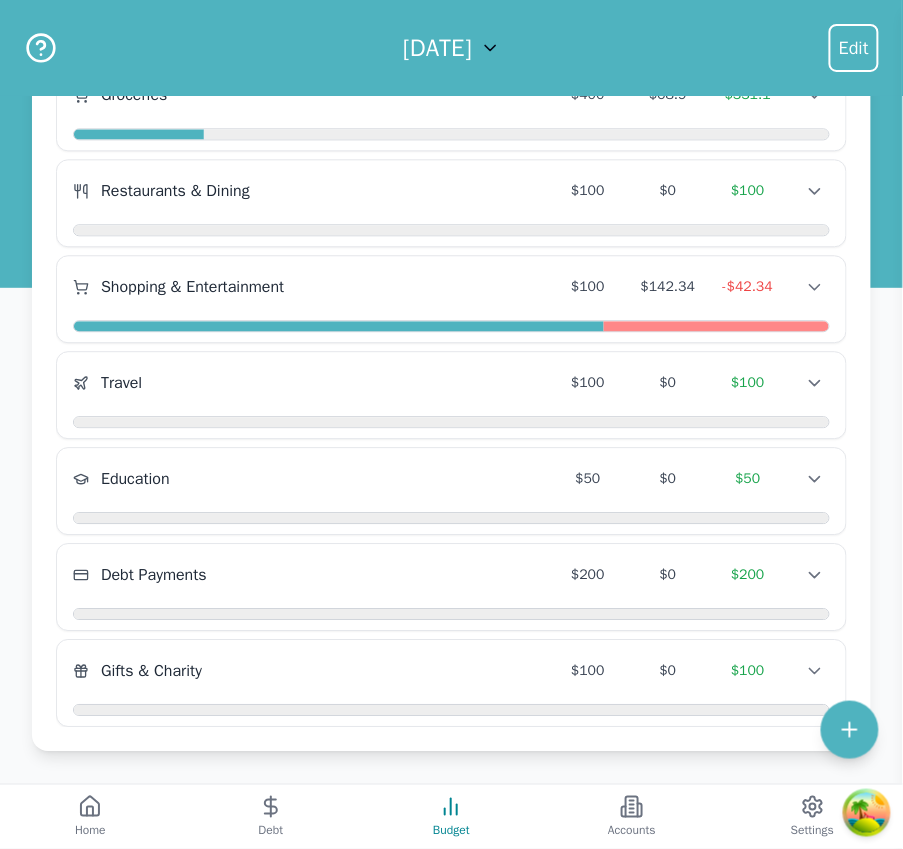 click at bounding box center [451, 615] 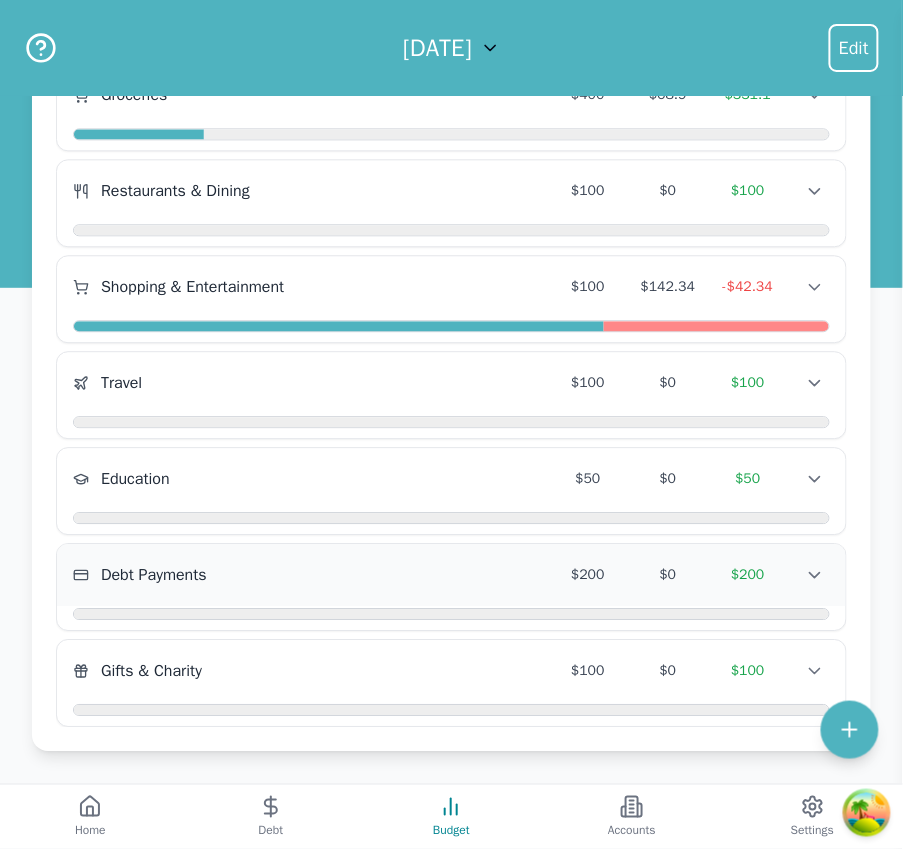 click on "Debt Payments" at bounding box center (310, 575) 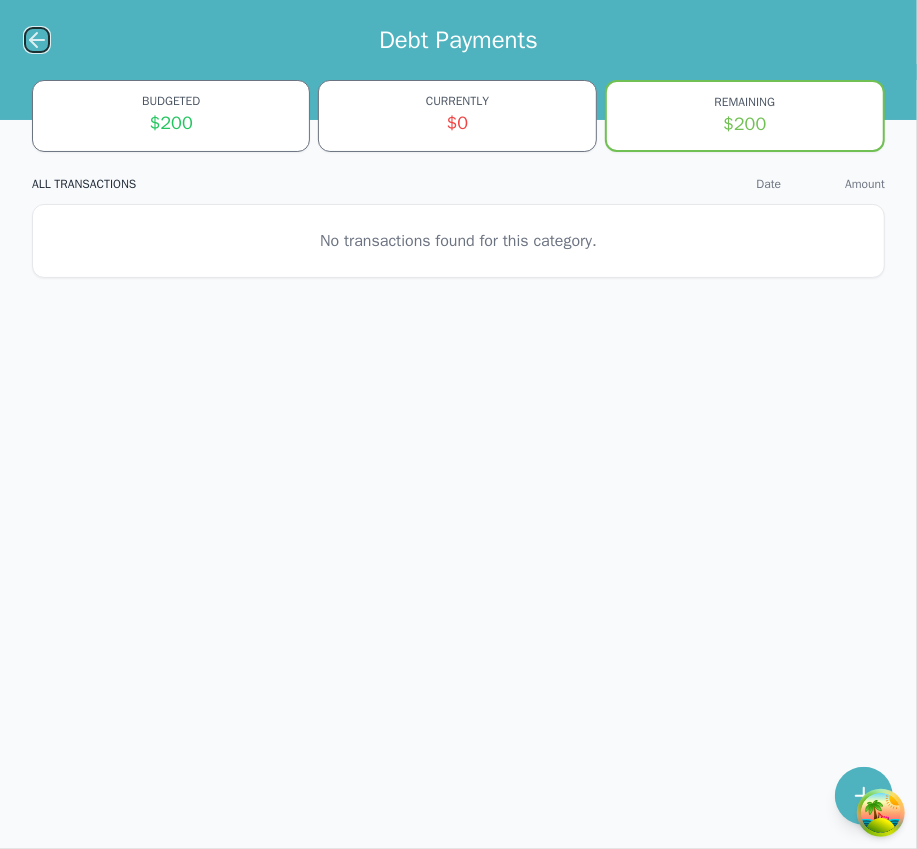 click at bounding box center (37, 40) 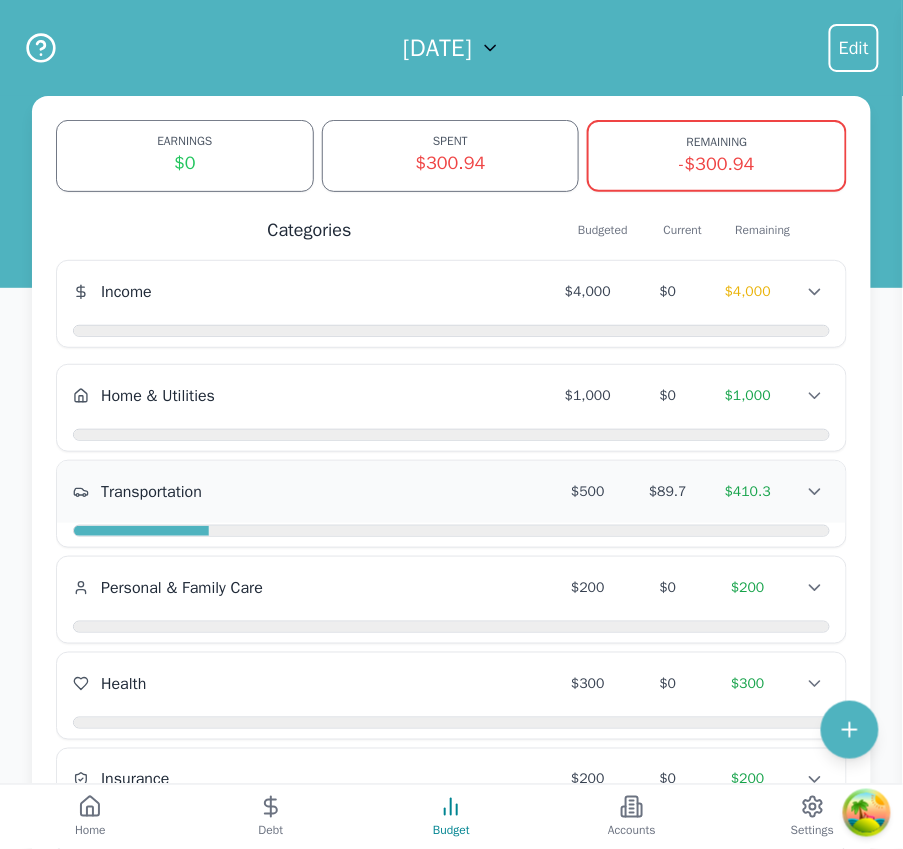 click on "Transportation $500 $89.7 $410.3 Transportation $500 $89.7 $410.3 Transportation $500 $89.7 $410.3" at bounding box center [451, 492] 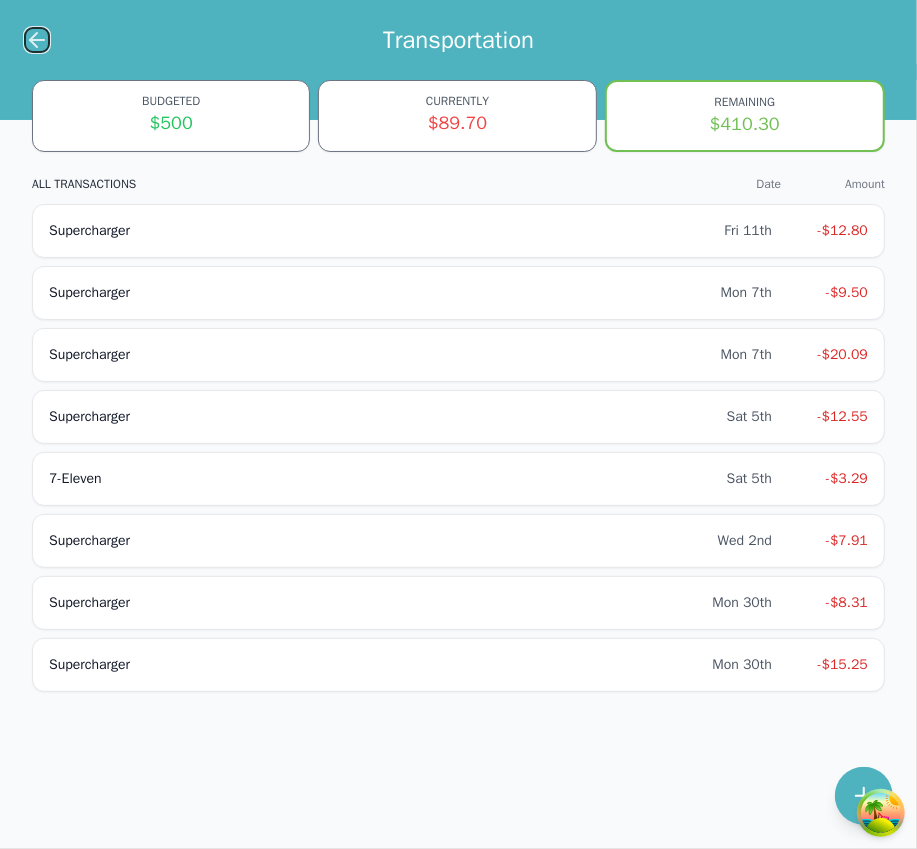 click 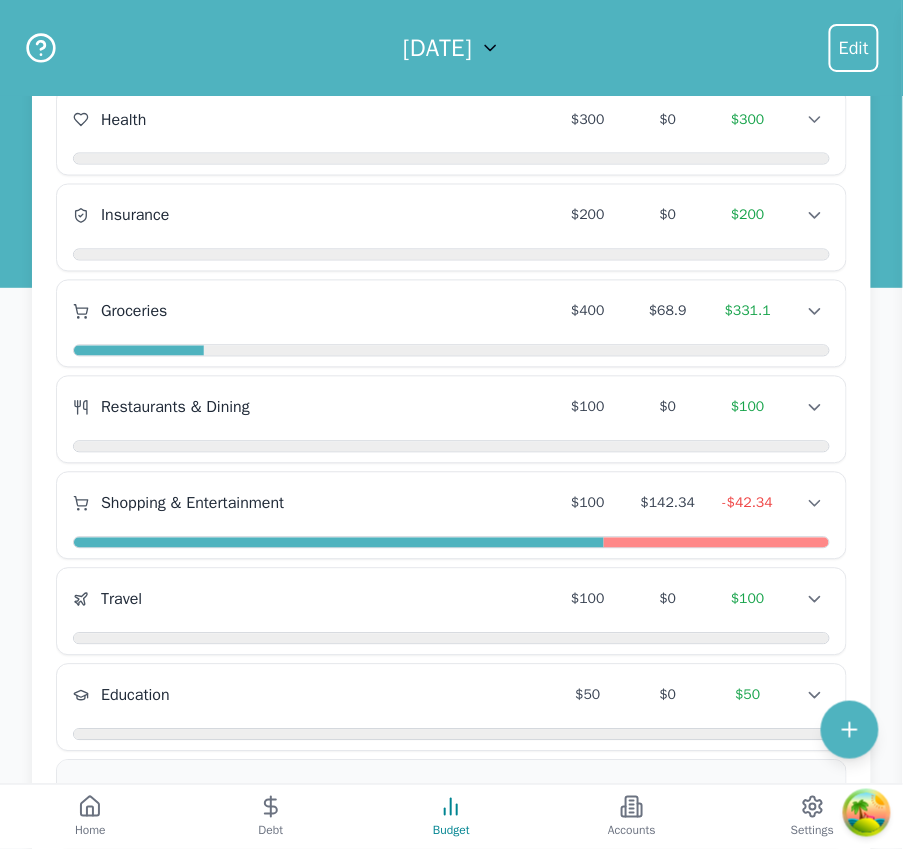 scroll, scrollTop: 781, scrollLeft: 0, axis: vertical 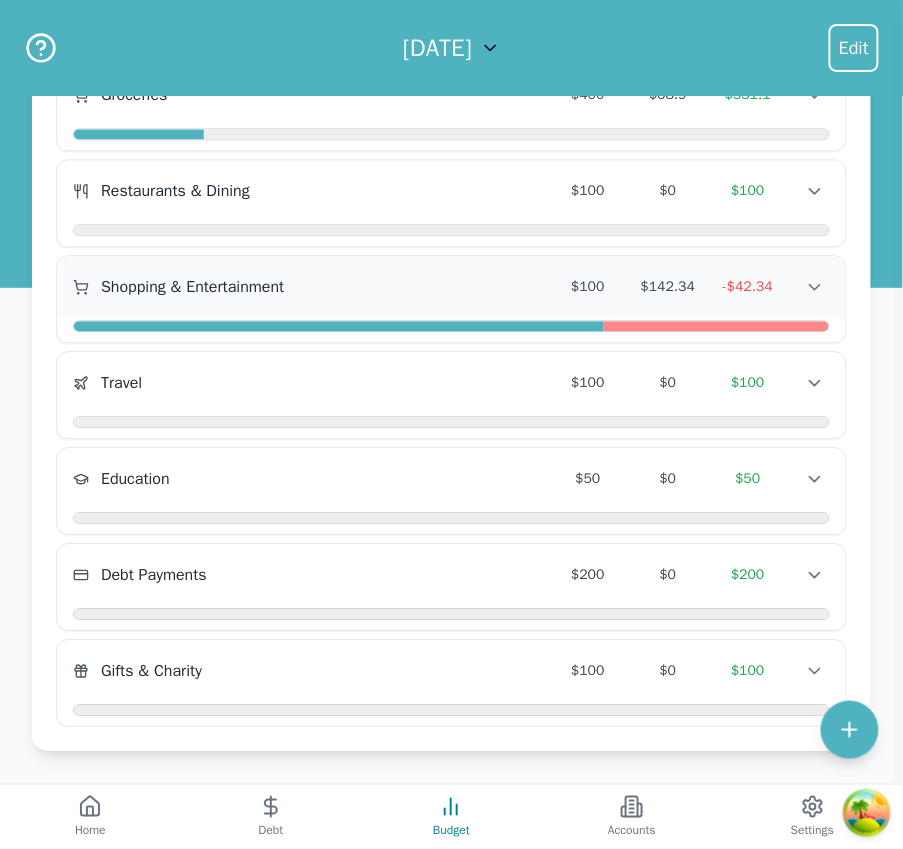 click on "Shopping & Entertainment $100 $142.34 -$42.34 Shopping & Entertainment $100 $142.34 -$42.34 Shopping & Entertainment $100 $142.34 -$42.34" at bounding box center [451, 287] 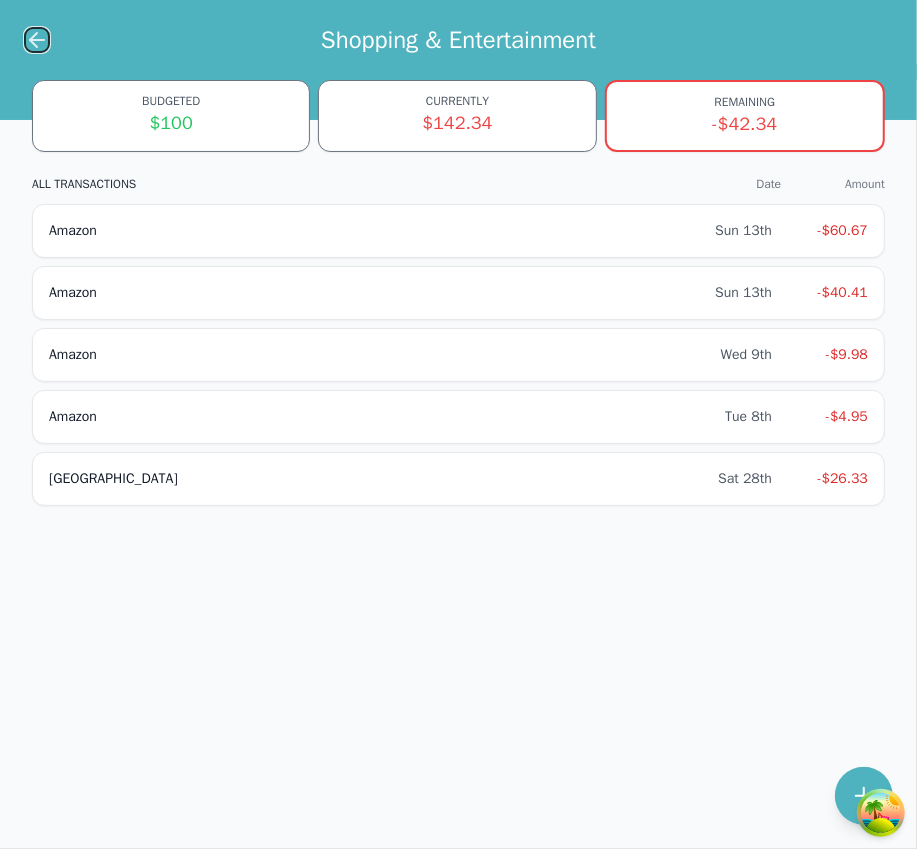 click 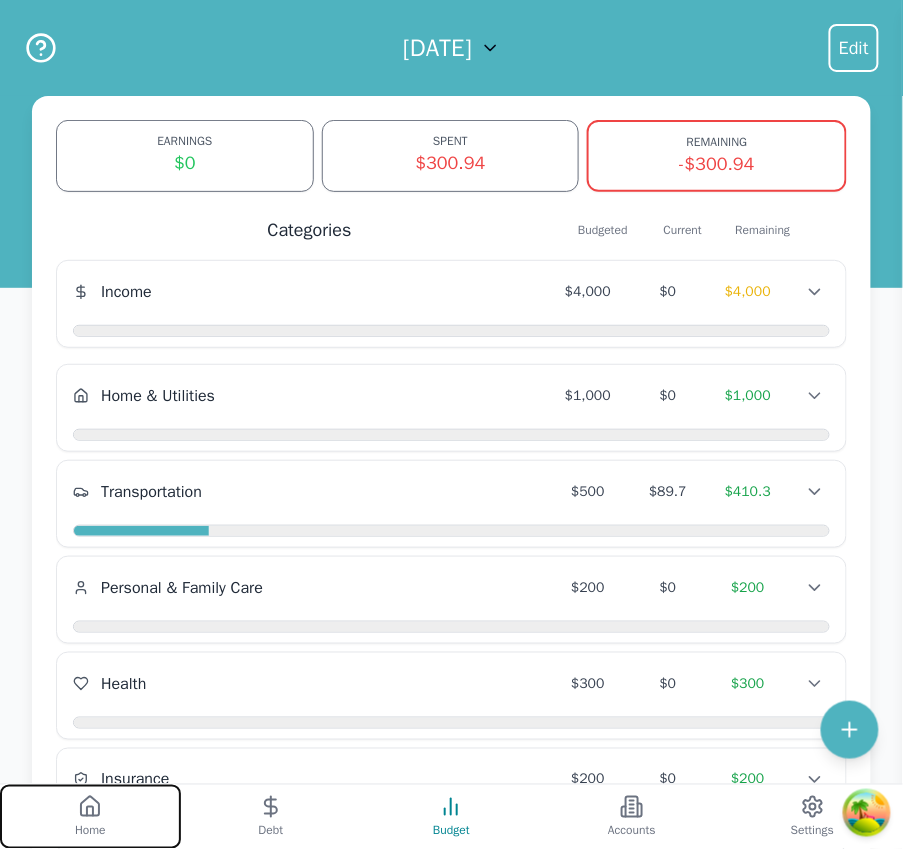 click on "Home" at bounding box center [90, 817] 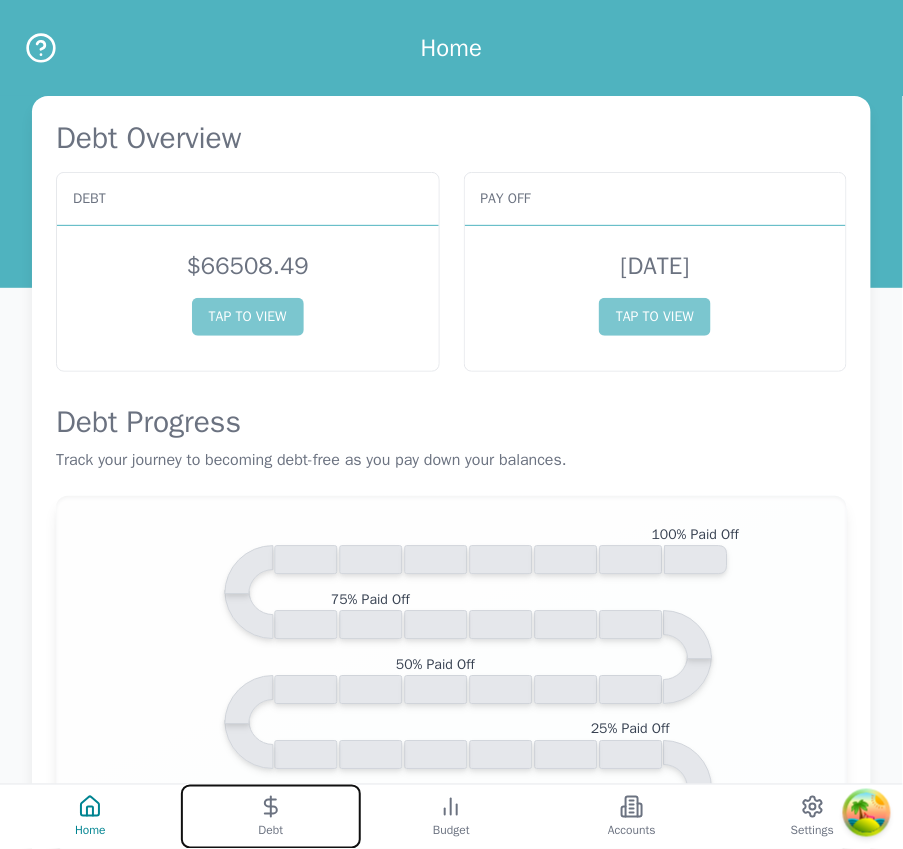 click 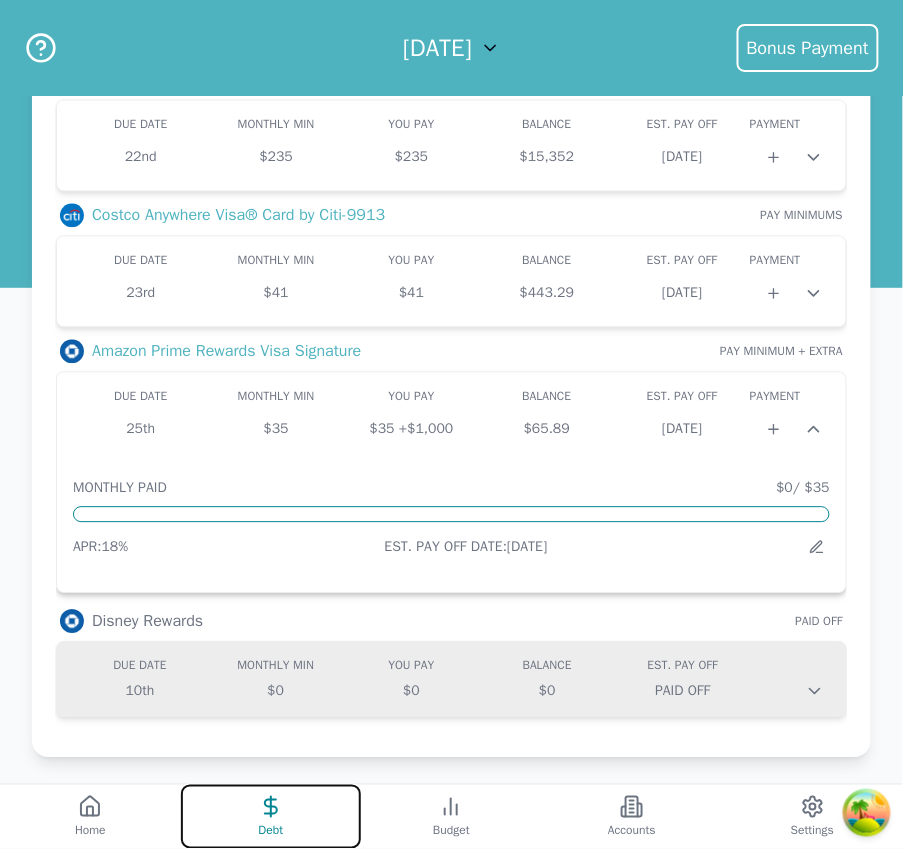 scroll, scrollTop: 693, scrollLeft: 0, axis: vertical 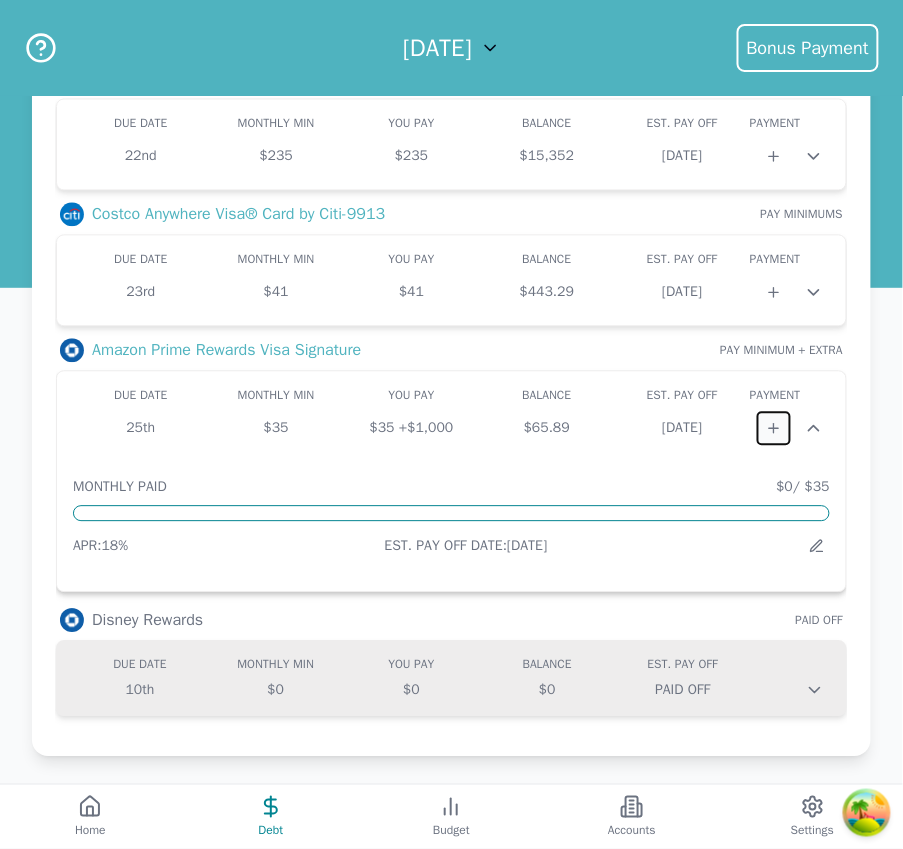 click 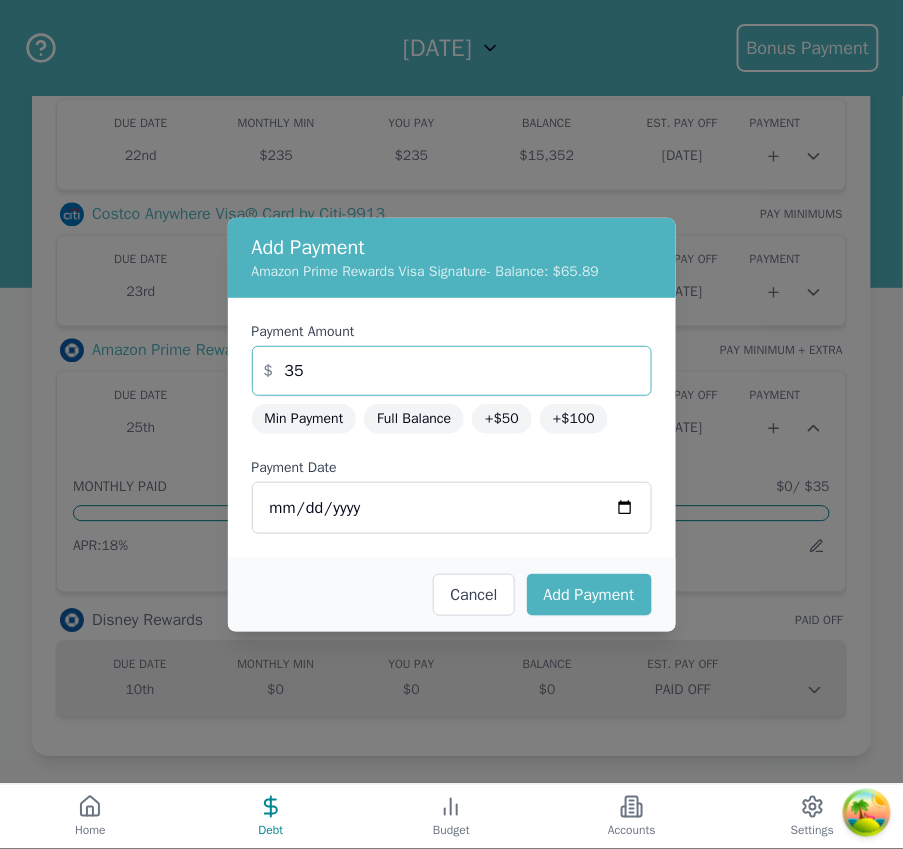 drag, startPoint x: 321, startPoint y: 369, endPoint x: 218, endPoint y: 346, distance: 105.53672 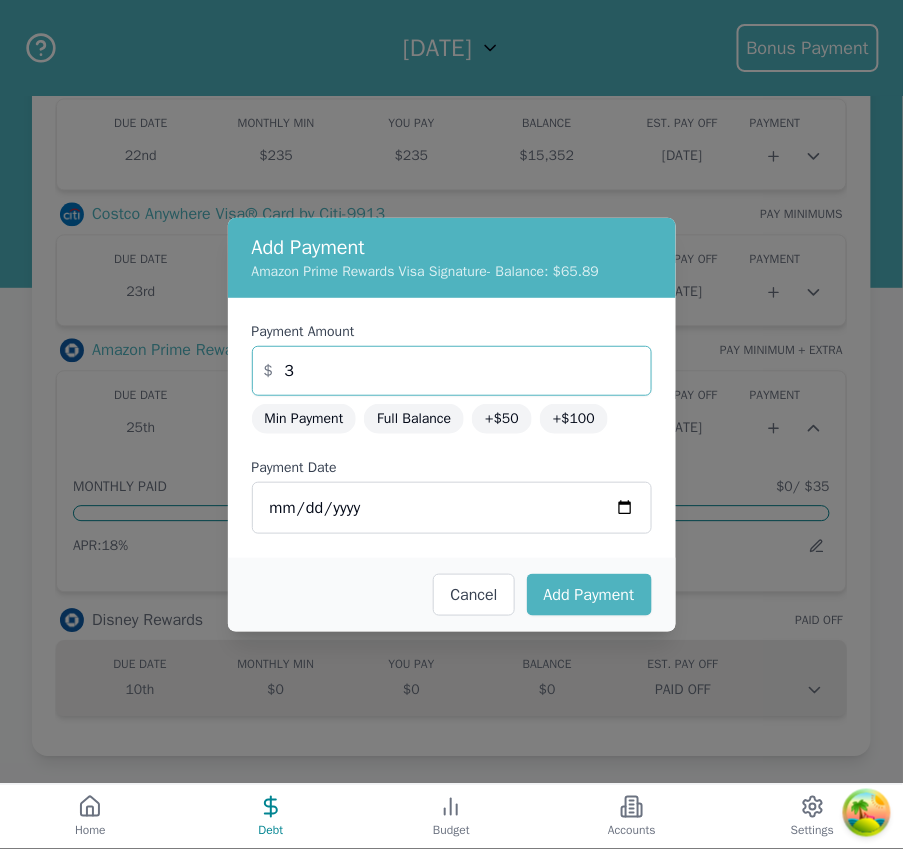 type on "3" 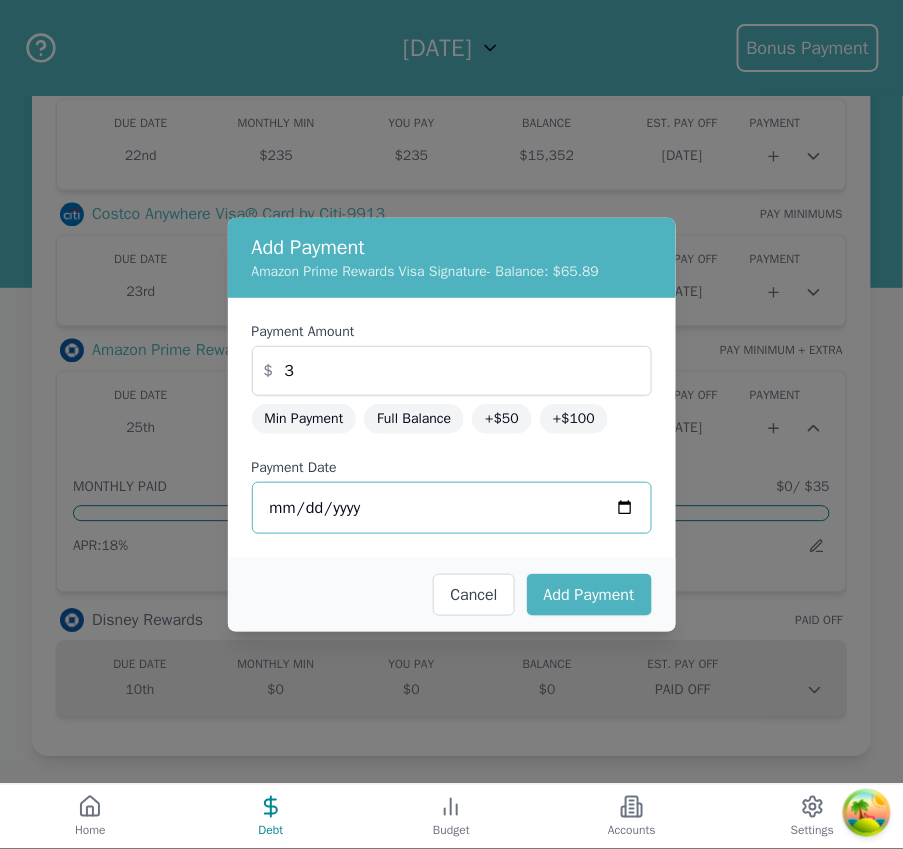 click on "2025-07-14" at bounding box center [452, 508] 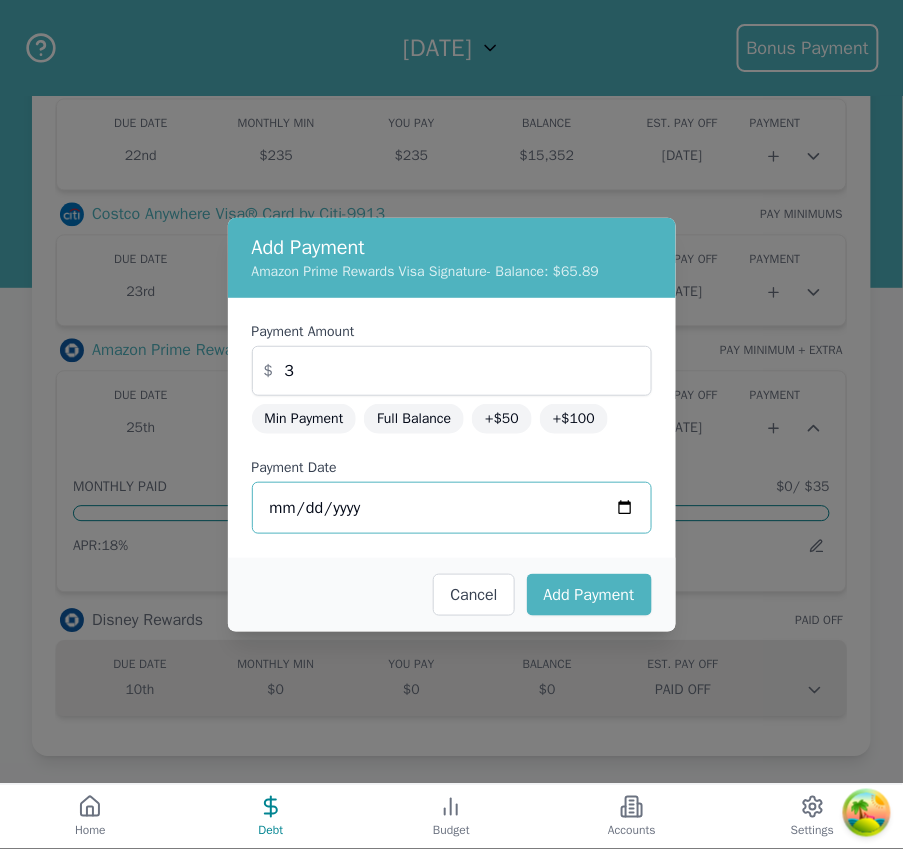 type on "2025-07-18" 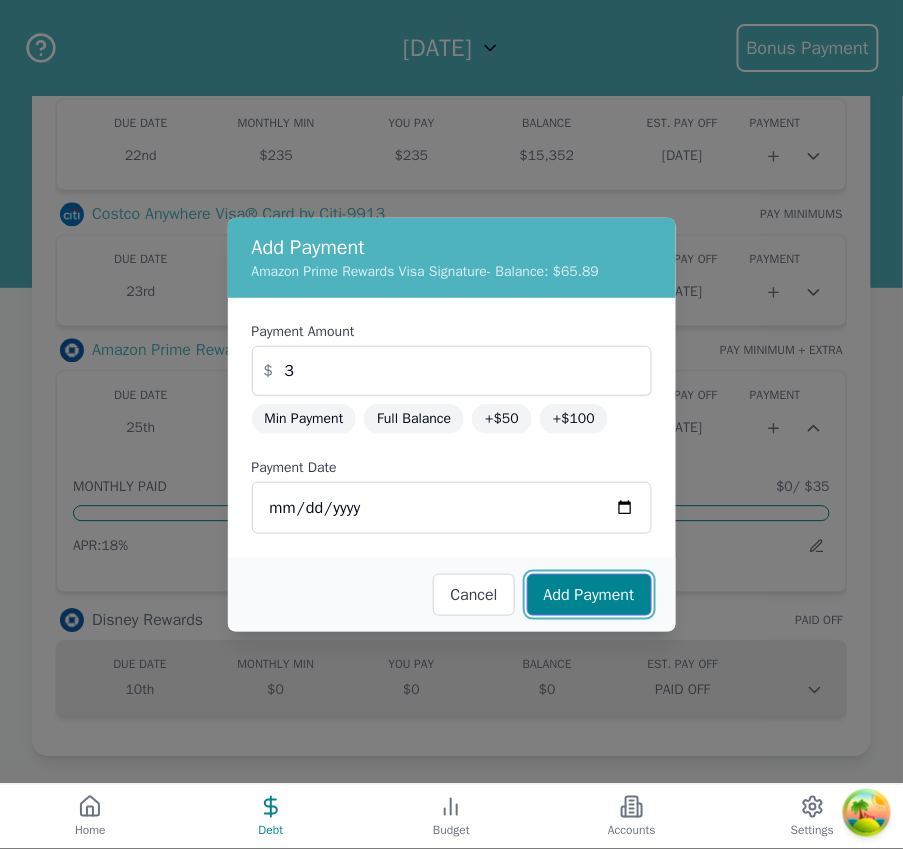 click on "Add Payment" at bounding box center (589, 595) 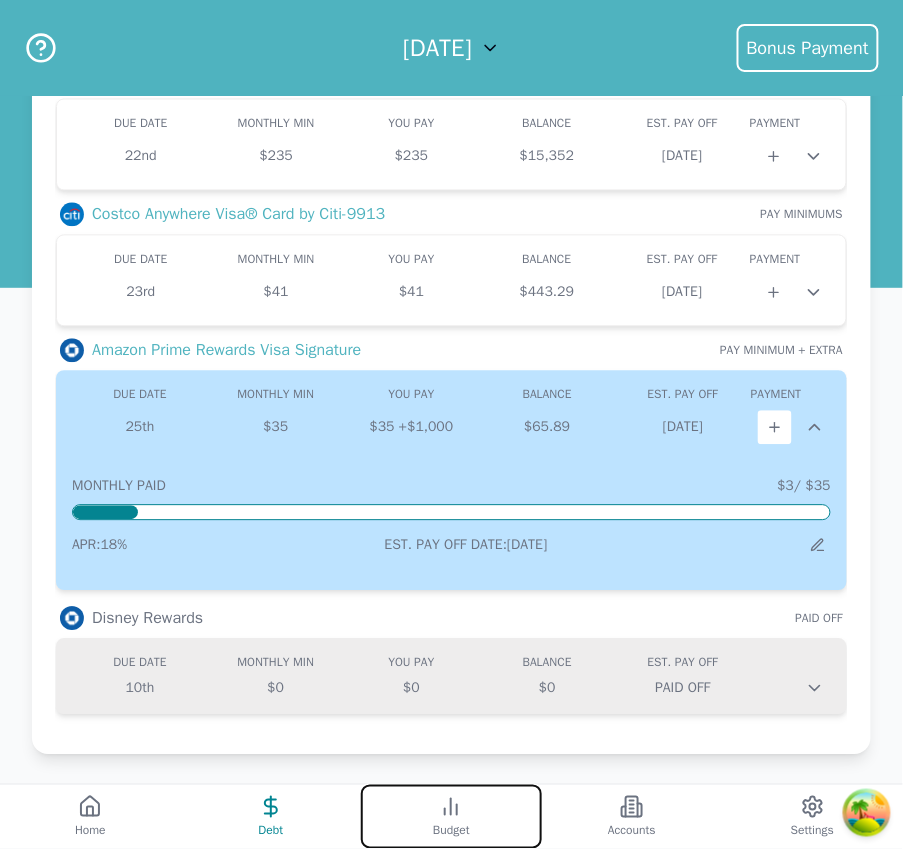 click 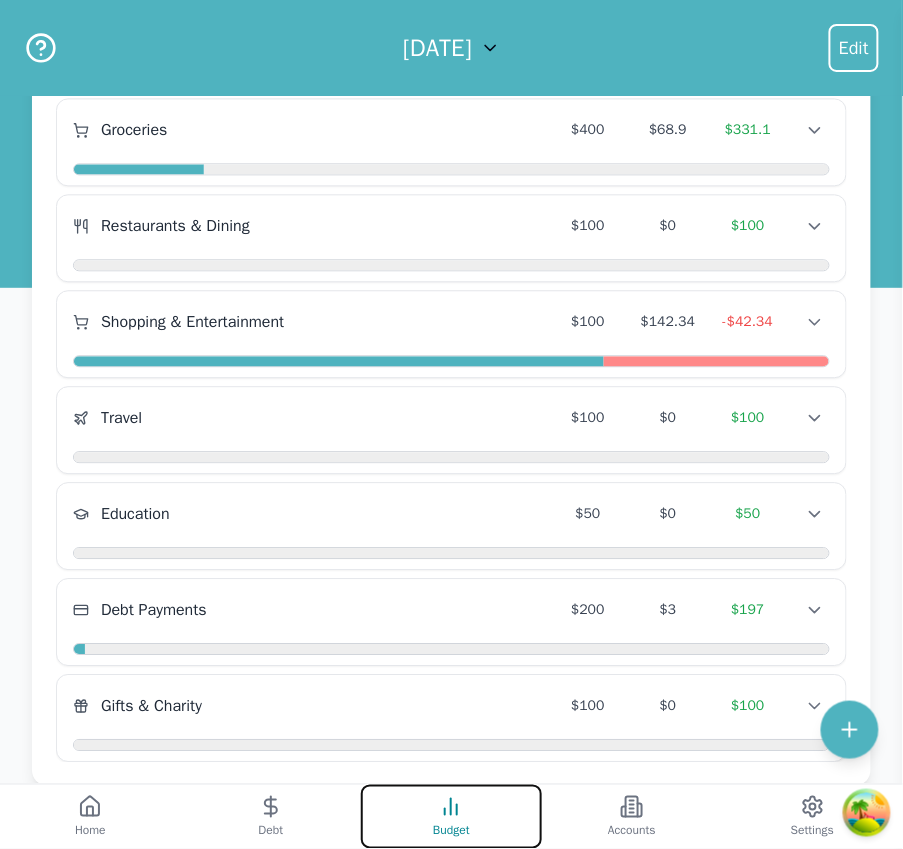 scroll, scrollTop: 781, scrollLeft: 0, axis: vertical 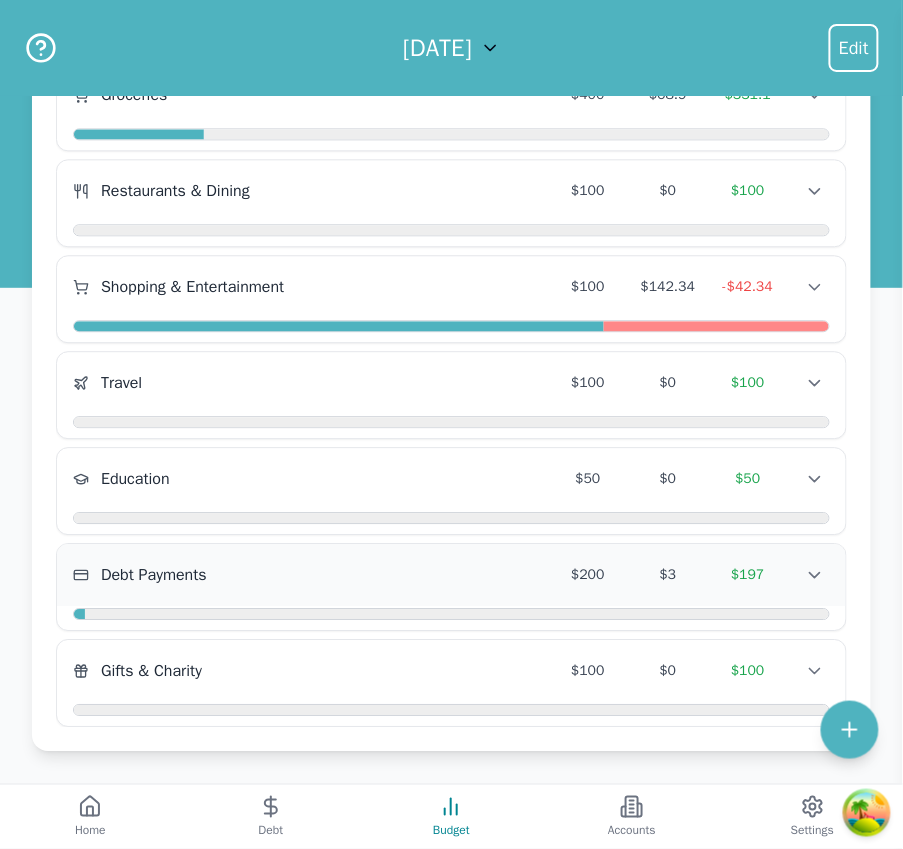 click on "Debt Payments $200 $3 $197 Debt Payments $200 $3 $197 Debt Payments $200 $3 $197" at bounding box center (451, 575) 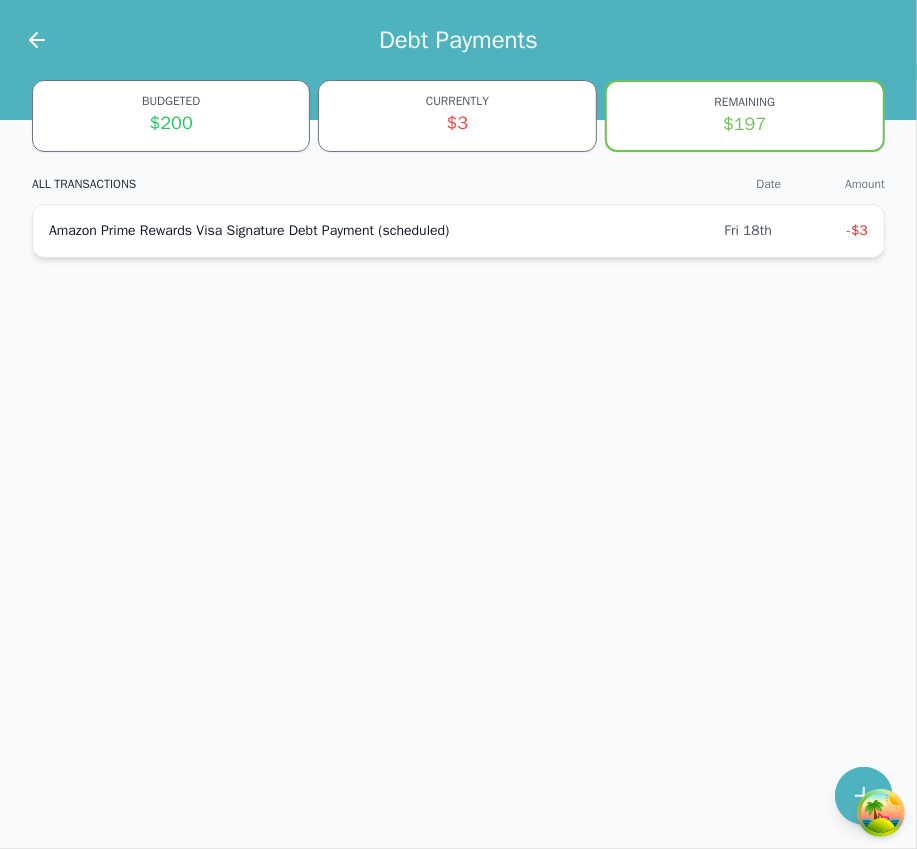 click on "Amazon Prime Rewards Visa Signature Debt Payment (scheduled)" at bounding box center [386, 231] 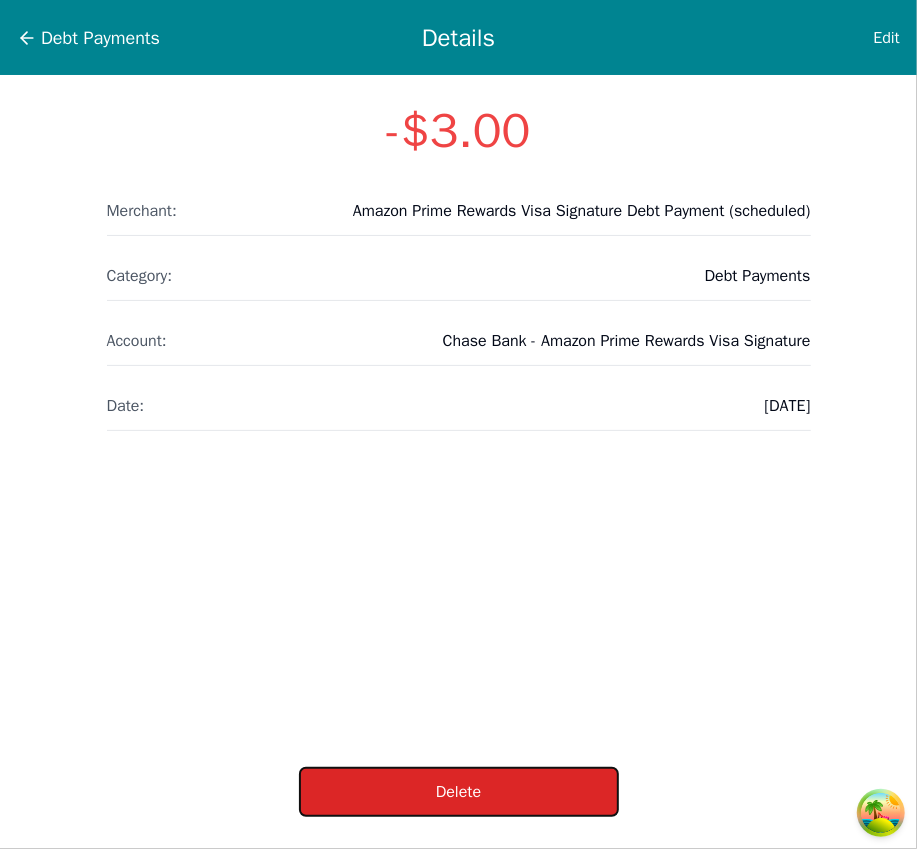 click on "Delete" at bounding box center [459, 792] 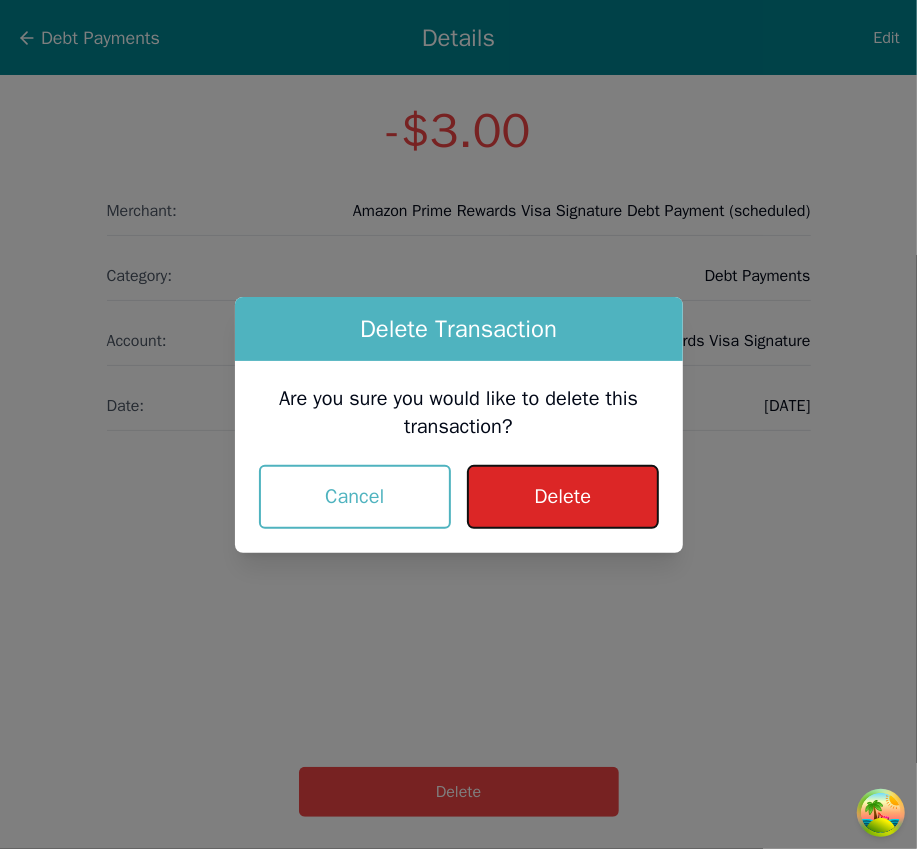 click on "Delete" at bounding box center (562, 497) 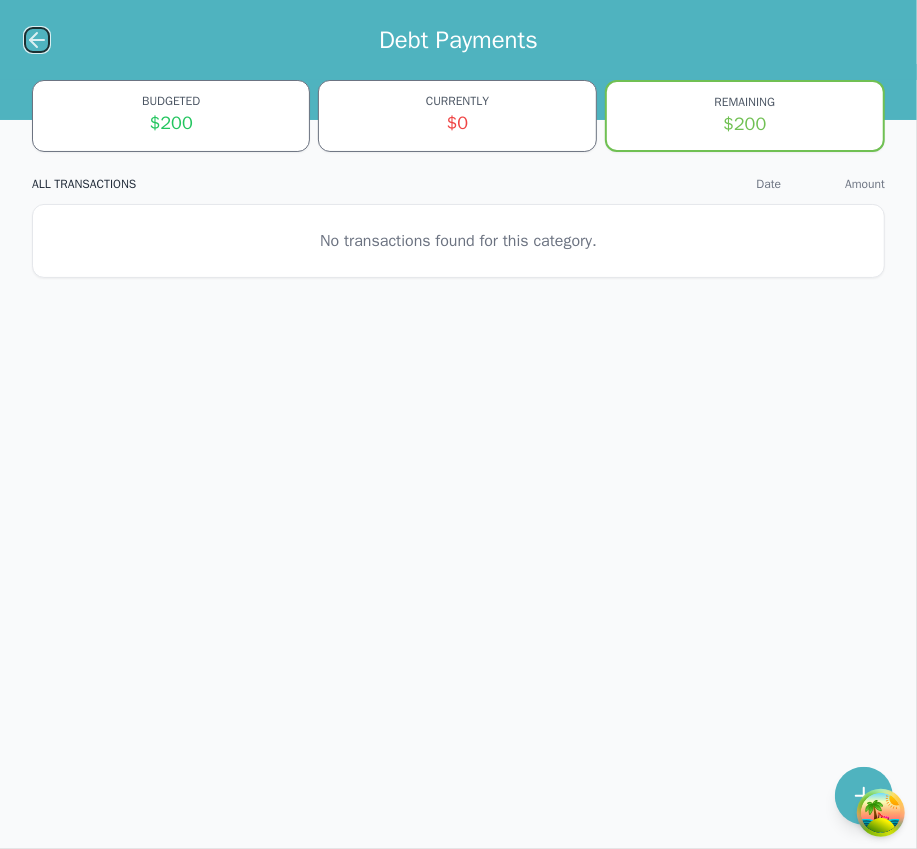 click 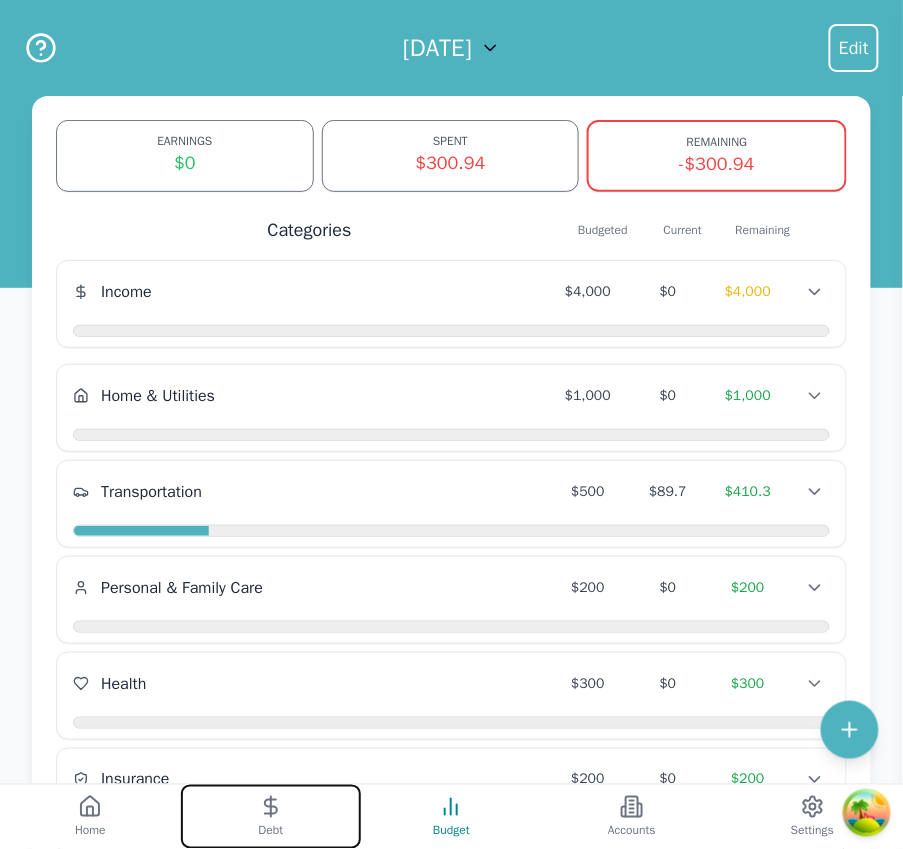 click on "Debt" at bounding box center [271, 817] 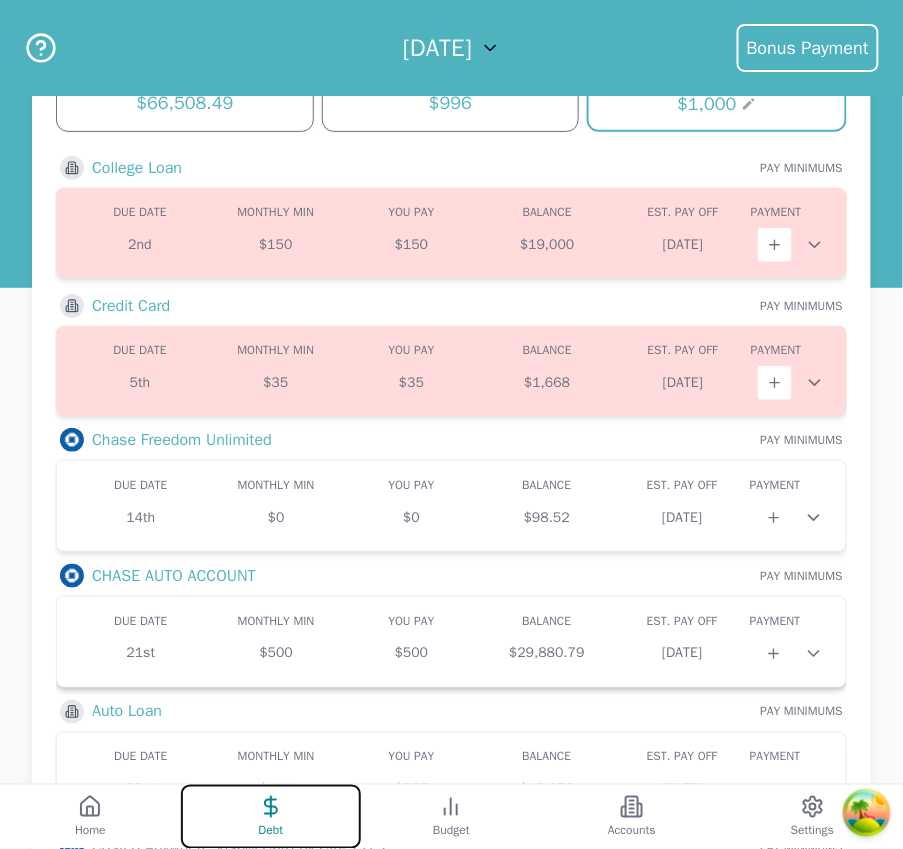 scroll, scrollTop: 138, scrollLeft: 0, axis: vertical 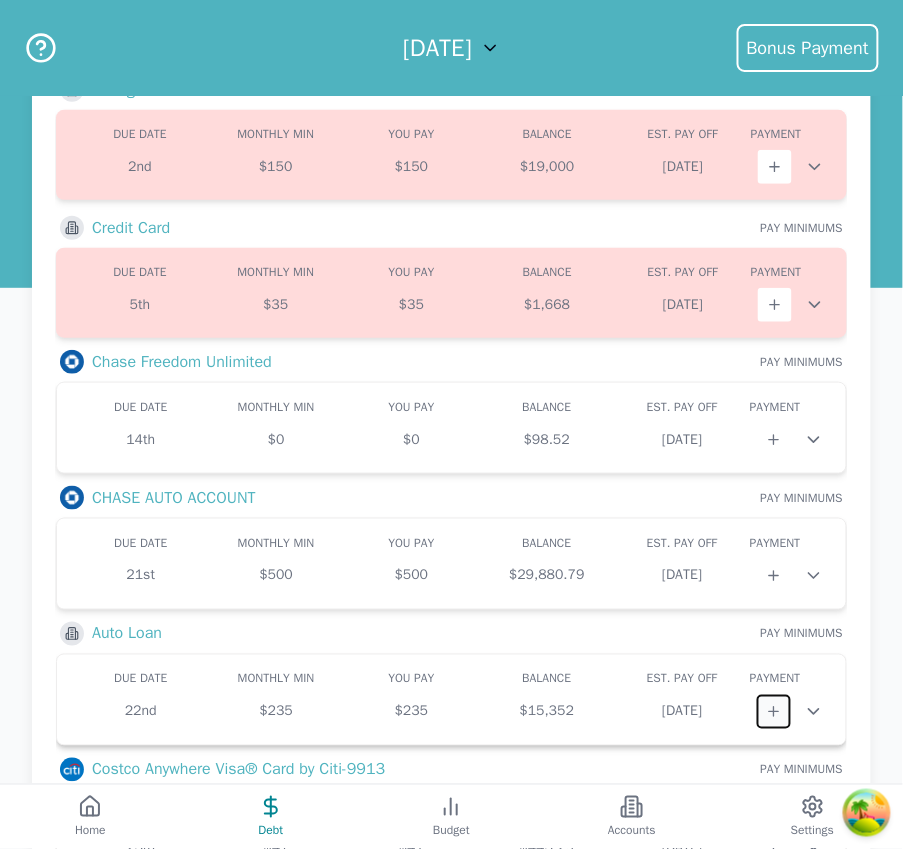 click 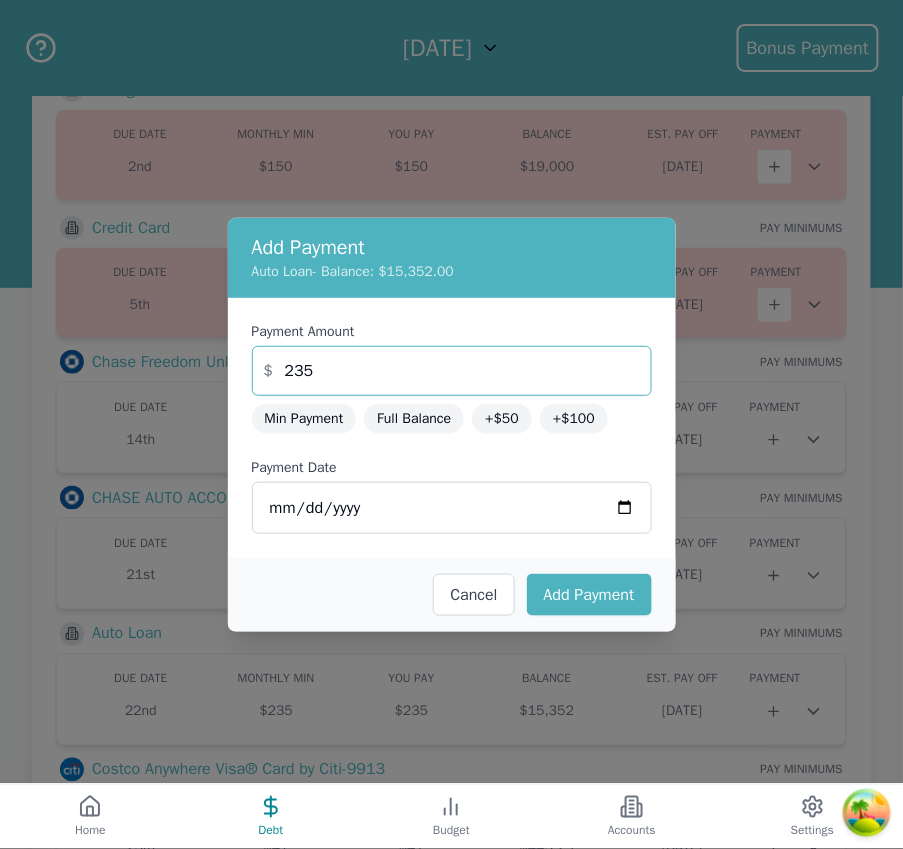 drag, startPoint x: 351, startPoint y: 375, endPoint x: 253, endPoint y: 350, distance: 101.13852 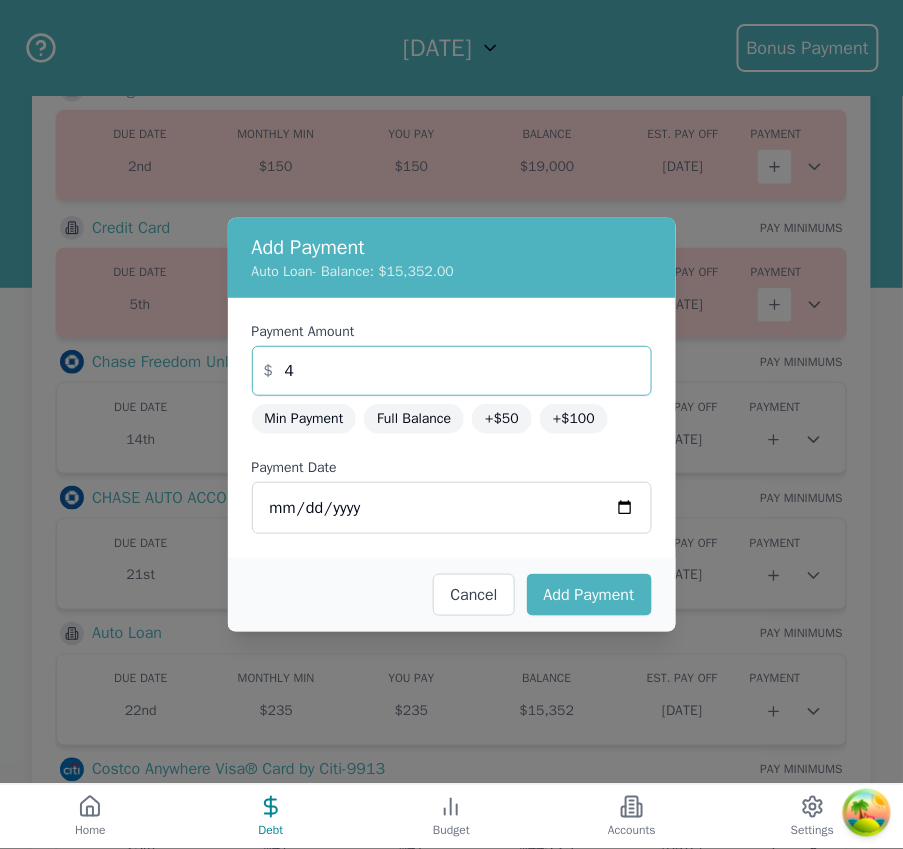 type on "4" 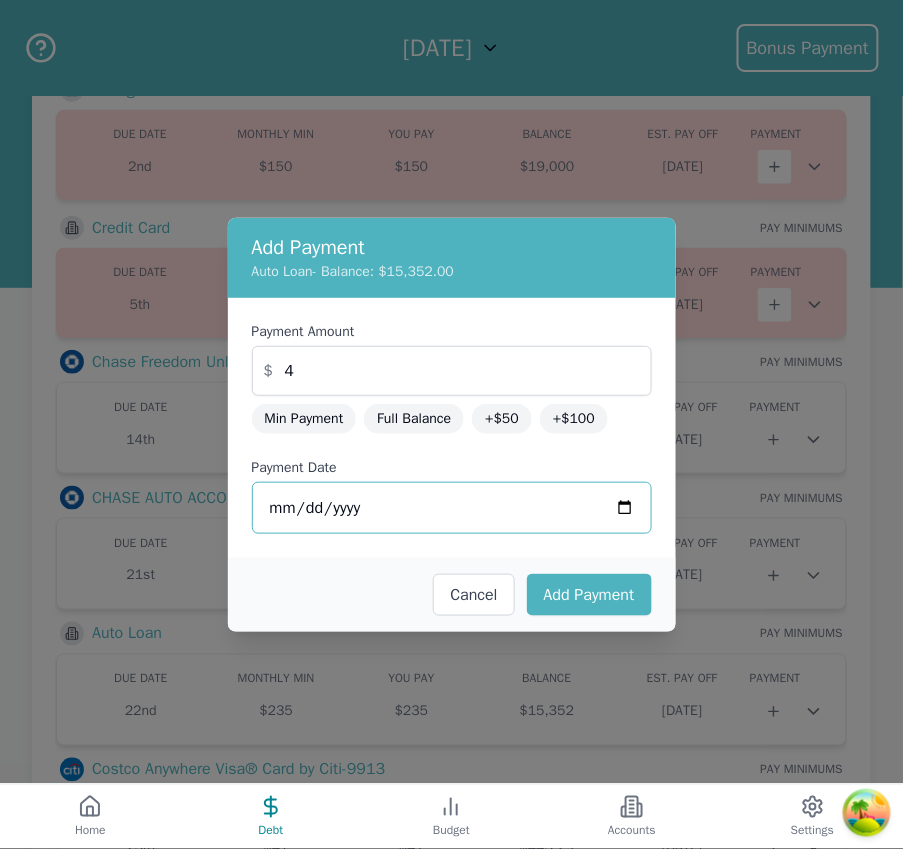 click on "2025-07-14" at bounding box center [452, 508] 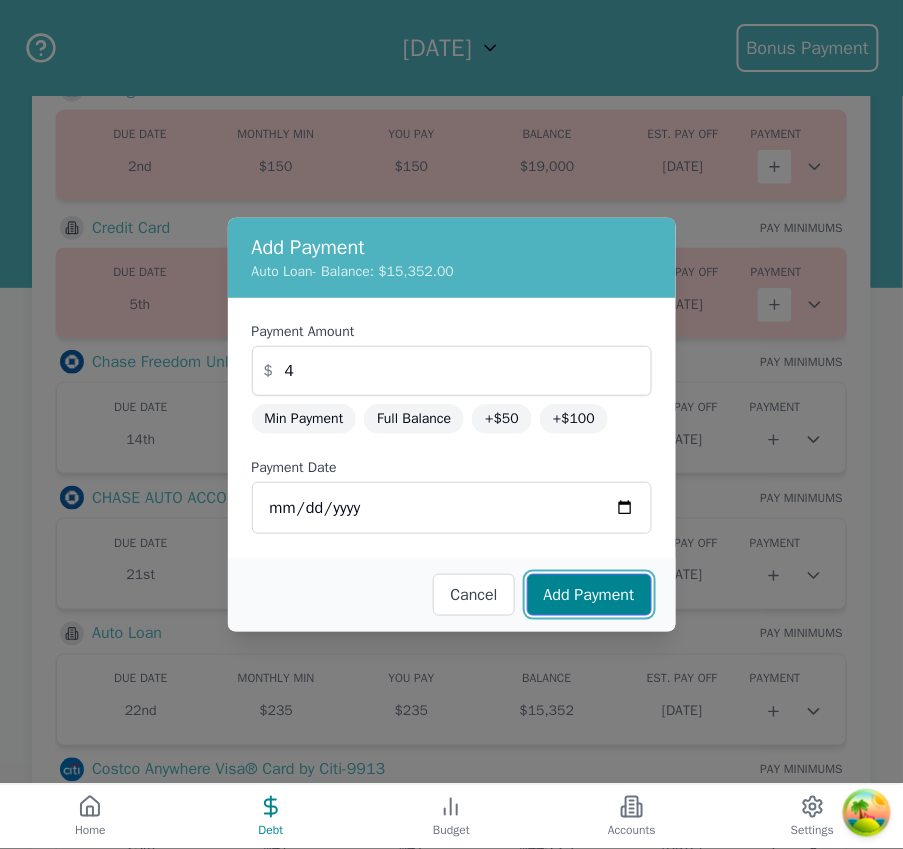 click on "Add Payment" at bounding box center [589, 595] 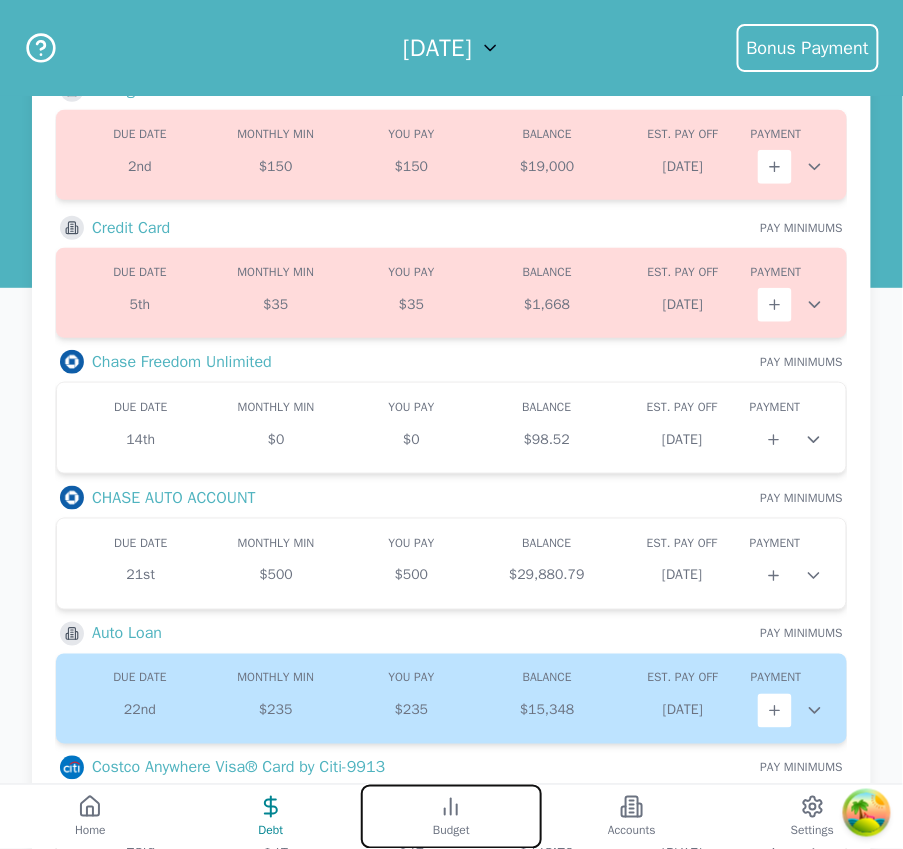 click on "Budget" at bounding box center (451, 817) 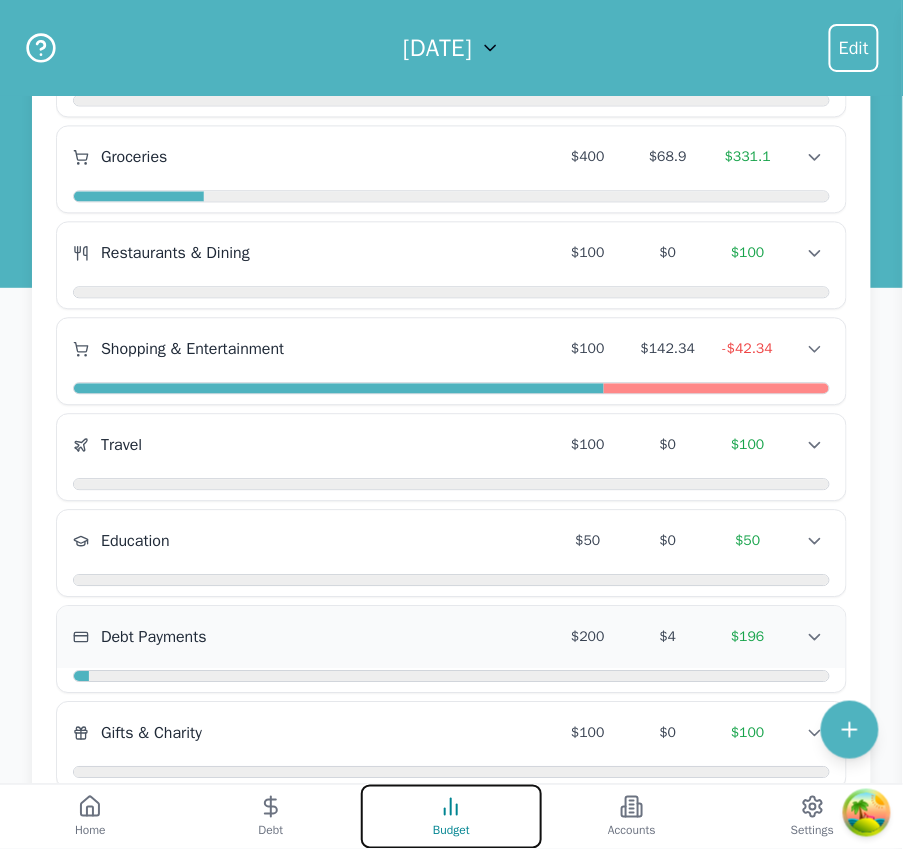 scroll, scrollTop: 781, scrollLeft: 0, axis: vertical 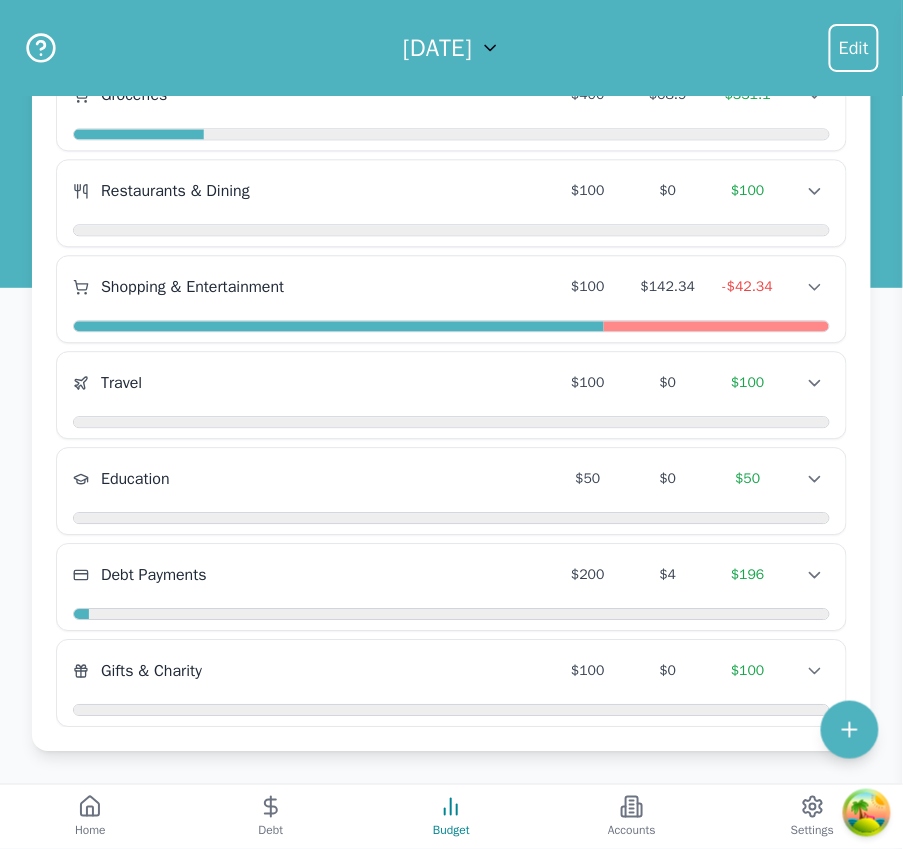 click on "Home & Utilities $1,000 $0 $1,000 Home & Utilities $1,000 $0 $1,000 Home & Utilities $1,000 $0 $1,000 Transportation $500 $89.7 $410.3 Transportation $500 $89.7 $410.3 Transportation $500 $89.7 $410.3 Personal & Family Care $200 $0 $200 Personal & Family Care $200 $0 $200 Personal & Family Care $200 $0 $200 Health $300 $0 $300 Health $300 $0 $300 Health $300 $0 $300 Insurance $200 $0 $200 Insurance $200 $0 $200 Insurance $200 $0 $200 Groceries $400 $68.9 $331.1 Groceries $400 $68.9 $331.1 Groceries $400 $68.9 $331.1 Restaurants & Dining $100 $0 $100 Restaurants & Dining $100 $0 $100 Restaurants & Dining $100 $0 $100 Shopping & Entertainment $100 $142.34 -$42.34 Shopping & Entertainment $100 $142.34 -$42.34 Shopping & Entertainment $100 $142.34 -$42.34 Travel $100 $0 $100 Travel $100 $0 $100 Travel $100 $0 $100 Education $50 $0 $50 Education $50 $0 $50 Education $50 $0 $50 Debt Payments $200 $4 $196 Debt Payments $200 $4 $196 Debt Payments $200 $4 $196 Gifts & Charity $100 $0 $100 Gifts & Charity $100 $0 $100" at bounding box center (451, 155) 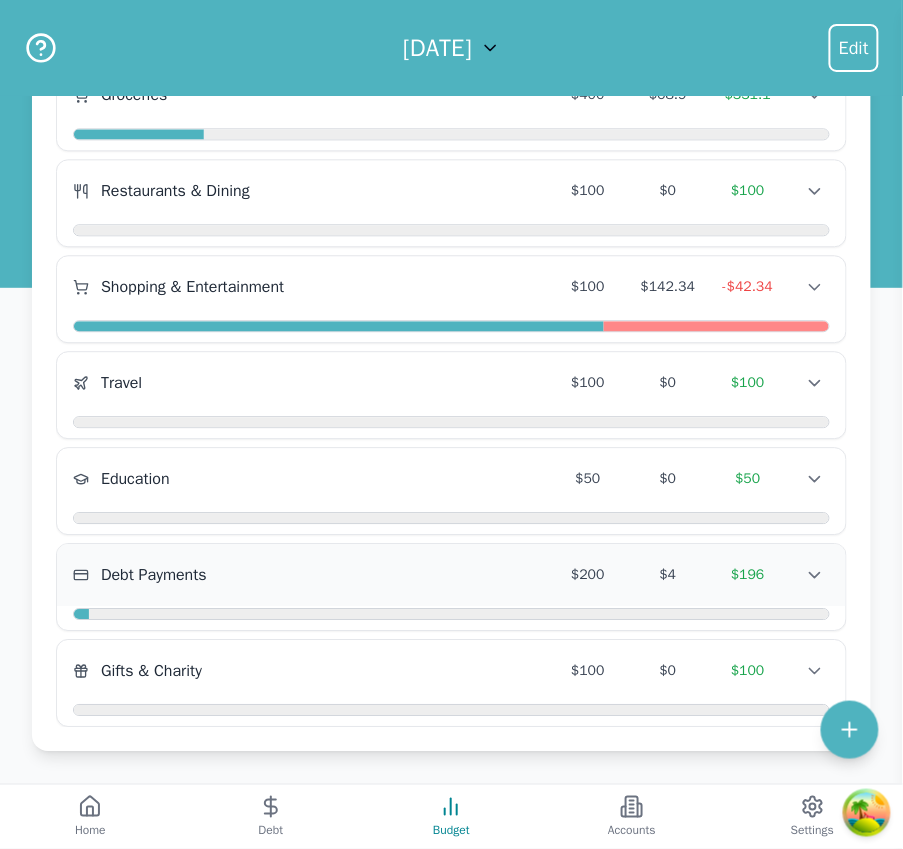 click on "Debt Payments" at bounding box center (310, 575) 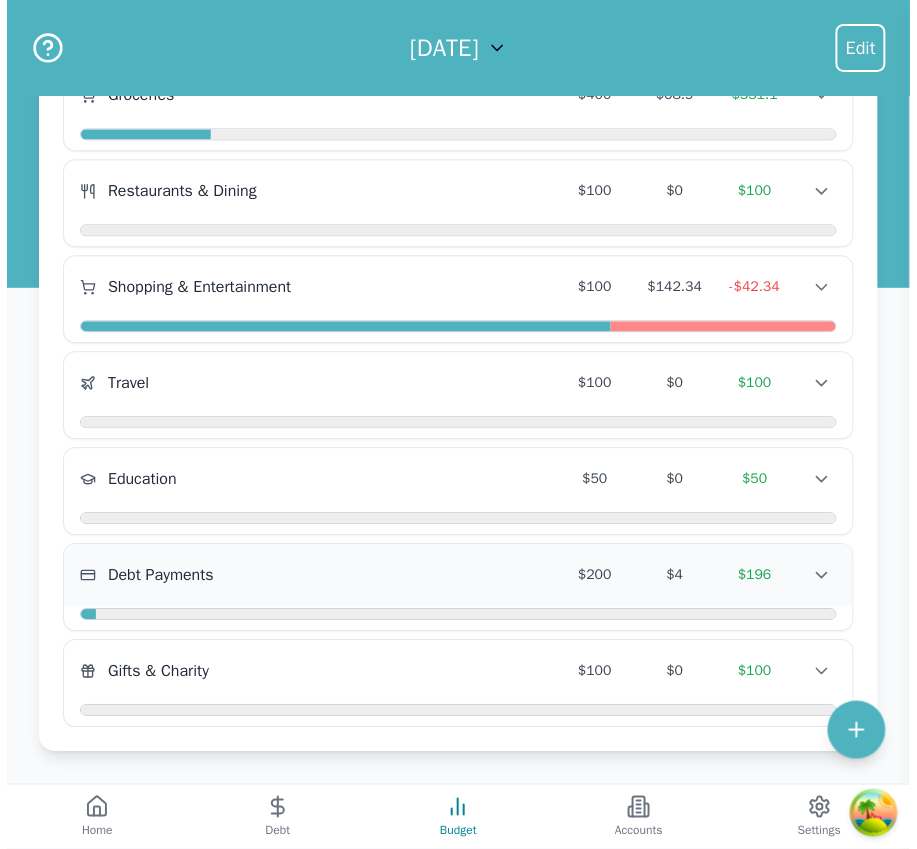 scroll, scrollTop: 0, scrollLeft: 0, axis: both 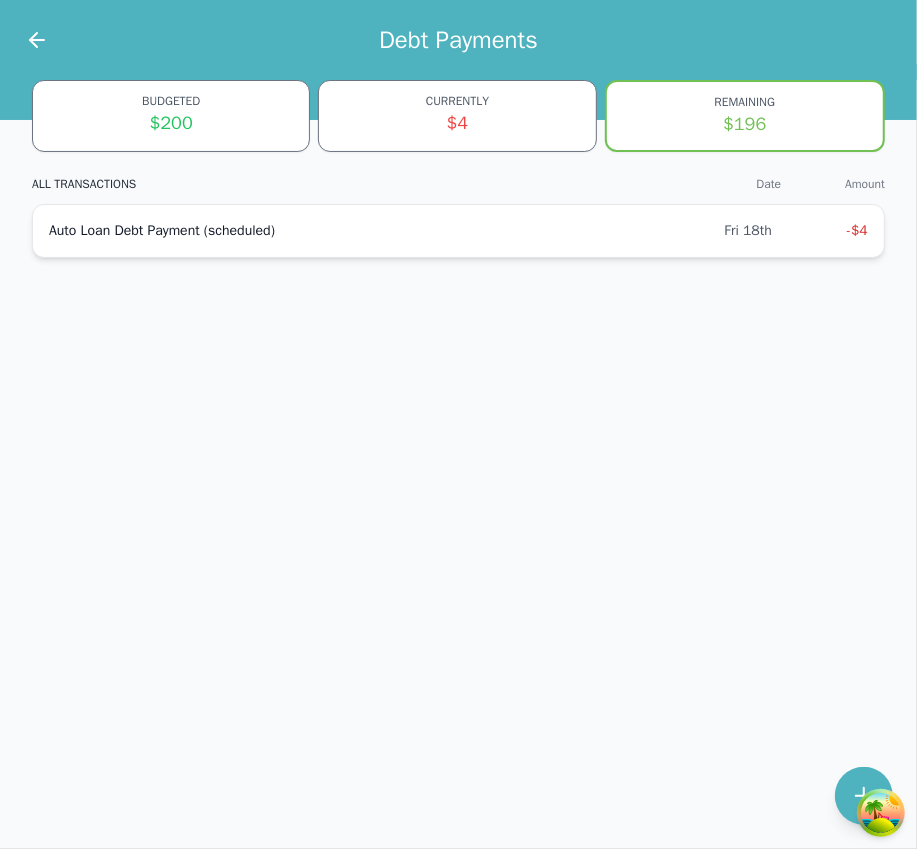 click on "Auto Loan Debt Payment (scheduled)" at bounding box center [386, 231] 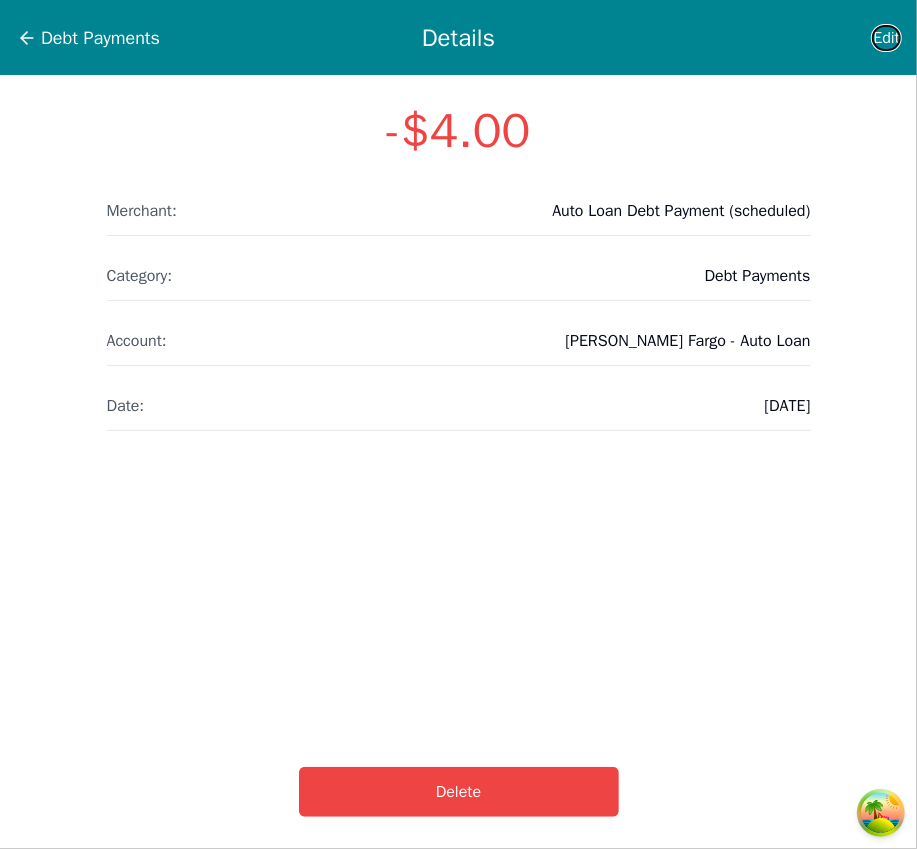 click on "Edit" at bounding box center [886, 38] 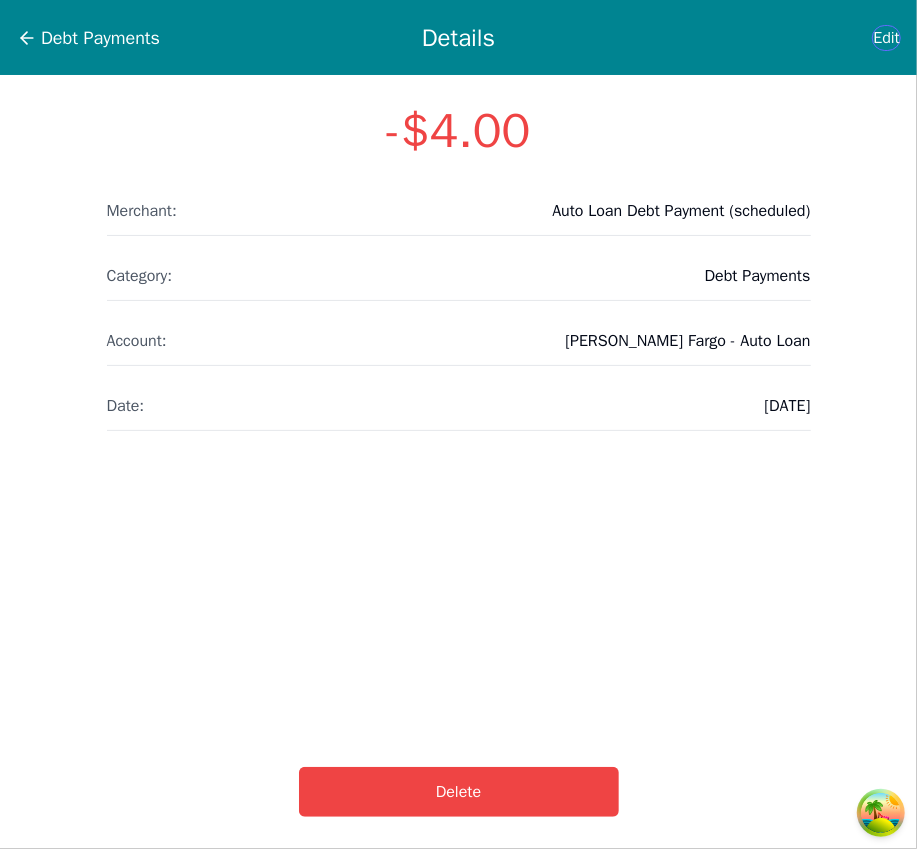 select on "debt" 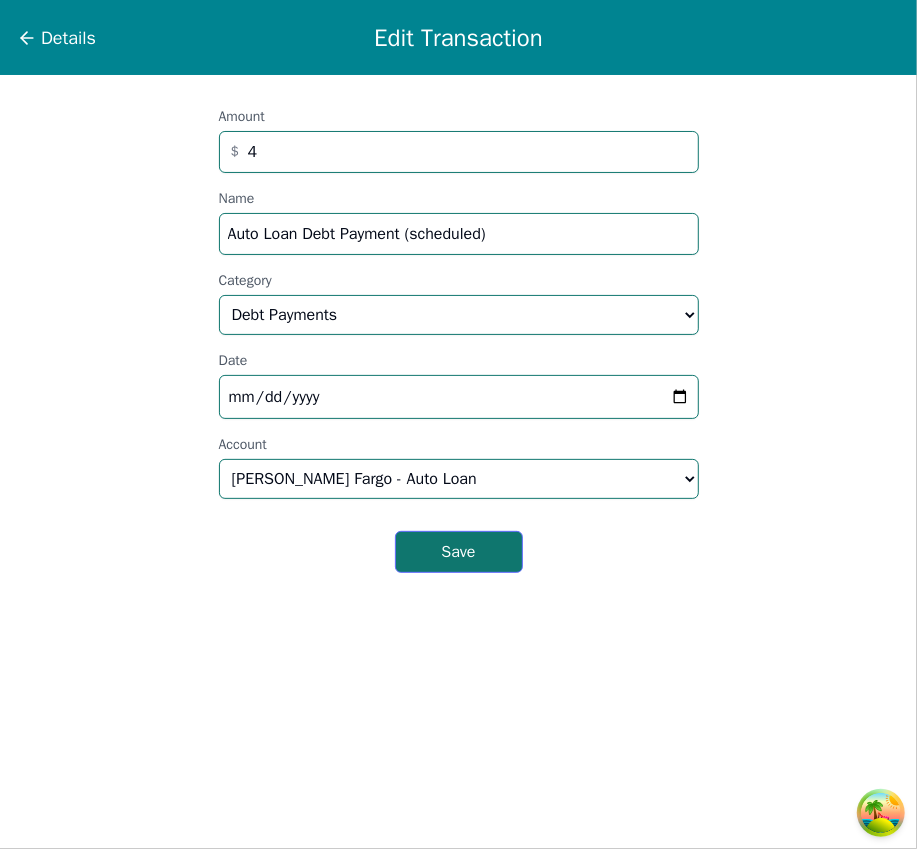 click on "Save" at bounding box center (459, 544) 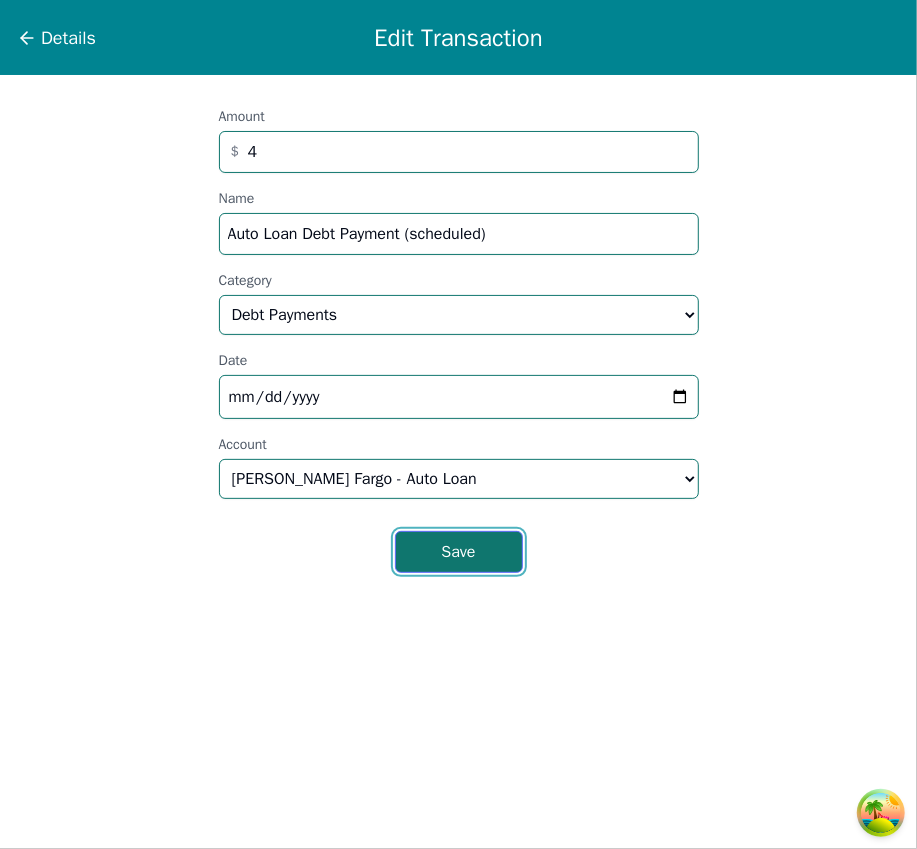 click on "Save" at bounding box center (459, 552) 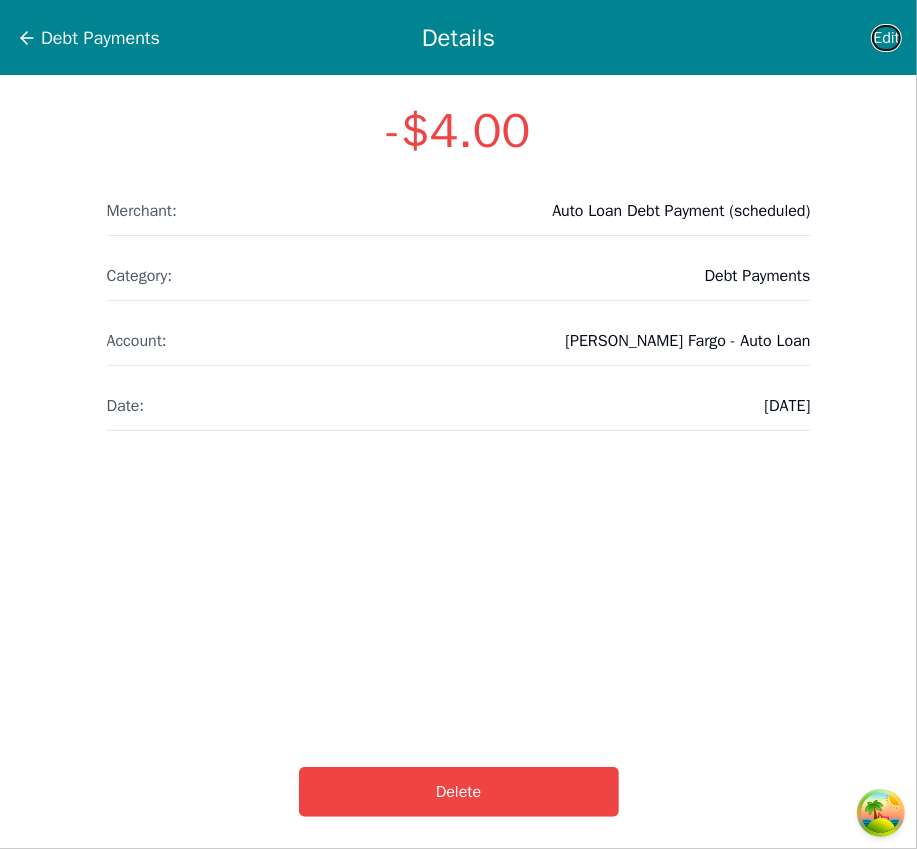 click on "Edit" at bounding box center (886, 38) 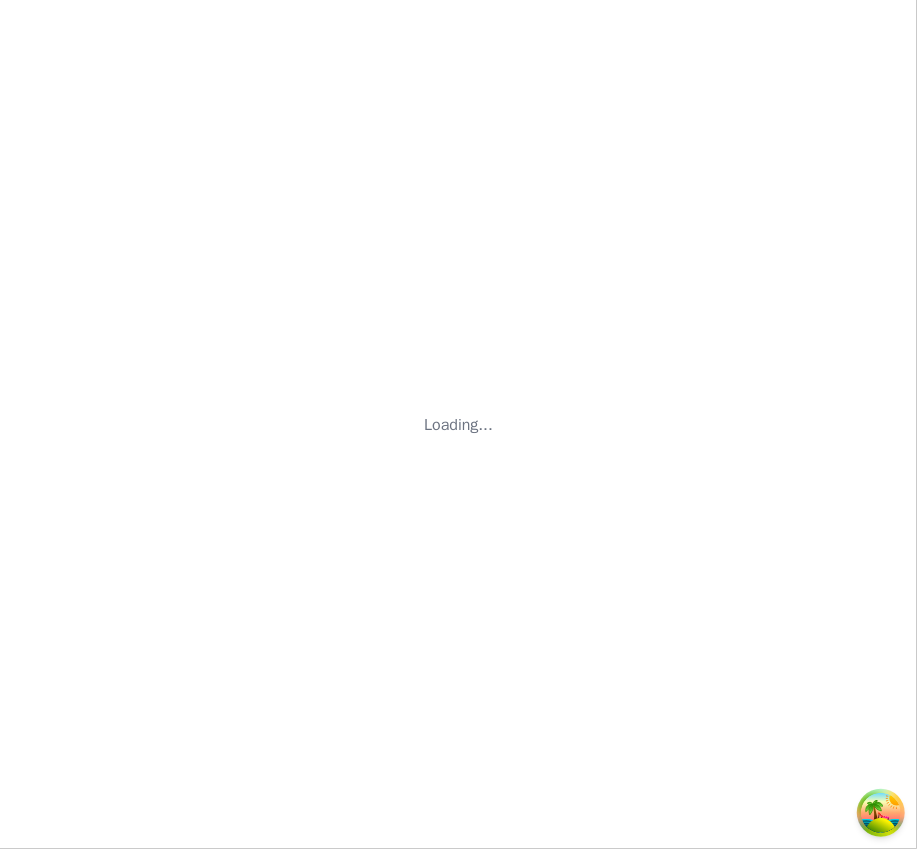 select on "debt" 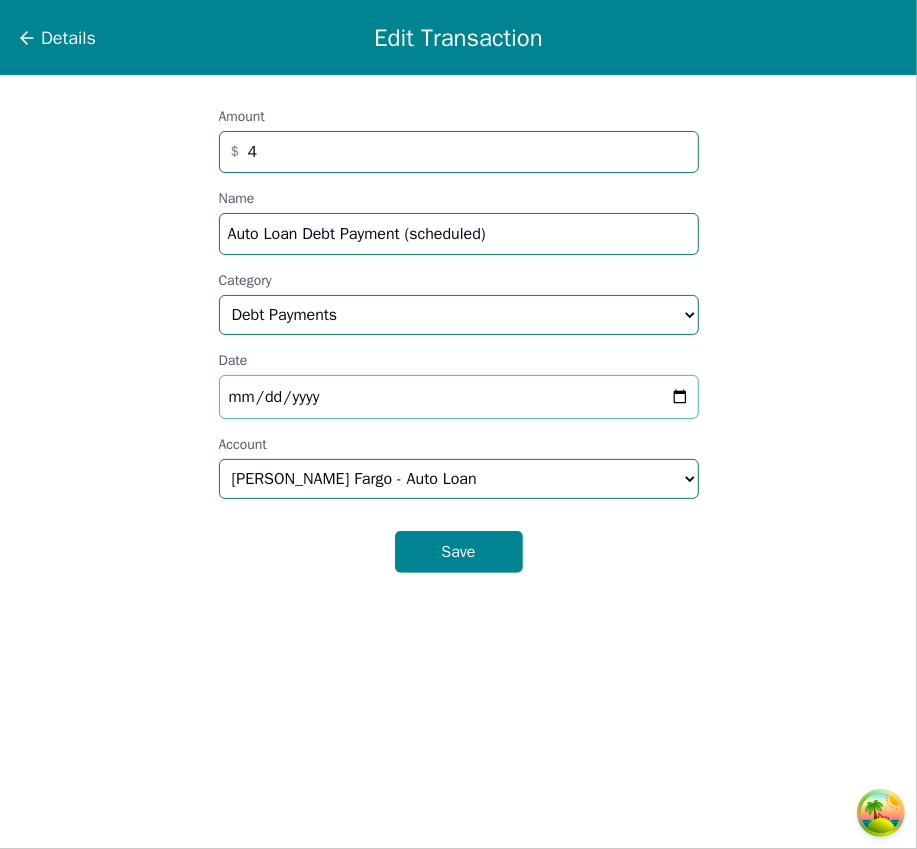click on "2025-07-18" at bounding box center (459, 397) 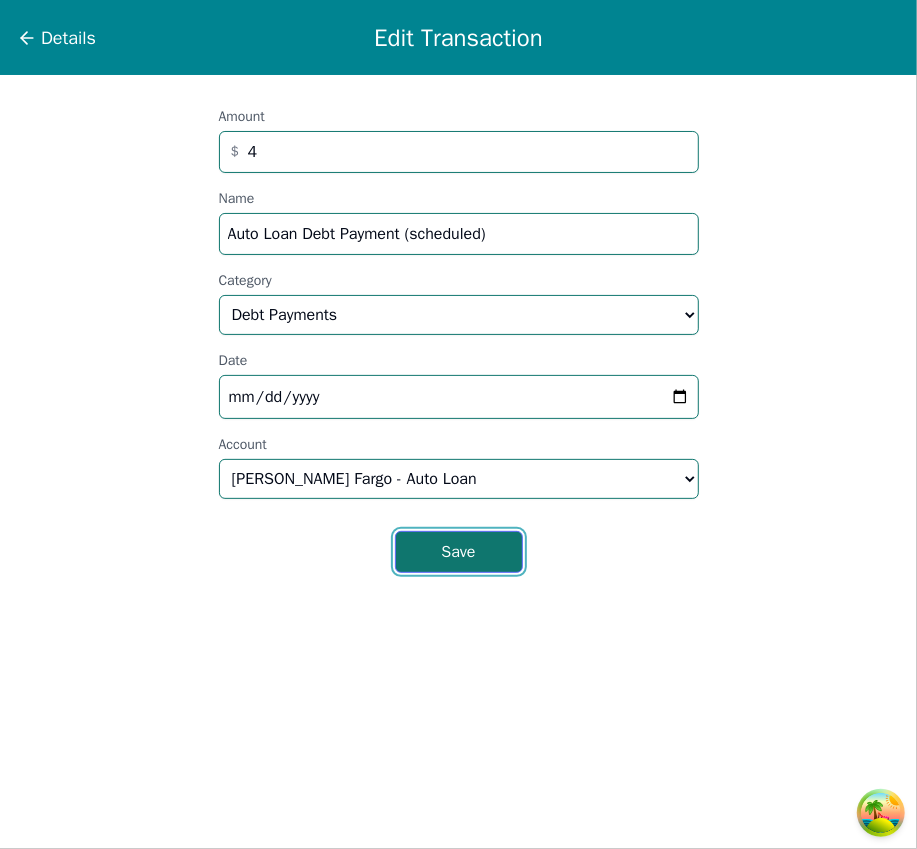 click on "Save" at bounding box center [459, 552] 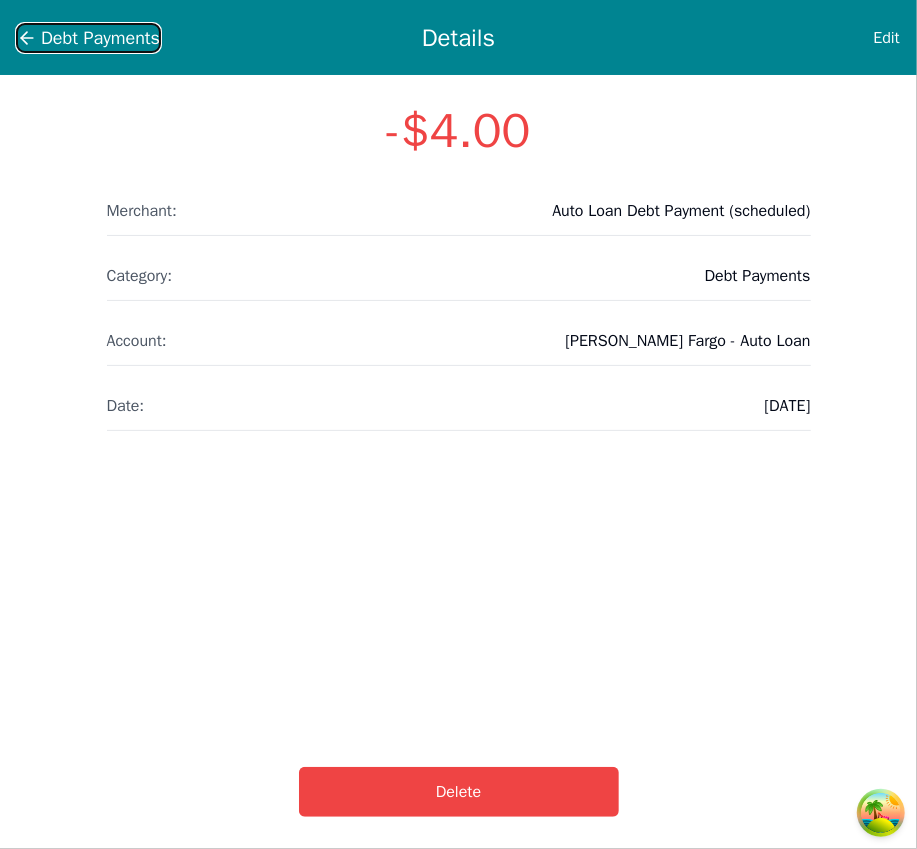 click on "Debt Payments" at bounding box center [100, 38] 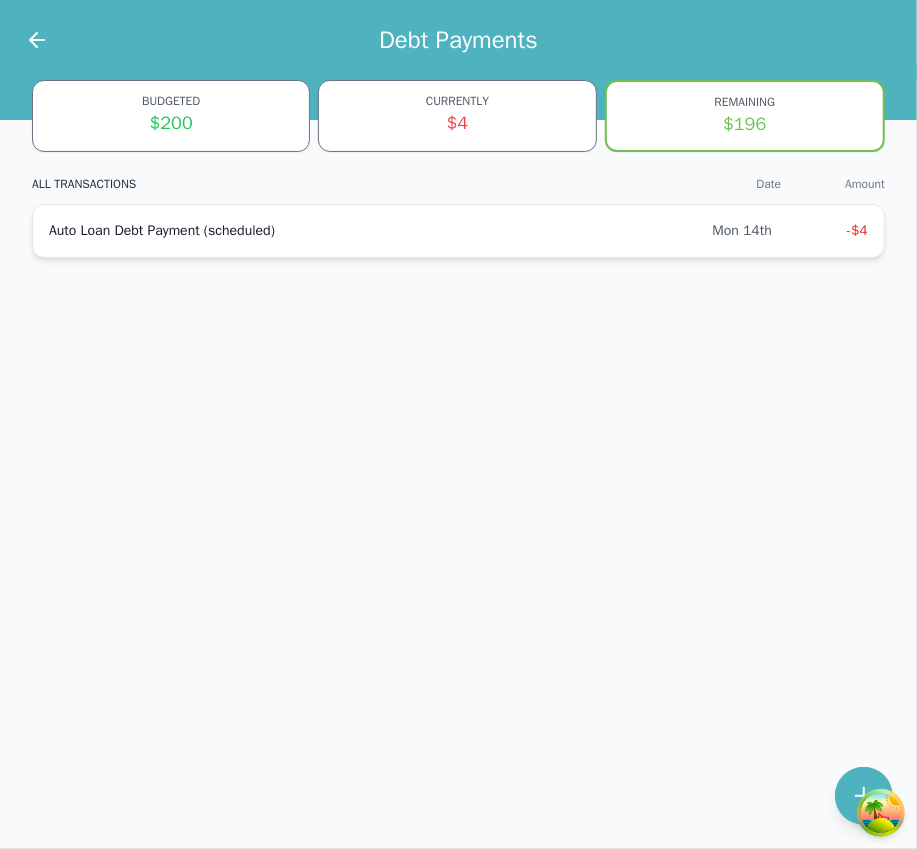 click on "Auto Loan Debt Payment (scheduled)" at bounding box center [380, 231] 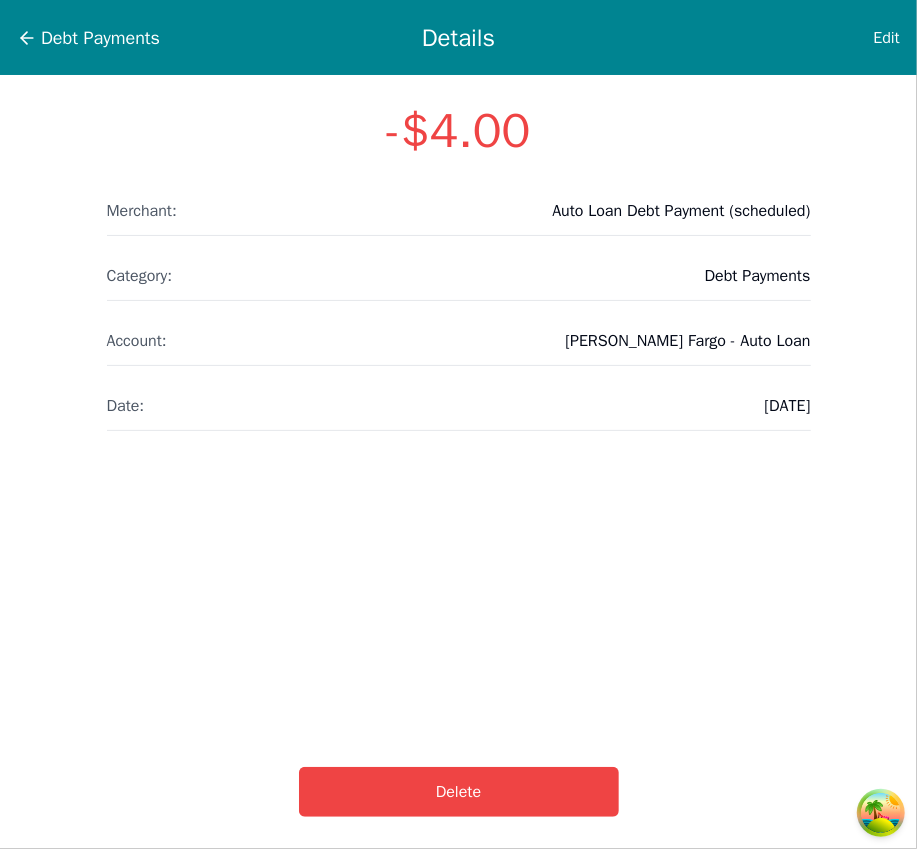 click on "Delete" at bounding box center (458, 792) 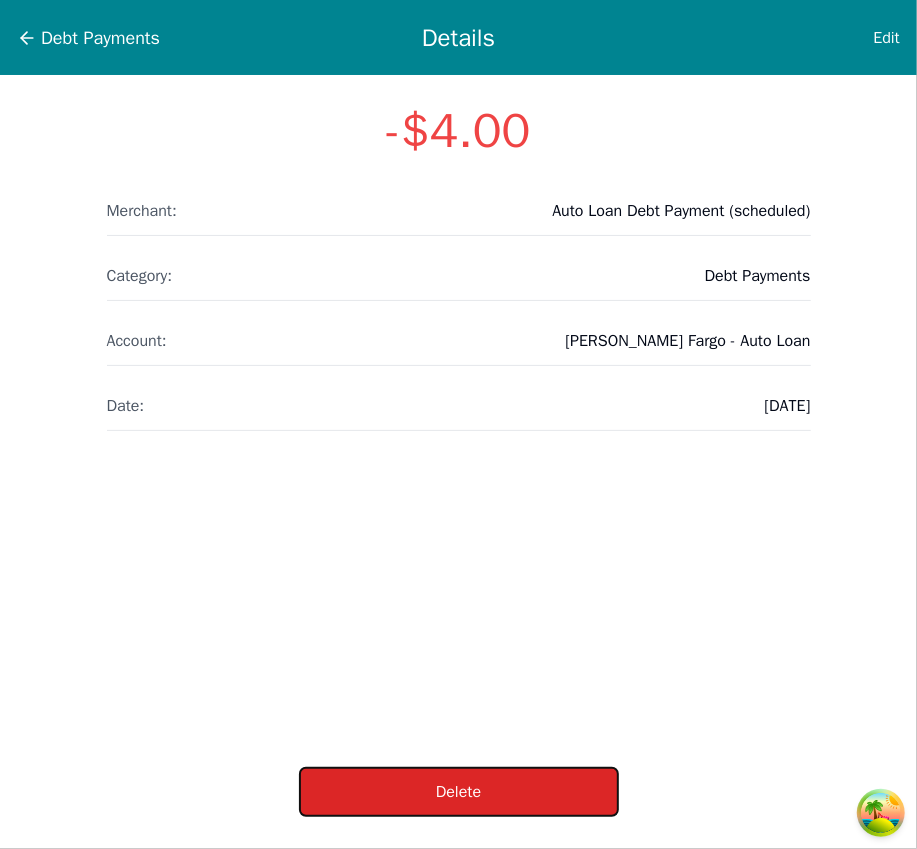 click on "Delete" at bounding box center (459, 792) 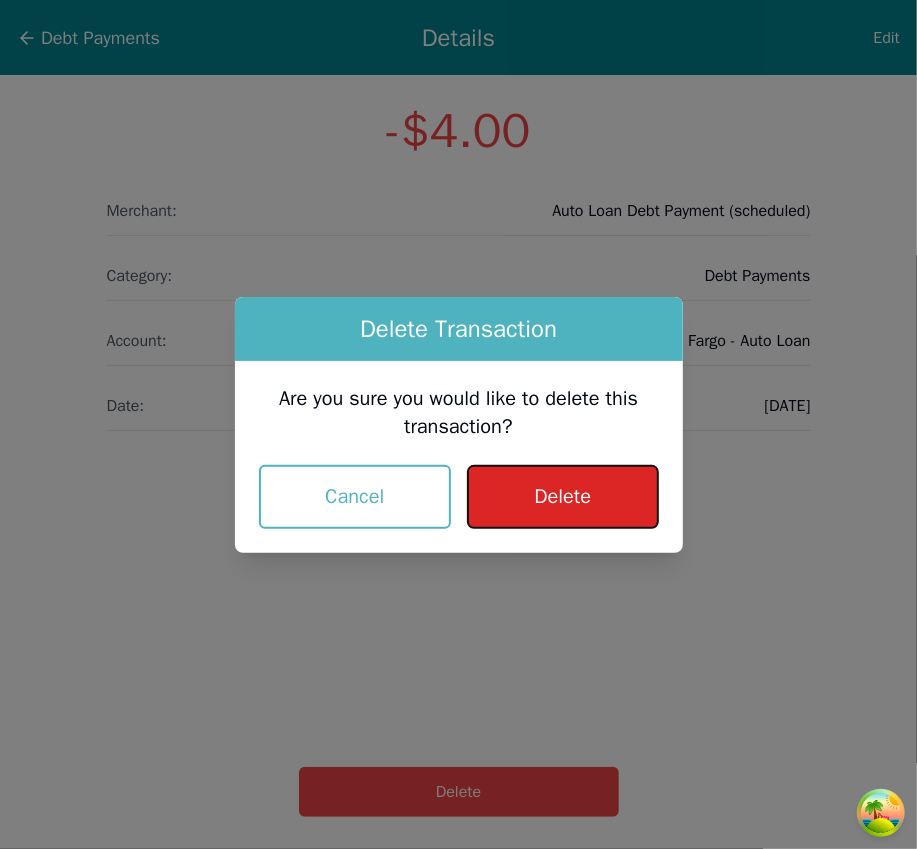click on "Delete" at bounding box center (562, 497) 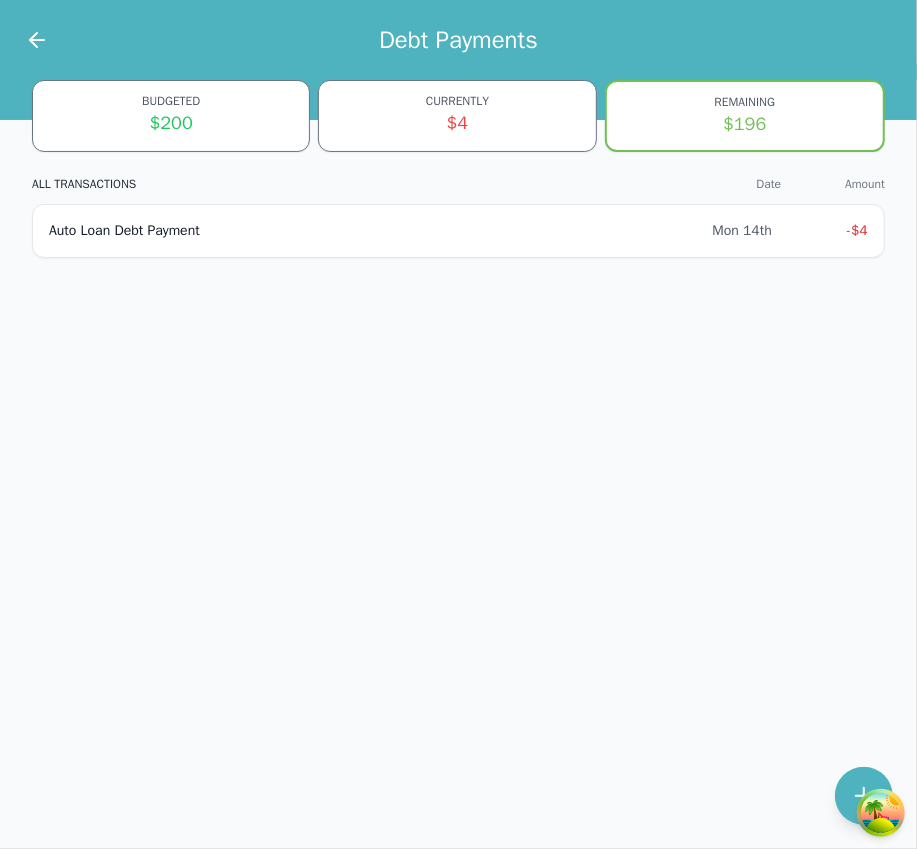 click on "BUDGETED $200 CURRENTLY $4 REMAINING $196 ALL TRANSACTIONS Date Amount Auto Loan Debt Payment Mon 14th -$4" at bounding box center [458, 181] 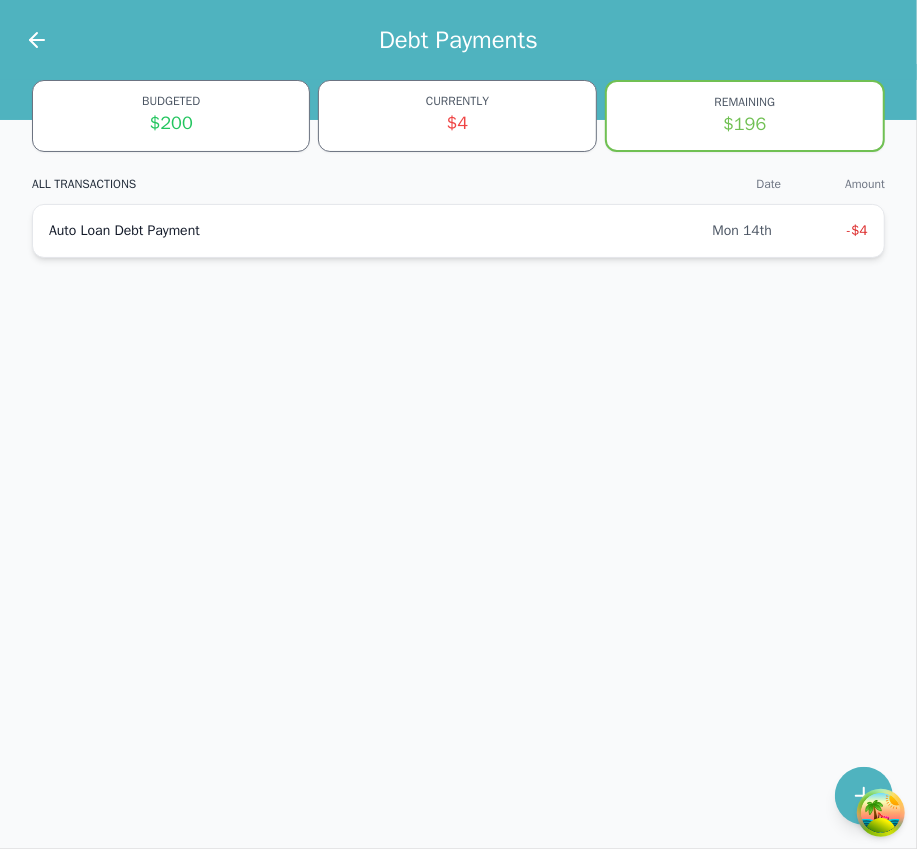 click on "Auto Loan Debt Payment" at bounding box center [380, 231] 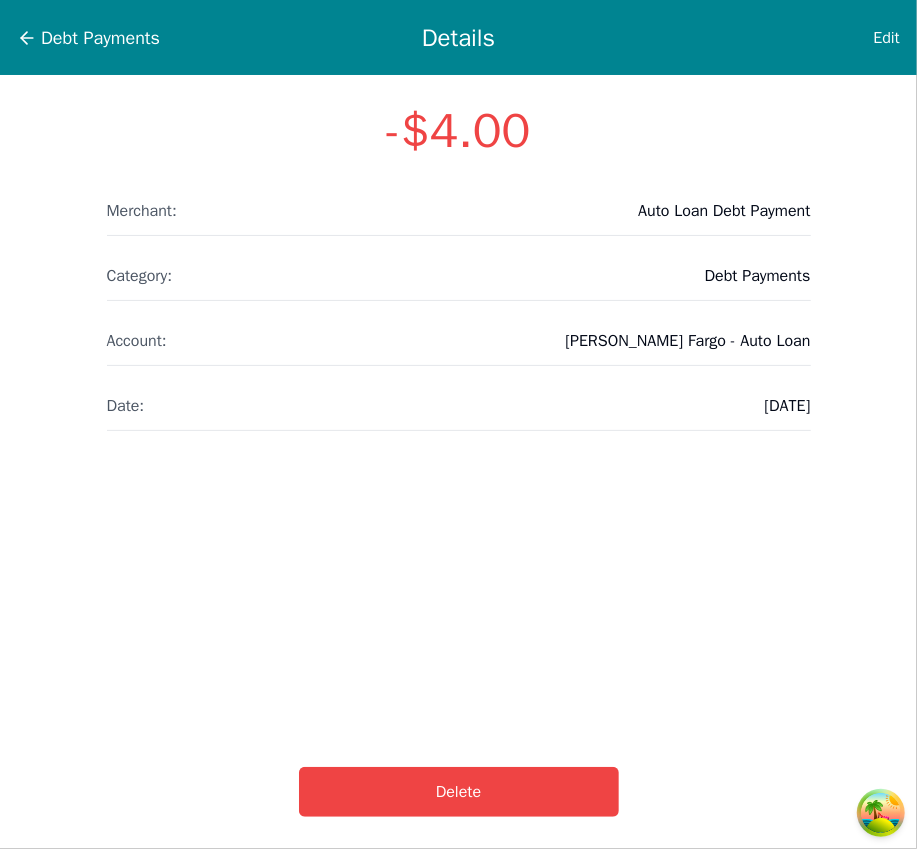 click on "Debt Payments Details Edit -$4.00 Merchant: Auto Loan Debt Payment Category: Debt Payments Account: Wells Fargo - Auto Loan Date: 07/14/2025 Delete" at bounding box center [458, 424] 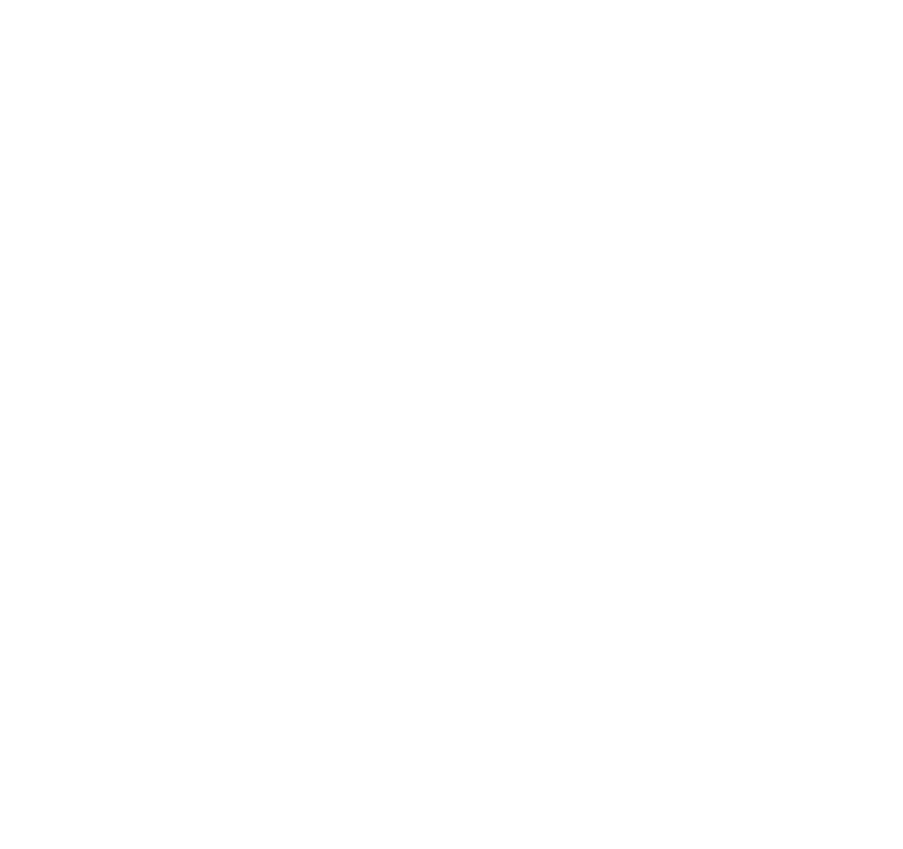 scroll, scrollTop: 0, scrollLeft: 0, axis: both 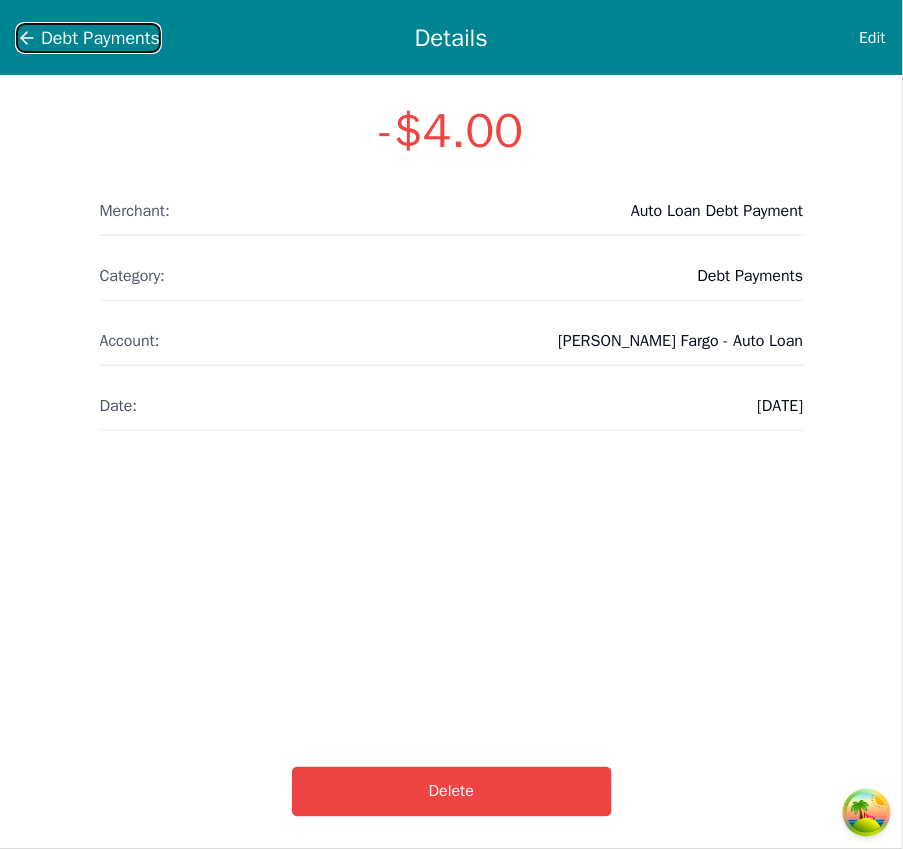 click on "Debt Payments" at bounding box center [88, 38] 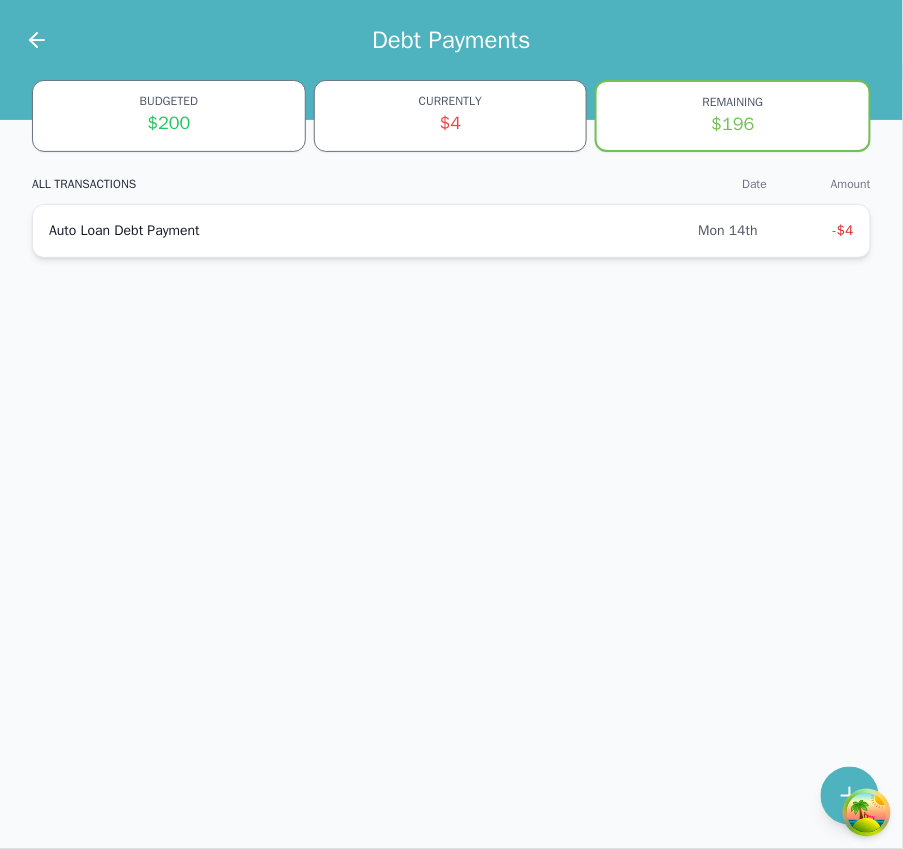 click on "Auto Loan Debt Payment Mon 14th -$4" at bounding box center [451, 231] 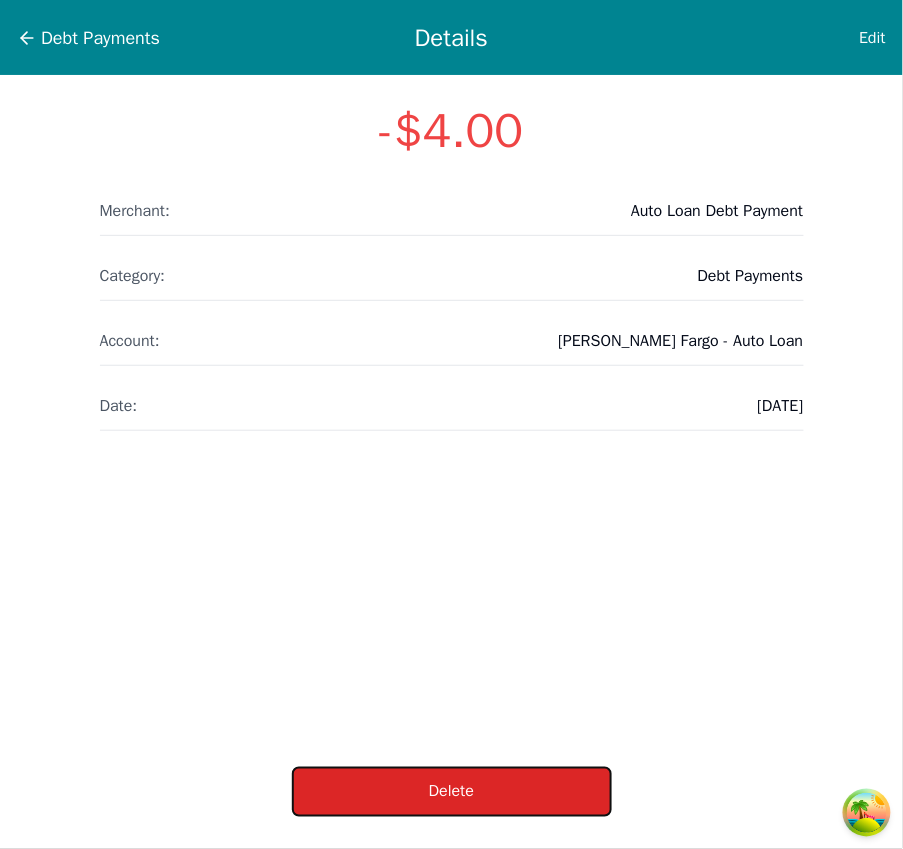 click on "Delete" at bounding box center [452, 792] 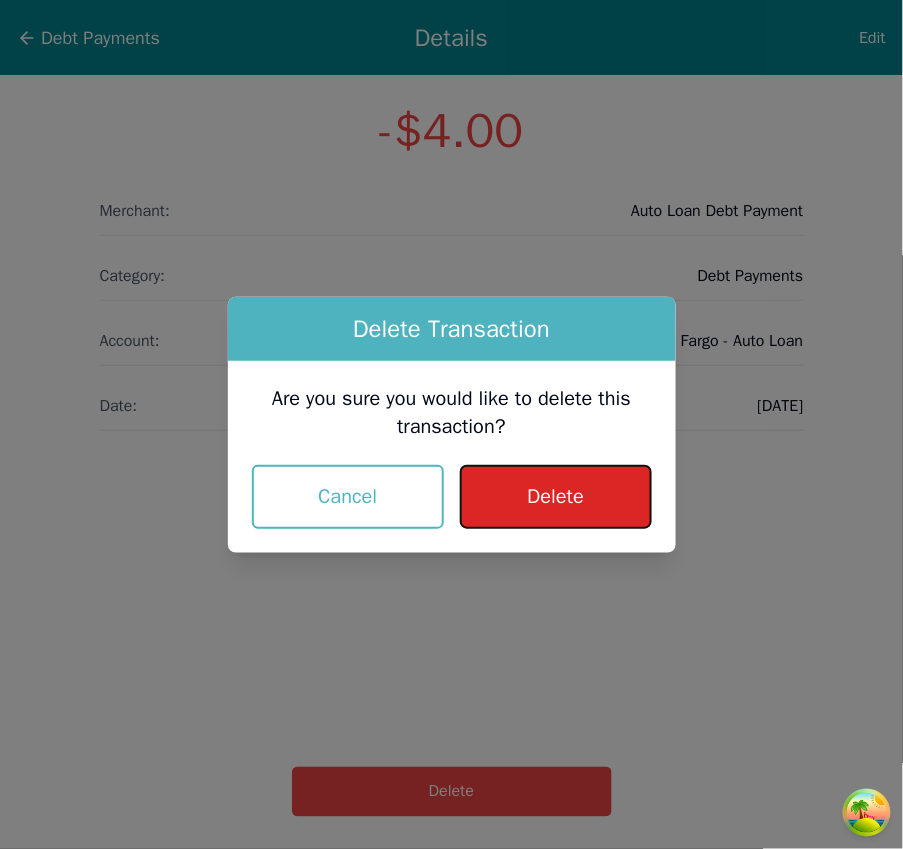 click on "Delete" at bounding box center [555, 497] 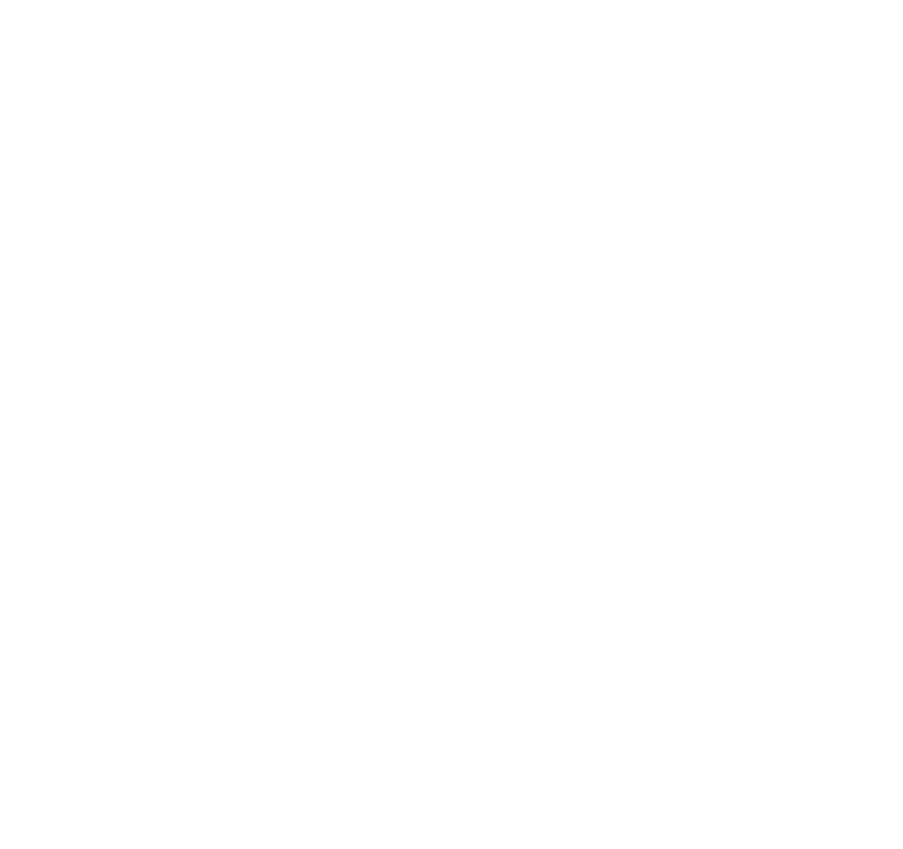 scroll, scrollTop: 0, scrollLeft: 0, axis: both 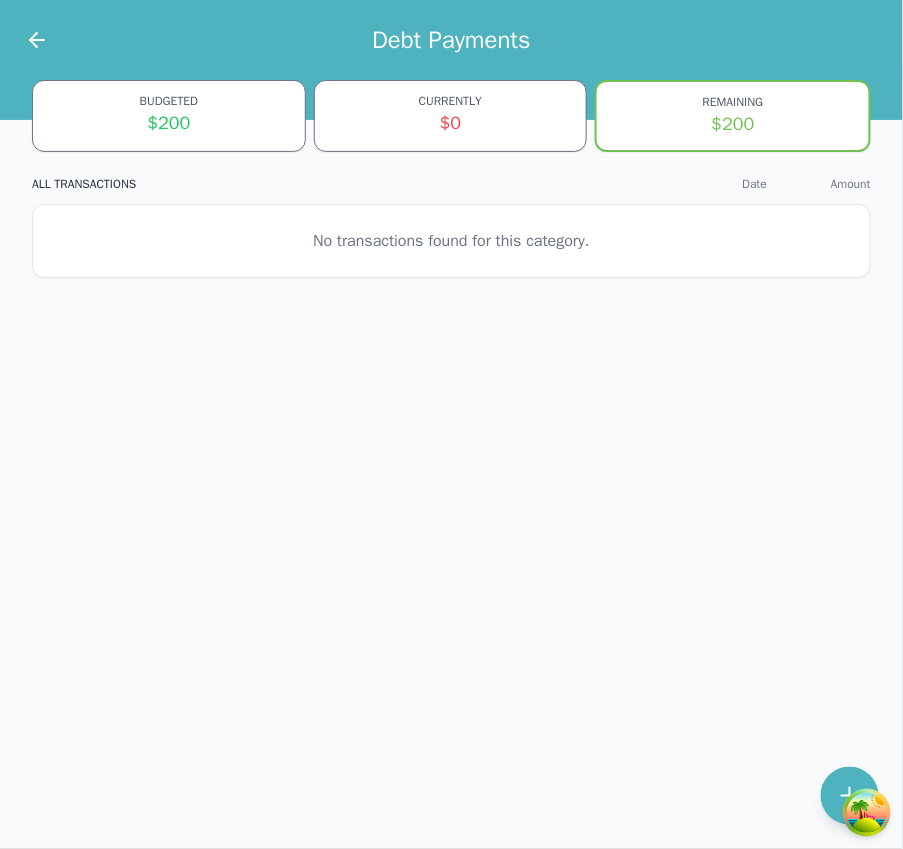 click at bounding box center [25, 40] 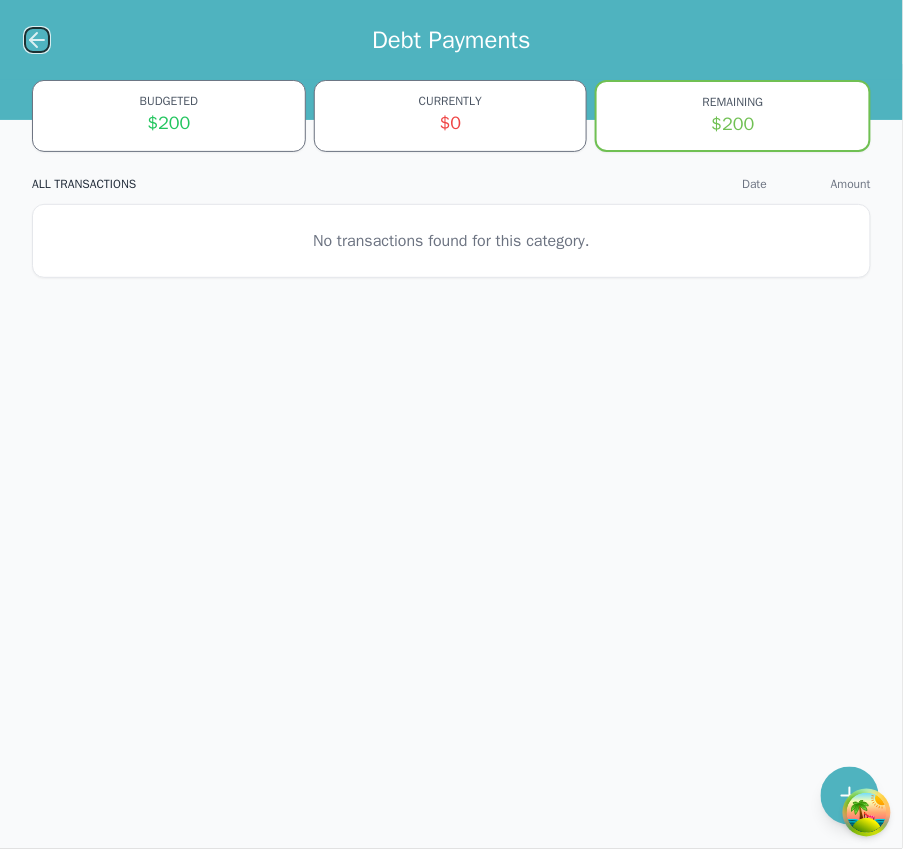 click 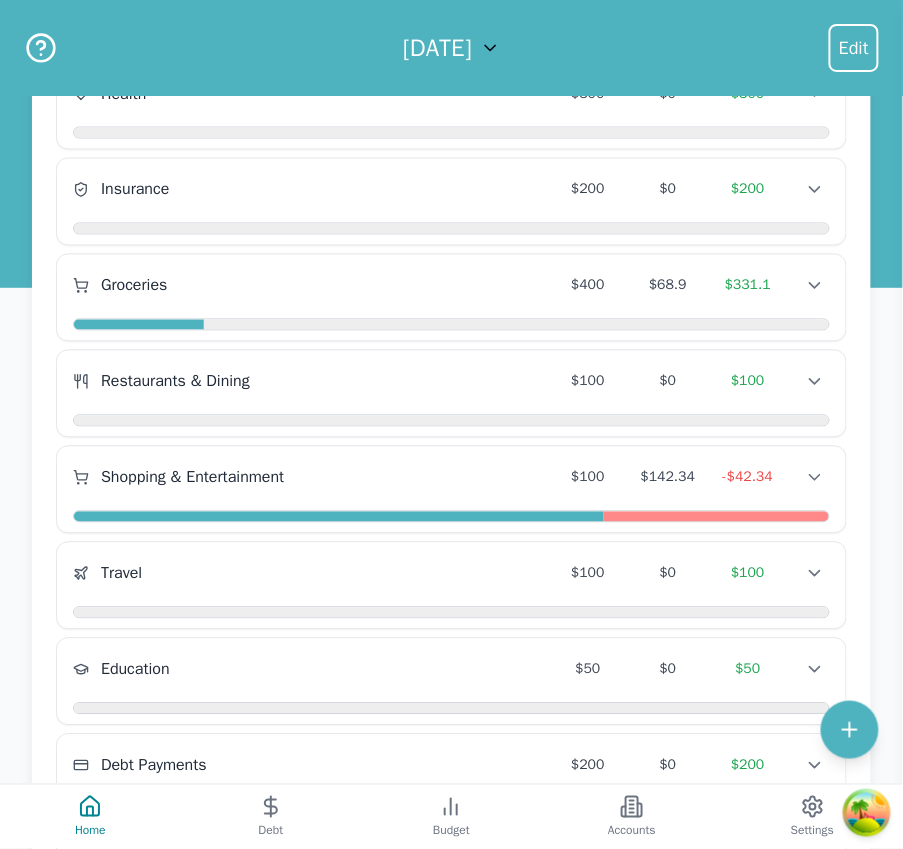 scroll, scrollTop: 781, scrollLeft: 0, axis: vertical 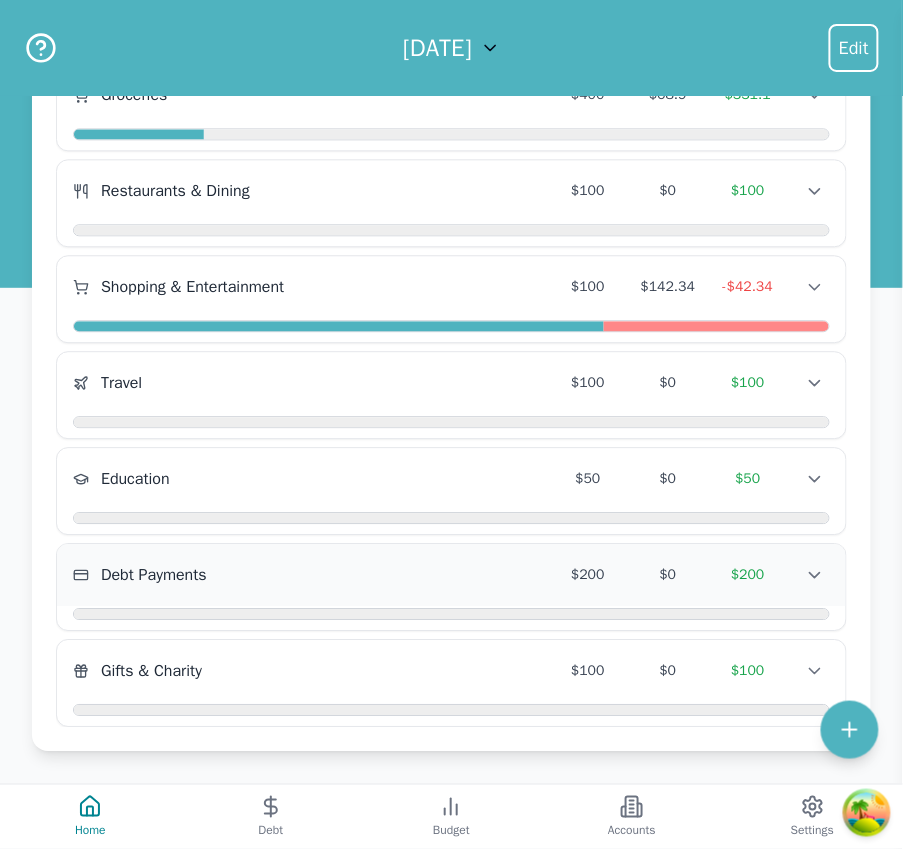 click on "Debt Payments" at bounding box center [310, 575] 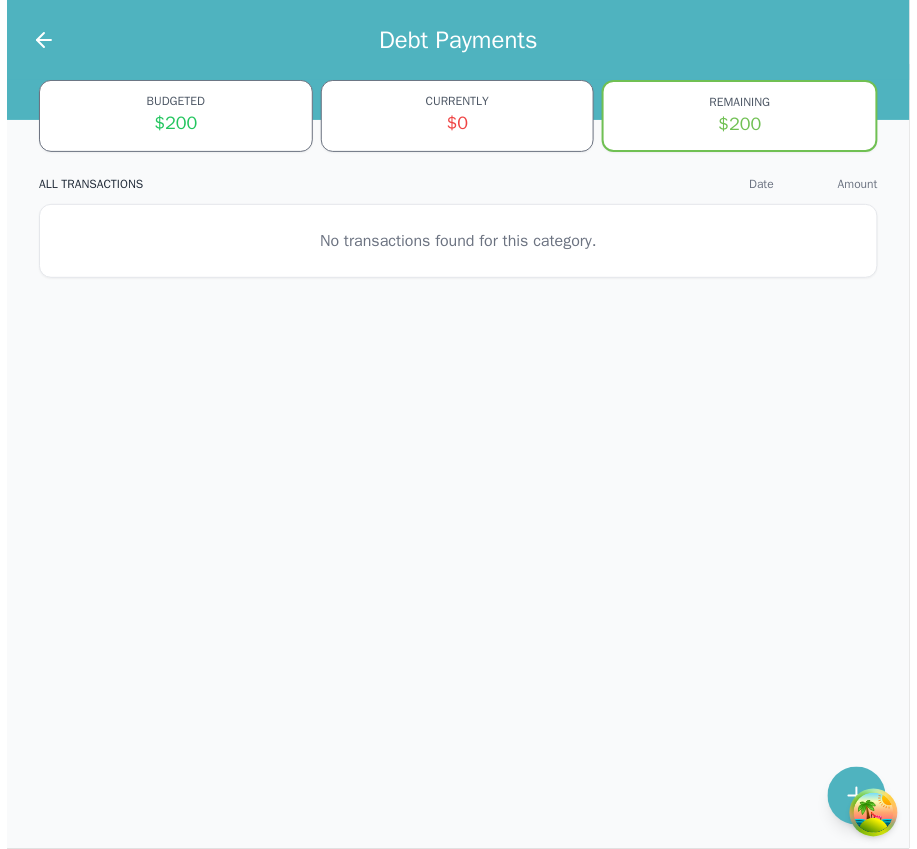 scroll, scrollTop: 0, scrollLeft: 0, axis: both 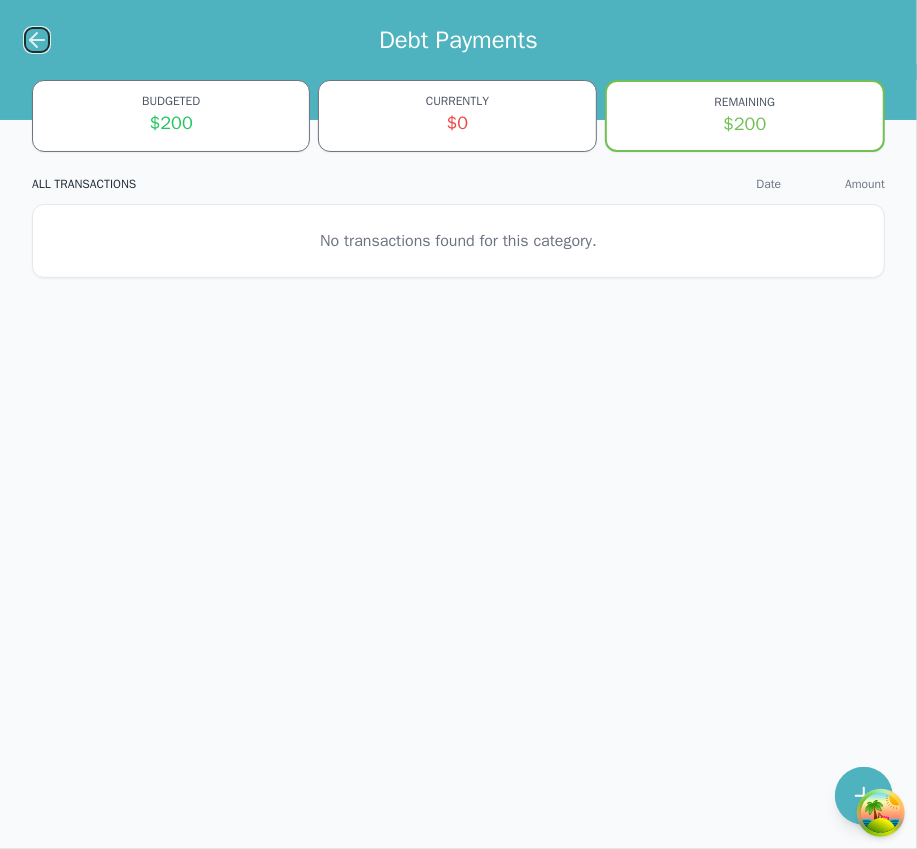 click 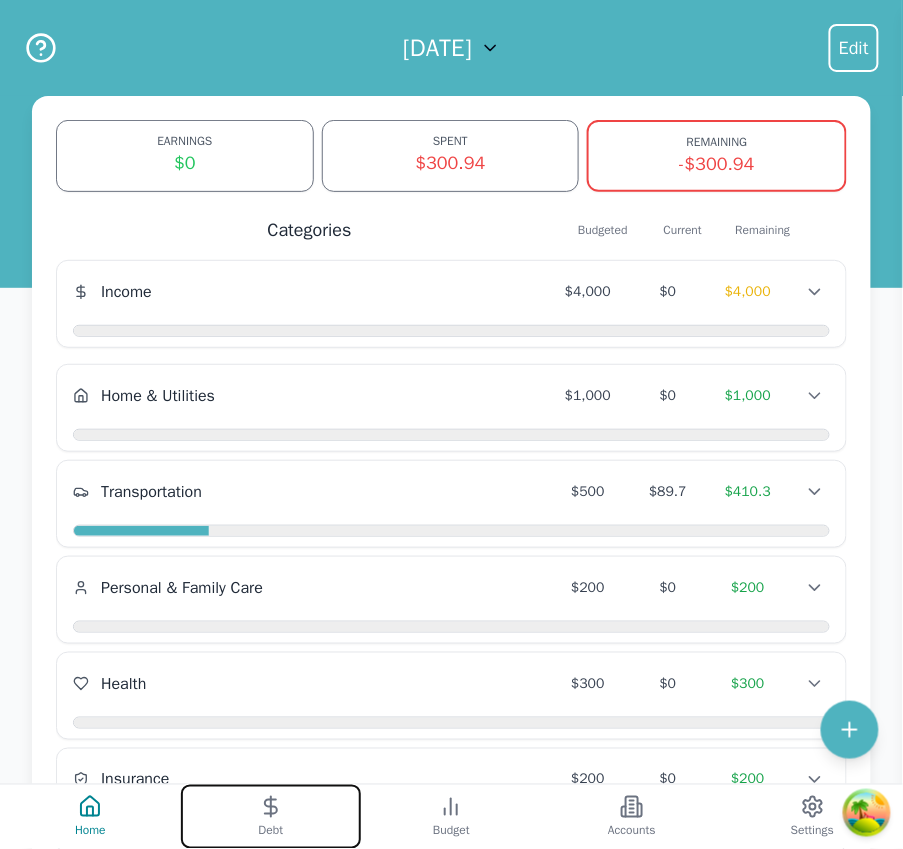 click on "Debt" at bounding box center [271, 817] 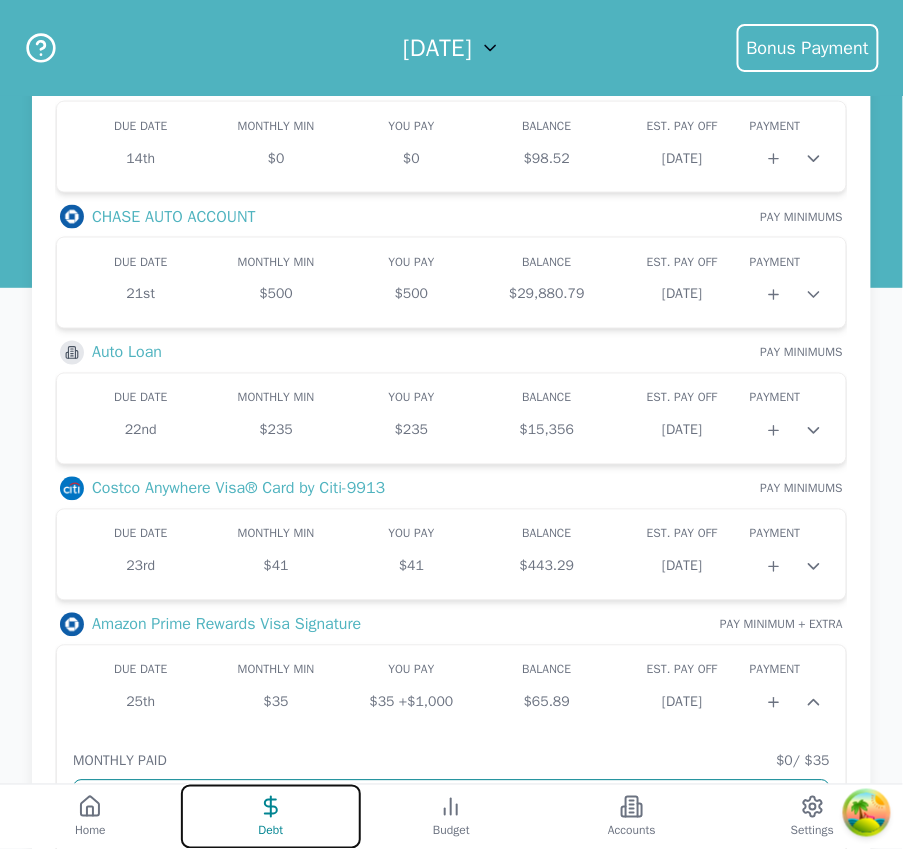 scroll, scrollTop: 585, scrollLeft: 0, axis: vertical 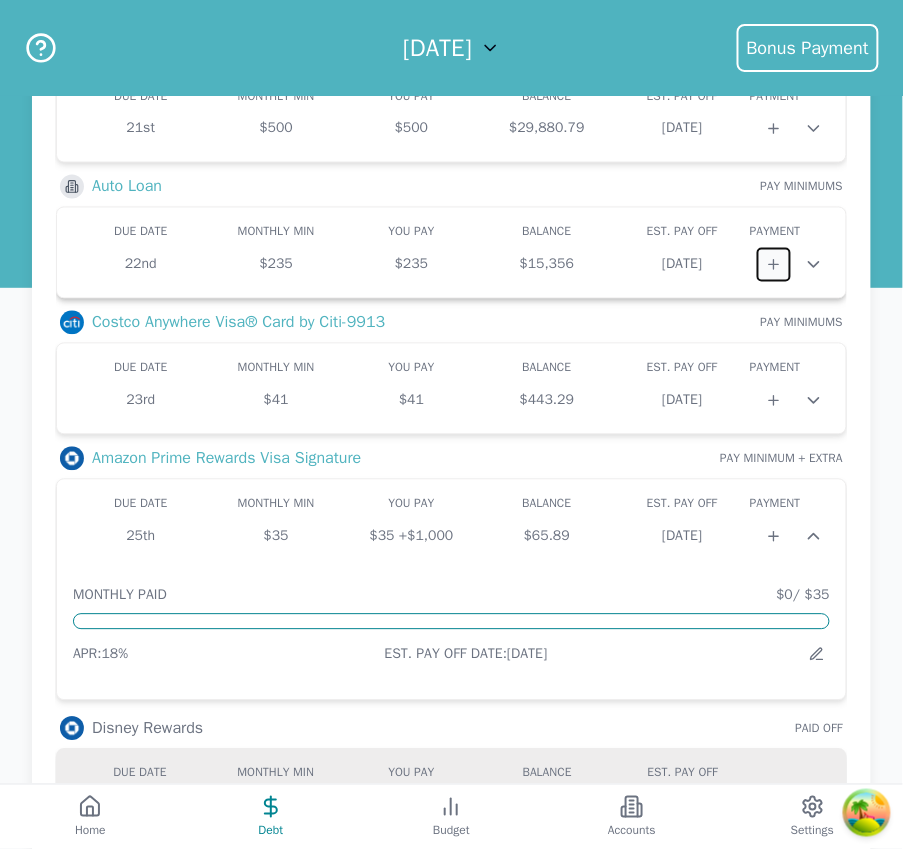 click 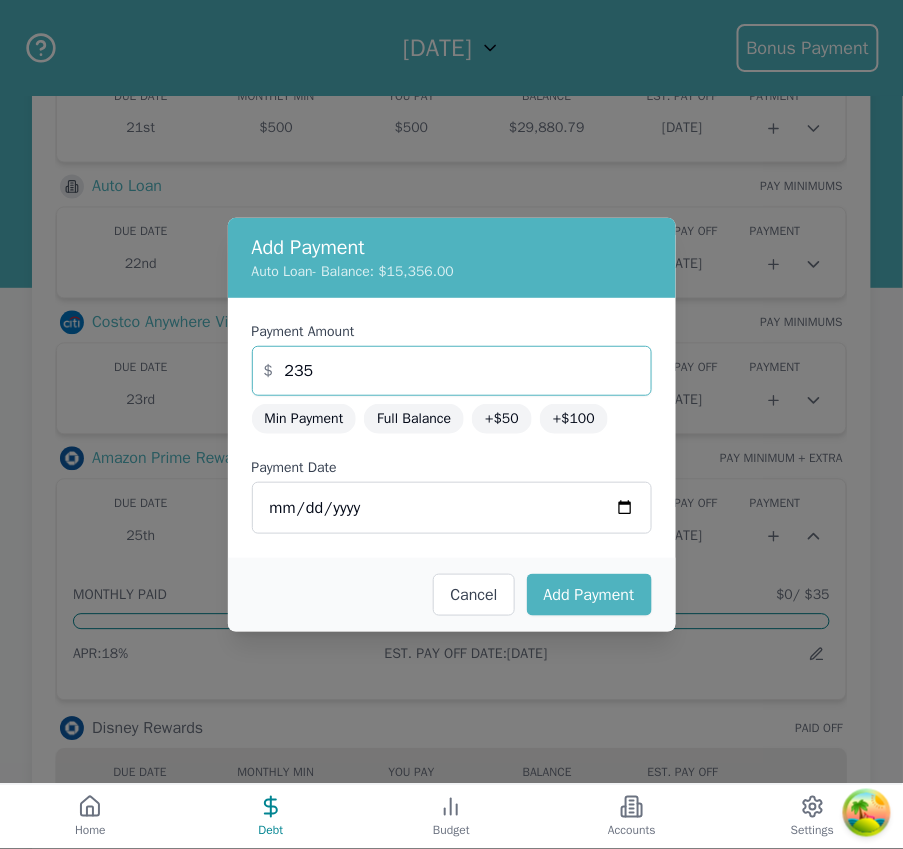 drag, startPoint x: 324, startPoint y: 372, endPoint x: 247, endPoint y: 355, distance: 78.854294 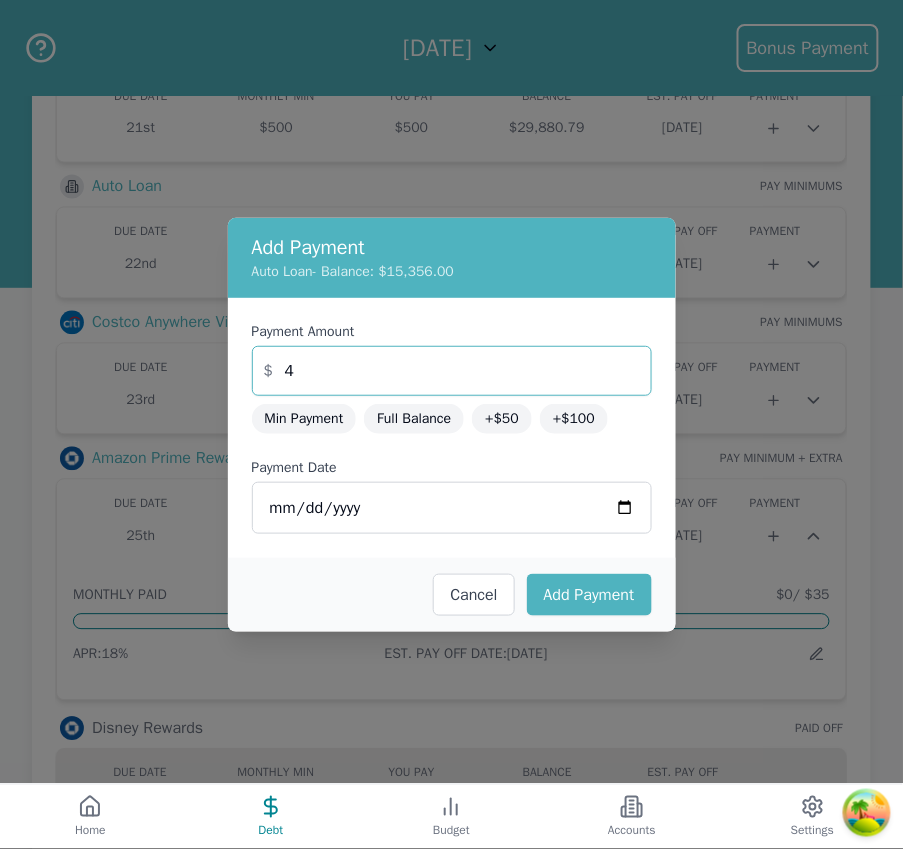 type on "4" 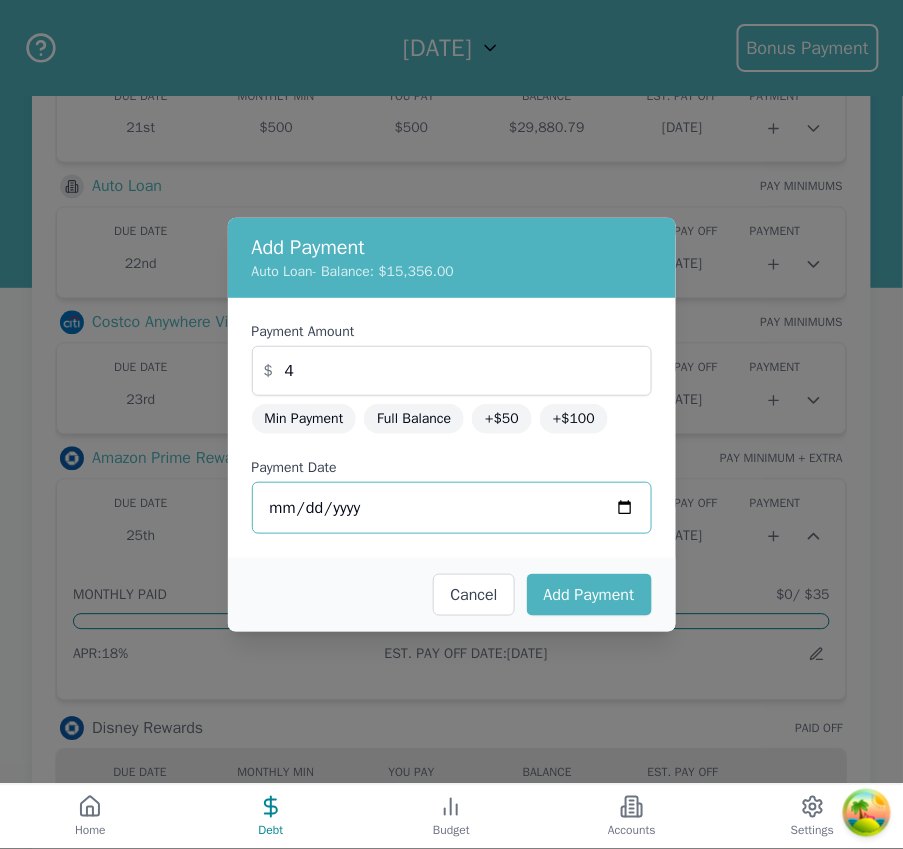 click on "2025-07-14" at bounding box center [452, 508] 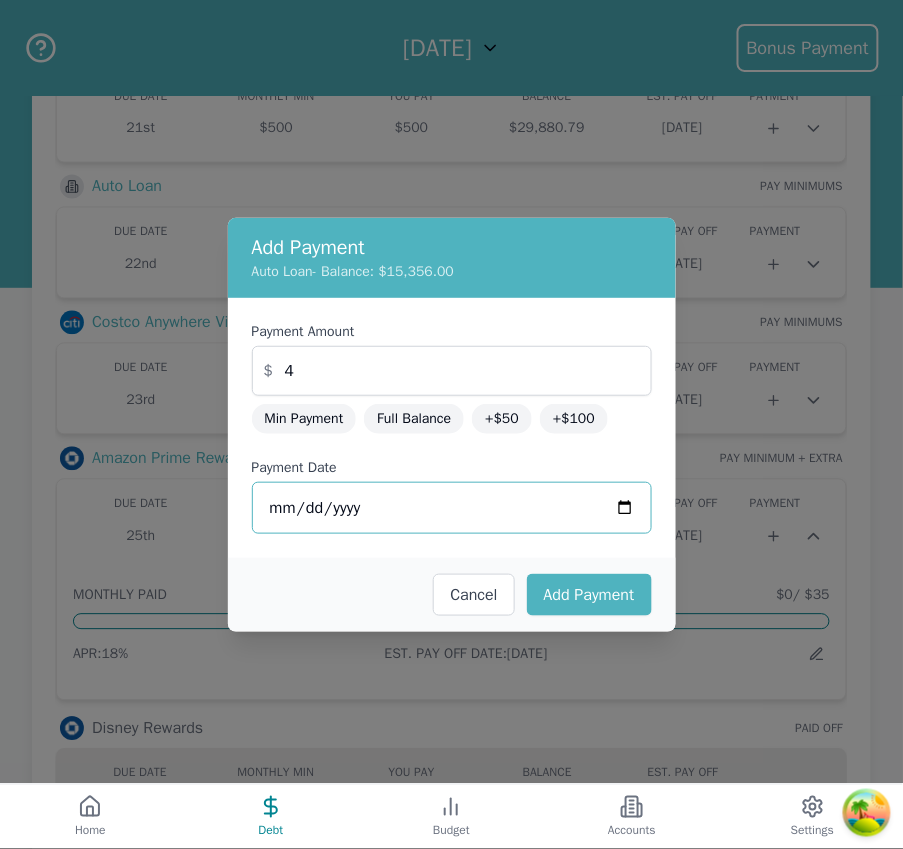 type on "2025-07-20" 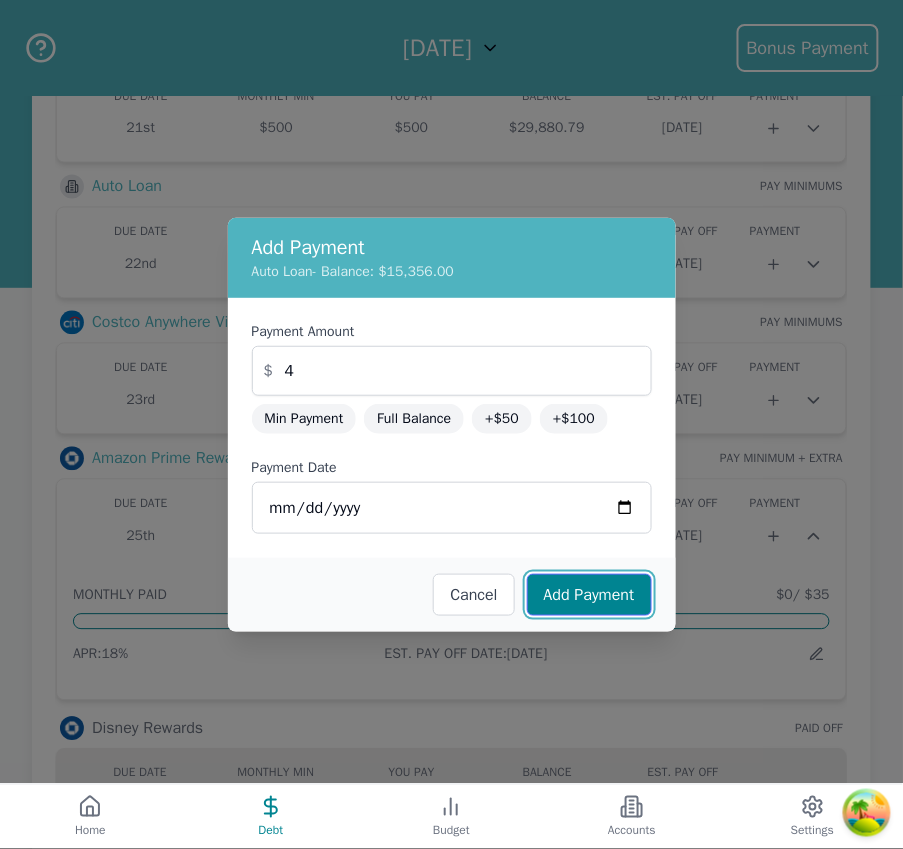 click on "Add Payment" at bounding box center (589, 595) 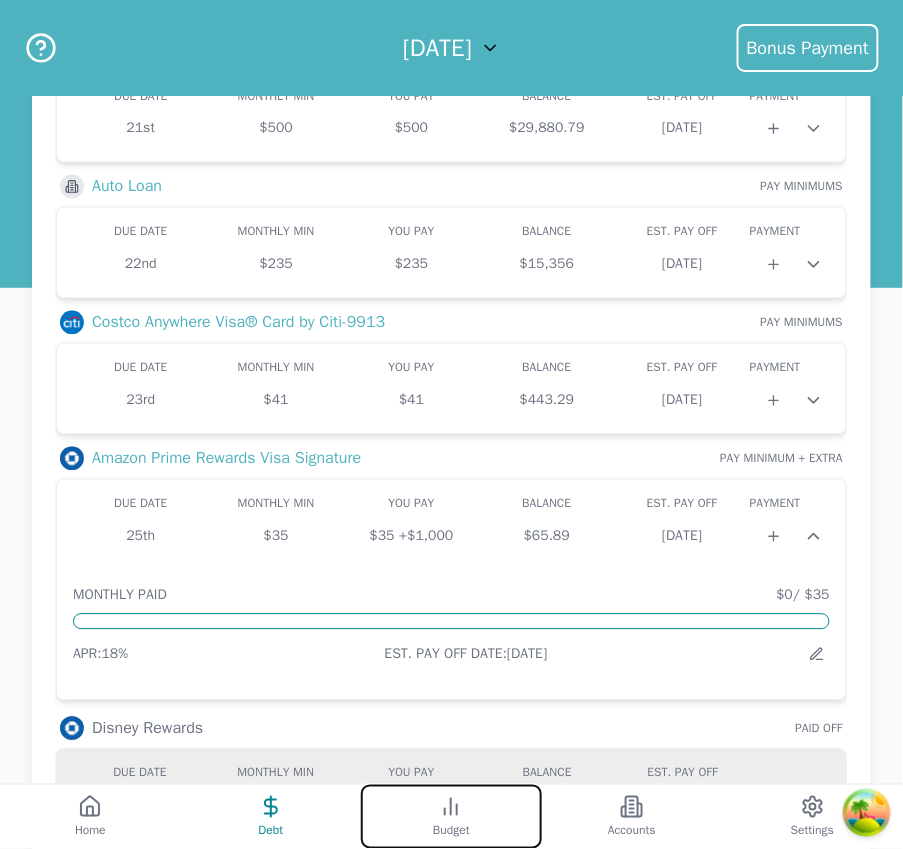 click 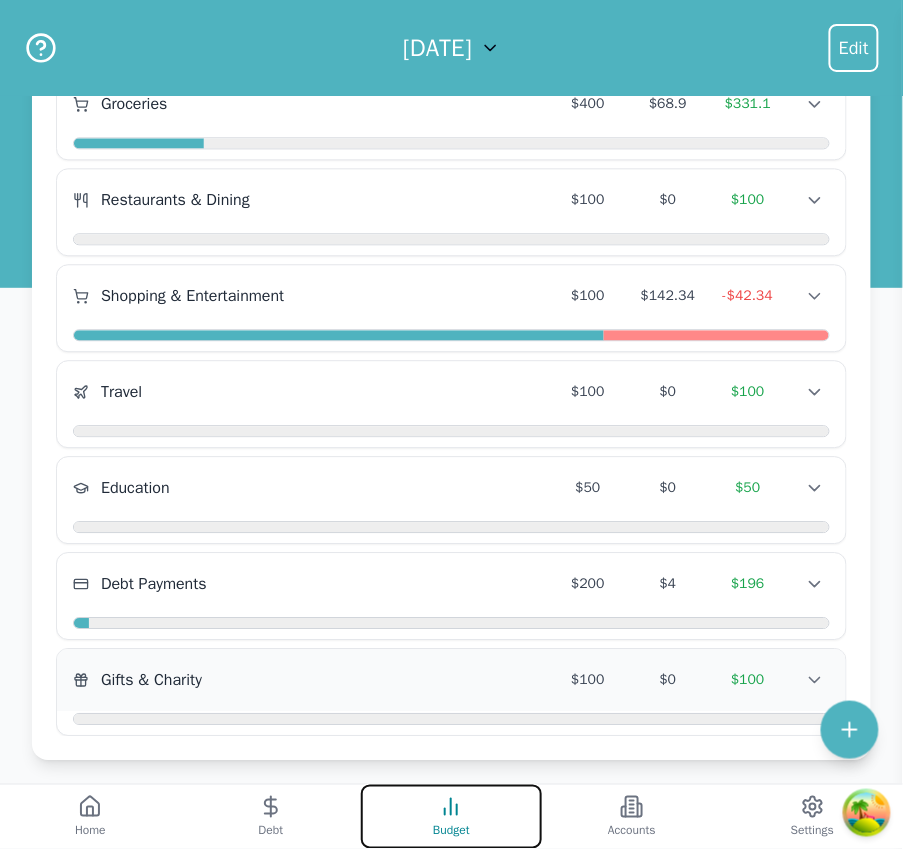 scroll, scrollTop: 781, scrollLeft: 0, axis: vertical 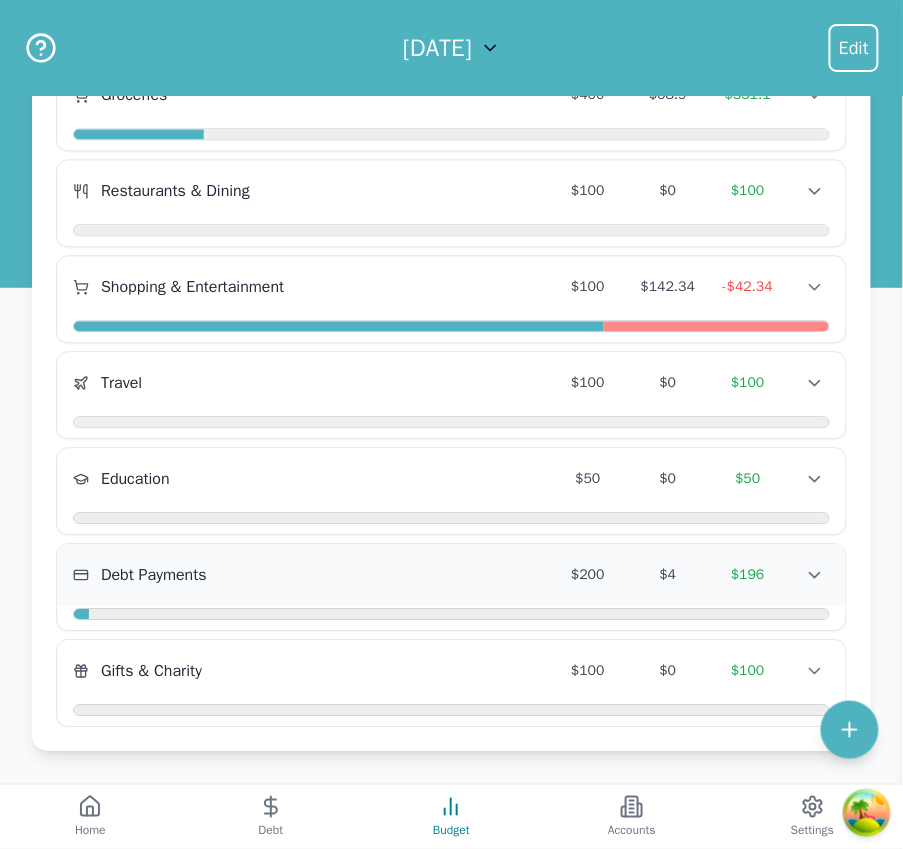 click on "Debt Payments $200 $4 $196 Debt Payments $200 $4 $196 Debt Payments $200 $4 $196" at bounding box center [451, 575] 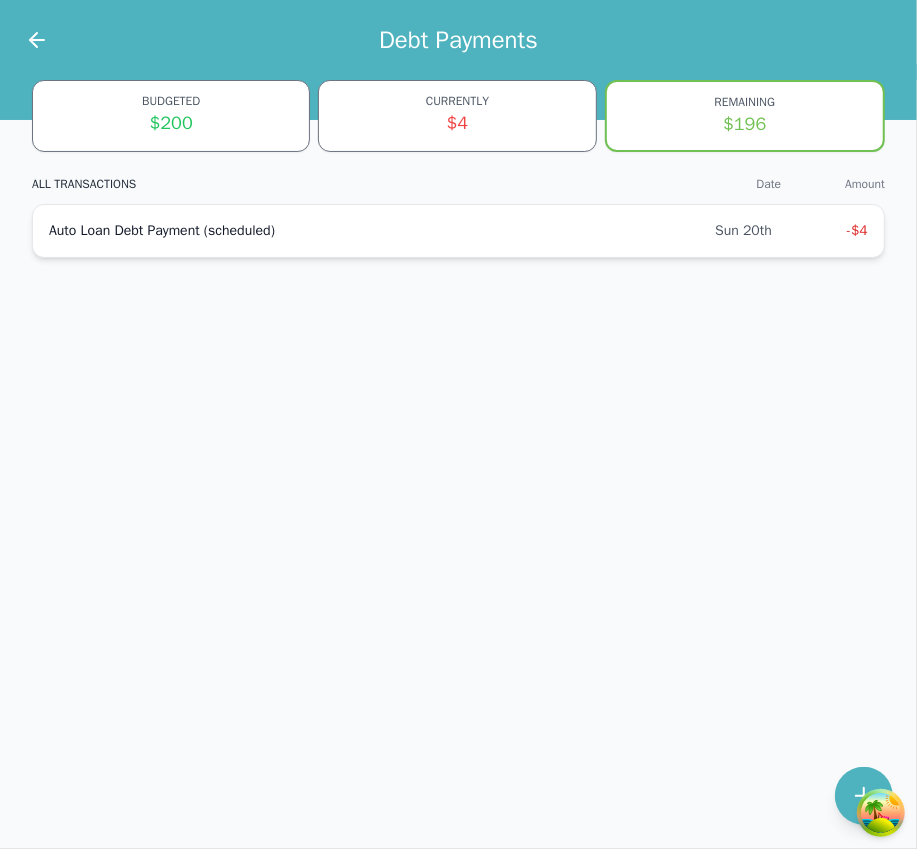 click on "Auto Loan Debt Payment (scheduled)" at bounding box center [382, 231] 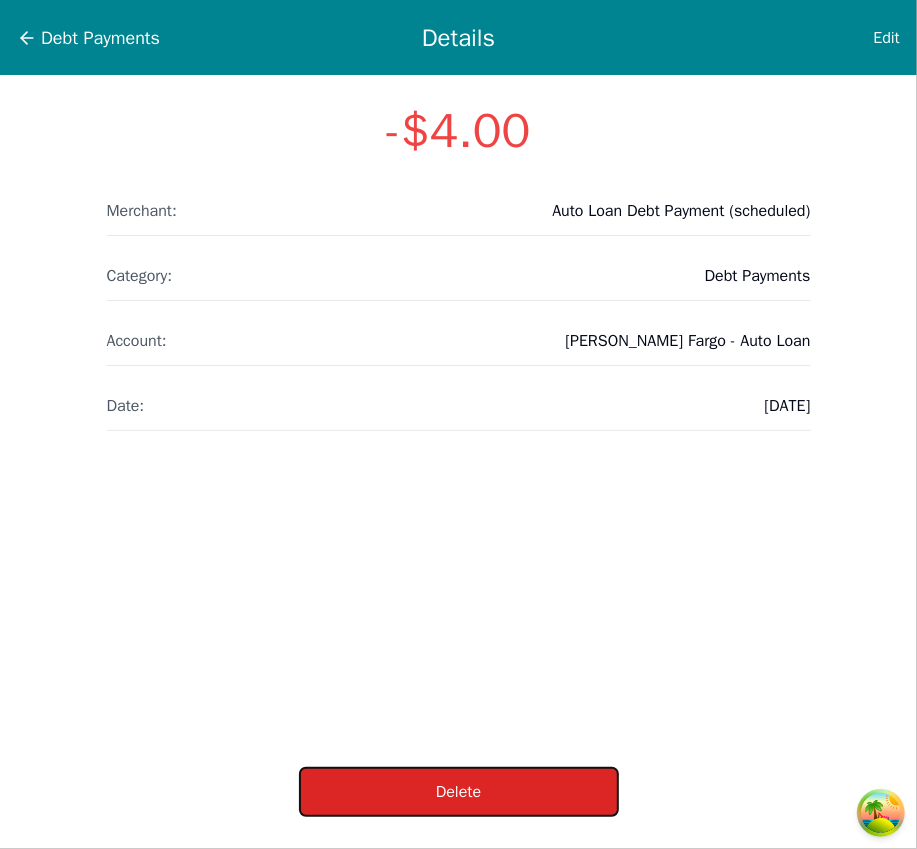 click on "Delete" at bounding box center [459, 792] 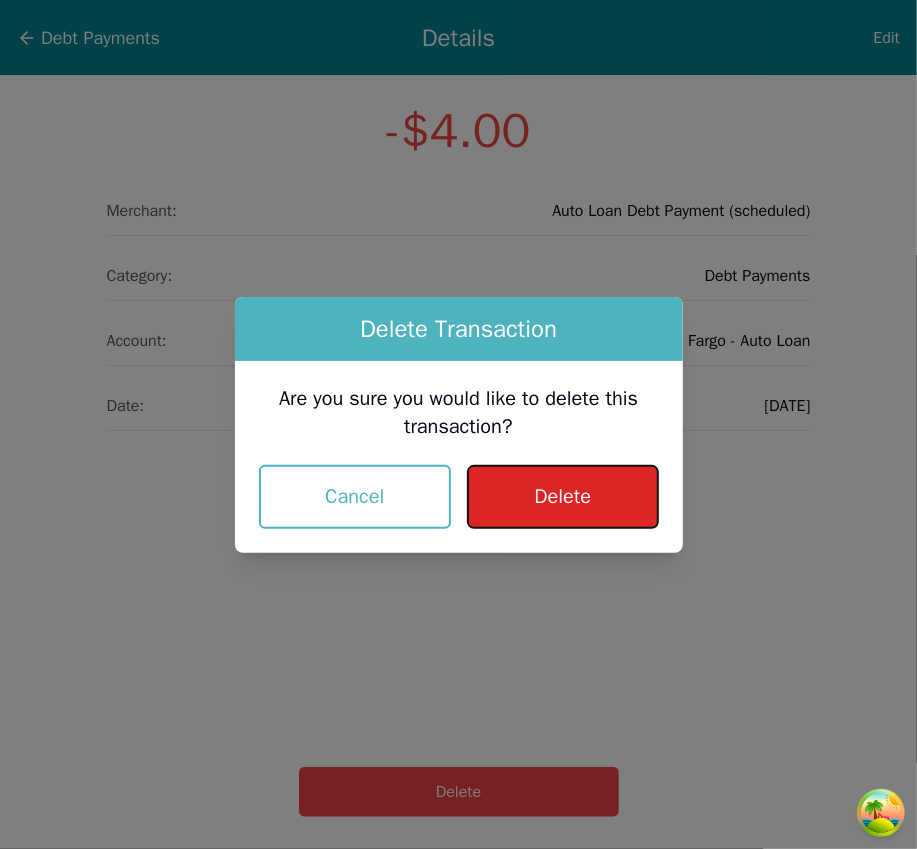 click on "Delete" at bounding box center [562, 497] 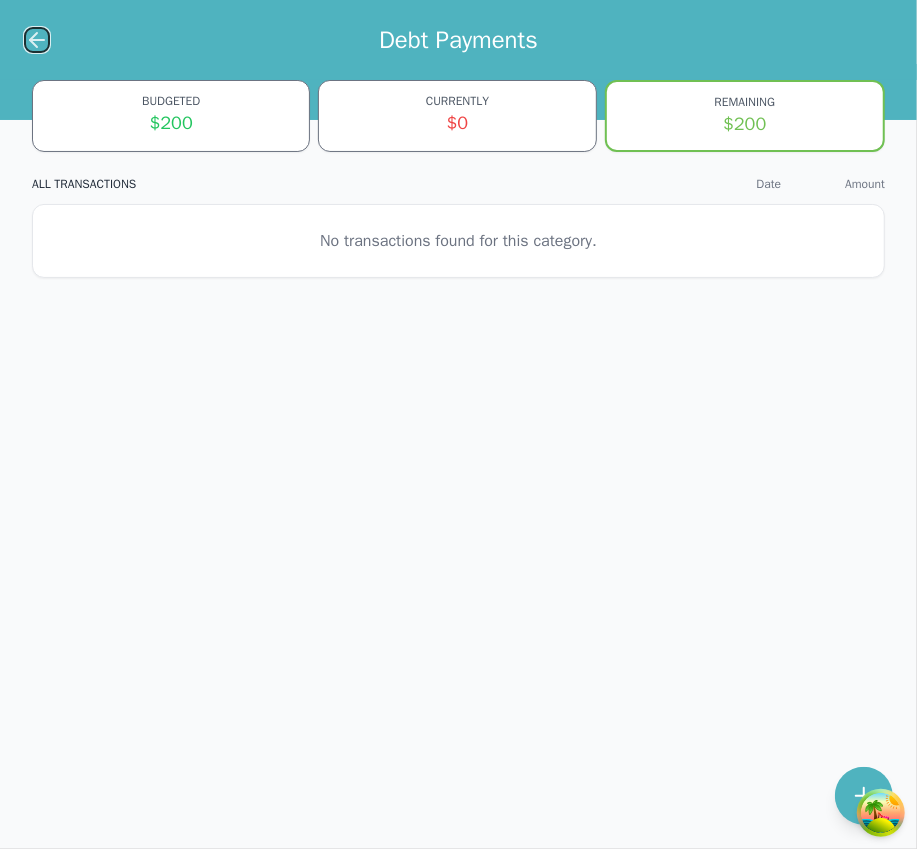 click 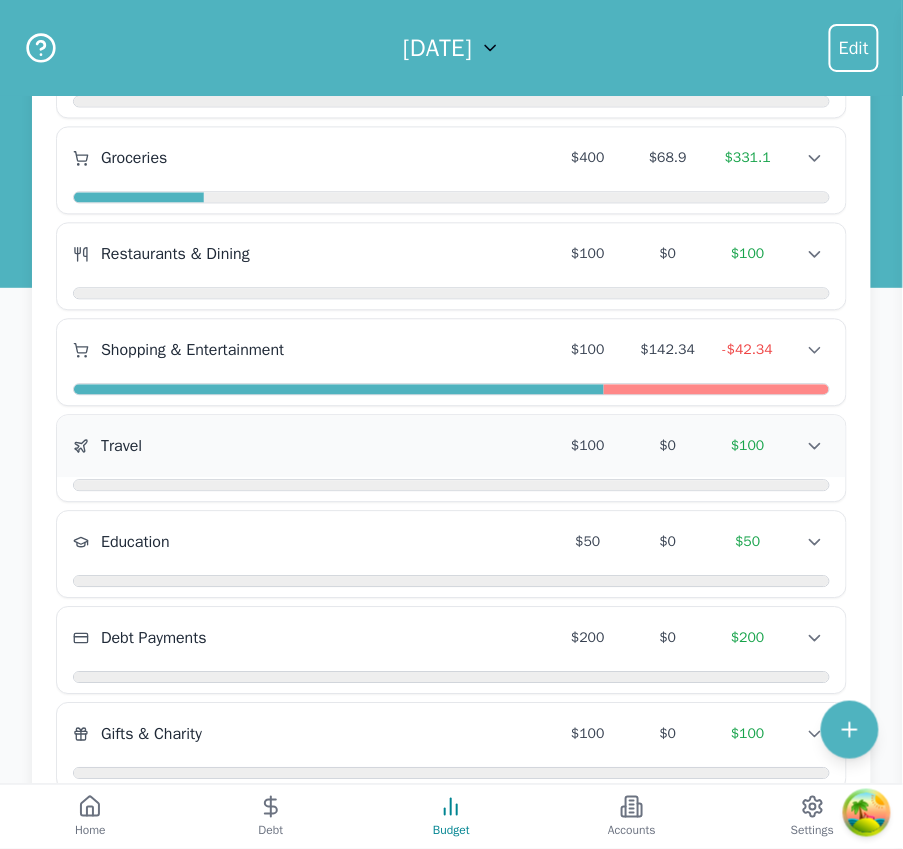 scroll, scrollTop: 781, scrollLeft: 0, axis: vertical 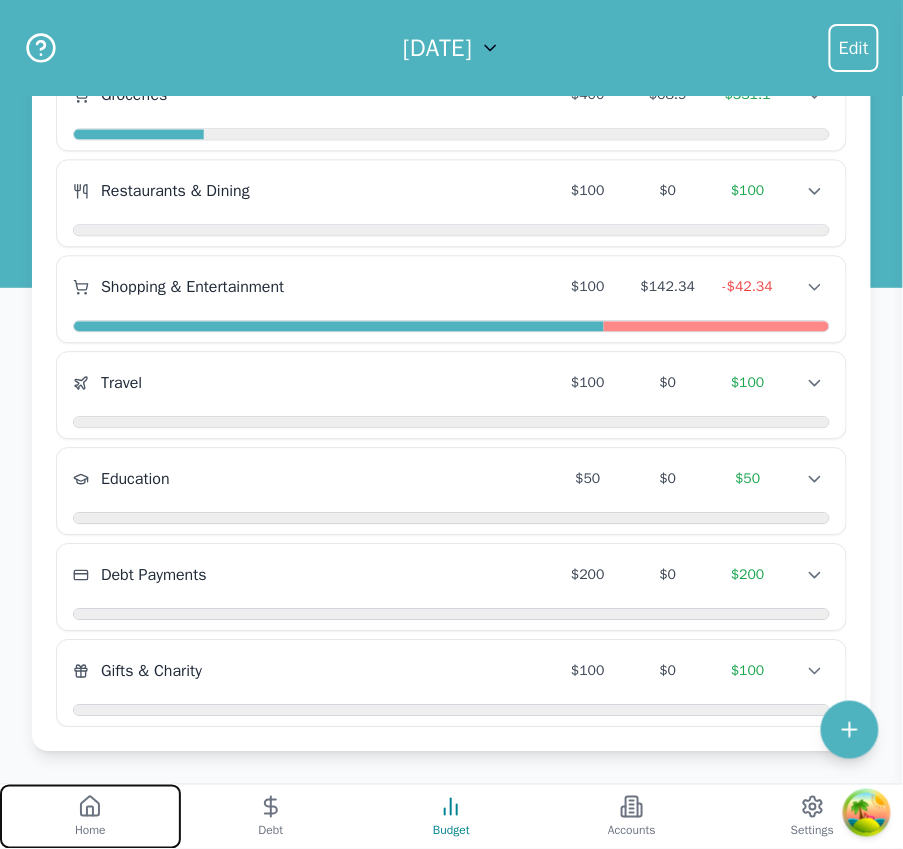 click on "Home" at bounding box center [90, 817] 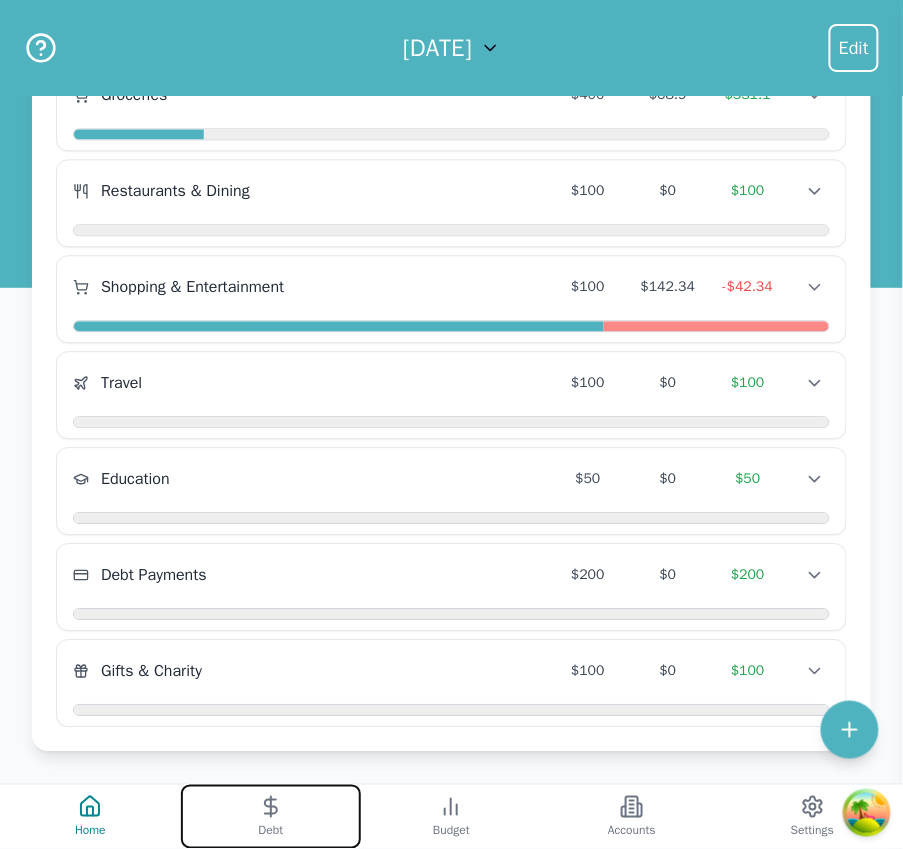 click 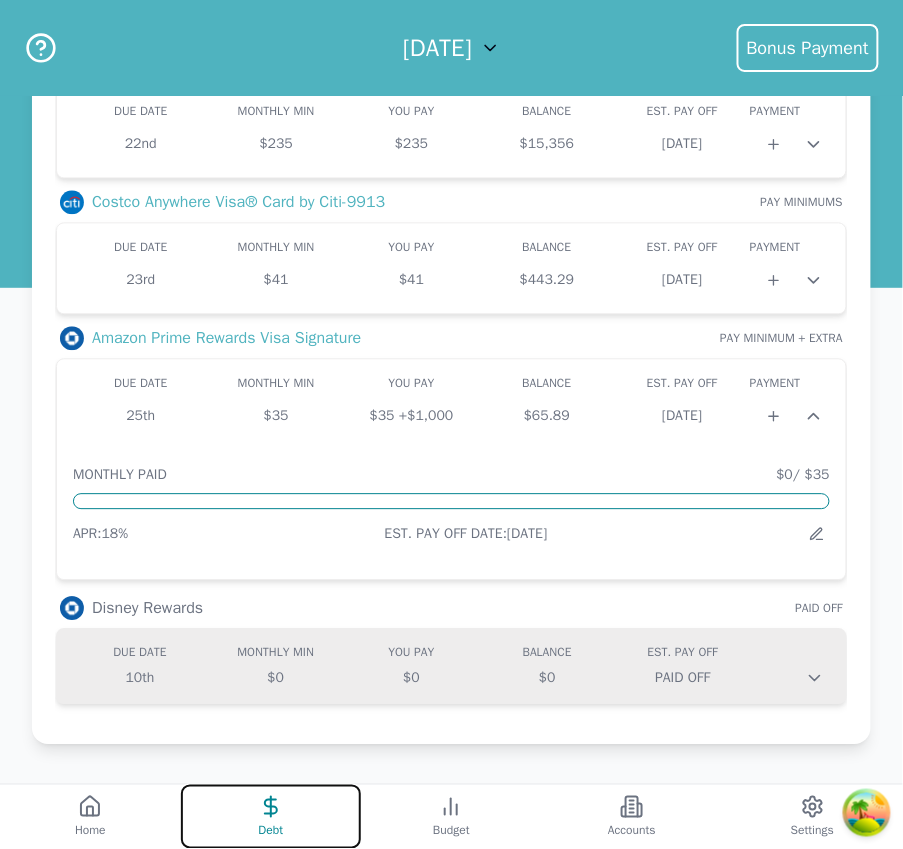 scroll, scrollTop: 701, scrollLeft: 0, axis: vertical 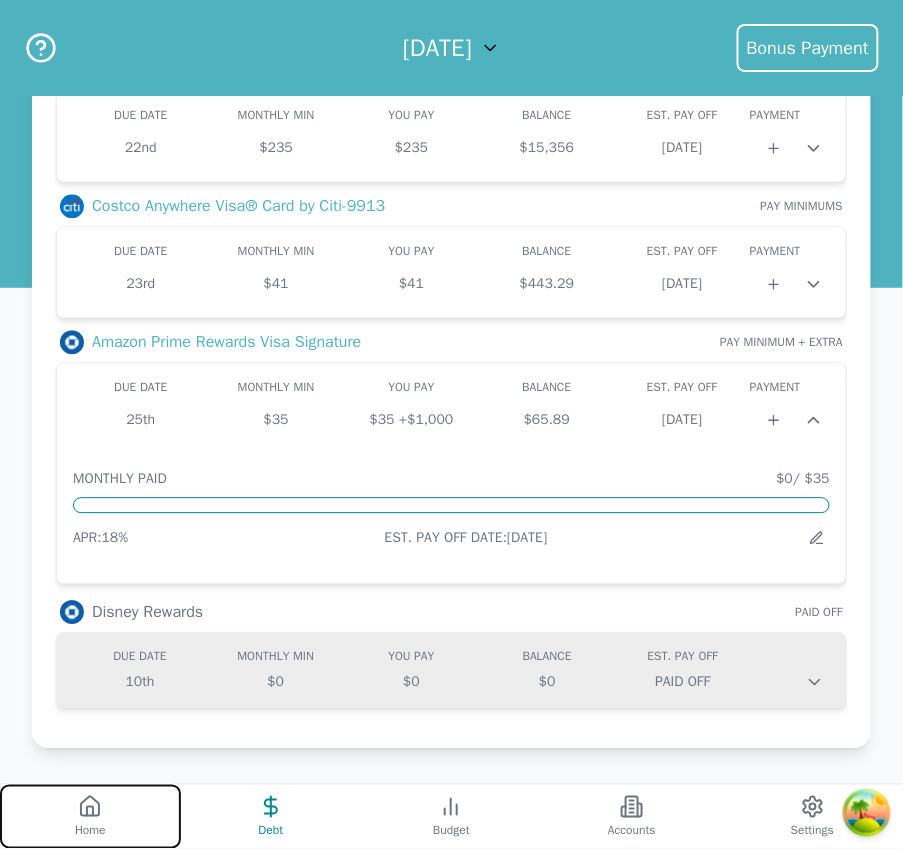 drag, startPoint x: 59, startPoint y: 794, endPoint x: 112, endPoint y: 786, distance: 53.600372 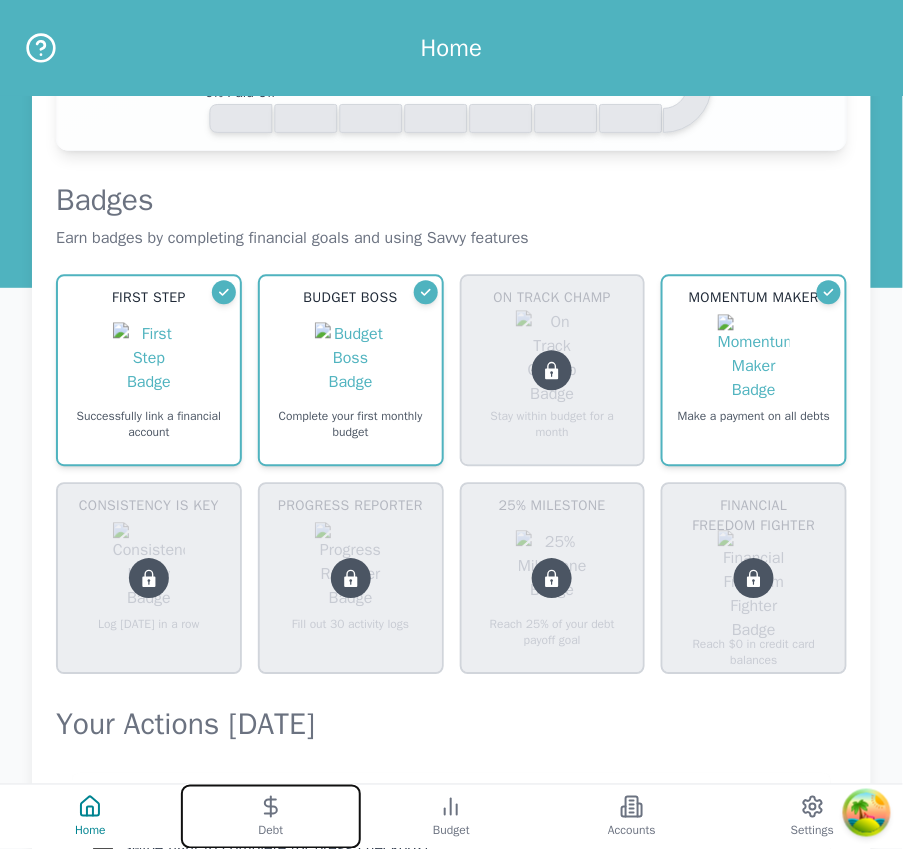 click on "Debt" at bounding box center [271, 817] 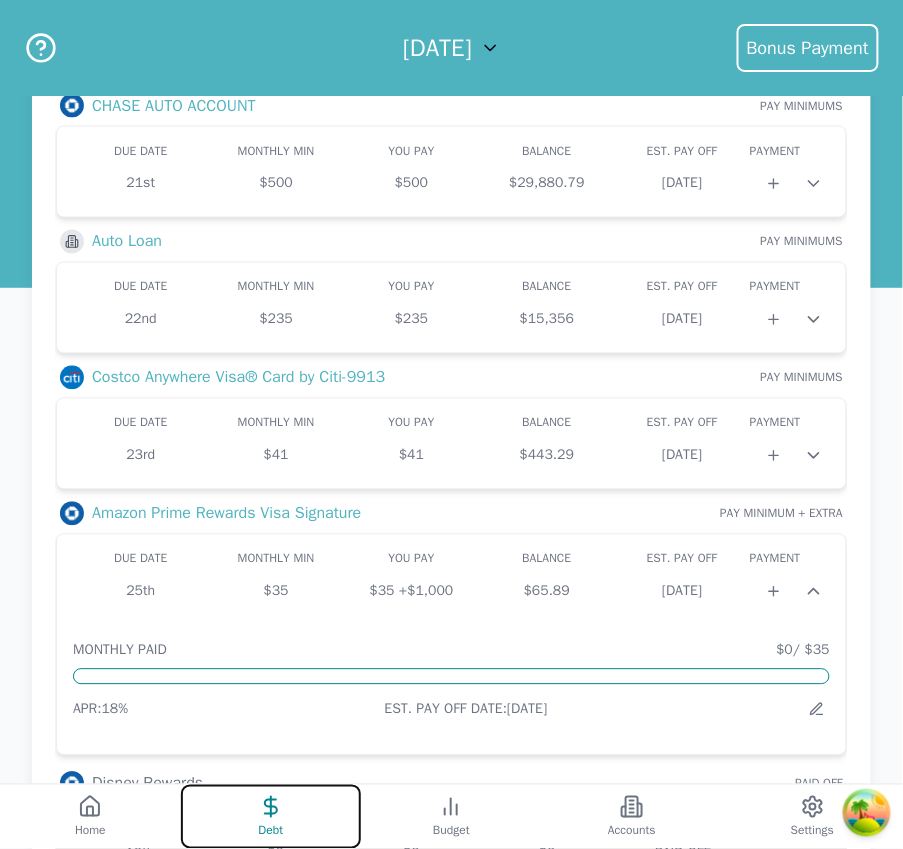 scroll, scrollTop: 526, scrollLeft: 0, axis: vertical 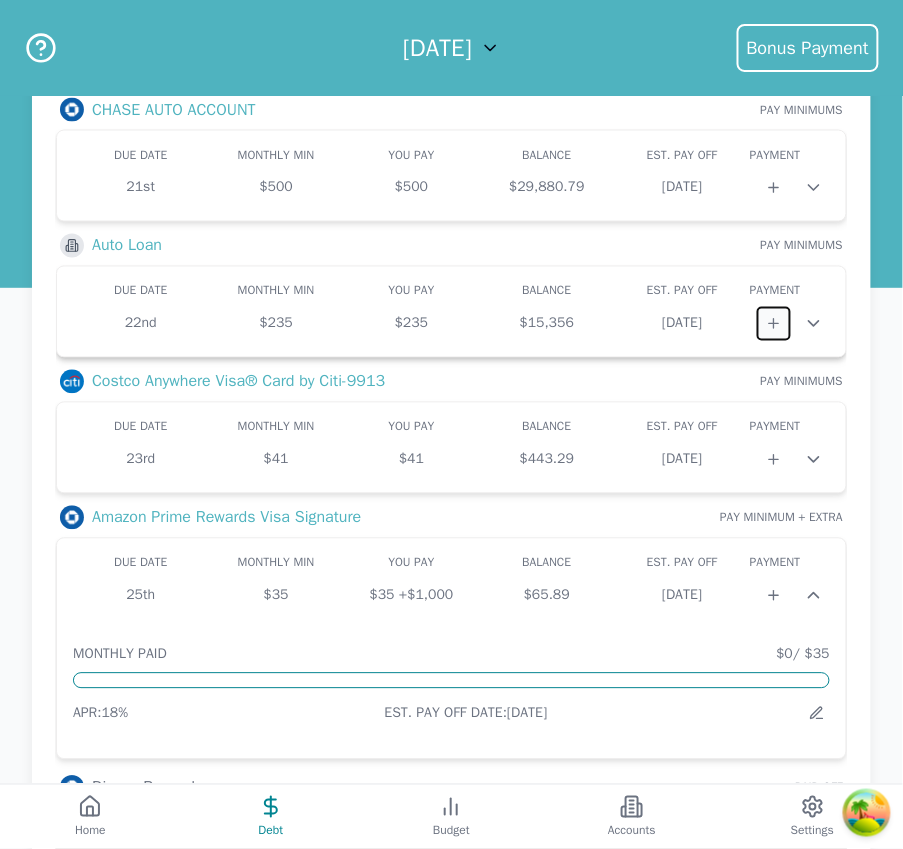 click at bounding box center [774, 324] 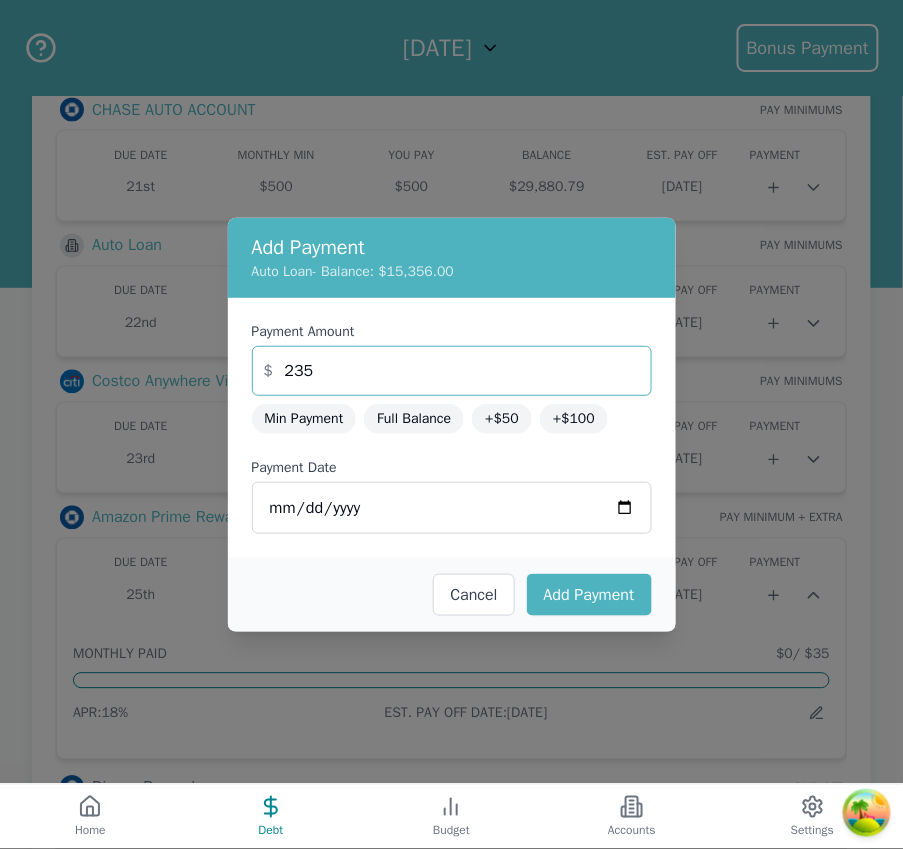 drag, startPoint x: 333, startPoint y: 367, endPoint x: 185, endPoint y: 357, distance: 148.33745 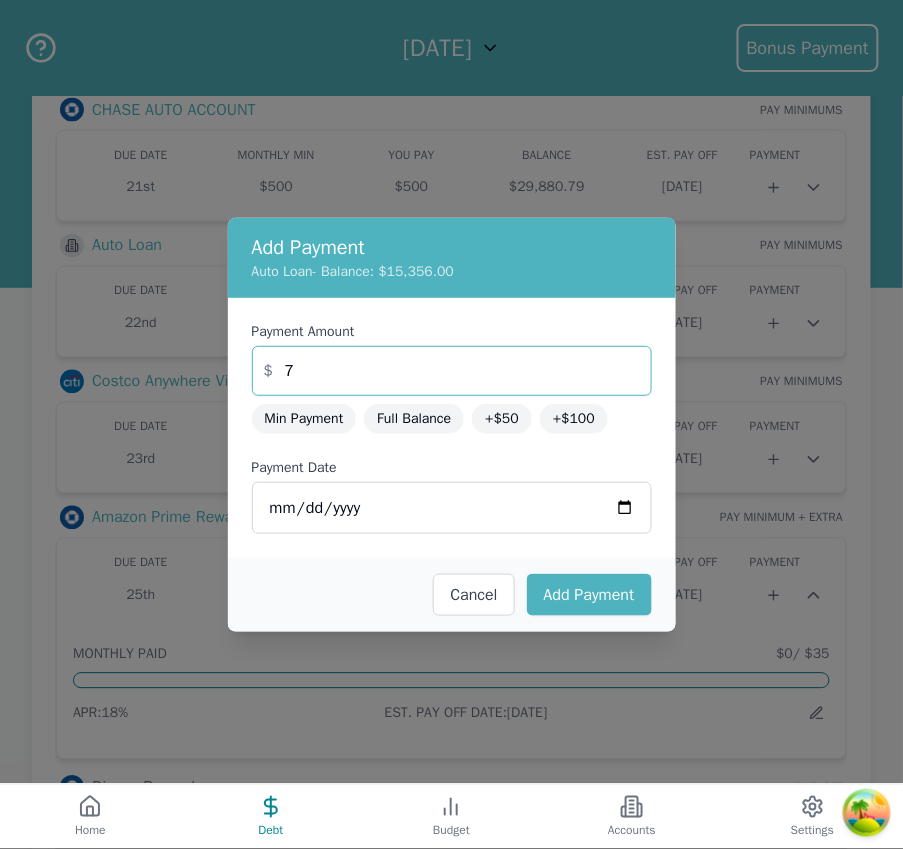 type on "7" 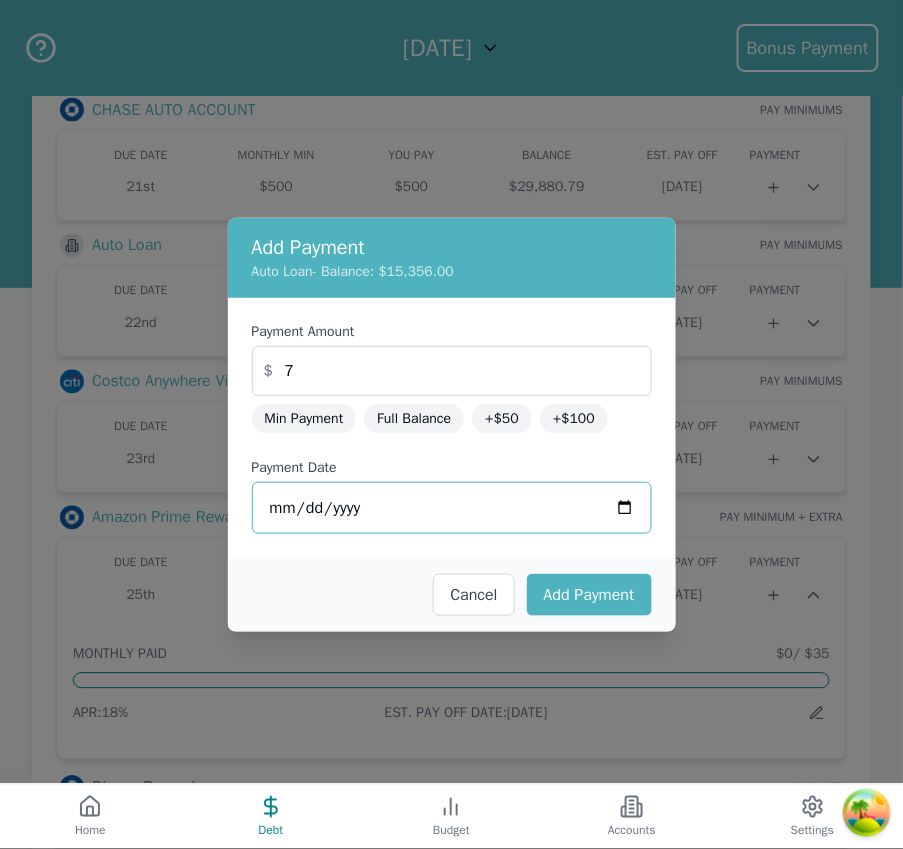click on "2025-07-14" at bounding box center (452, 508) 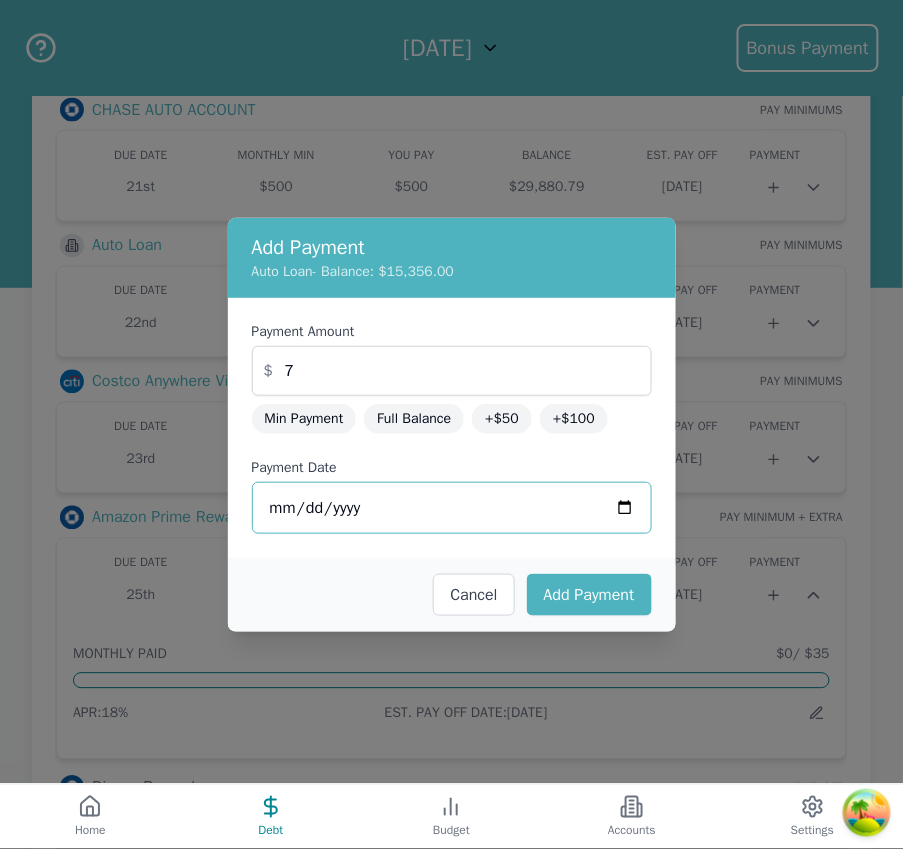 type on "2025-07-16" 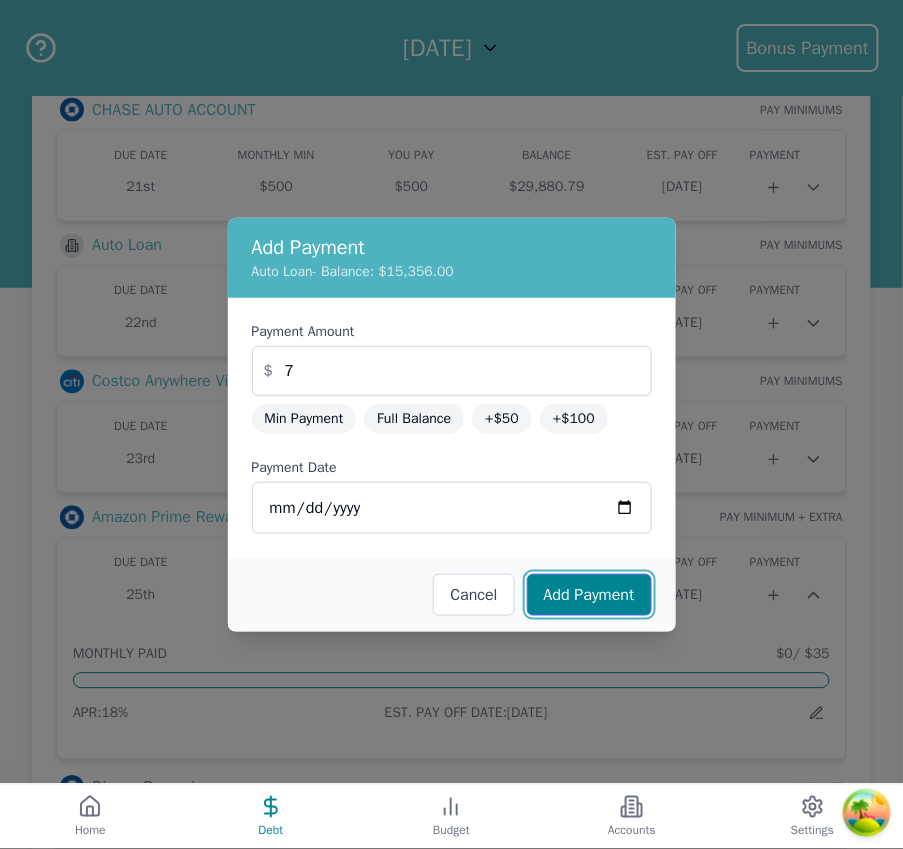 click on "Add Payment" at bounding box center (589, 595) 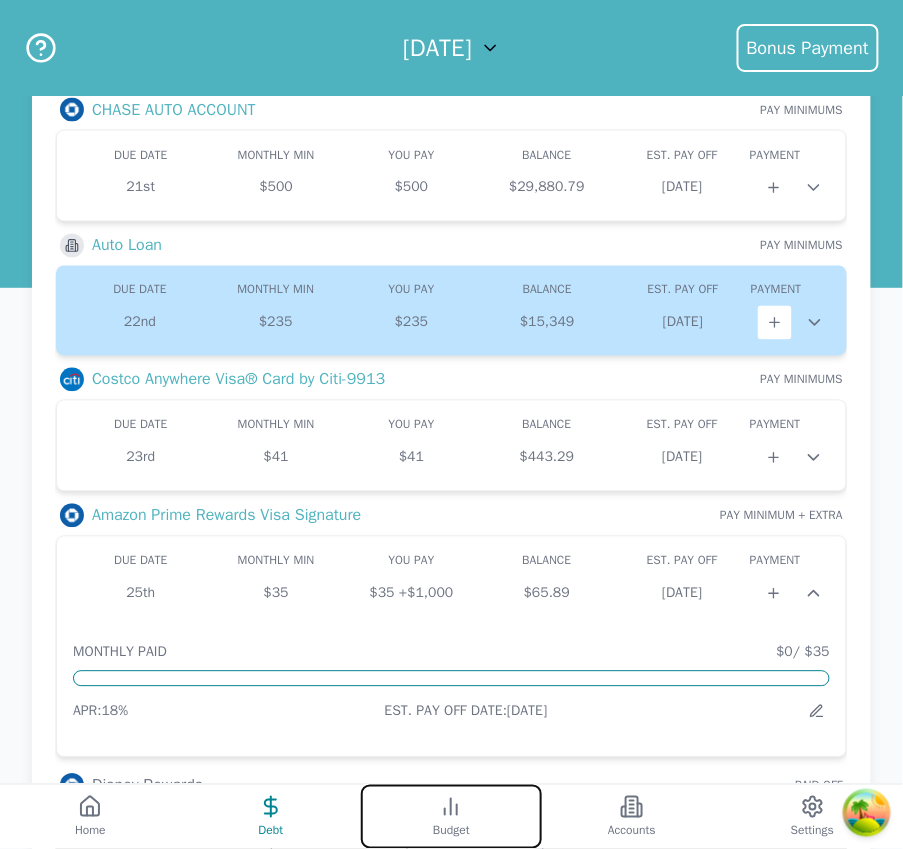 click 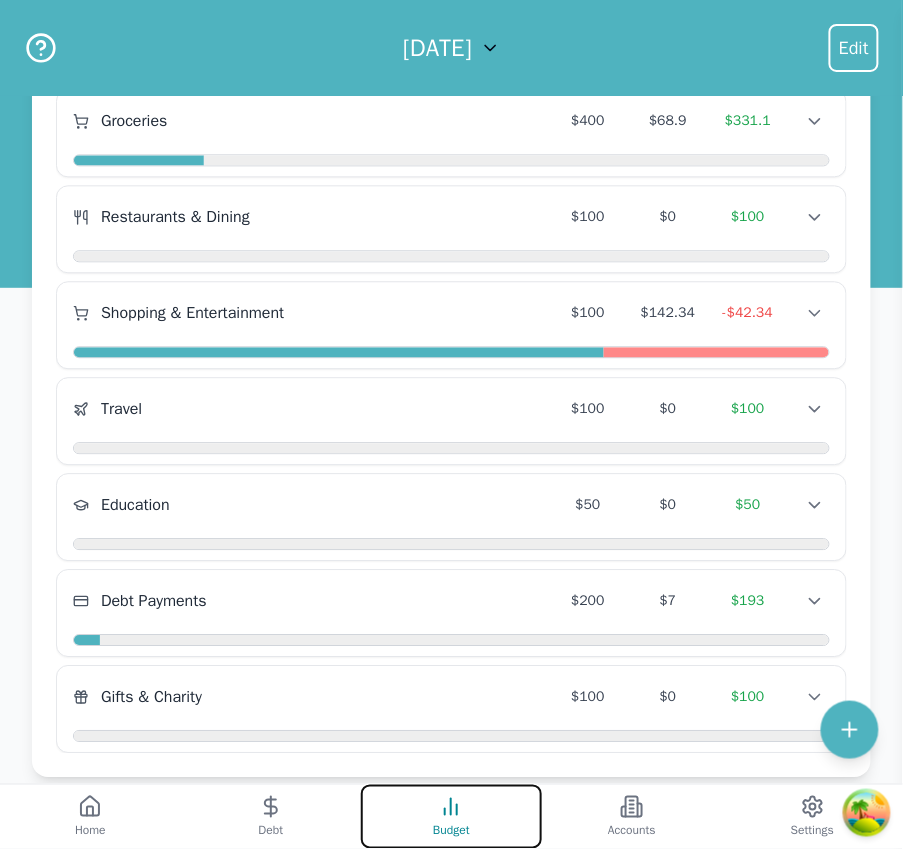 scroll, scrollTop: 781, scrollLeft: 0, axis: vertical 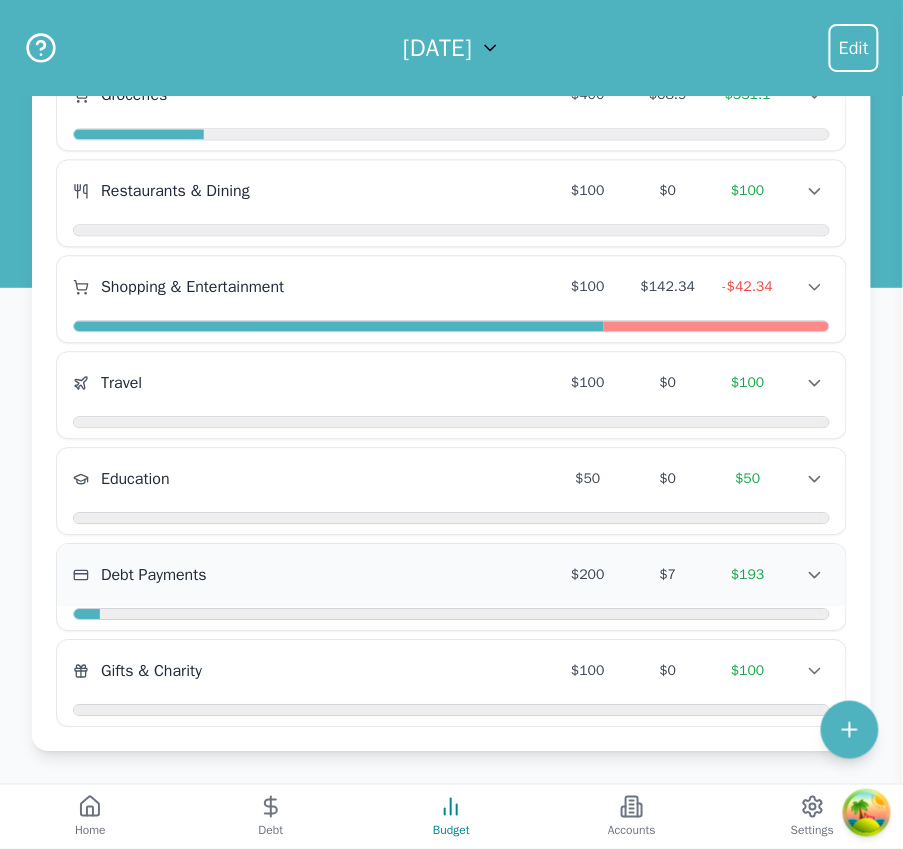click on "Debt Payments $200 $7 $193 Debt Payments $200 $7 $193 Debt Payments $200 $7 $193" at bounding box center (451, 575) 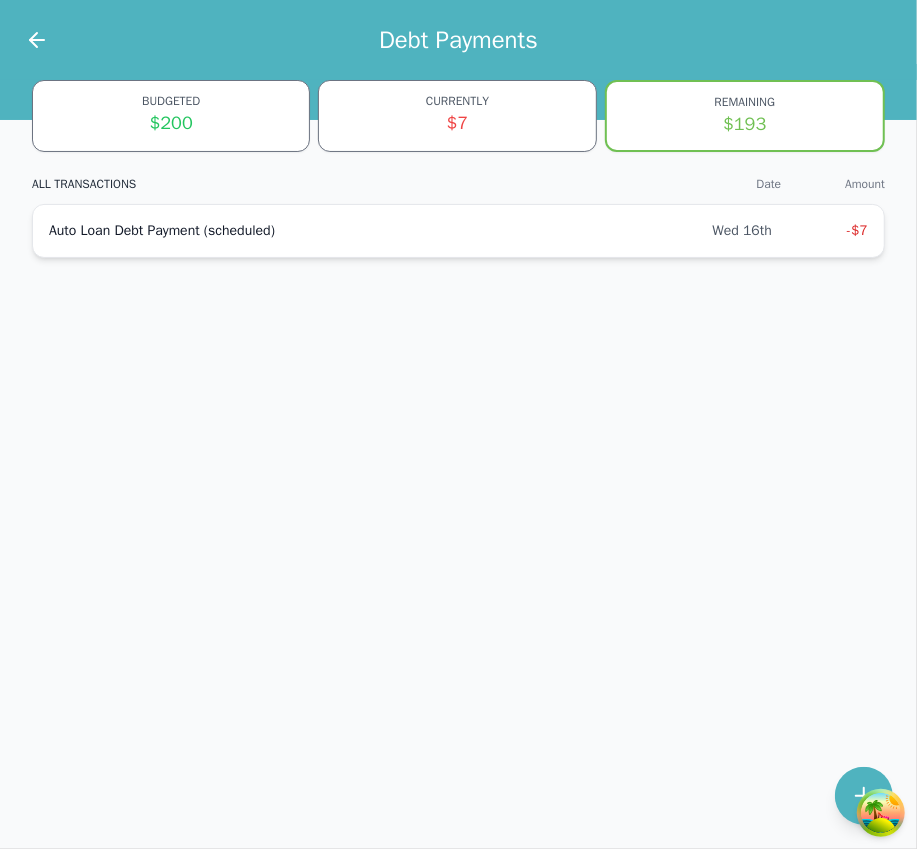 click on "Auto Loan Debt Payment (scheduled) Wed 16th -$7" at bounding box center (458, 231) 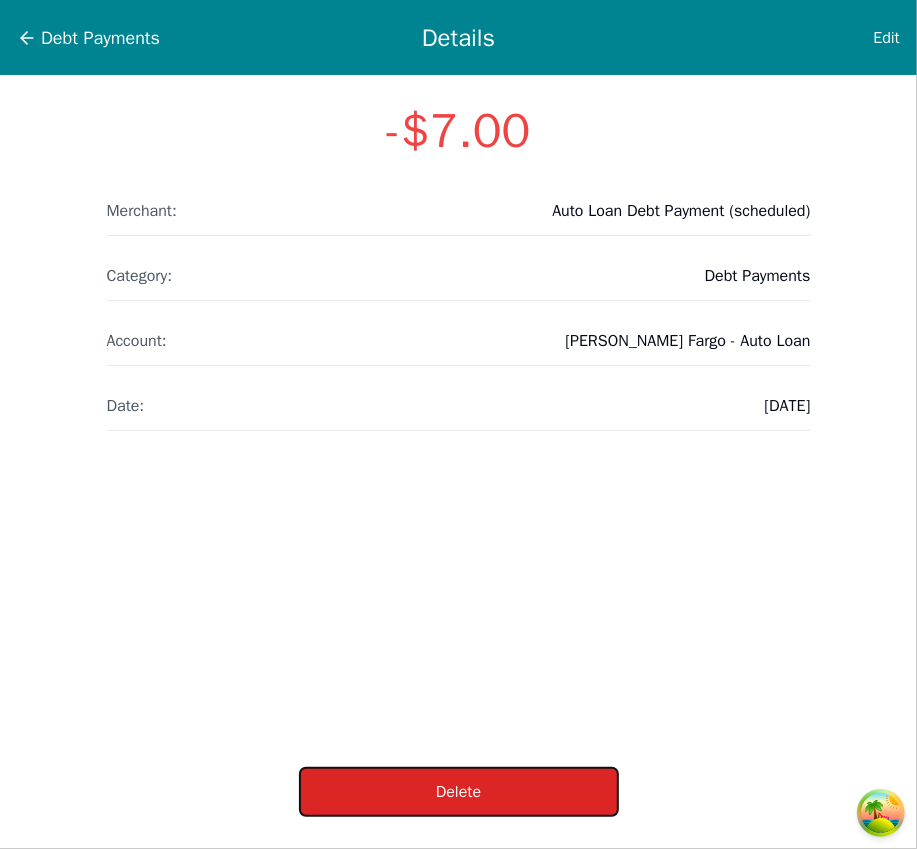 drag, startPoint x: 501, startPoint y: 798, endPoint x: 491, endPoint y: 797, distance: 10.049875 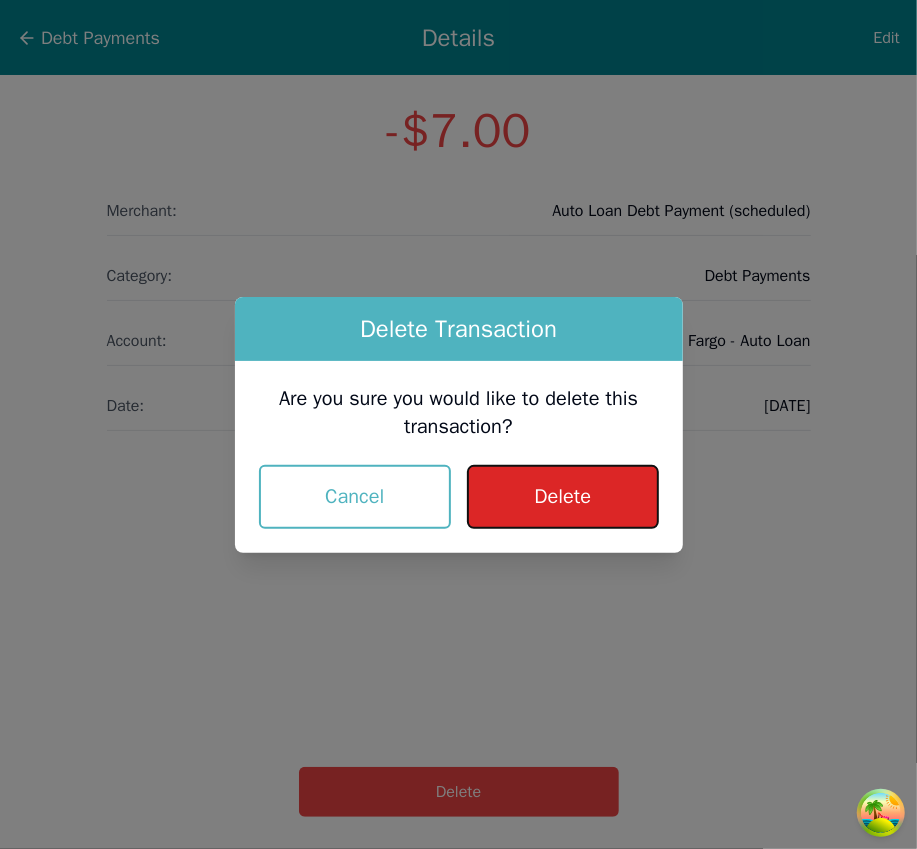 click on "Delete" at bounding box center (562, 497) 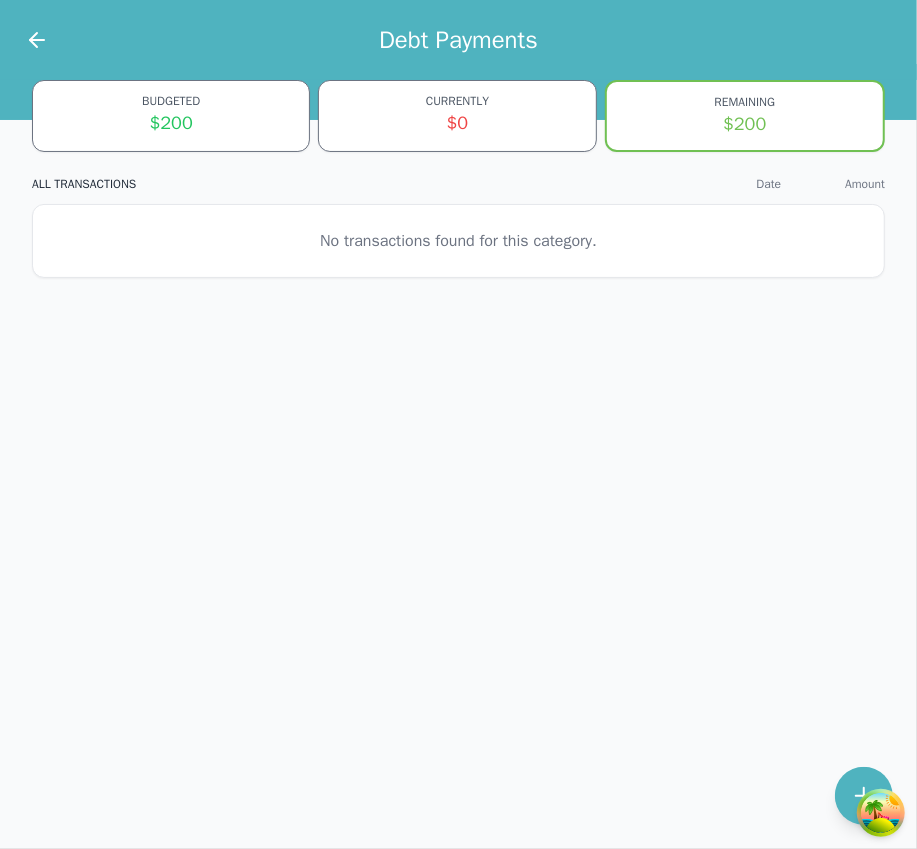 click at bounding box center [25, 40] 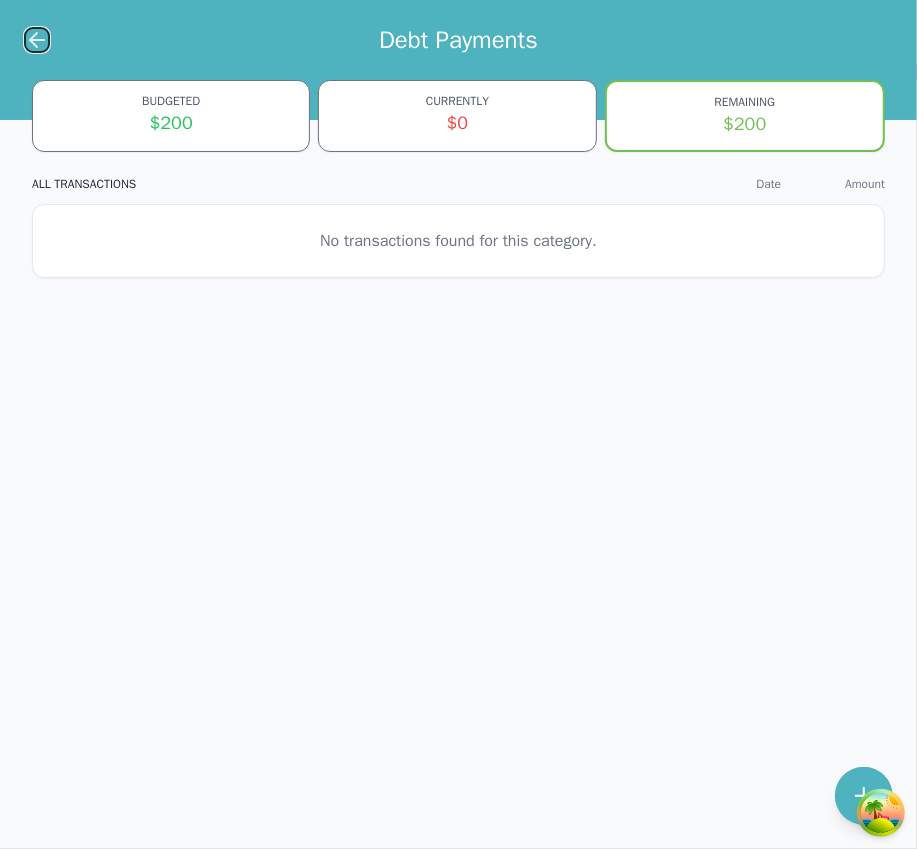 click at bounding box center [37, 40] 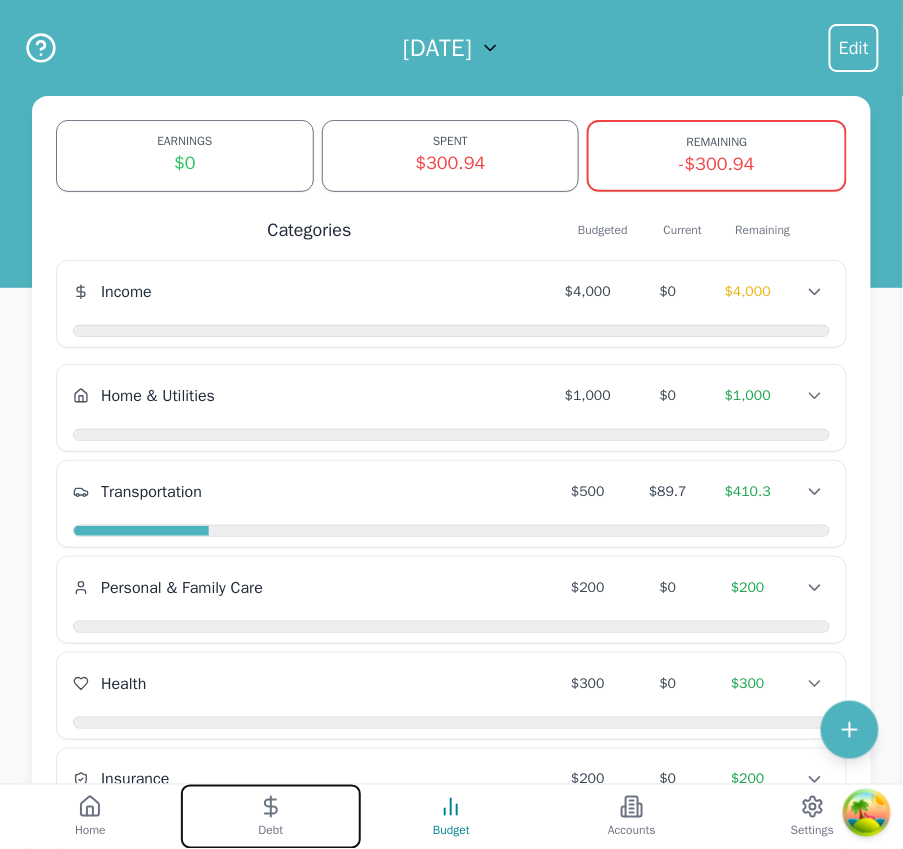 click on "Debt" at bounding box center [271, 817] 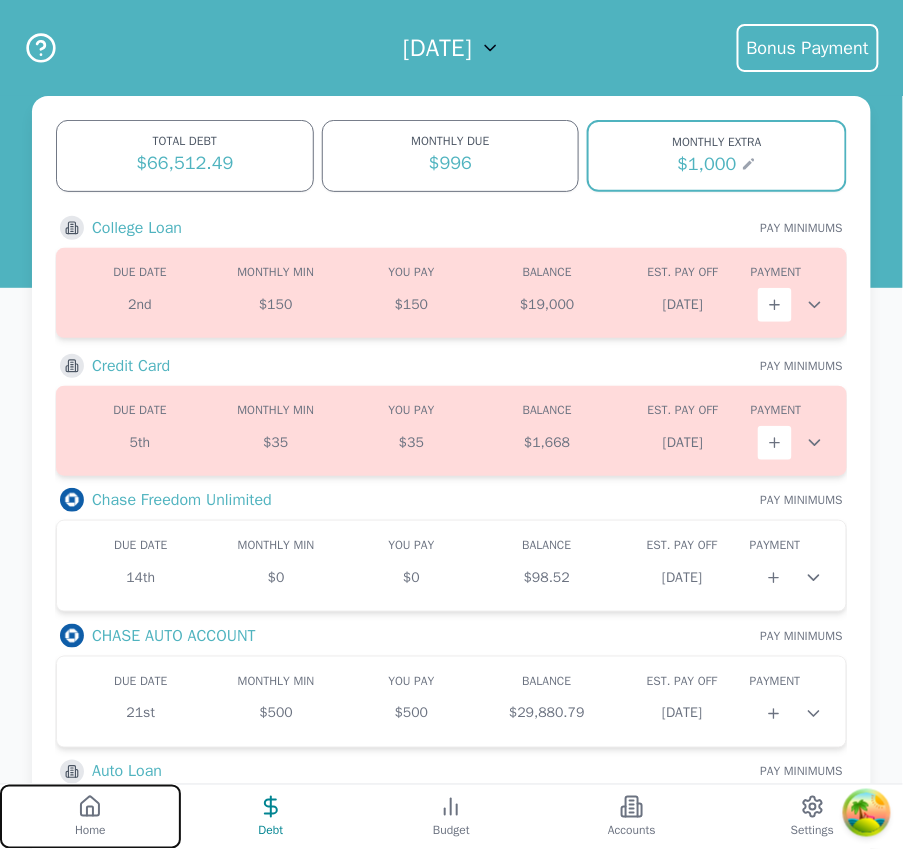 click on "Home" at bounding box center [90, 817] 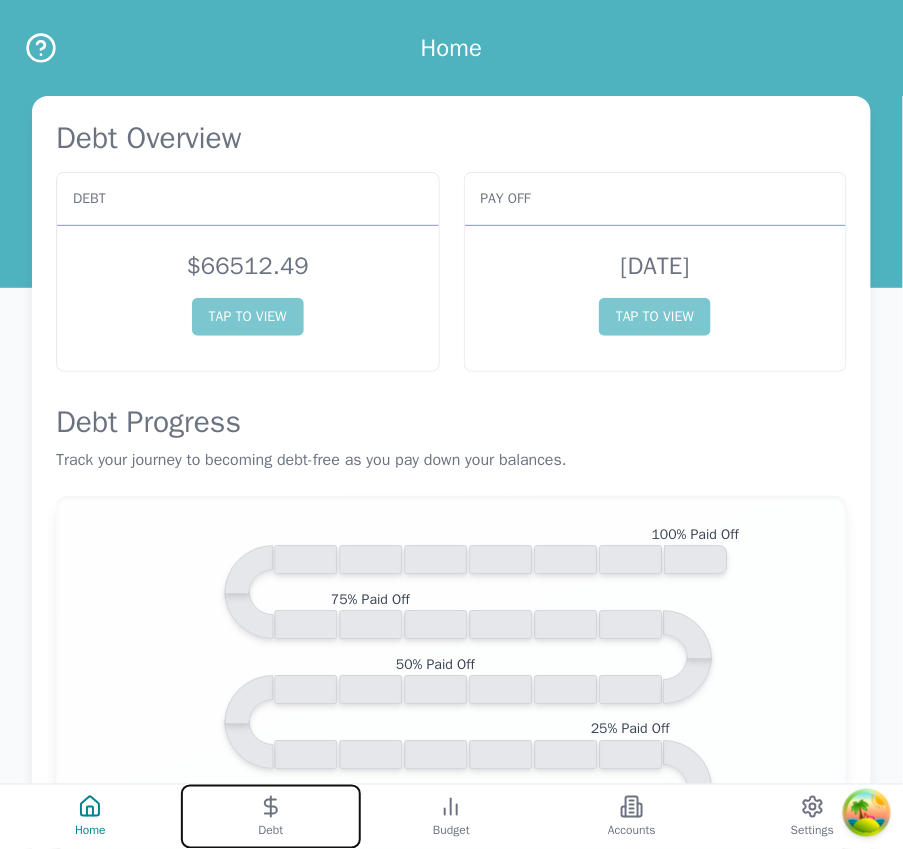 click on "Debt" at bounding box center (271, 817) 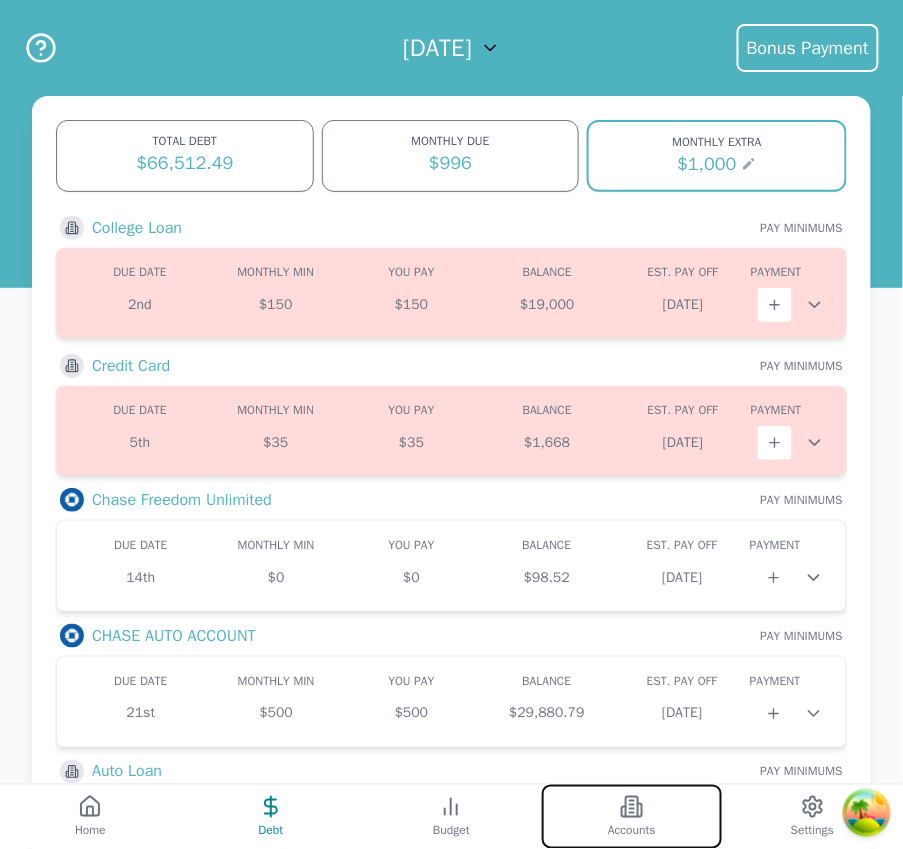 click on "Accounts" at bounding box center [632, 817] 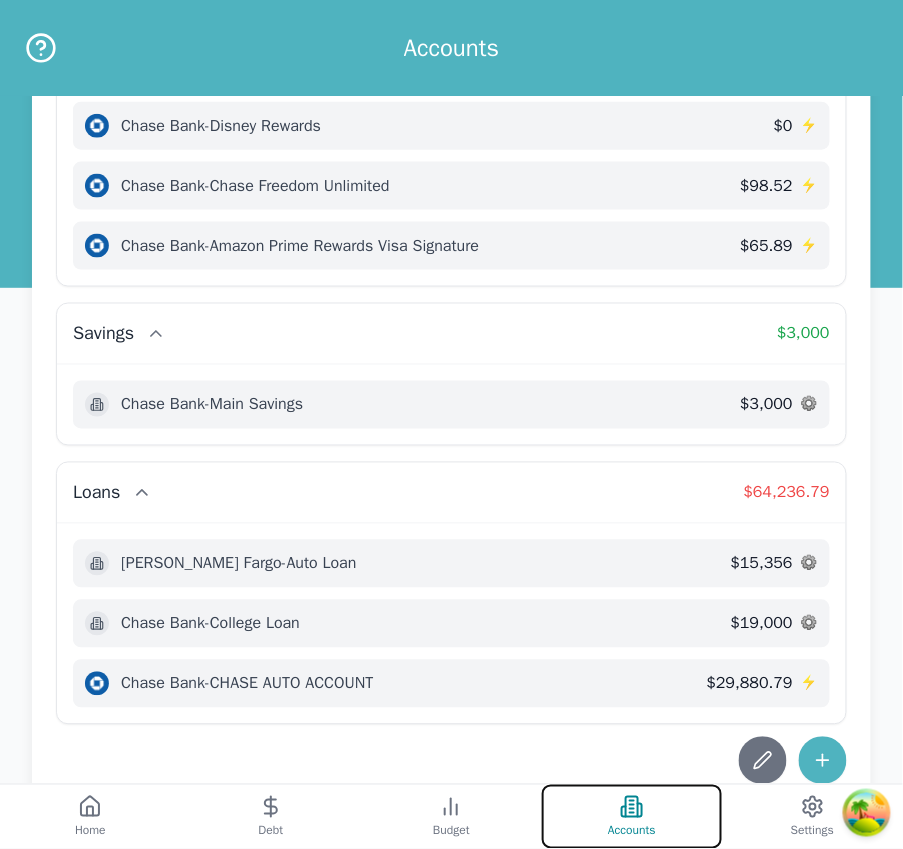 scroll, scrollTop: 437, scrollLeft: 0, axis: vertical 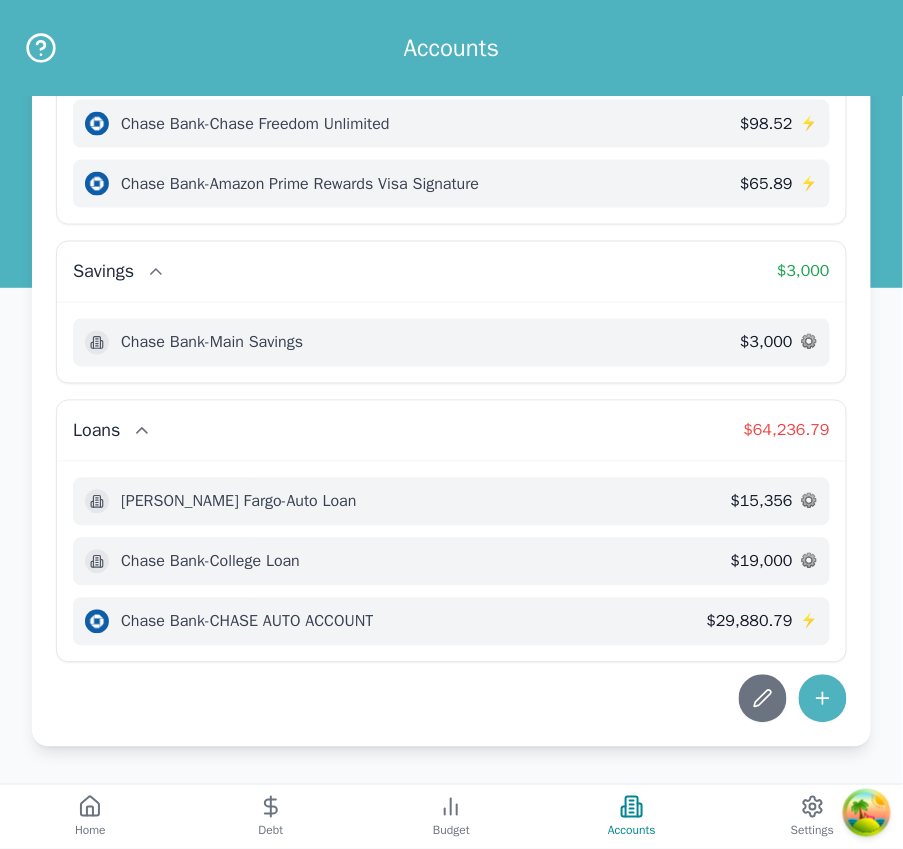 click on "Checking $ 983 Chase Bank  -  Main Checking $ 983 ⚙️ Cards $ 2,275.7 Chase Bank  -  Credit Card $ 1,668 ⚙️ Citibank  -  Costco Anywhere Visa® Card by Citi-9913 $ 443.29 ⚡ Chase Bank  -  Disney Rewards $ 0 ⚡ Chase Bank  -  Chase Freedom Unlimited $ 98.52 ⚡ Chase Bank  -  Amazon Prime Rewards Visa Signature $ 65.89 ⚡ Savings $ 3,000 Chase Bank  -  Main Savings $ 3,000 ⚙️ Loans $ 64,236.79 Wells Fargo  -  Auto Loan $ 15,356 ⚙️ Chase Bank  -  College Loan $ 19,000 ⚙️ Chase Bank  -  CHASE AUTO ACCOUNT $ 29,880.79 ⚡" at bounding box center [451, 203] 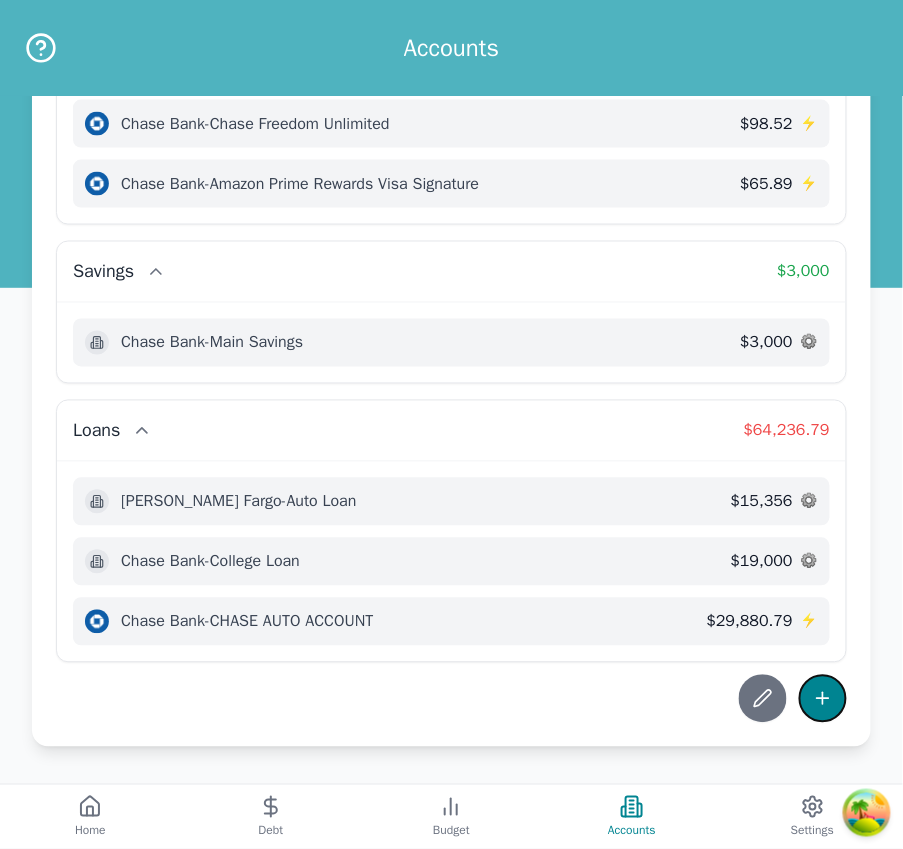 click at bounding box center (823, 699) 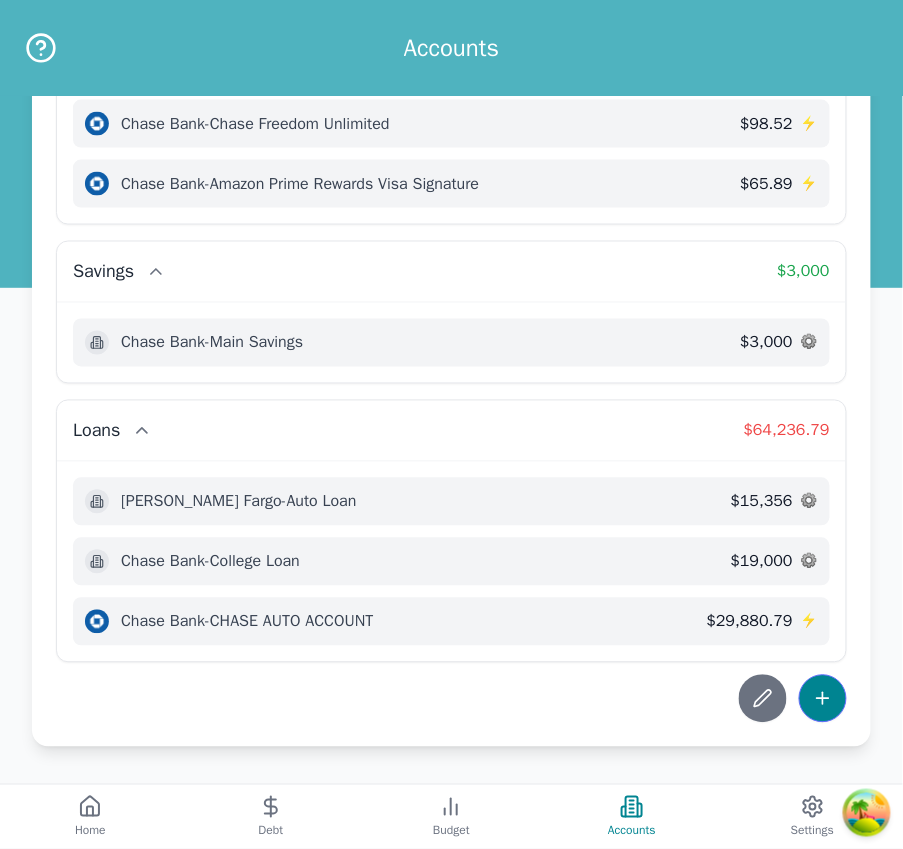 scroll, scrollTop: 0, scrollLeft: 0, axis: both 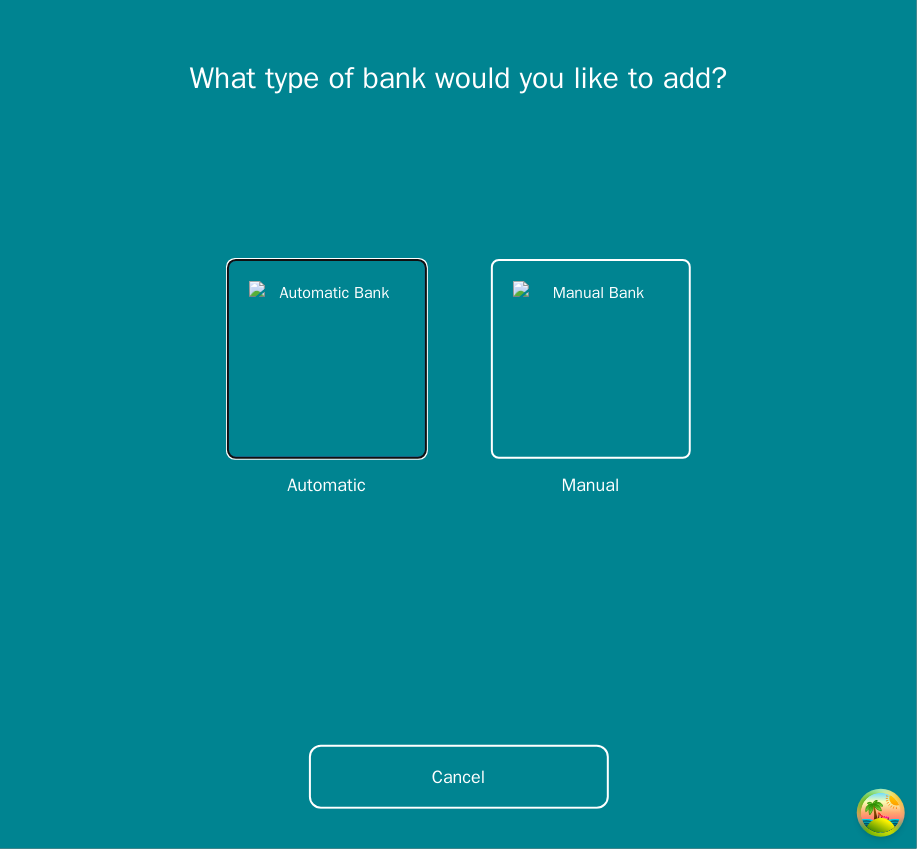 click at bounding box center [327, 359] 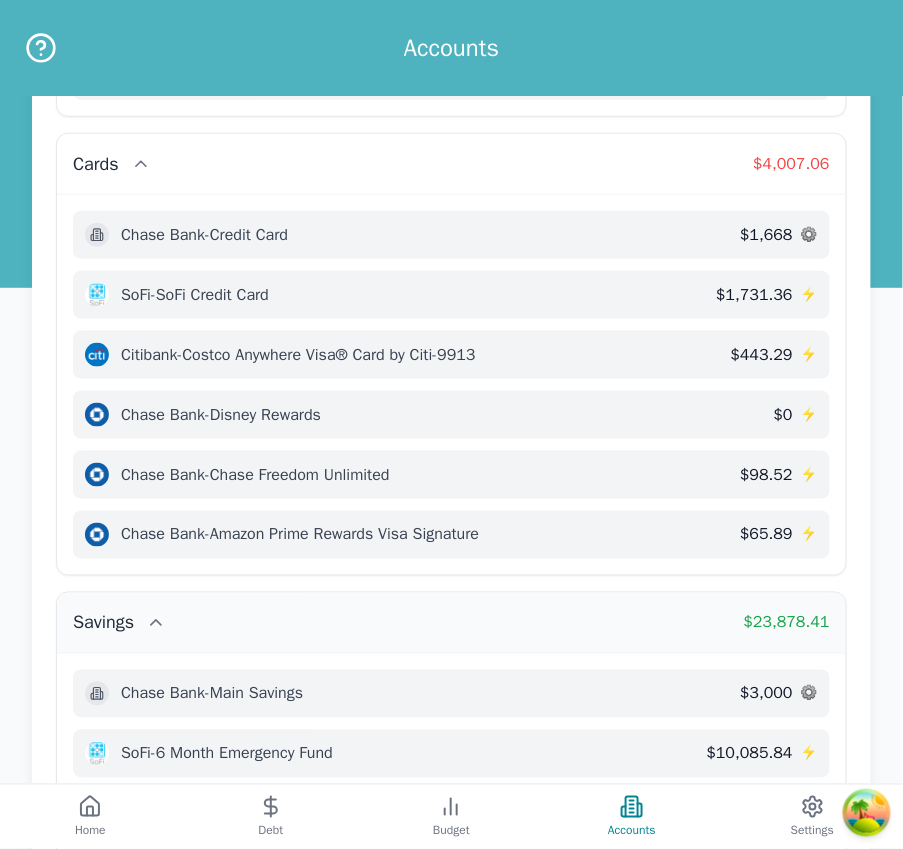 scroll, scrollTop: 0, scrollLeft: 0, axis: both 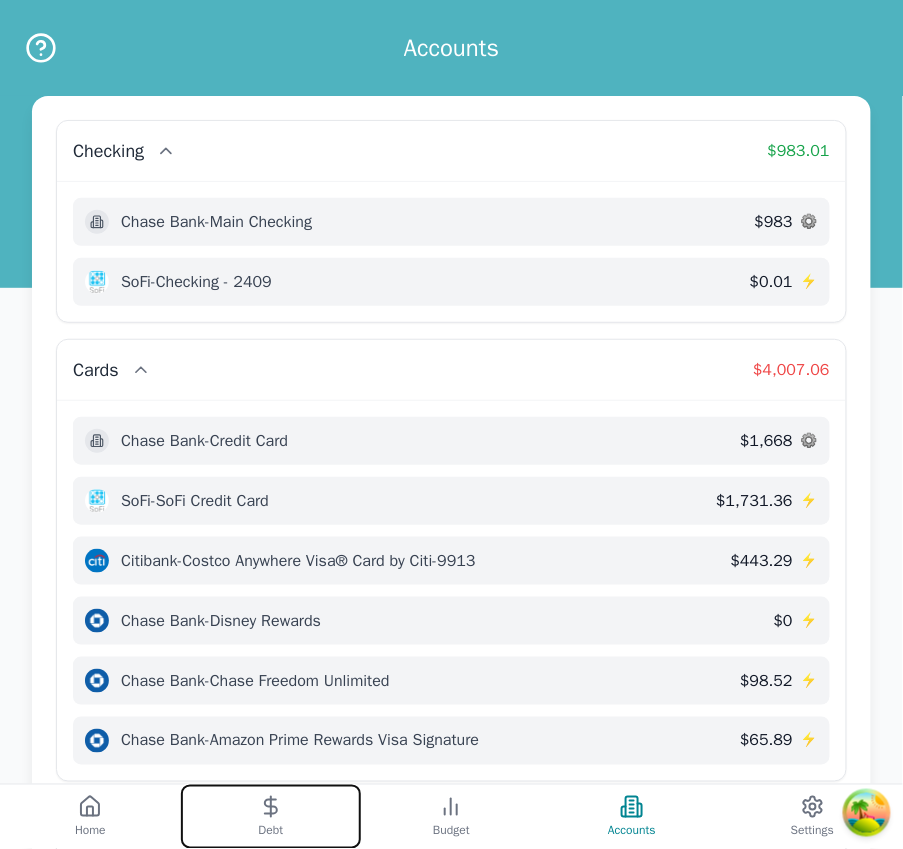 click on "Debt" at bounding box center [271, 817] 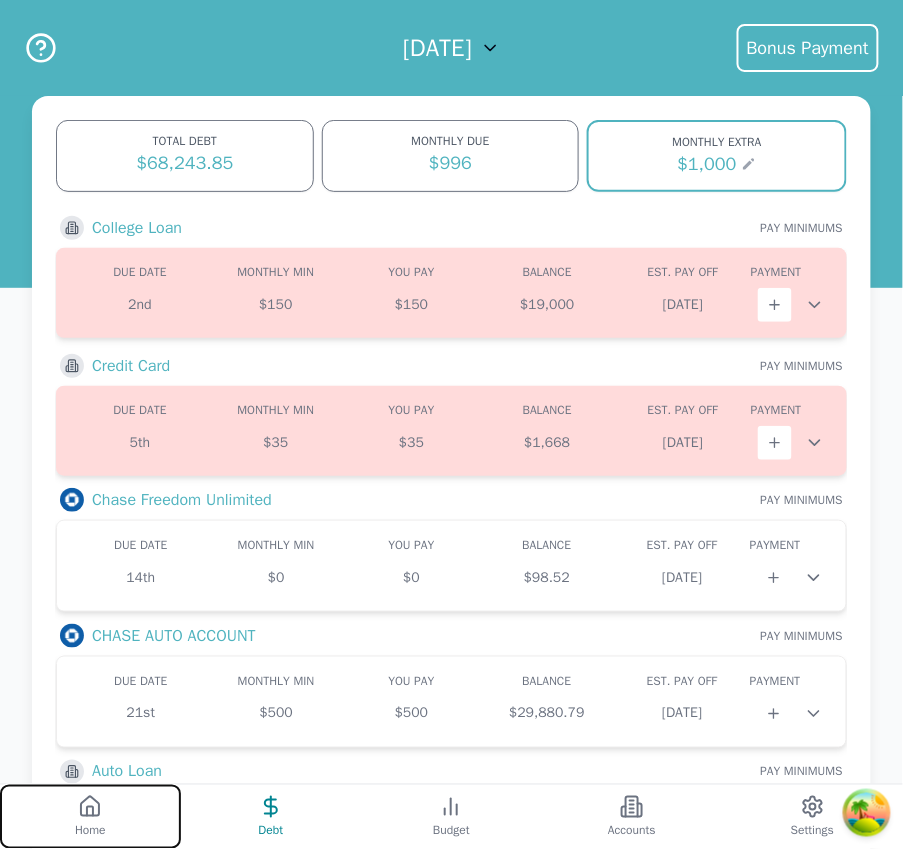 click on "Home" at bounding box center [90, 817] 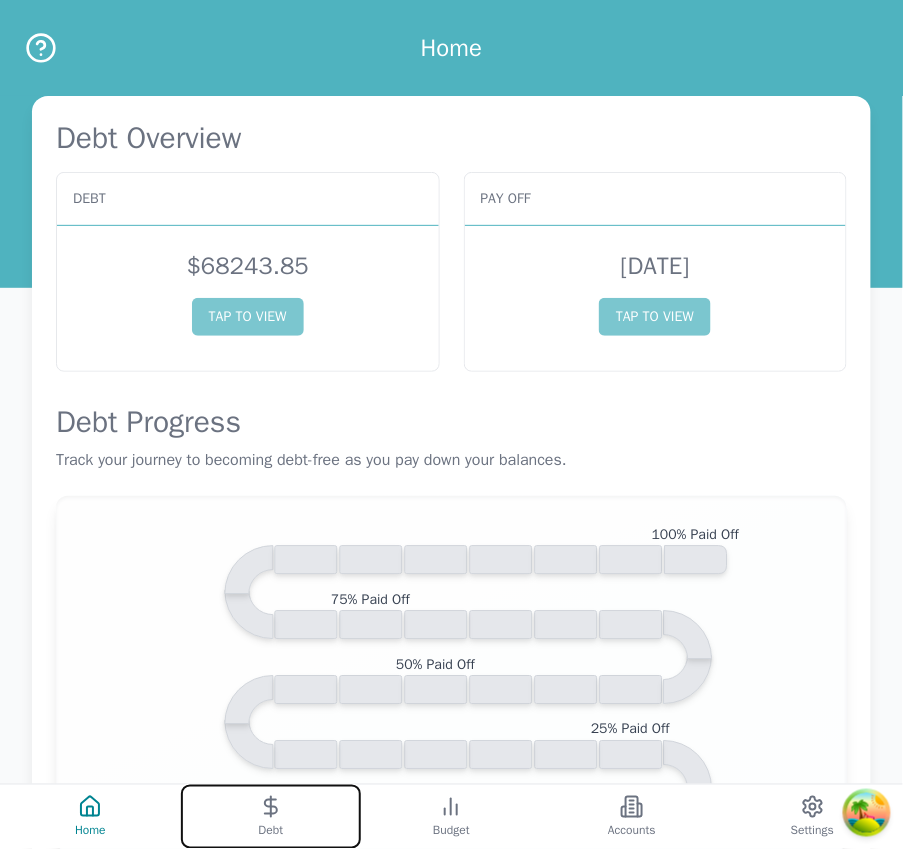 click on "Debt" at bounding box center (271, 817) 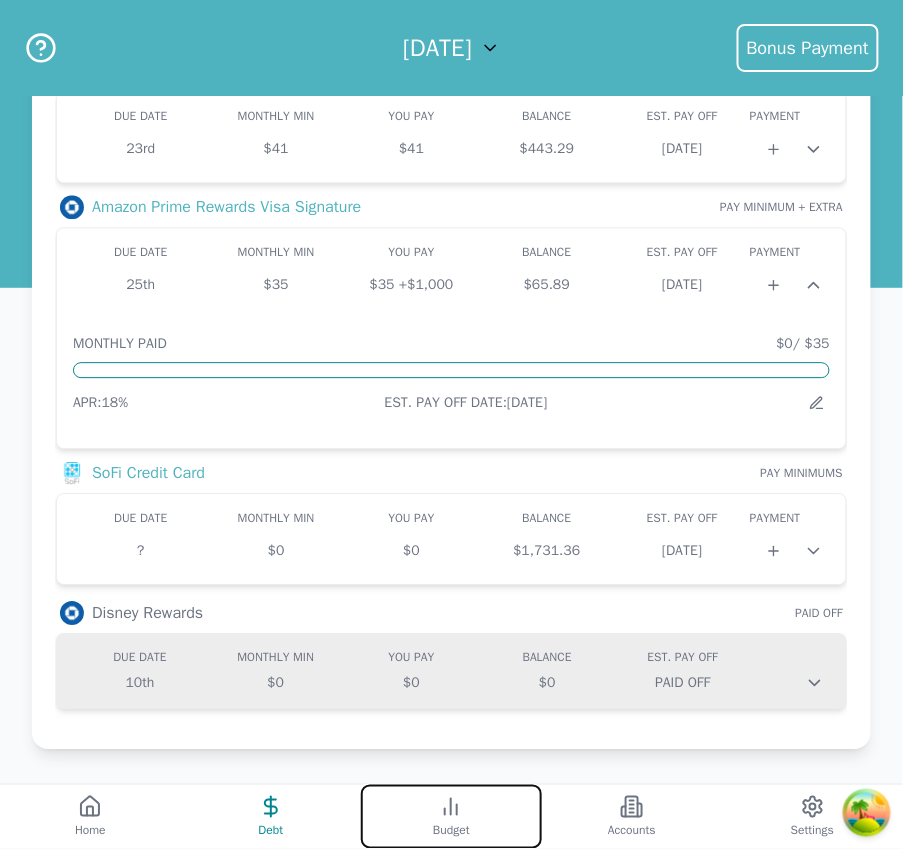 click on "Budget" at bounding box center (451, 817) 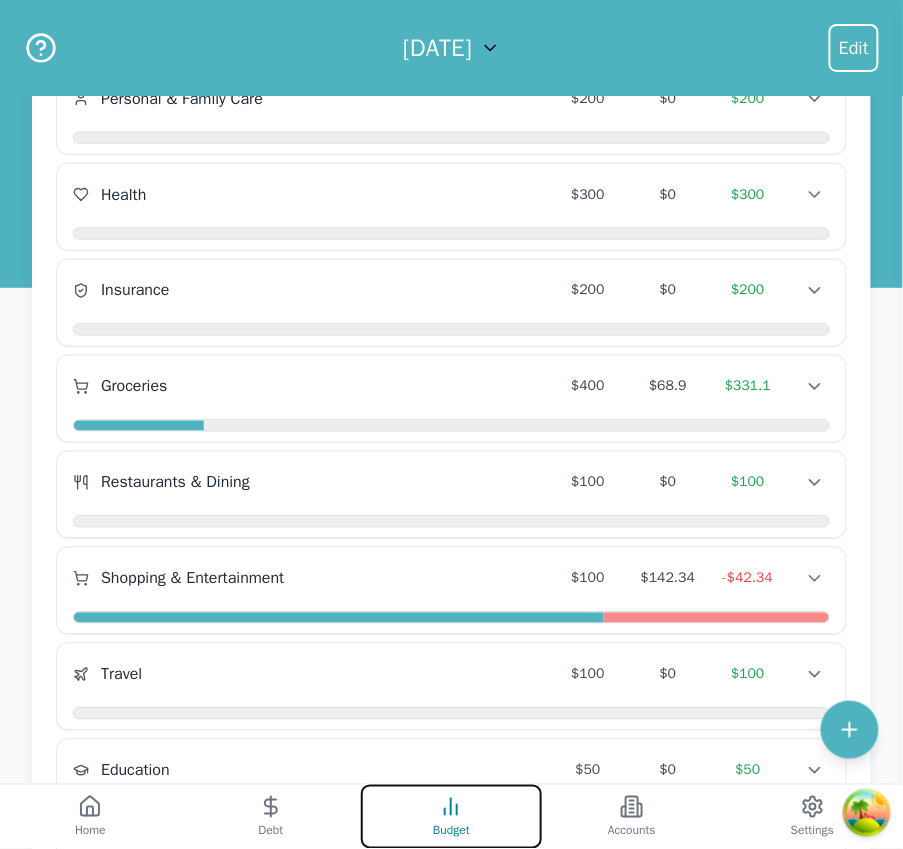 scroll, scrollTop: 560, scrollLeft: 0, axis: vertical 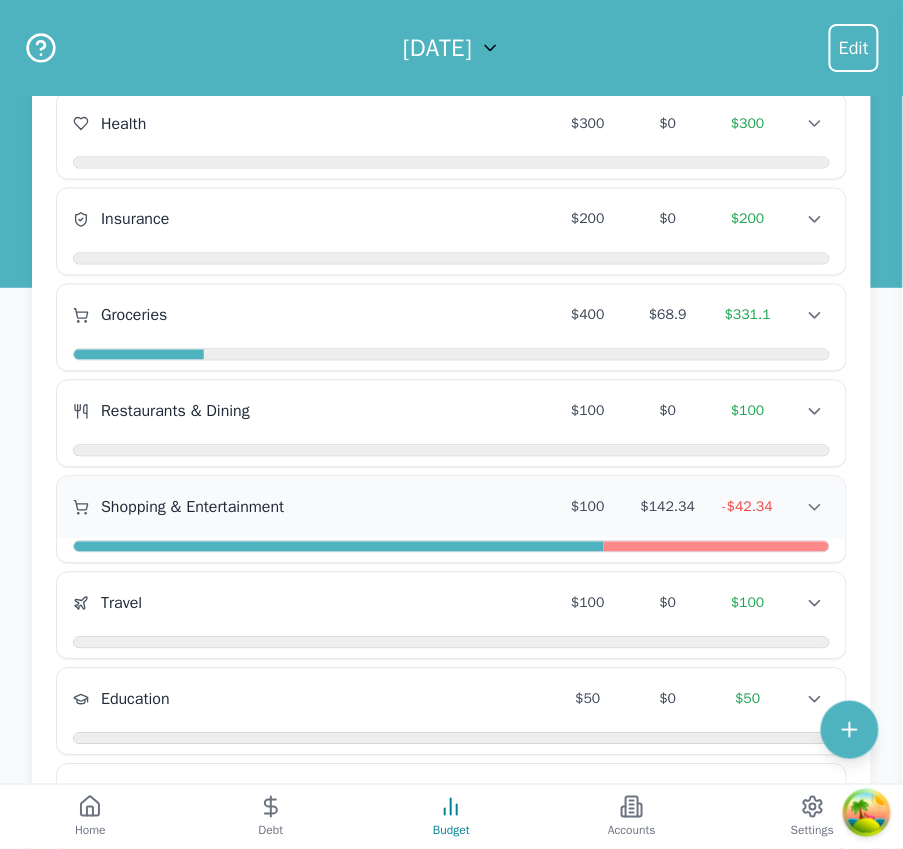 click on "Shopping & Entertainment" at bounding box center (310, 508) 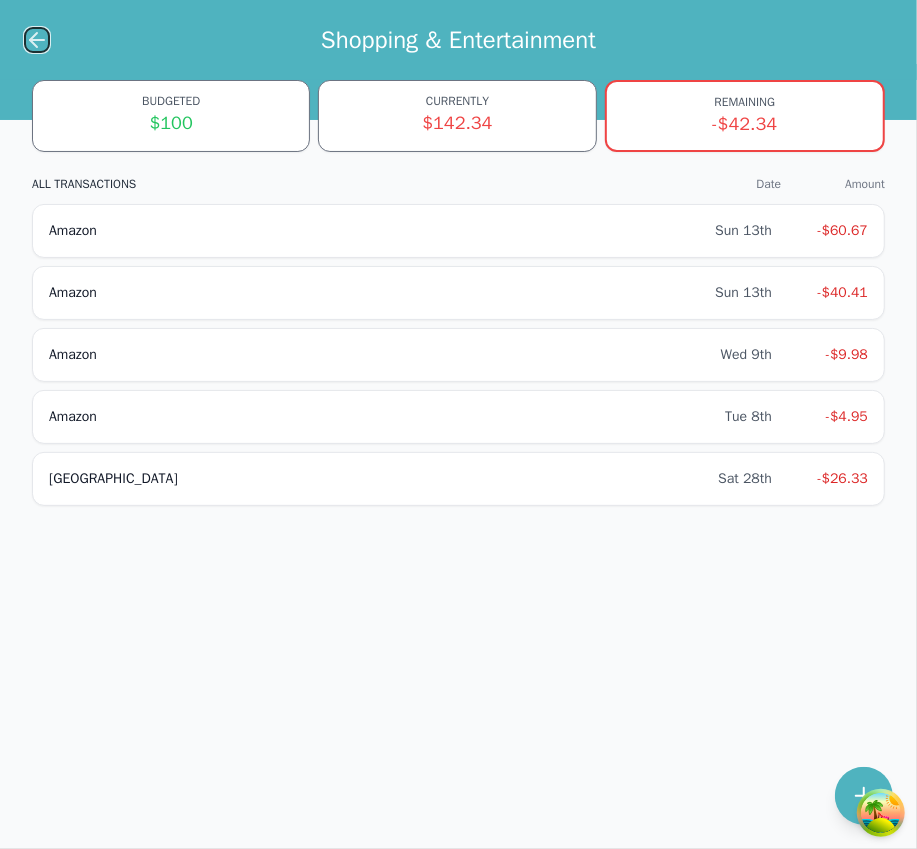 click 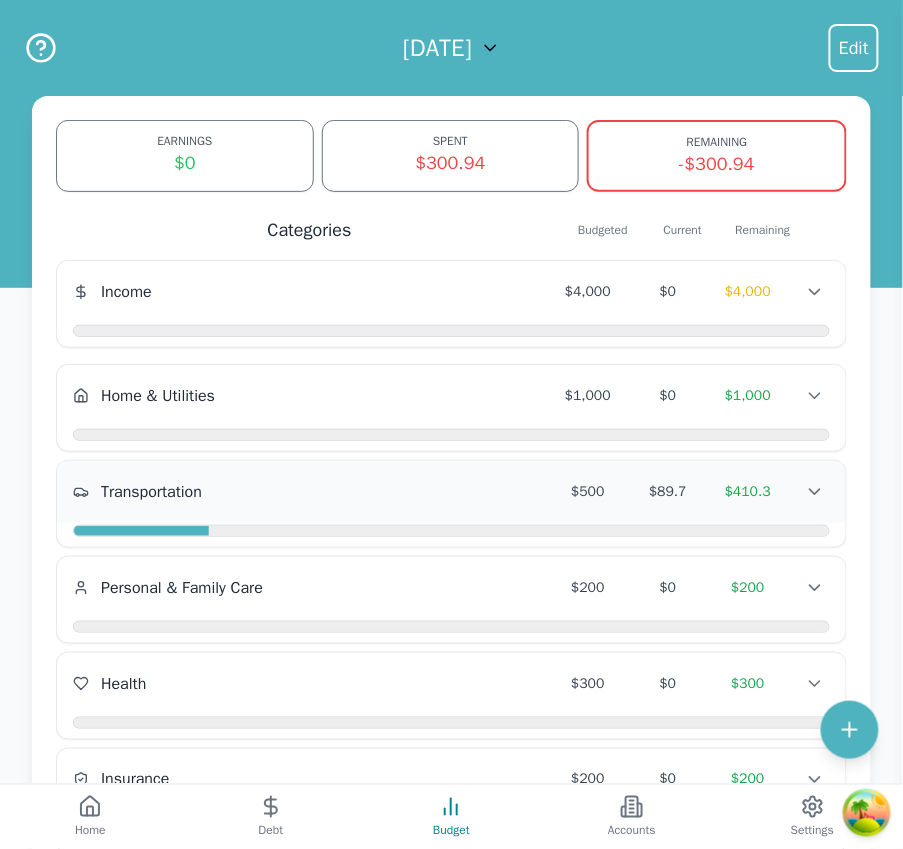 click on "Transportation $500 $89.7 $410.3 Transportation $500 $89.7 $410.3 Transportation $500 $89.7 $410.3" at bounding box center [451, 492] 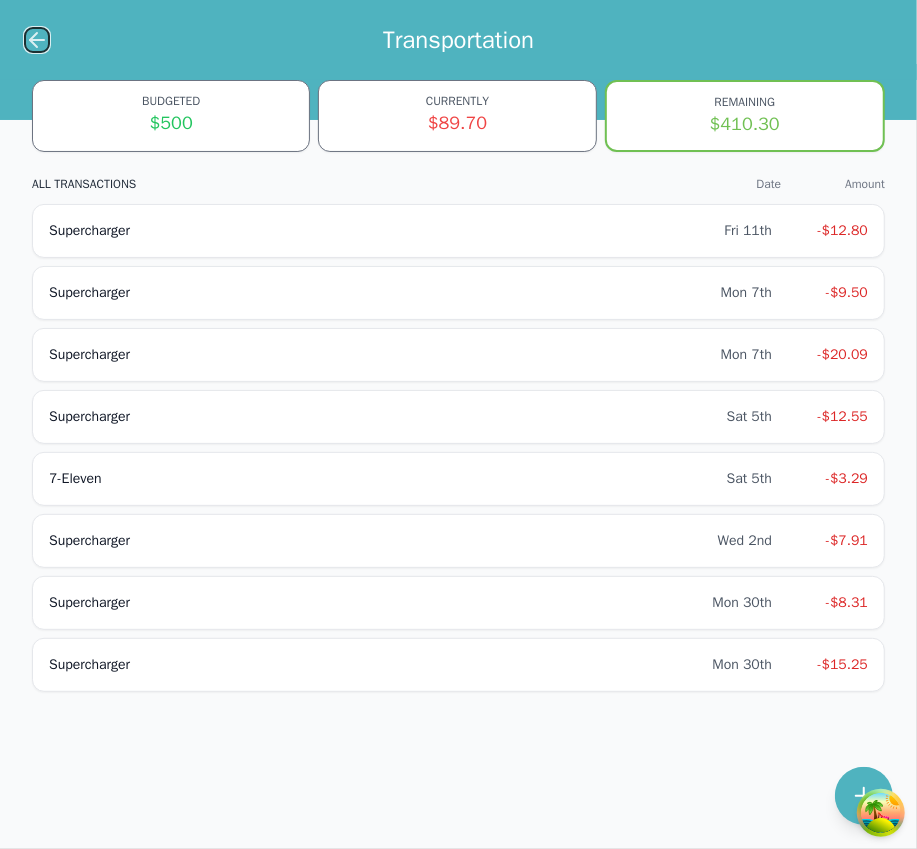 click 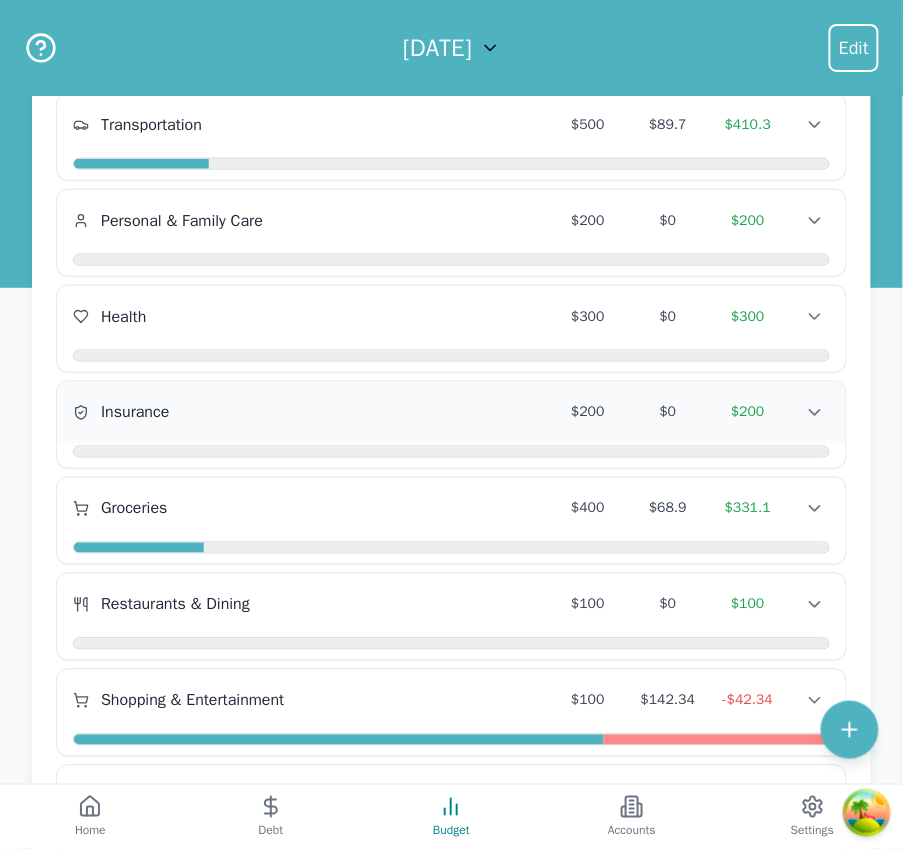 scroll, scrollTop: 478, scrollLeft: 0, axis: vertical 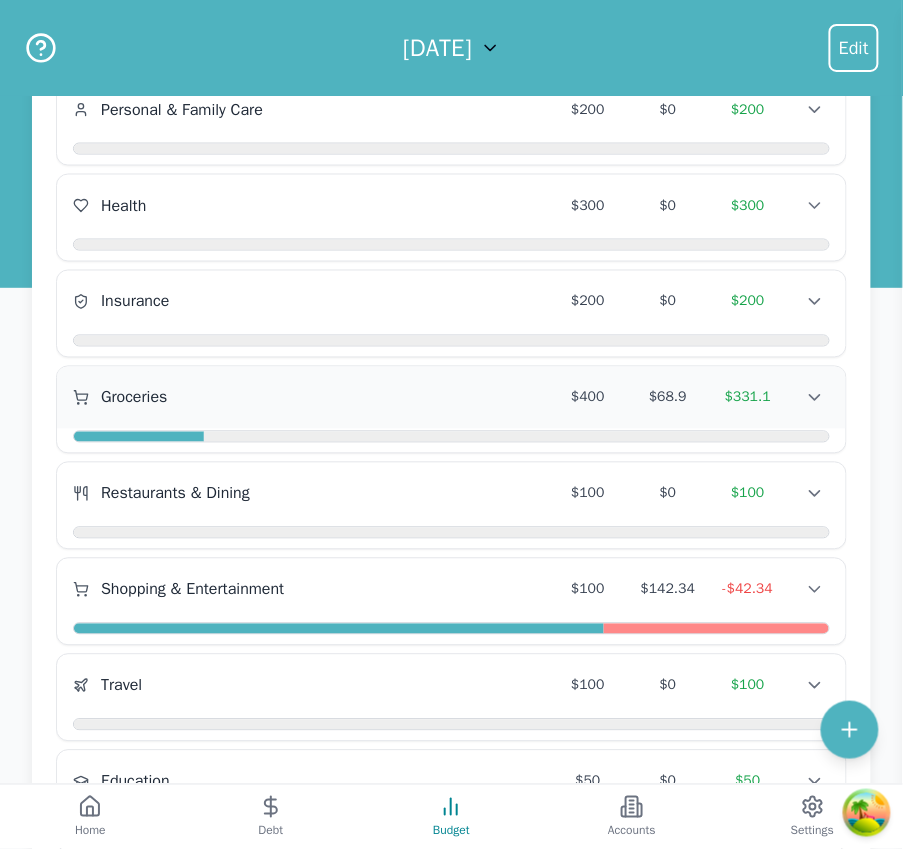 click on "Groceries $400 $68.9 $331.1 Groceries $400 $68.9 $331.1 Groceries $400 $68.9 $331.1" at bounding box center (451, 398) 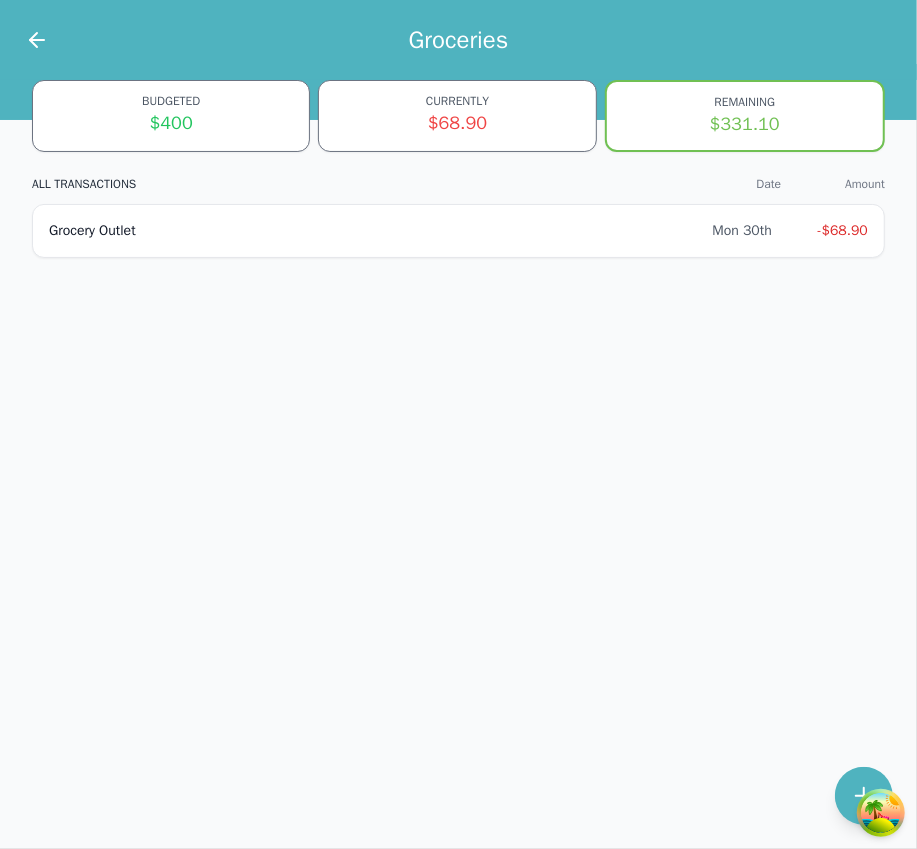 click at bounding box center (25, 40) 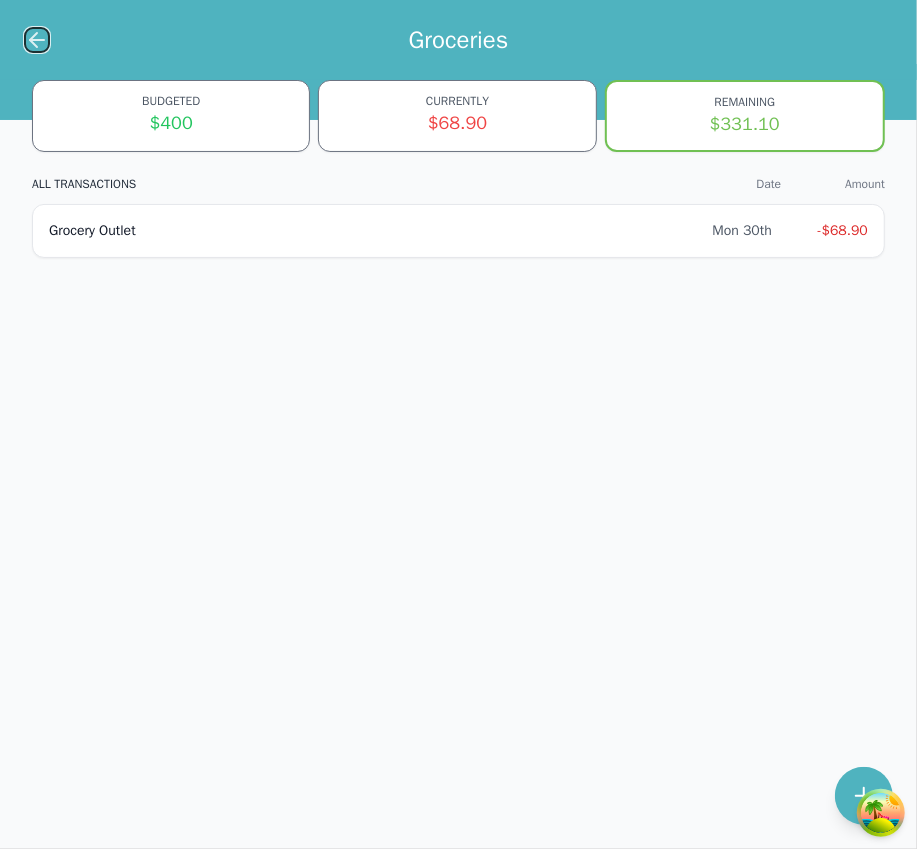 click 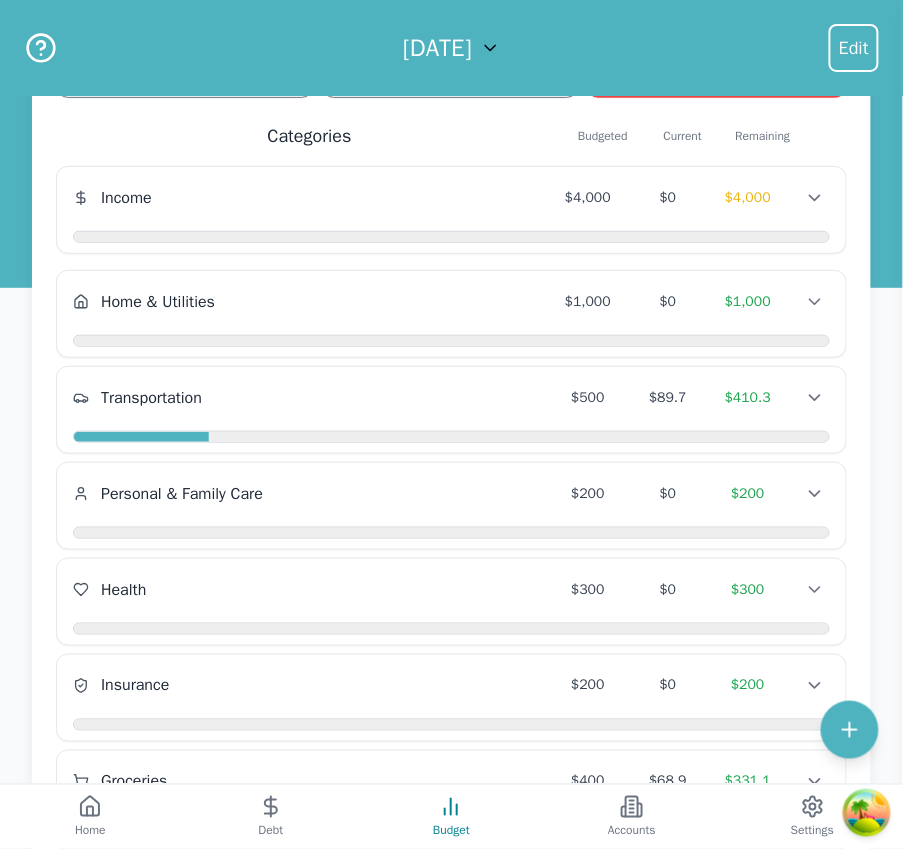 scroll, scrollTop: 352, scrollLeft: 0, axis: vertical 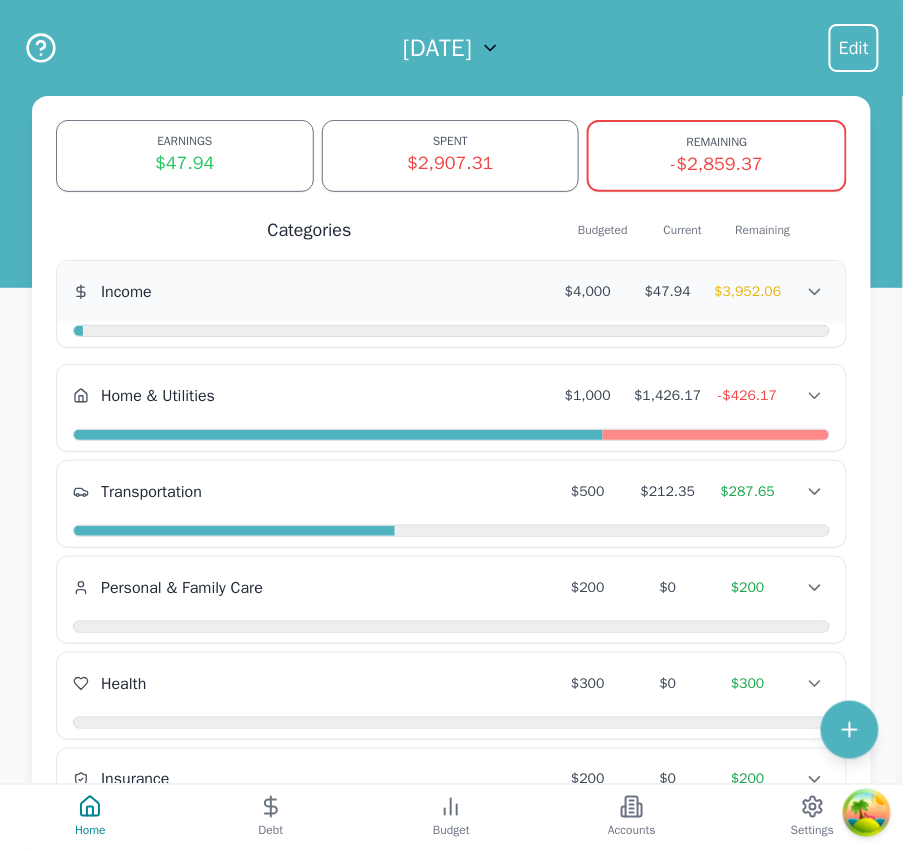click on "Income $4,000 $47.94 $3,952.06 Income $4,000 $47.94 $3,952.06 Income $4,000 $47.94 $3,952.06" at bounding box center [451, 292] 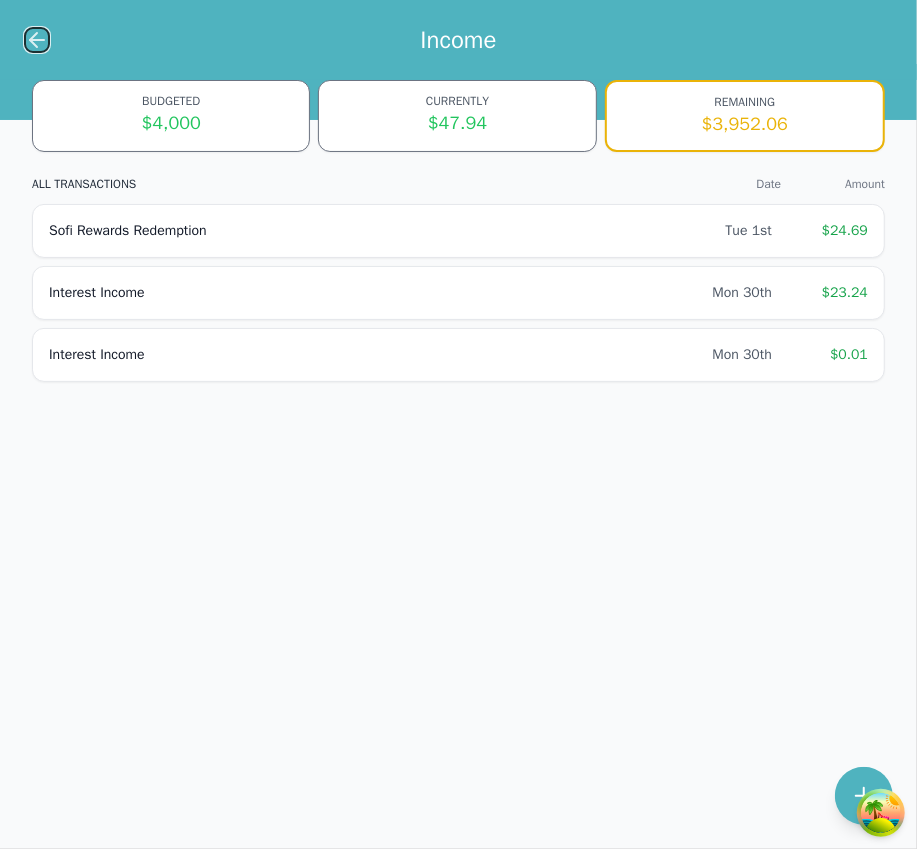 click 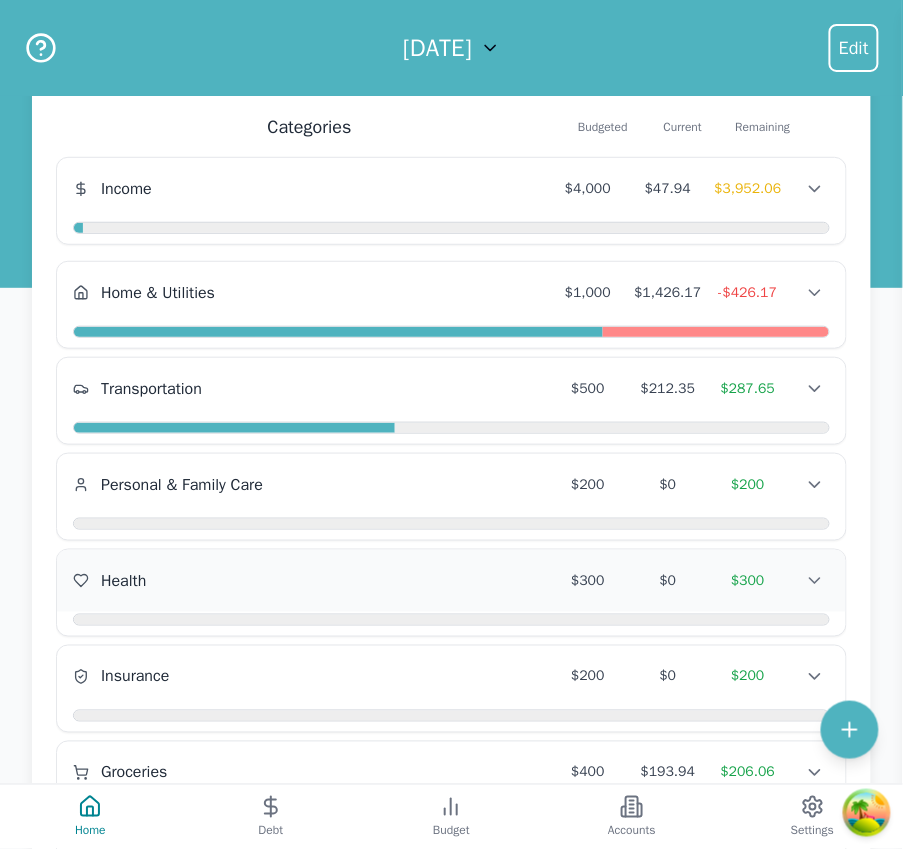 scroll, scrollTop: 168, scrollLeft: 0, axis: vertical 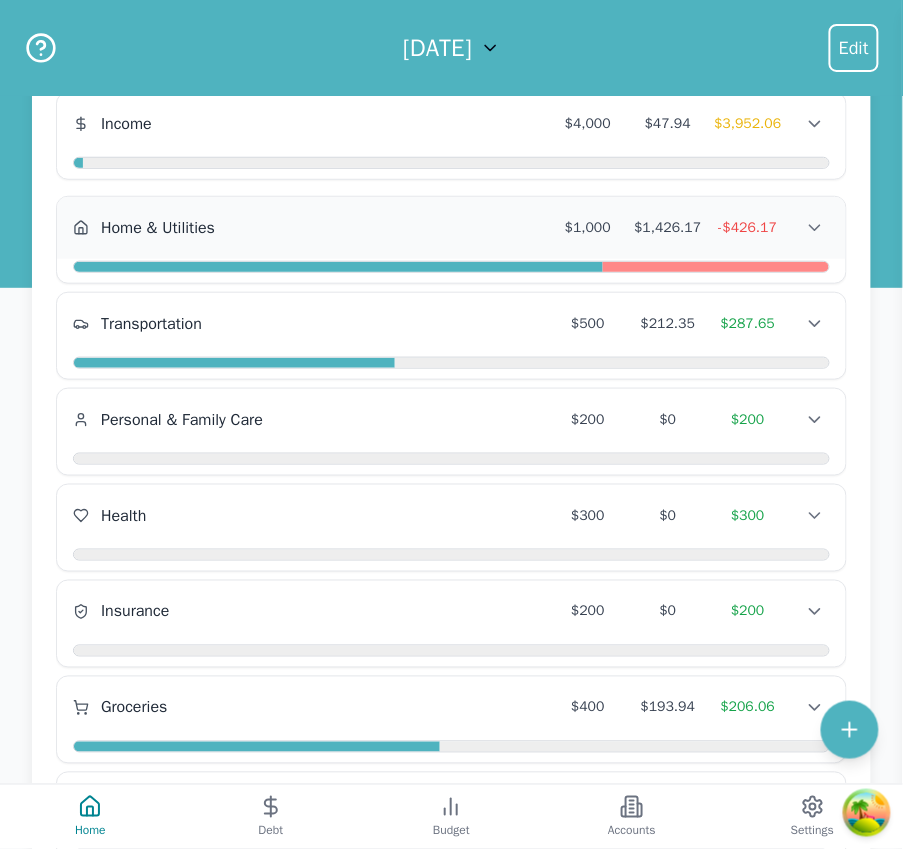 click on "Home & Utilities $1,000 $1,426.17 -$426.17 Home & Utilities $1,000 $1,426.17 -$426.17 Home & Utilities $1,000 $1,426.17 -$426.17" at bounding box center [451, 228] 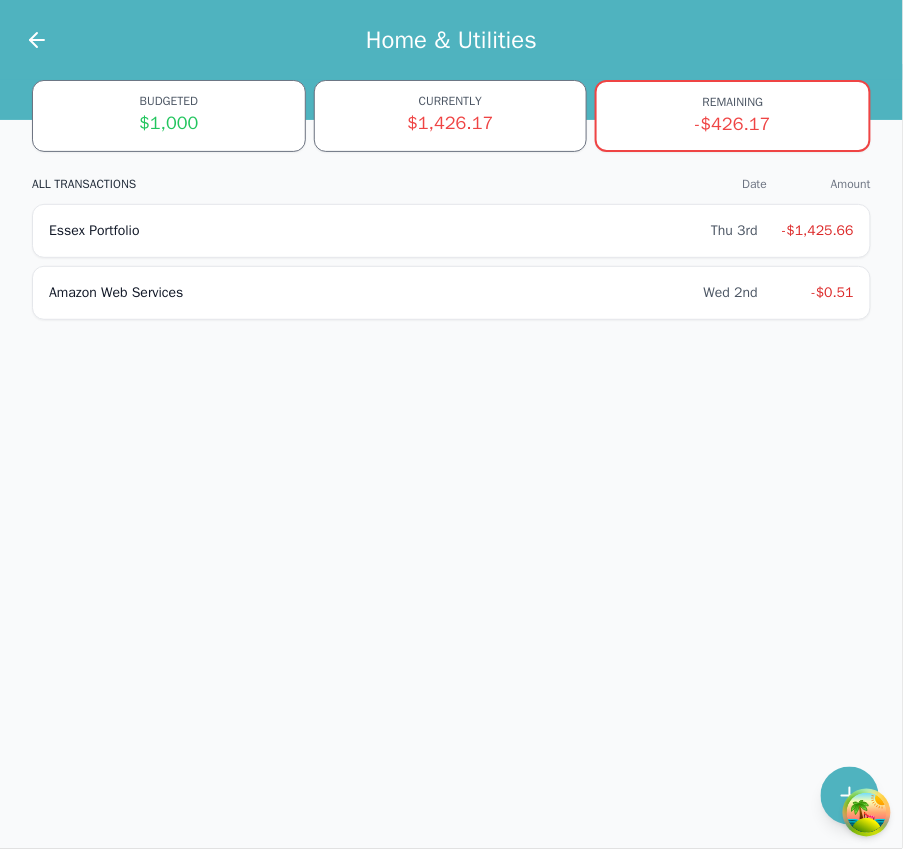 scroll, scrollTop: 0, scrollLeft: 0, axis: both 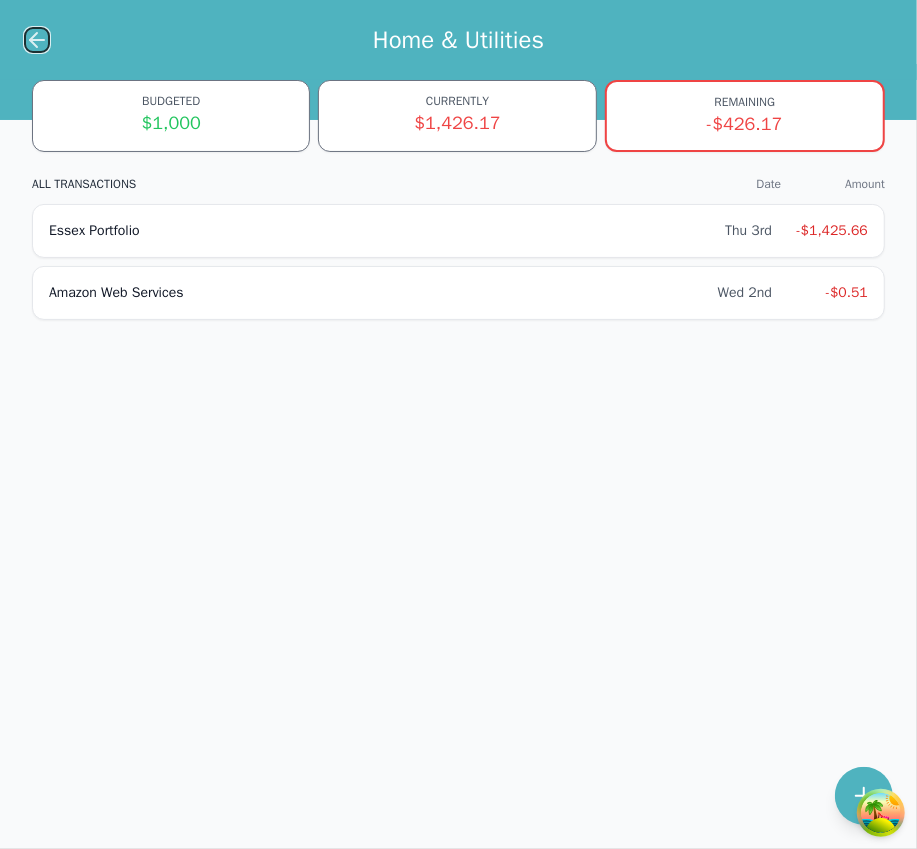 click 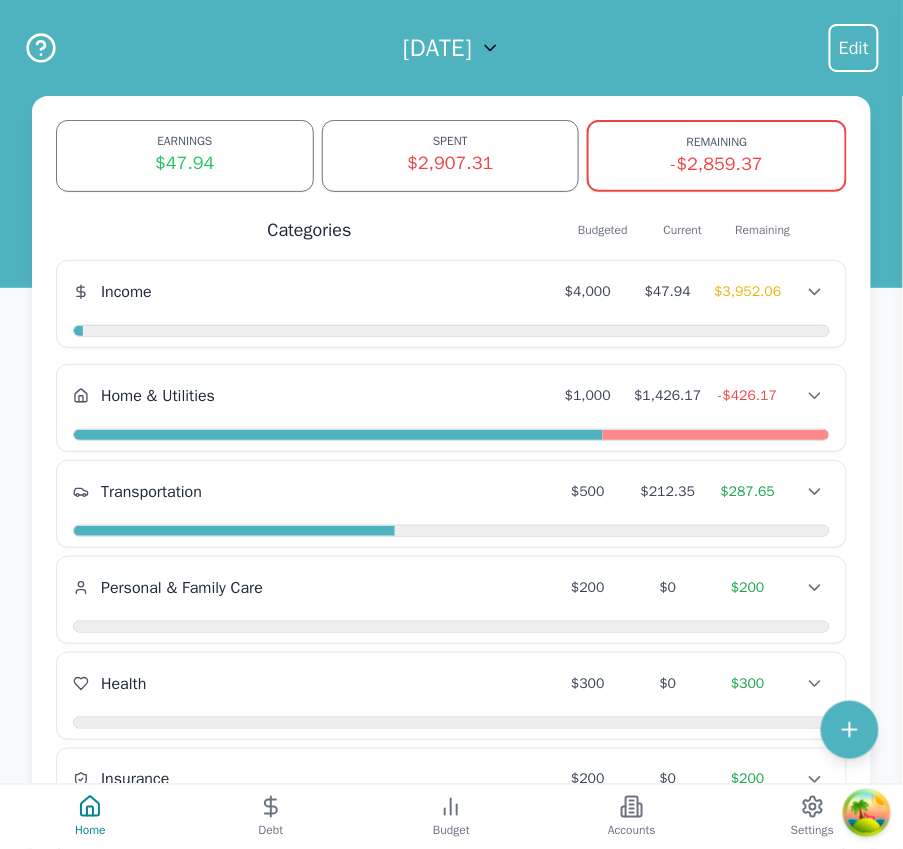 scroll, scrollTop: 630, scrollLeft: 0, axis: vertical 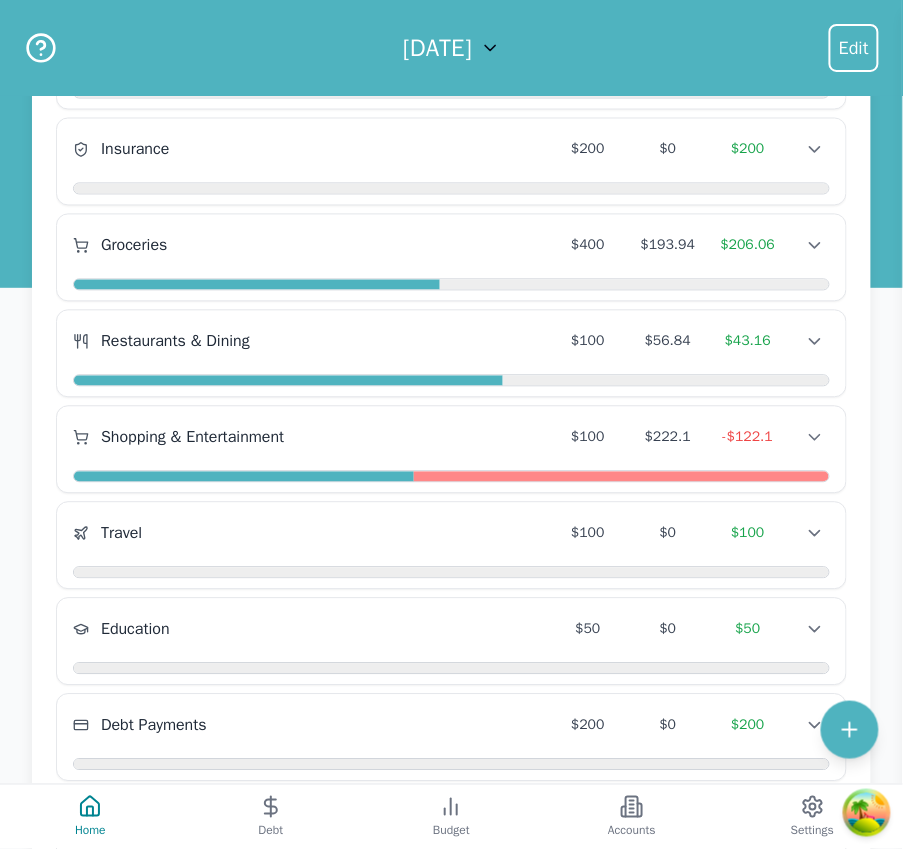 drag, startPoint x: 197, startPoint y: 370, endPoint x: 211, endPoint y: 379, distance: 16.643316 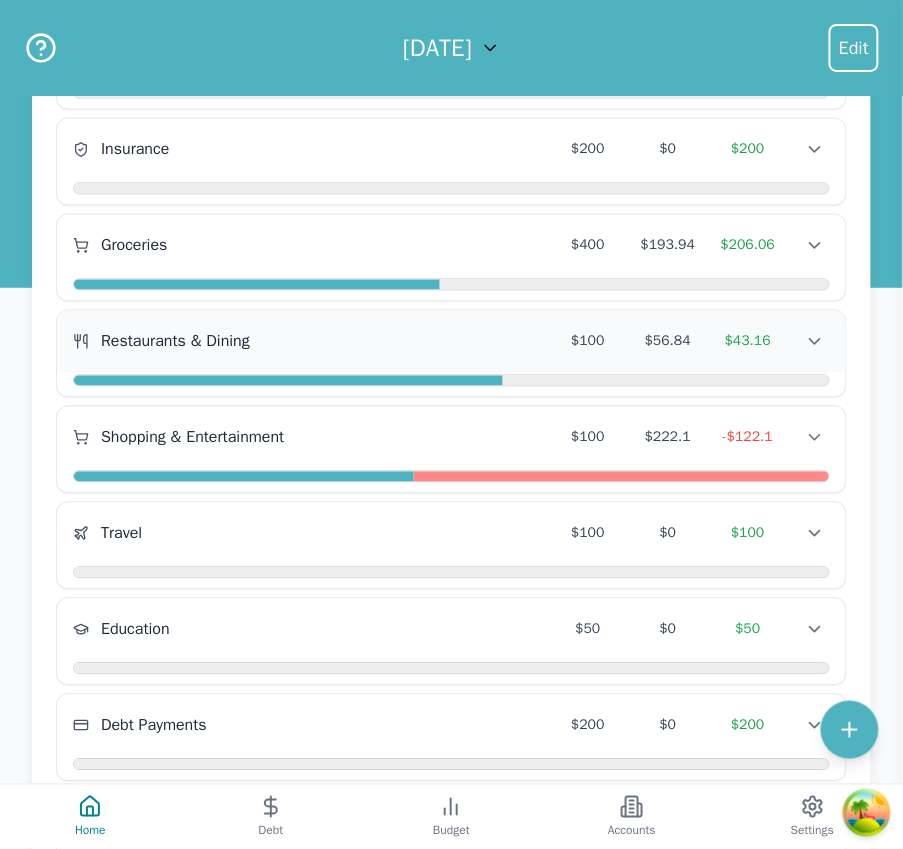 click on "Restaurants & Dining" at bounding box center (175, 342) 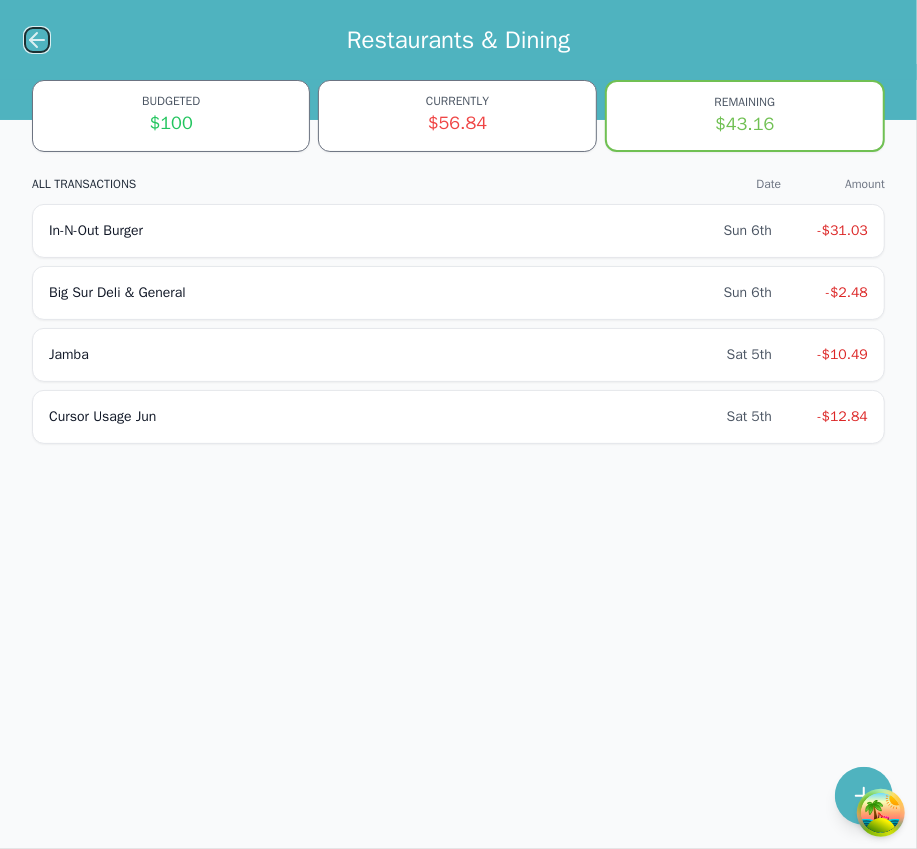 click 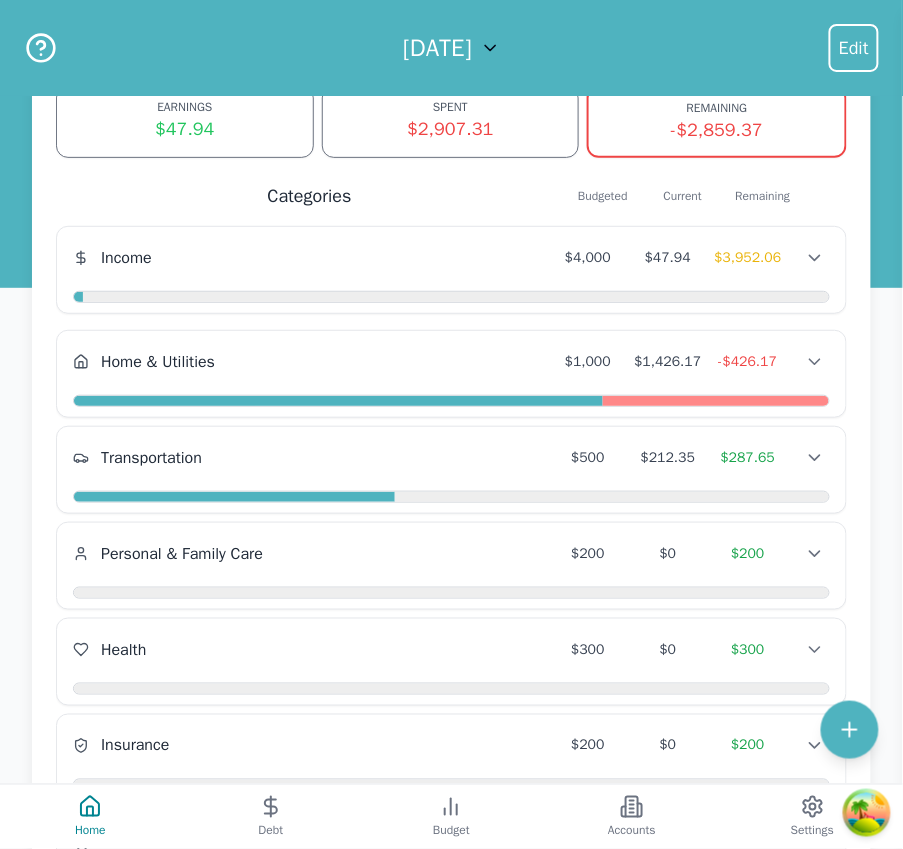 scroll, scrollTop: 401, scrollLeft: 0, axis: vertical 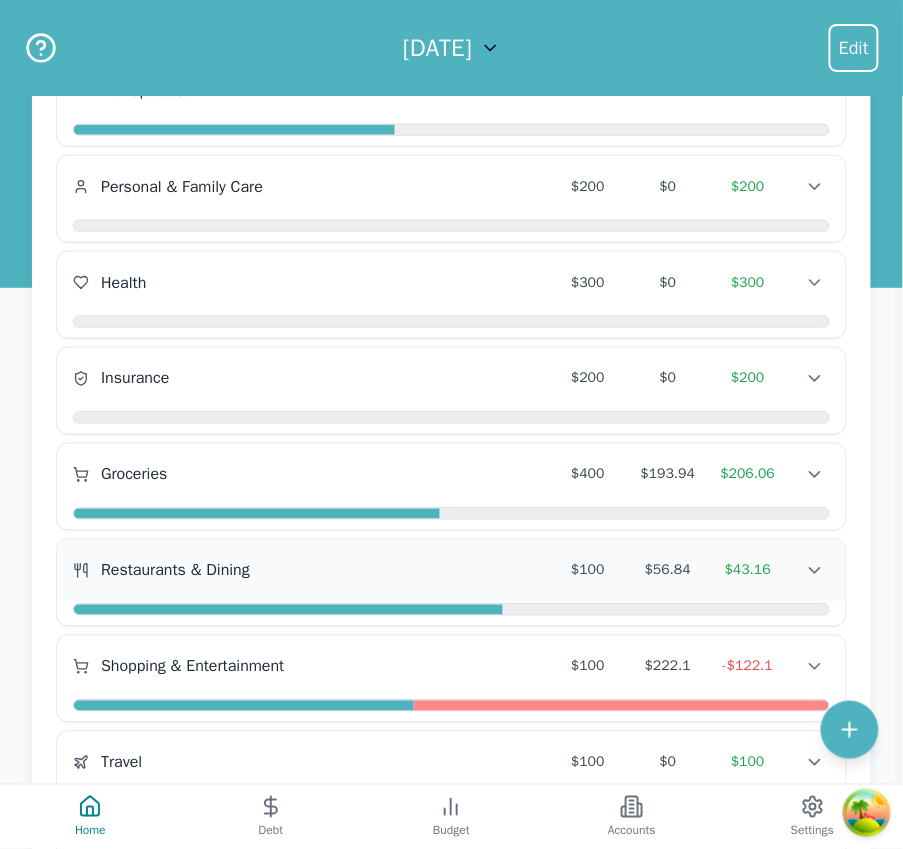 click on "Restaurants & Dining $100 $56.84 $43.16 Restaurants & Dining $100 $56.84 $43.16 Restaurants & Dining $100 $56.84 $43.16" at bounding box center [451, 571] 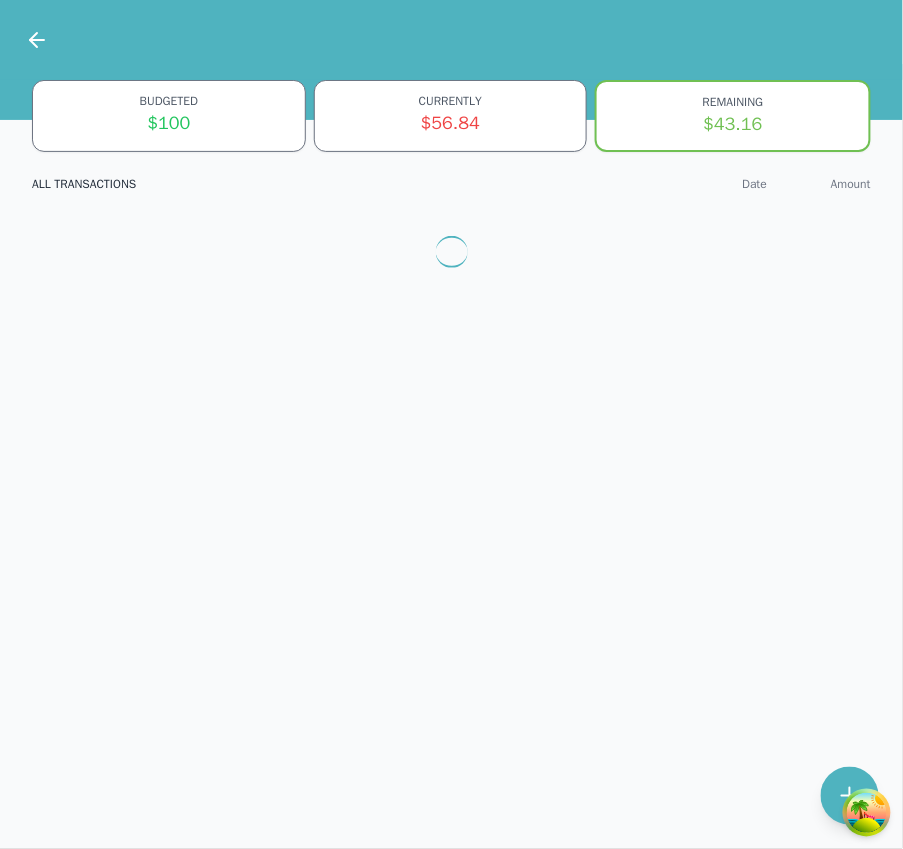 scroll, scrollTop: 0, scrollLeft: 0, axis: both 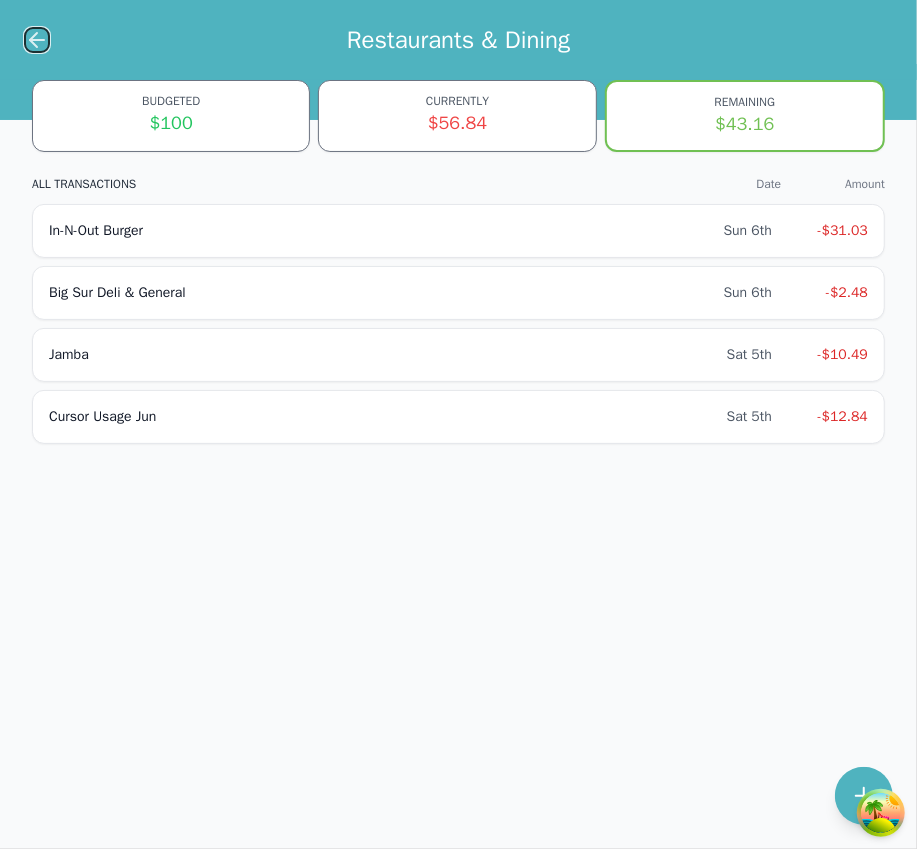 click 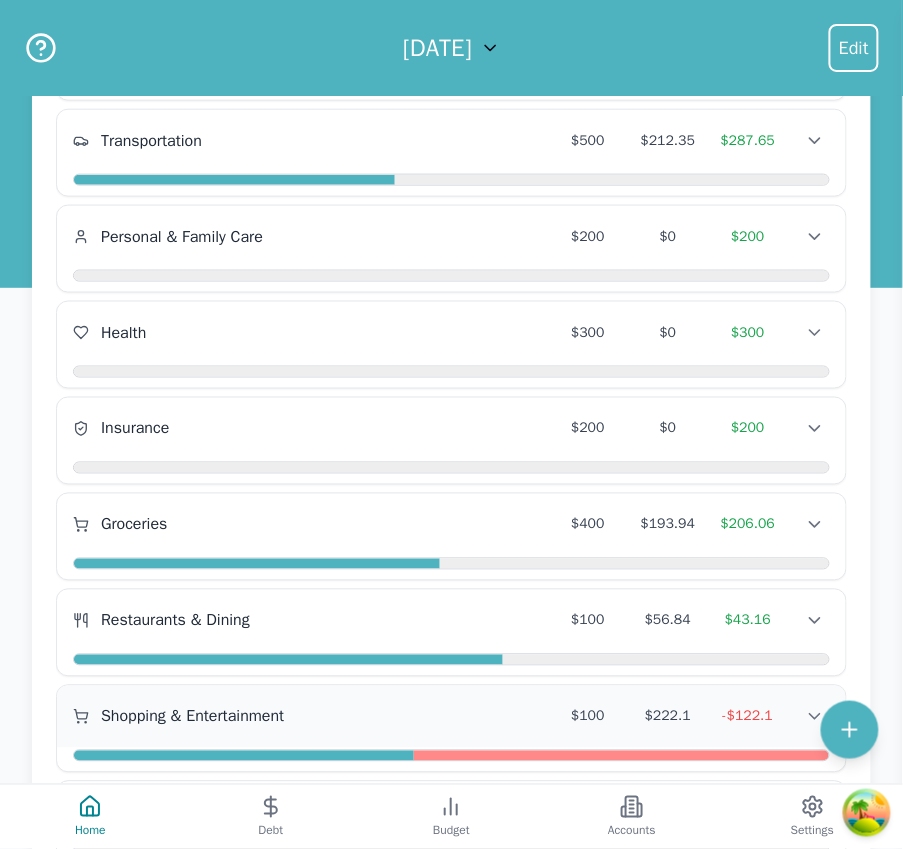 scroll, scrollTop: 622, scrollLeft: 0, axis: vertical 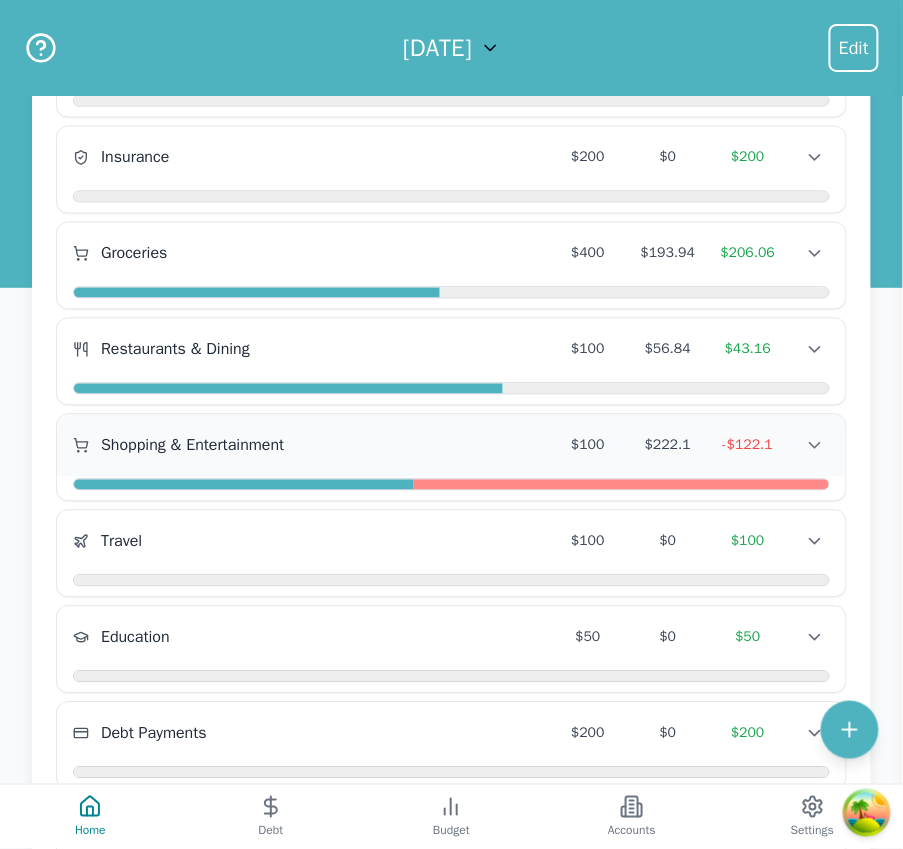 click on "Shopping & Entertainment $100 $222.1 -$122.1 Shopping & Entertainment $100 $222.1 -$122.1 Shopping & Entertainment $100 $222.1 -$122.1" at bounding box center (451, 446) 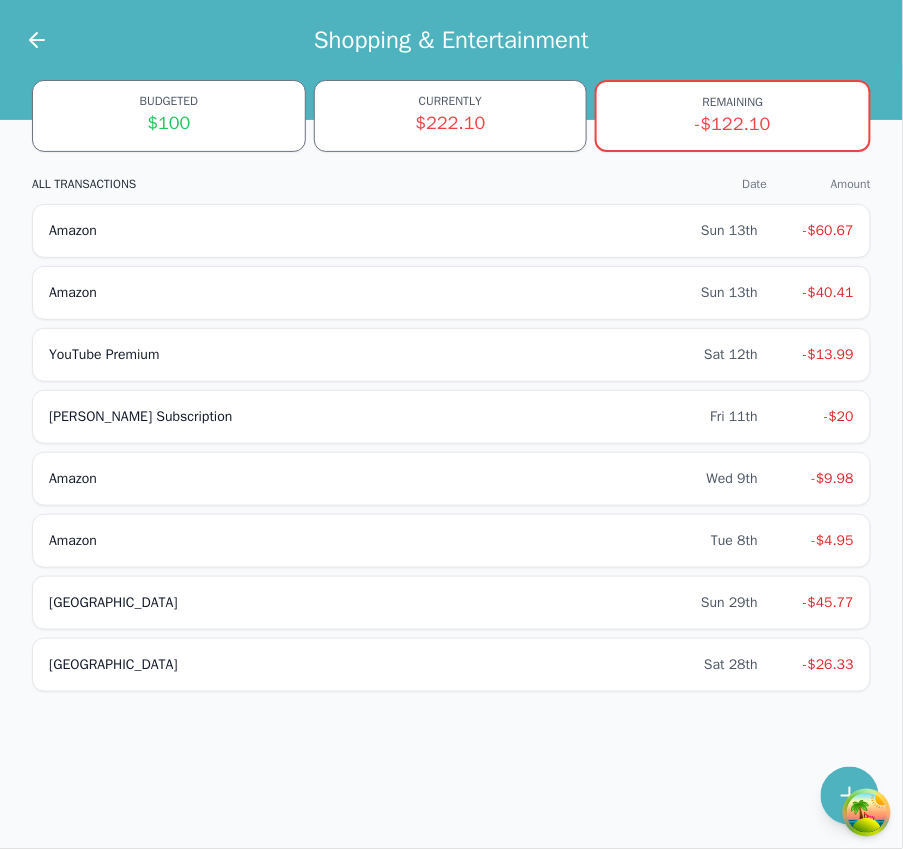 scroll, scrollTop: 0, scrollLeft: 0, axis: both 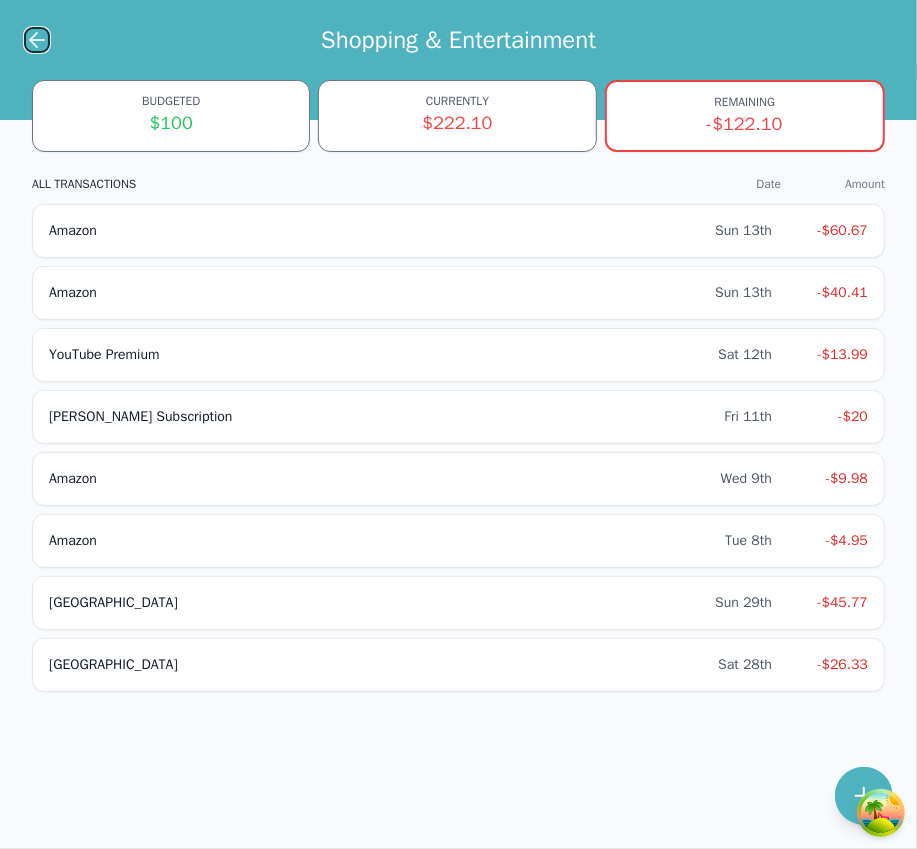 click 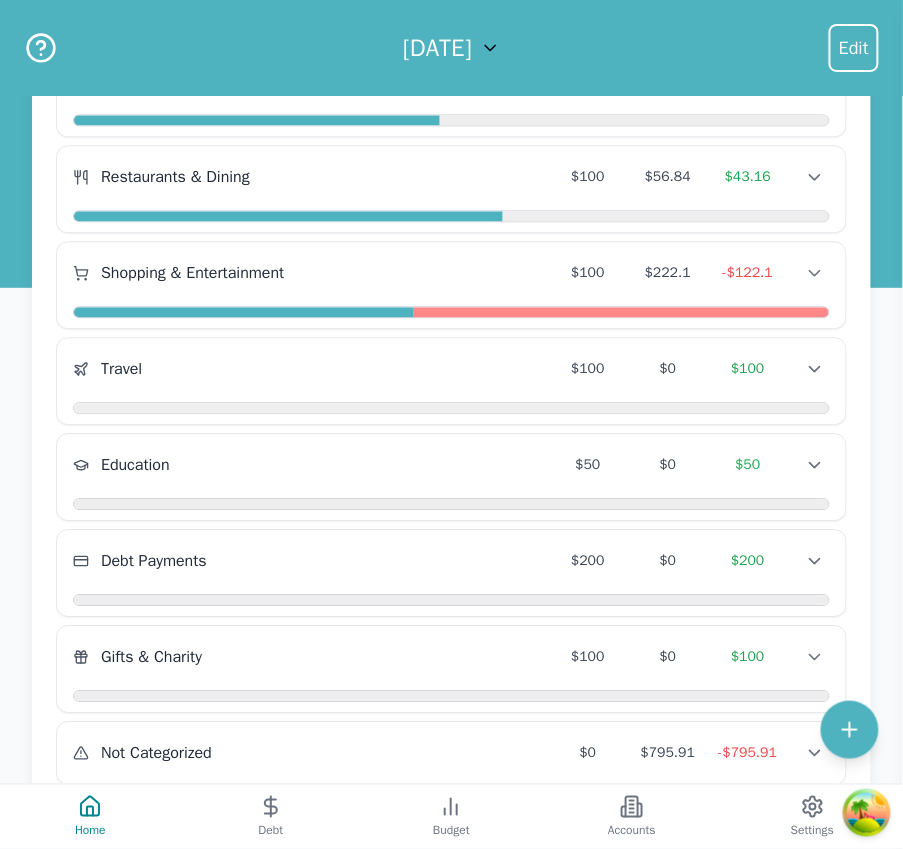scroll, scrollTop: 709, scrollLeft: 0, axis: vertical 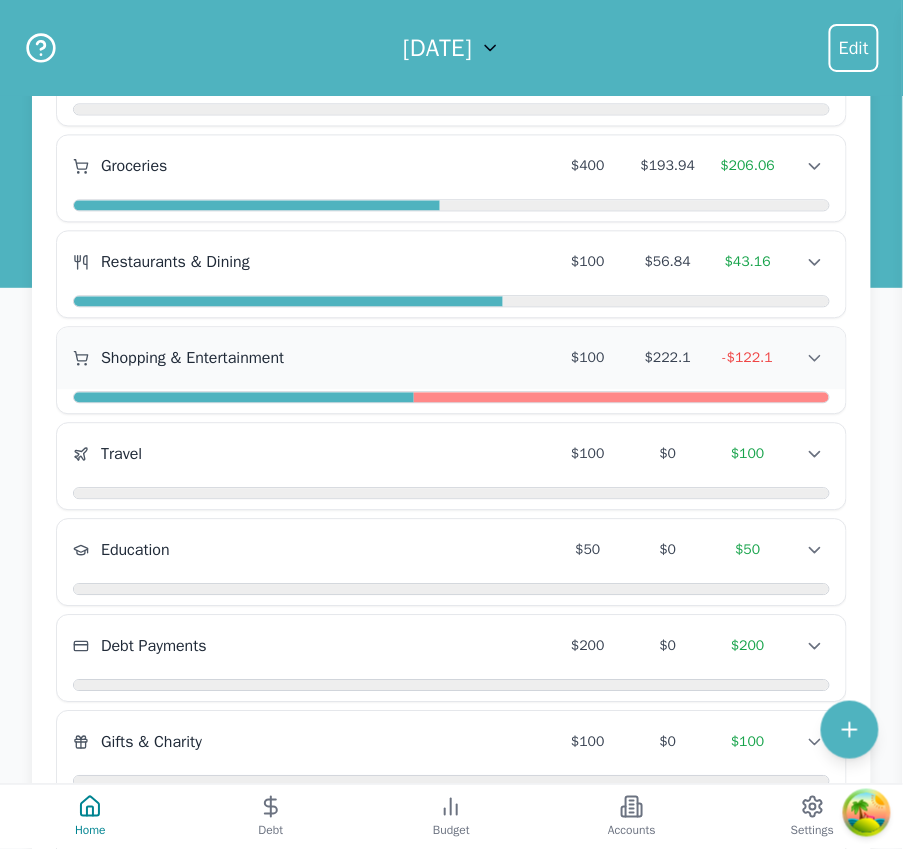 click on "Shopping & Entertainment $100 $222.1 -$122.1 Shopping & Entertainment $100 $222.1 -$122.1 Shopping & Entertainment $100 $222.1 -$122.1" at bounding box center [451, 359] 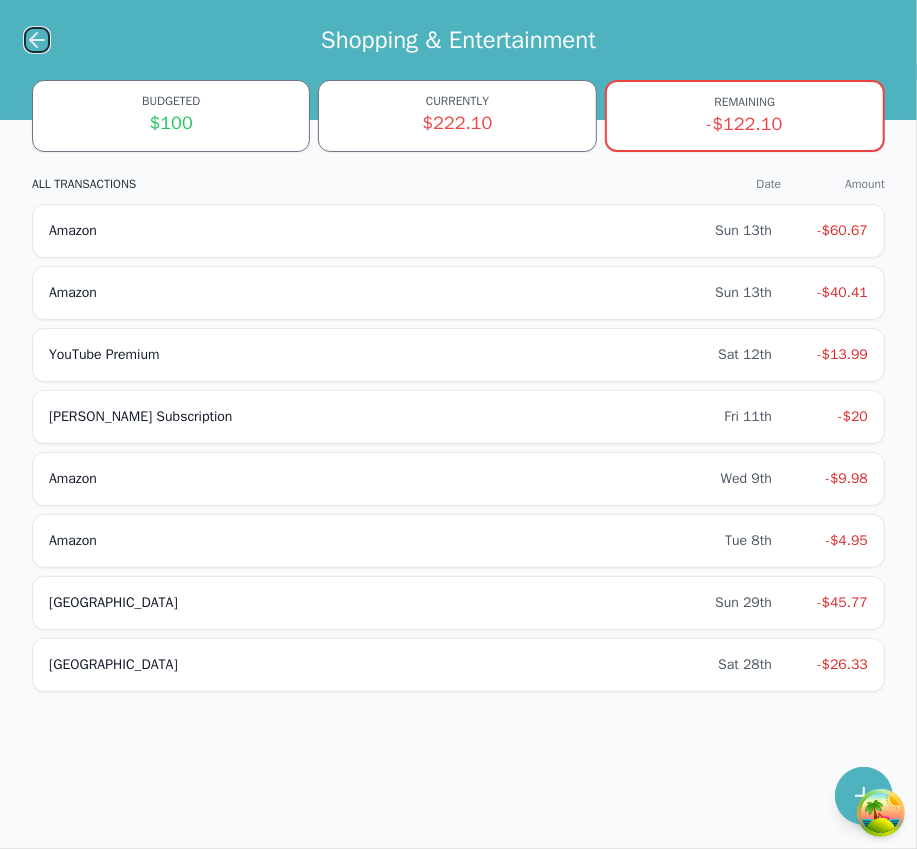 click 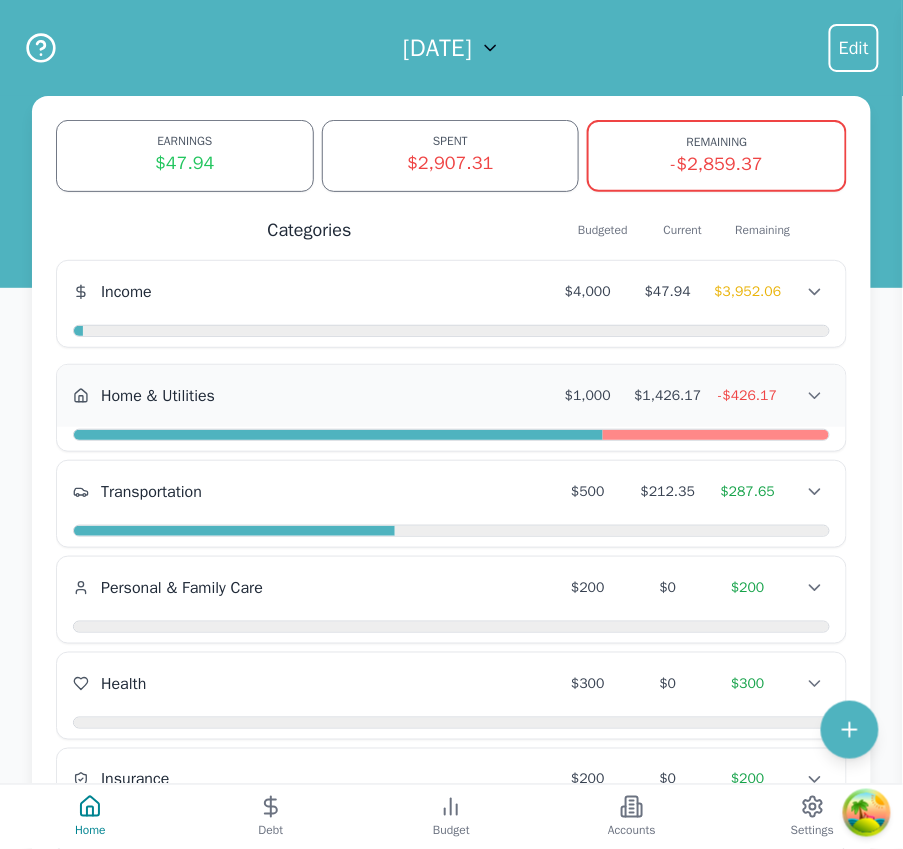click on "Home & Utilities" at bounding box center [310, 396] 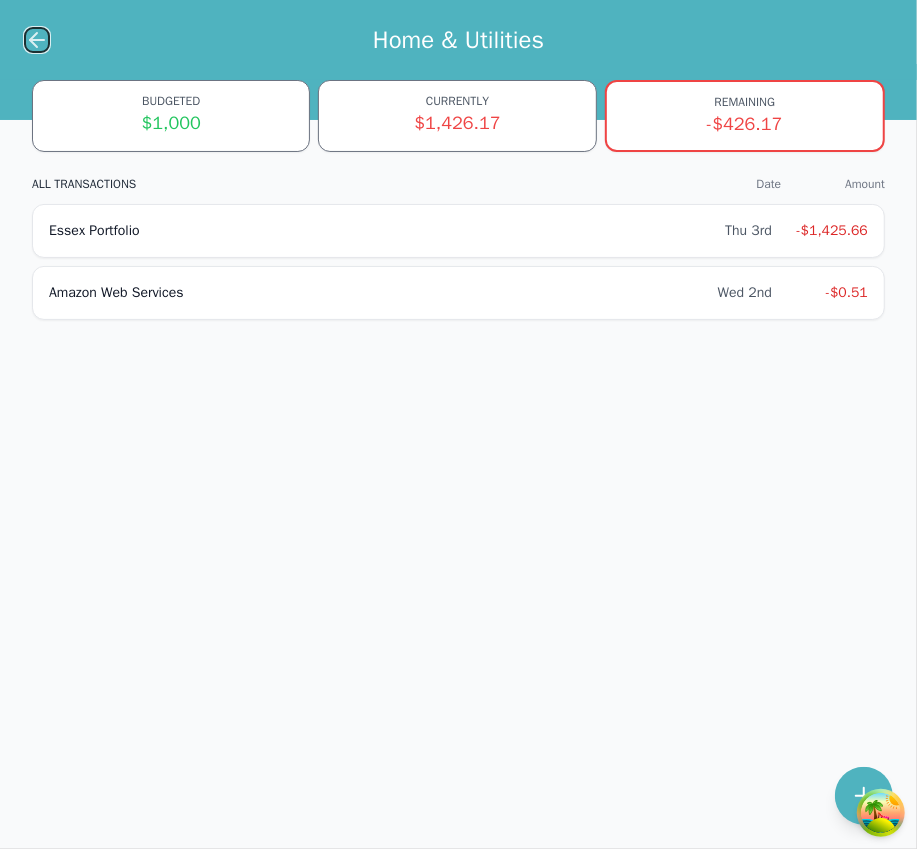 click 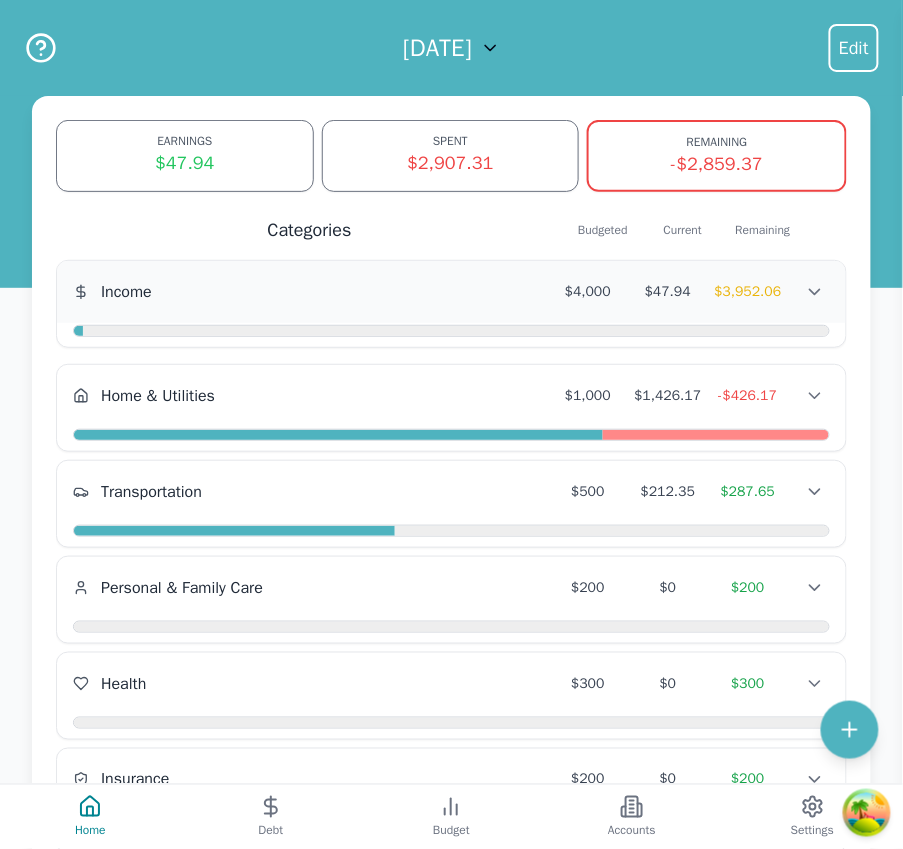 click on "Income" at bounding box center [310, 292] 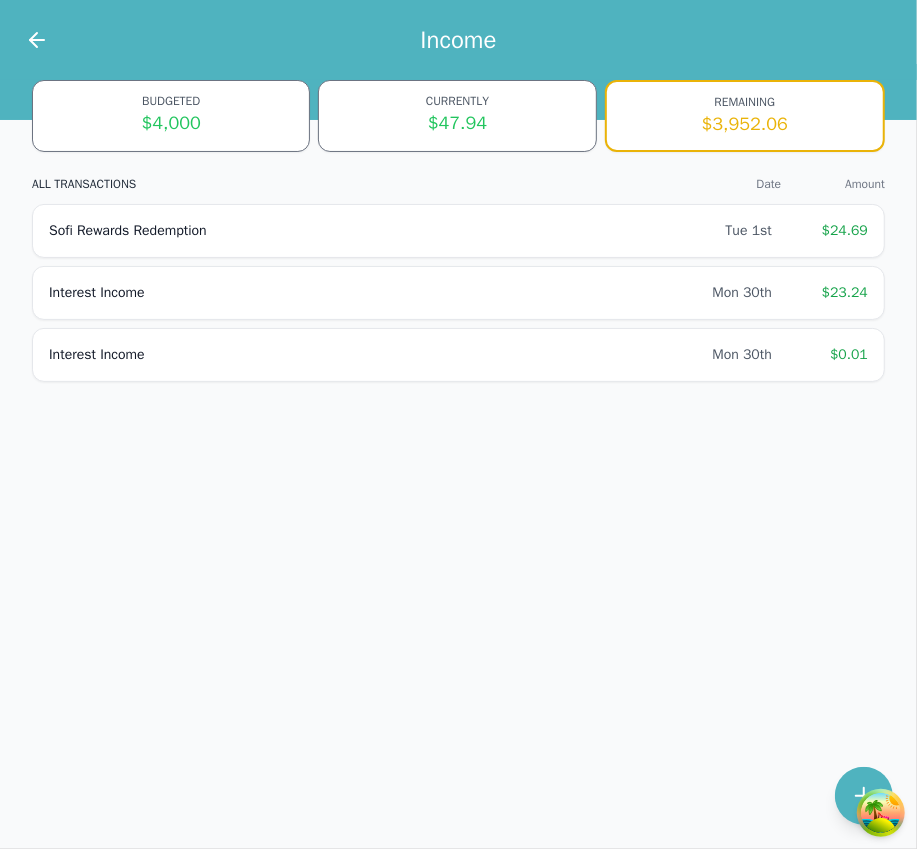 click on "Income" at bounding box center [458, 40] 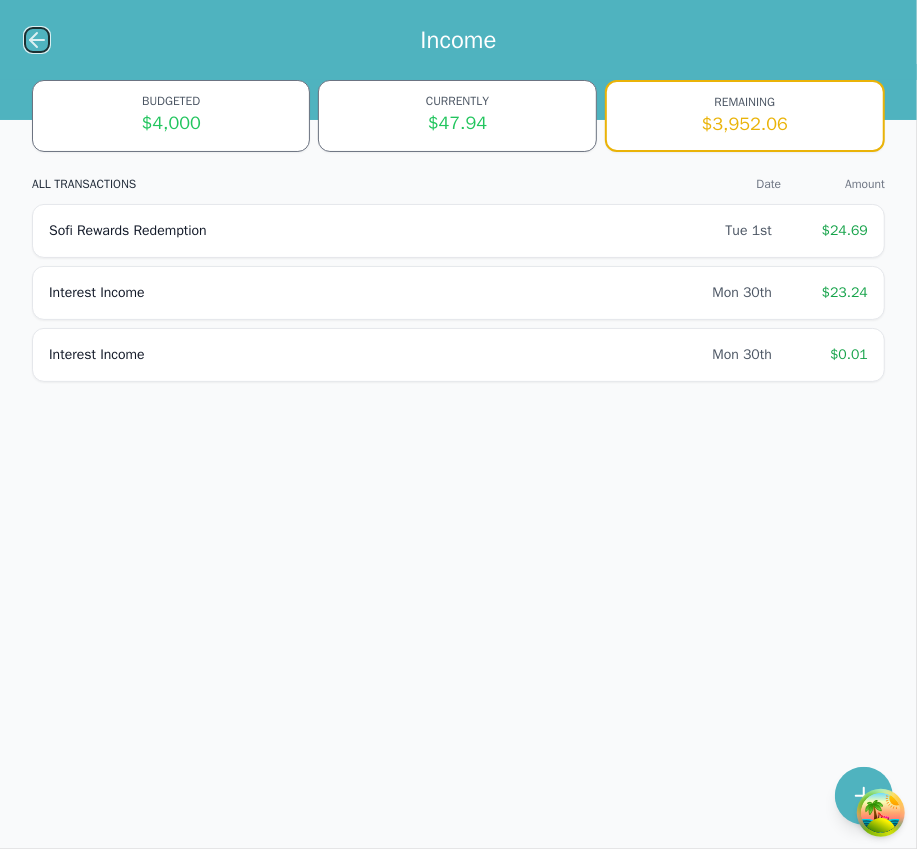 click 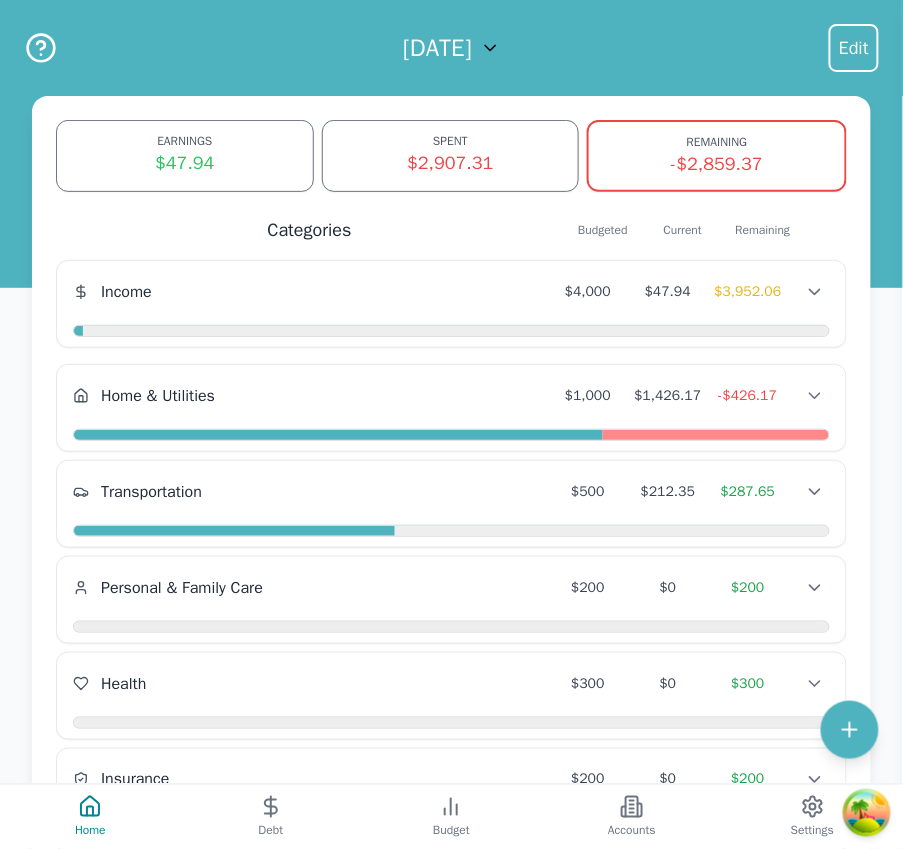click at bounding box center [234, 532] 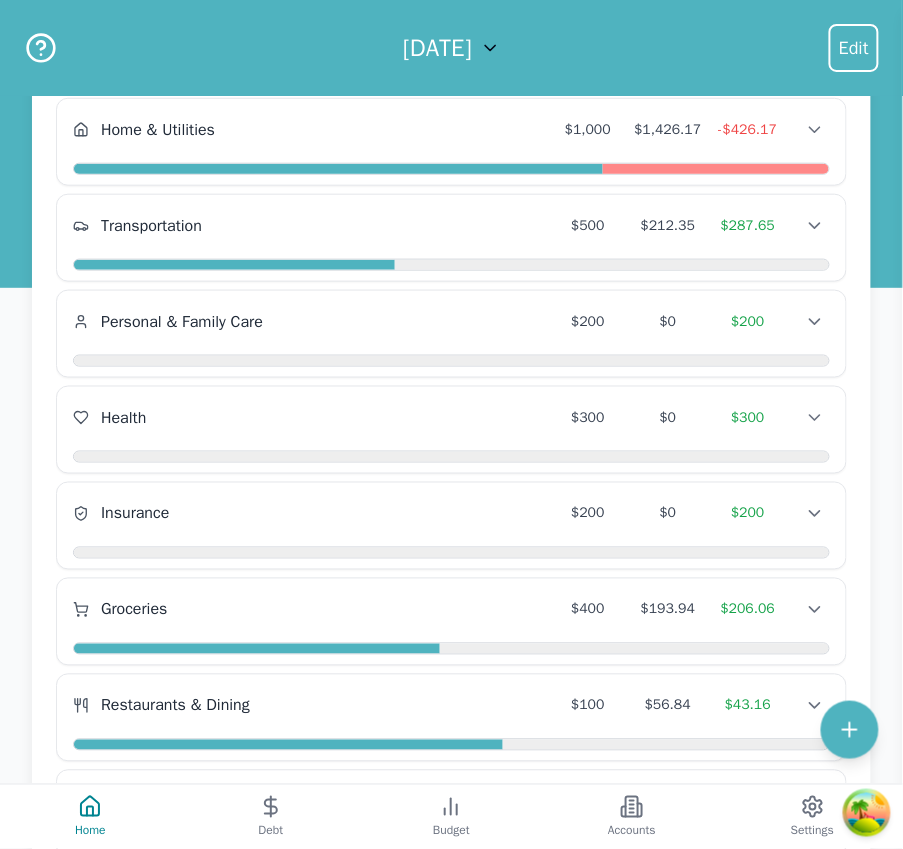 scroll, scrollTop: 351, scrollLeft: 0, axis: vertical 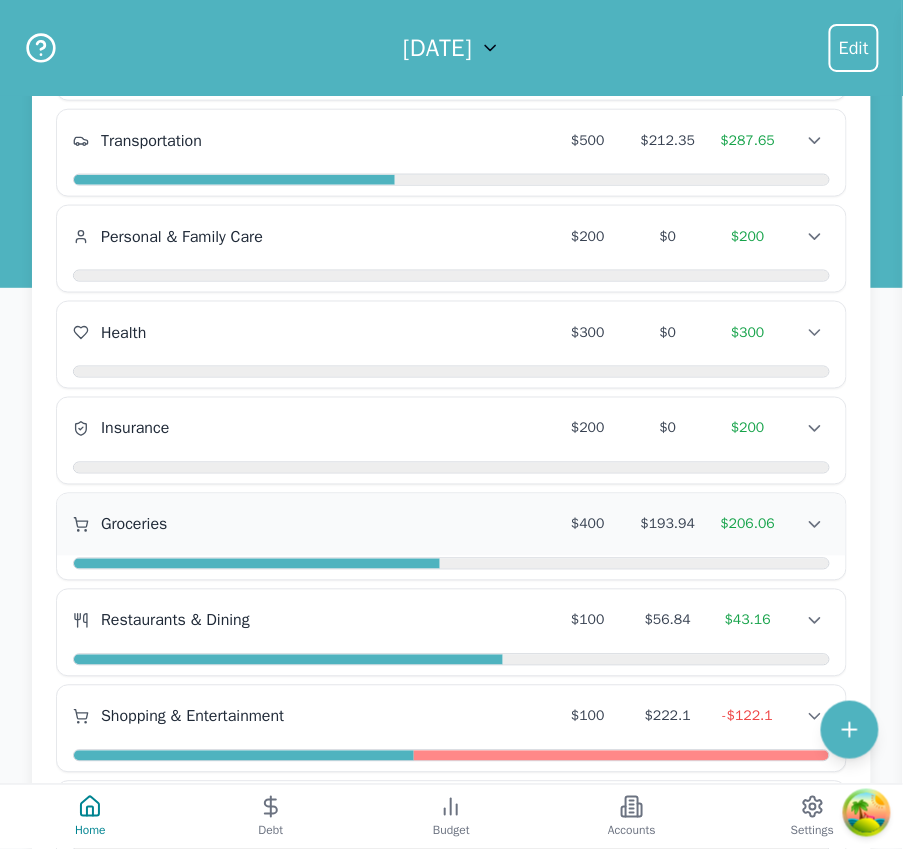 click on "Groceries" at bounding box center [310, 525] 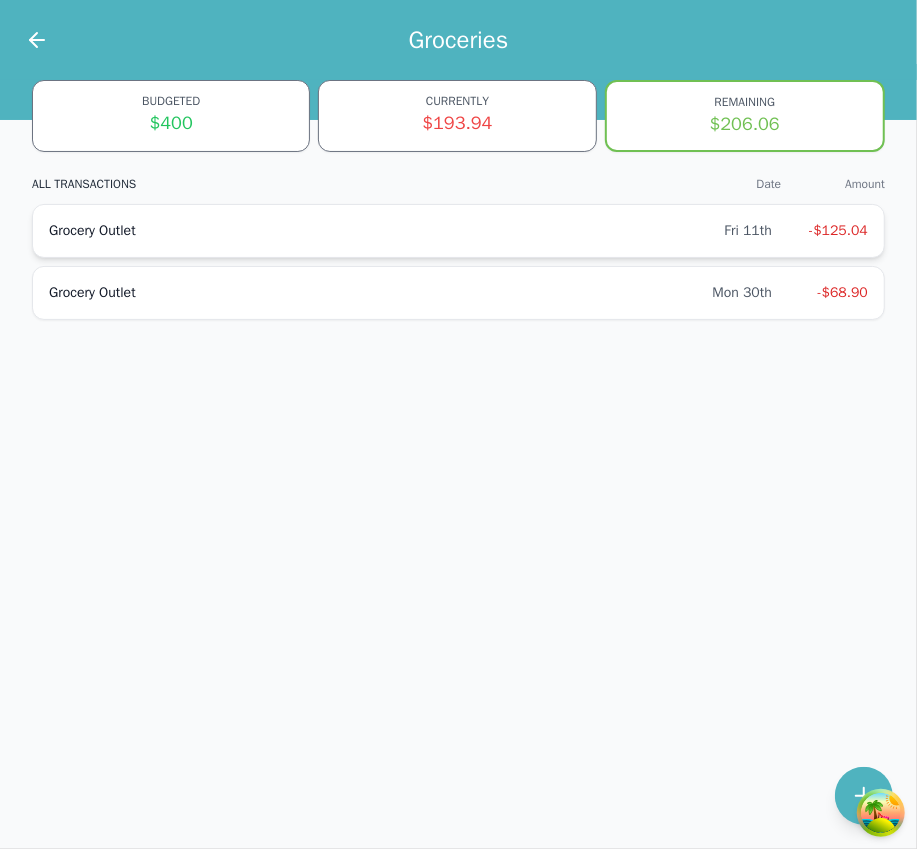 click on "Grocery Outlet" at bounding box center (386, 231) 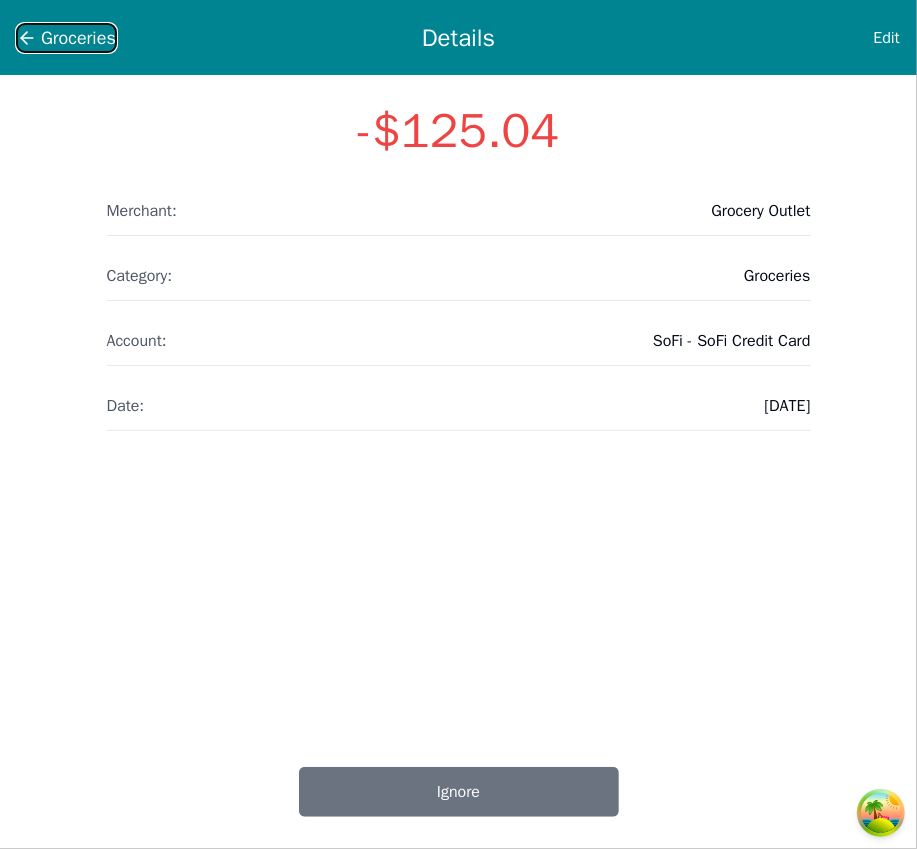 click 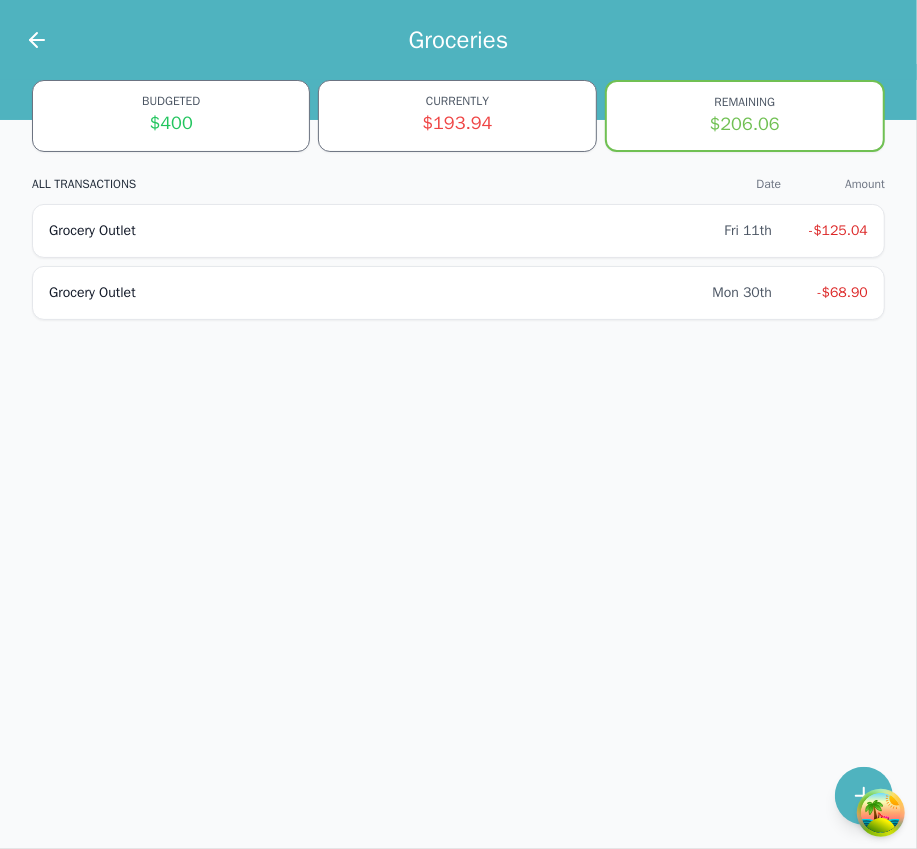 click at bounding box center (25, 40) 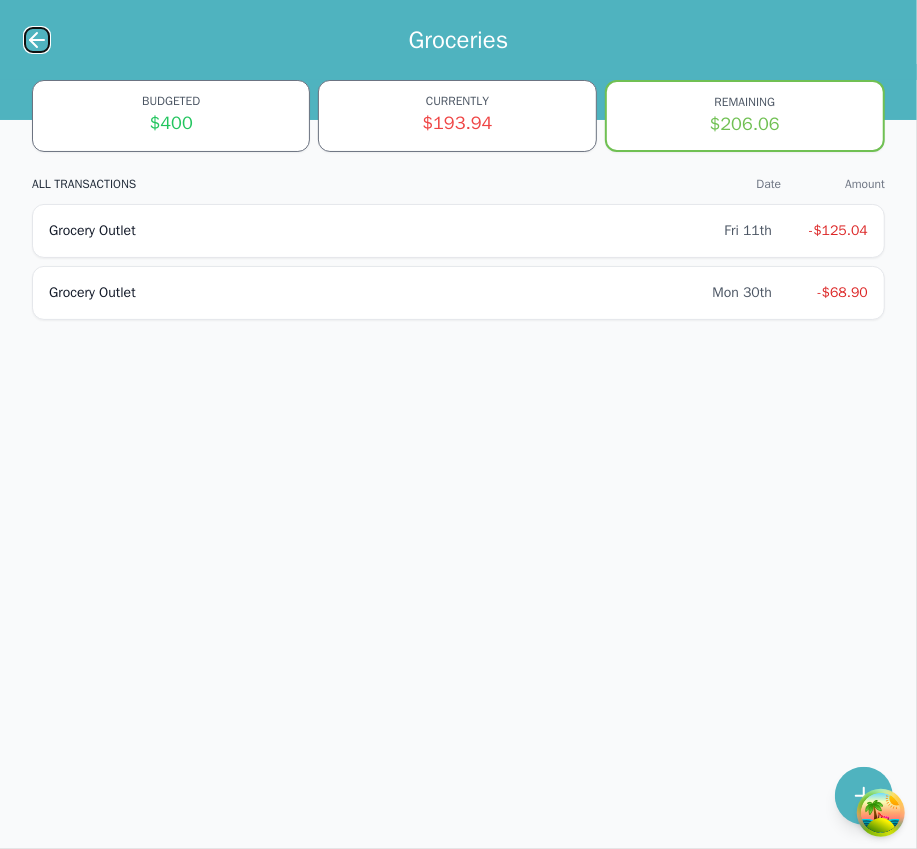 click 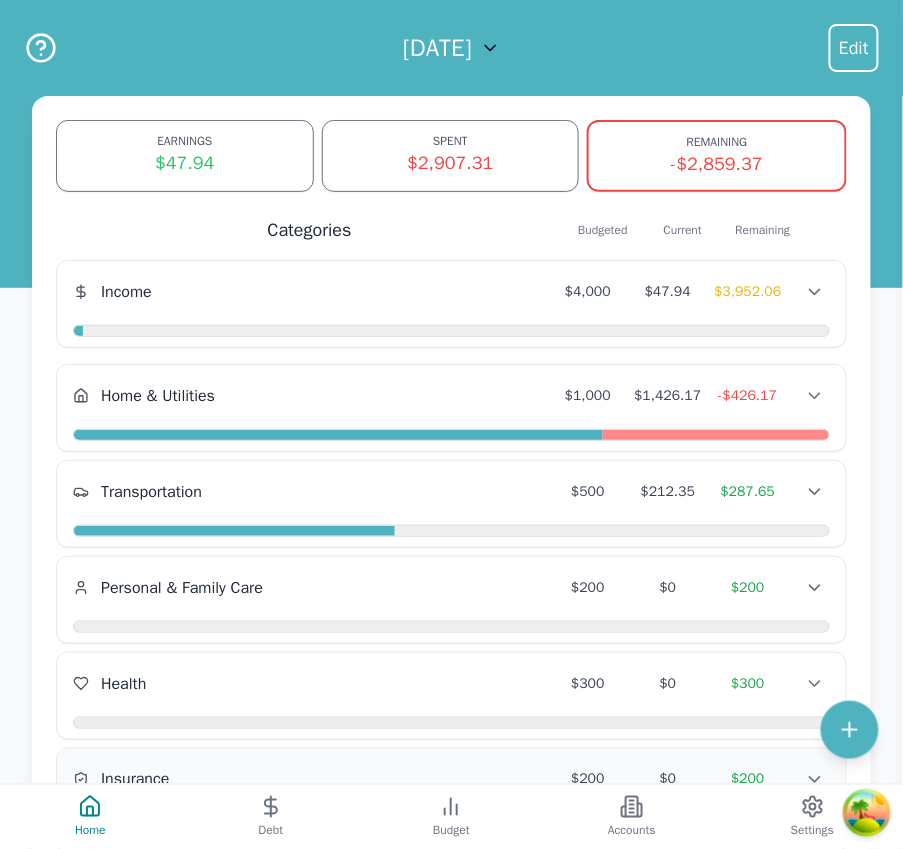 click on "Insurance" at bounding box center (310, 780) 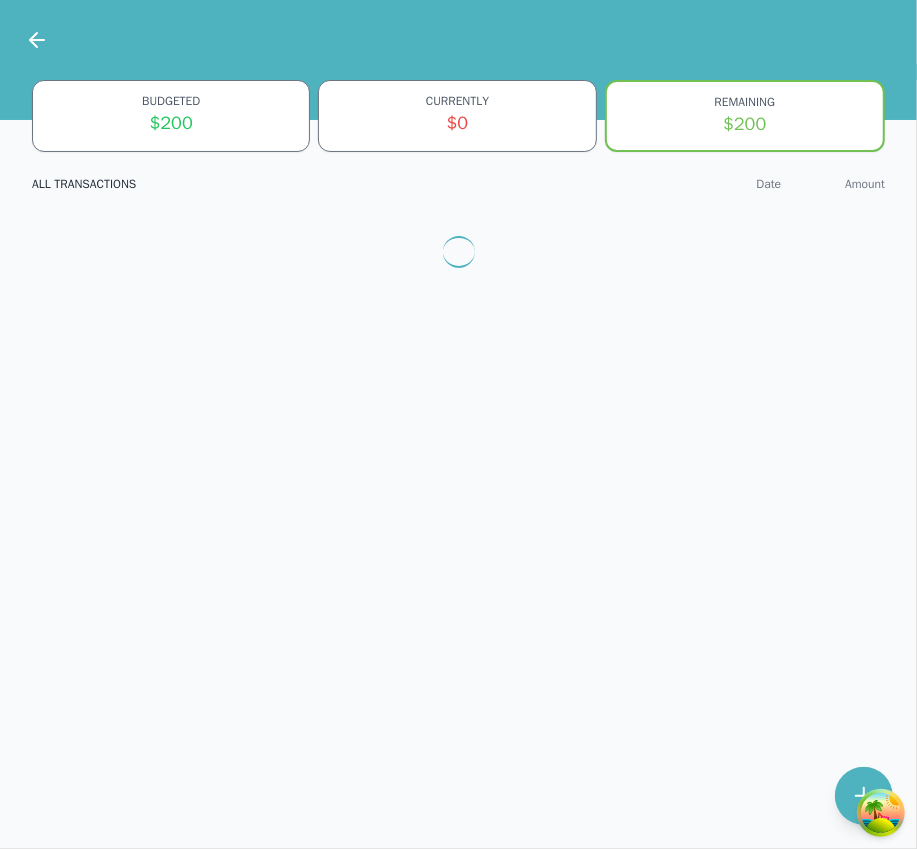 click on "BUDGETED $200 CURRENTLY $0 REMAINING $200 ALL TRANSACTIONS Date Amount" at bounding box center (458, 424) 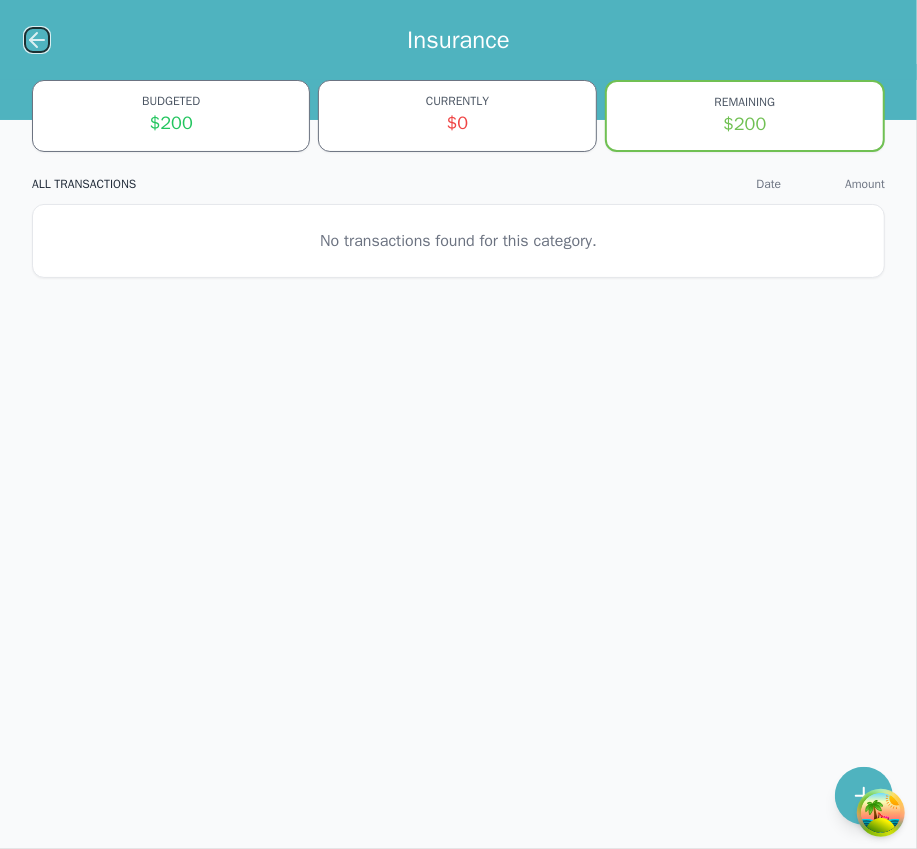 click 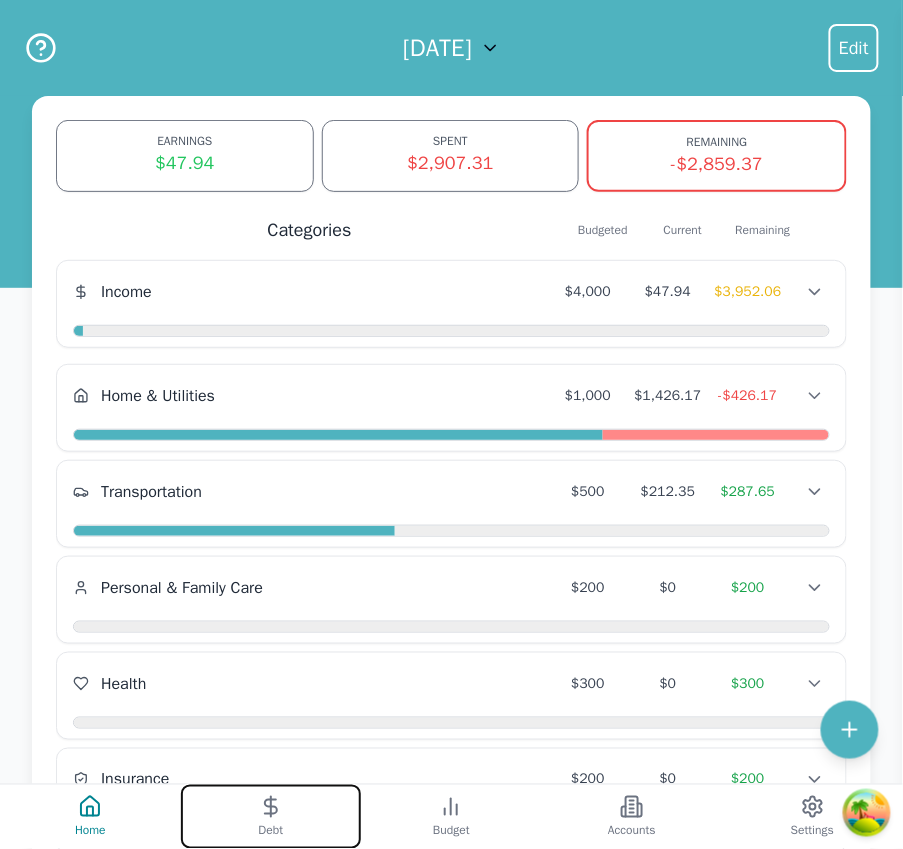 click 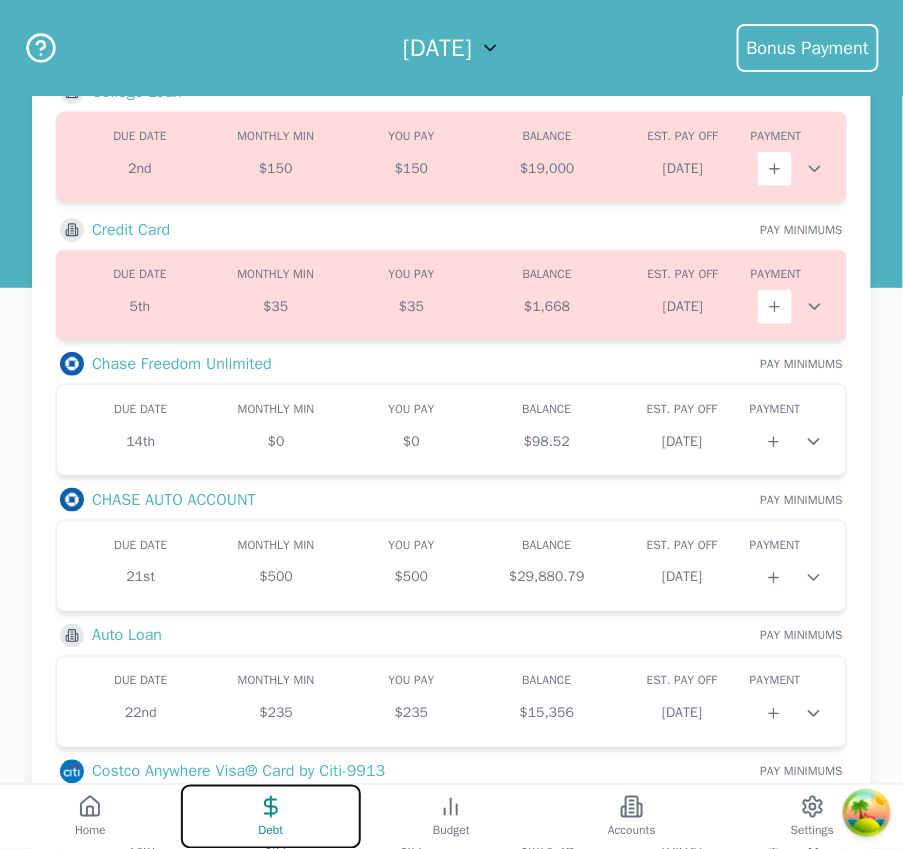 scroll, scrollTop: 837, scrollLeft: 0, axis: vertical 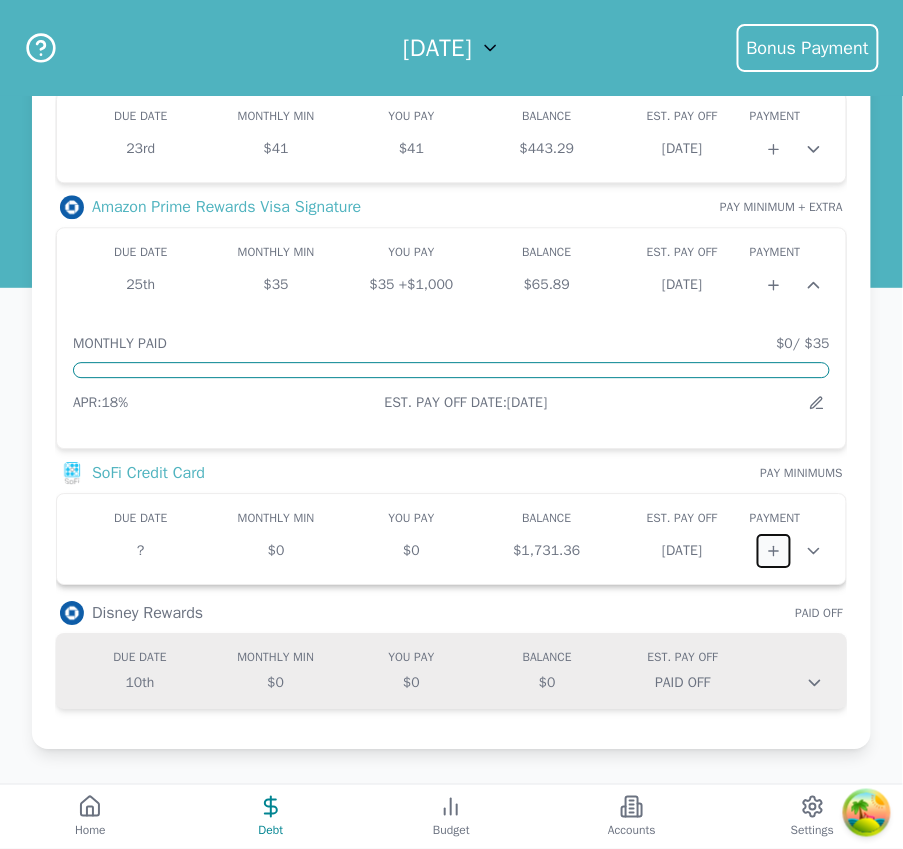 click 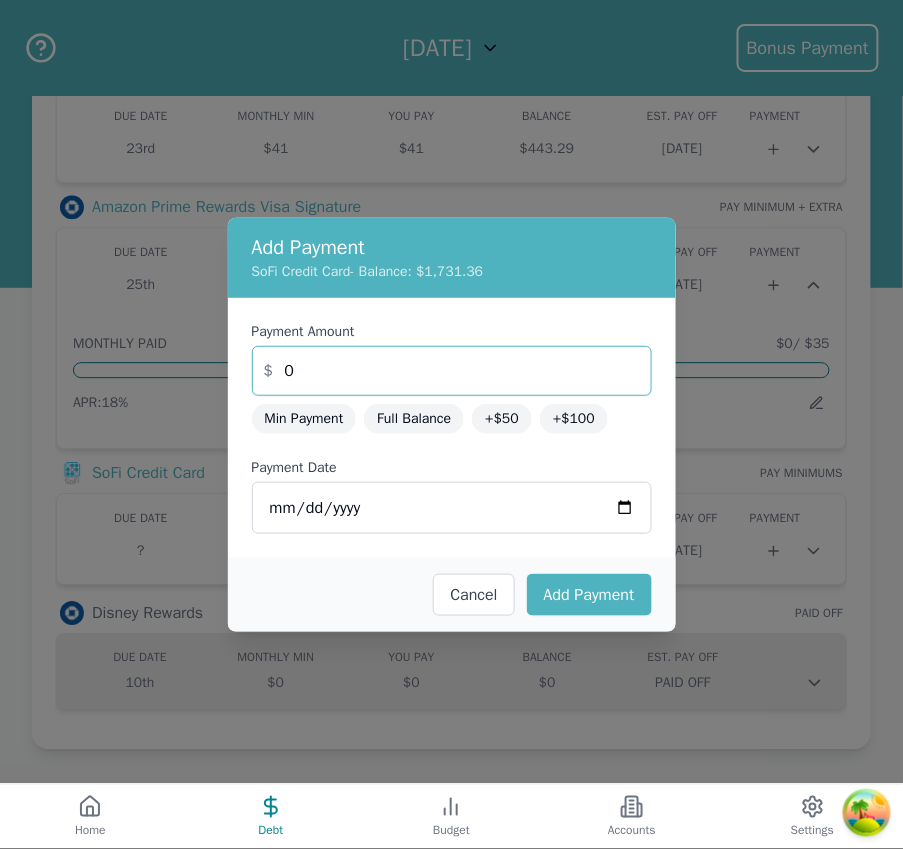 drag, startPoint x: 392, startPoint y: 359, endPoint x: 84, endPoint y: 343, distance: 308.4153 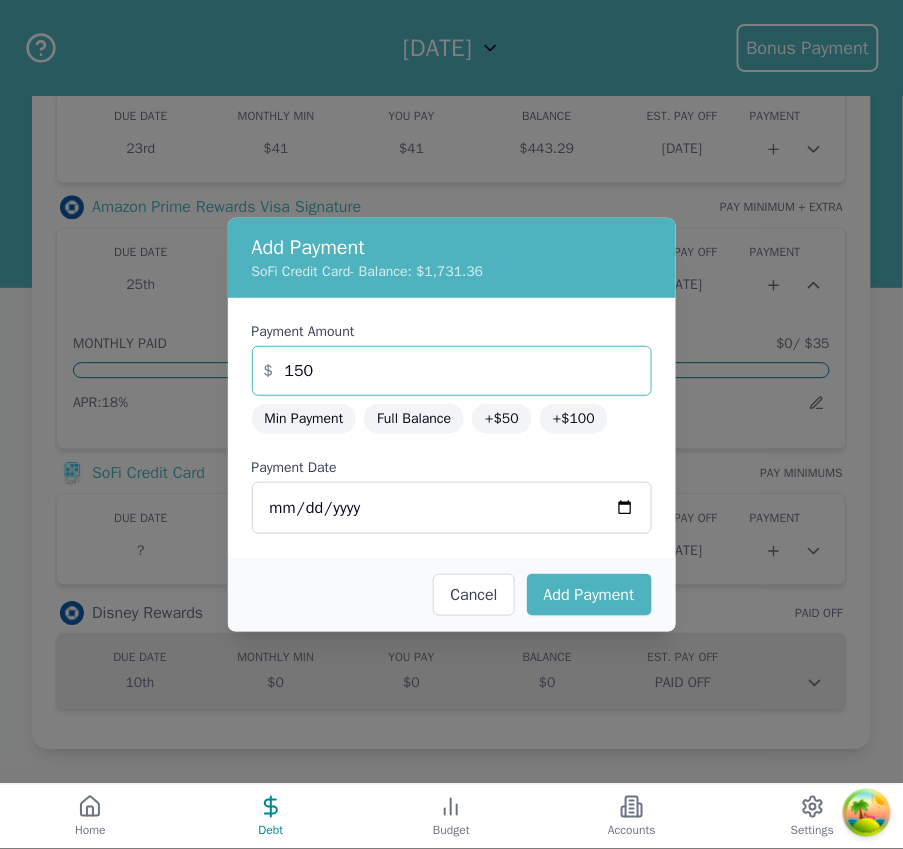 type on "150" 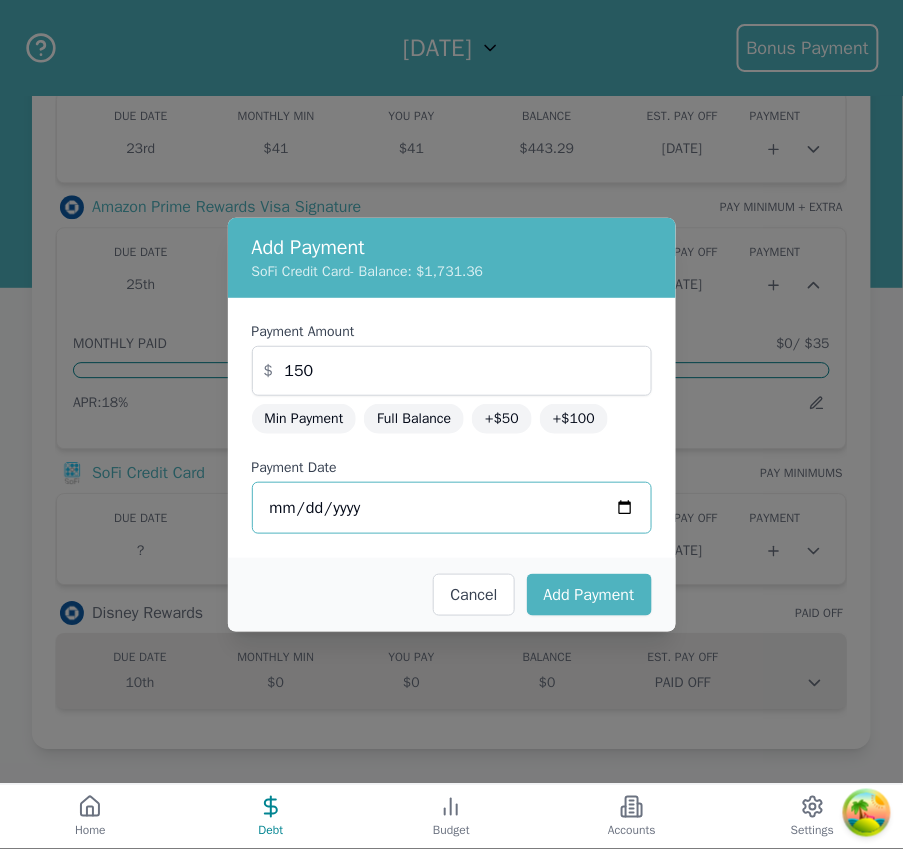 click on "2025-07-14" at bounding box center [452, 508] 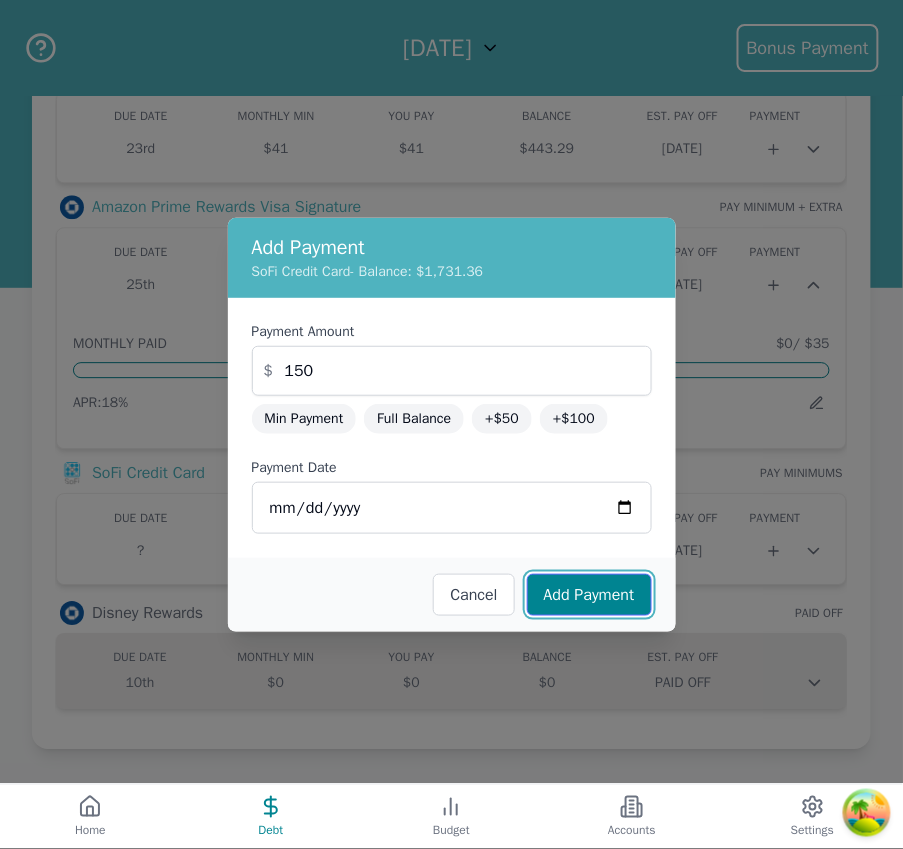 click on "Add Payment" at bounding box center (589, 595) 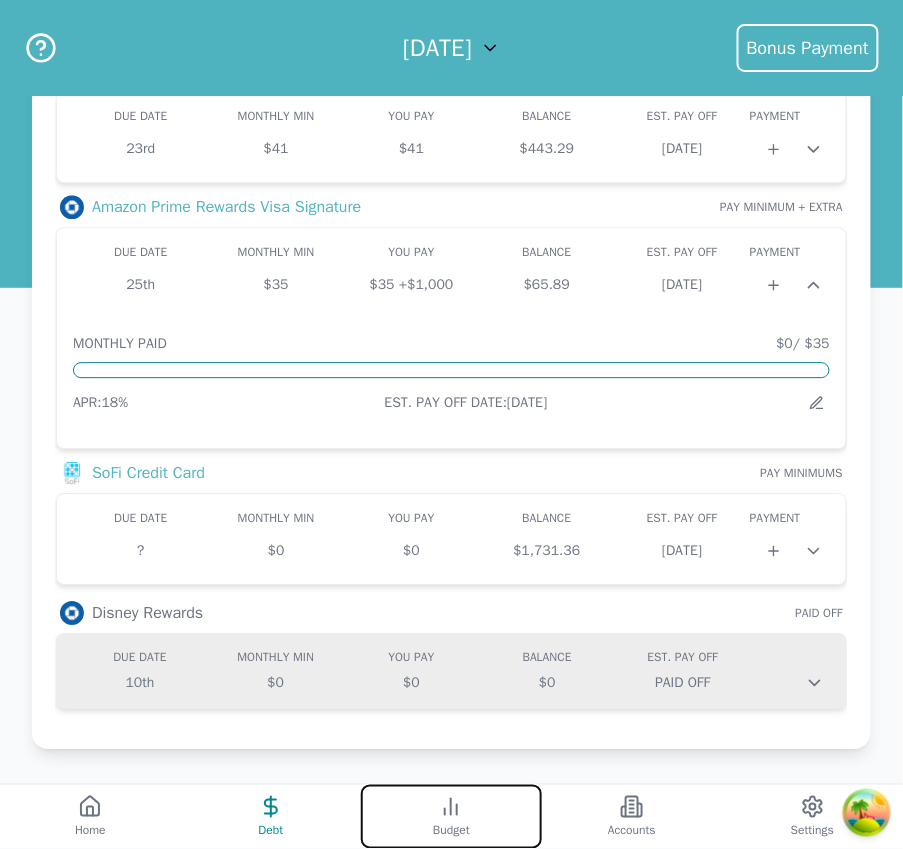 click on "Budget" at bounding box center [451, 817] 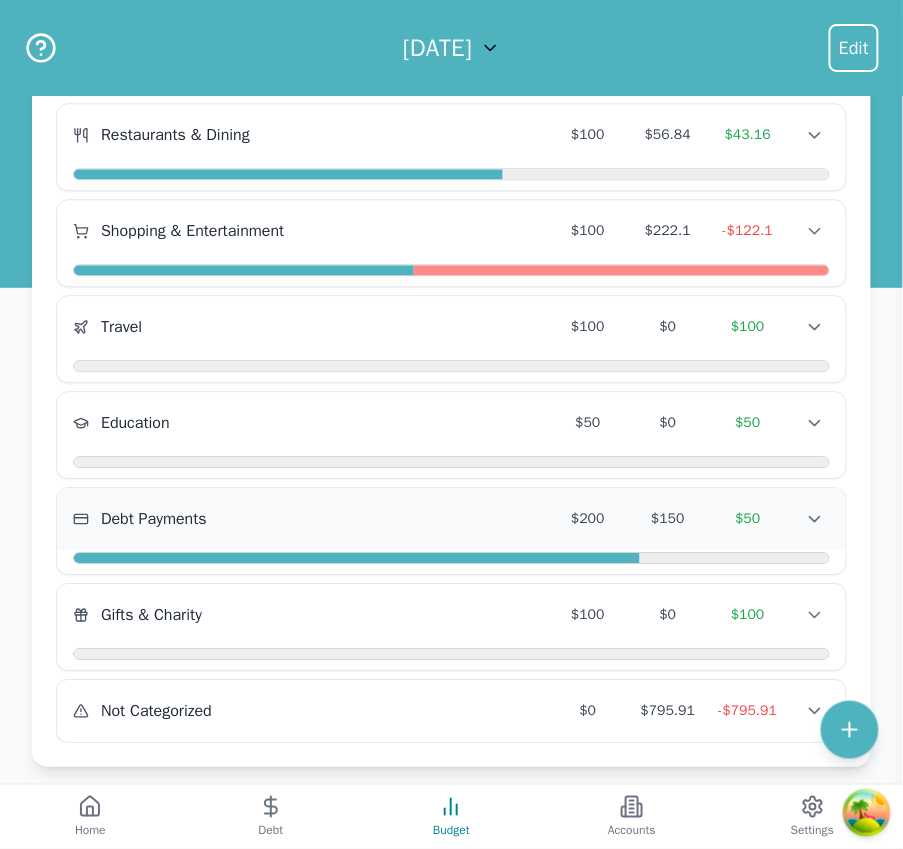 click on "Debt Payments" at bounding box center [310, 519] 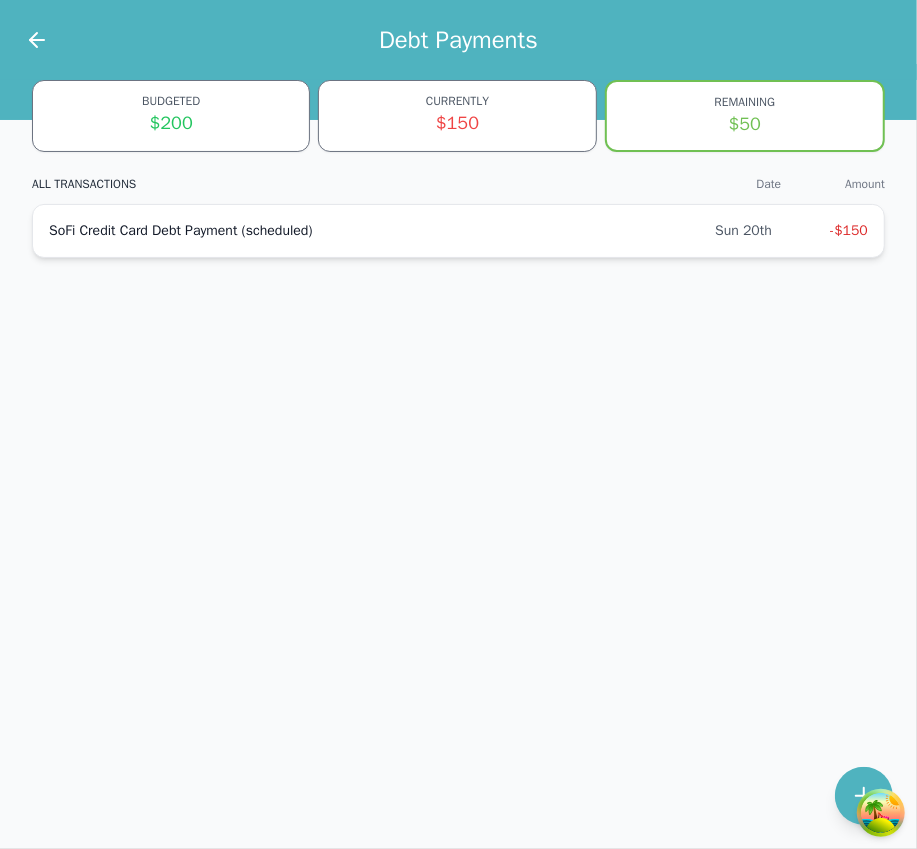 click on "SoFi Credit Card Debt Payment (scheduled)" at bounding box center [382, 231] 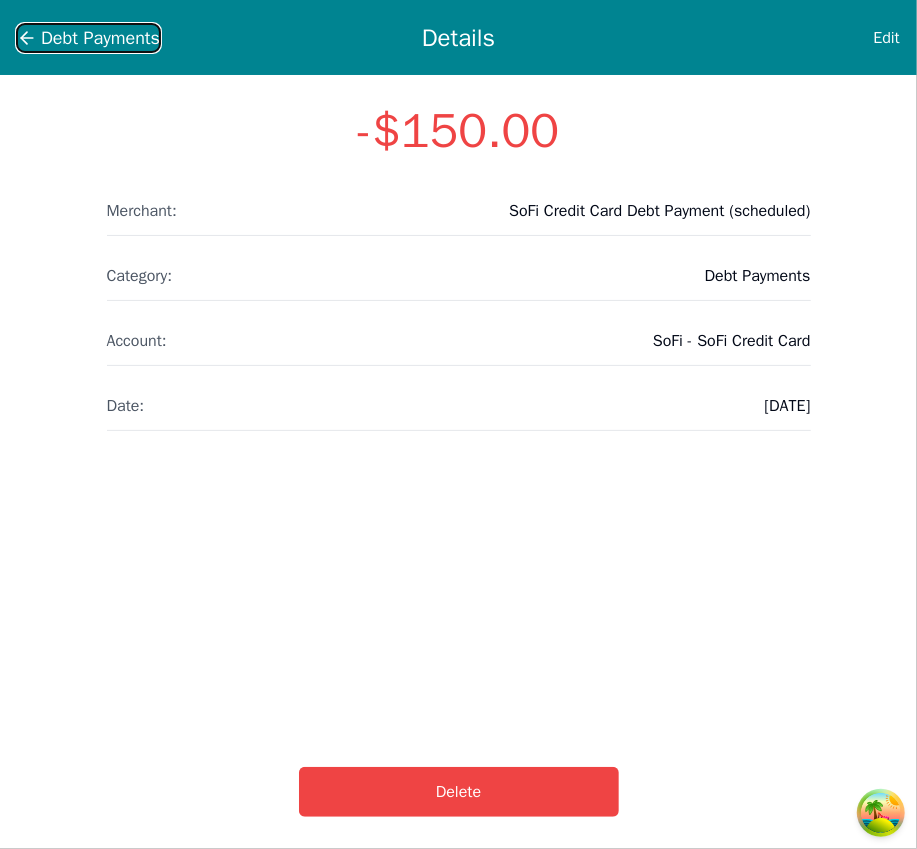 click on "Debt Payments" at bounding box center (100, 38) 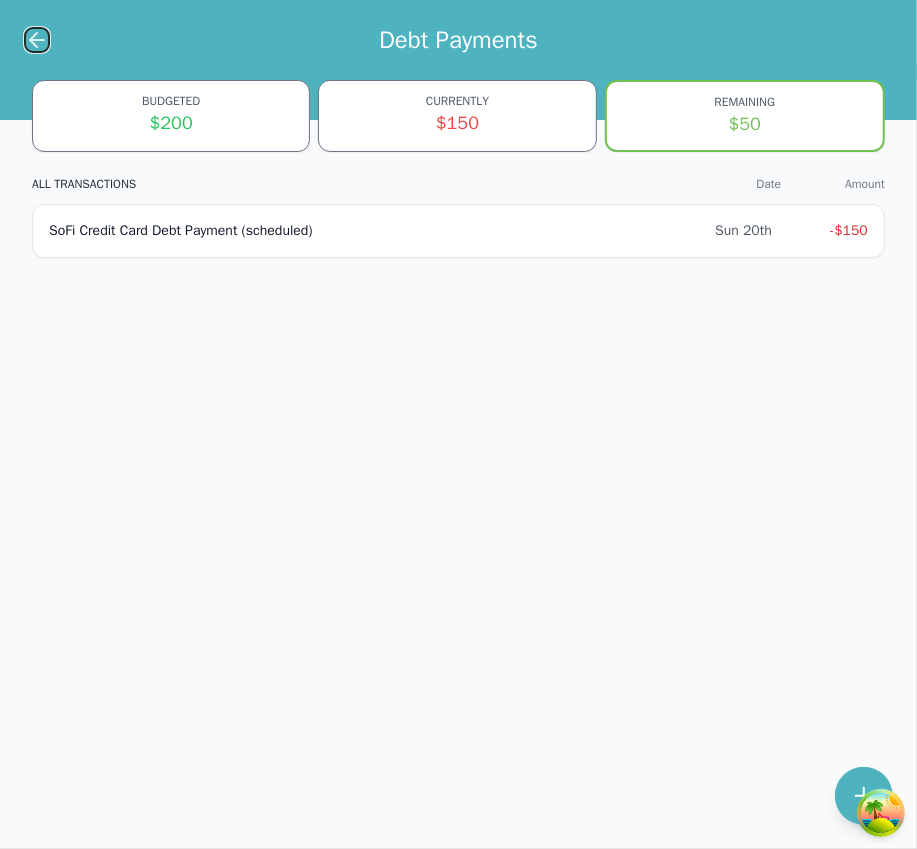 click 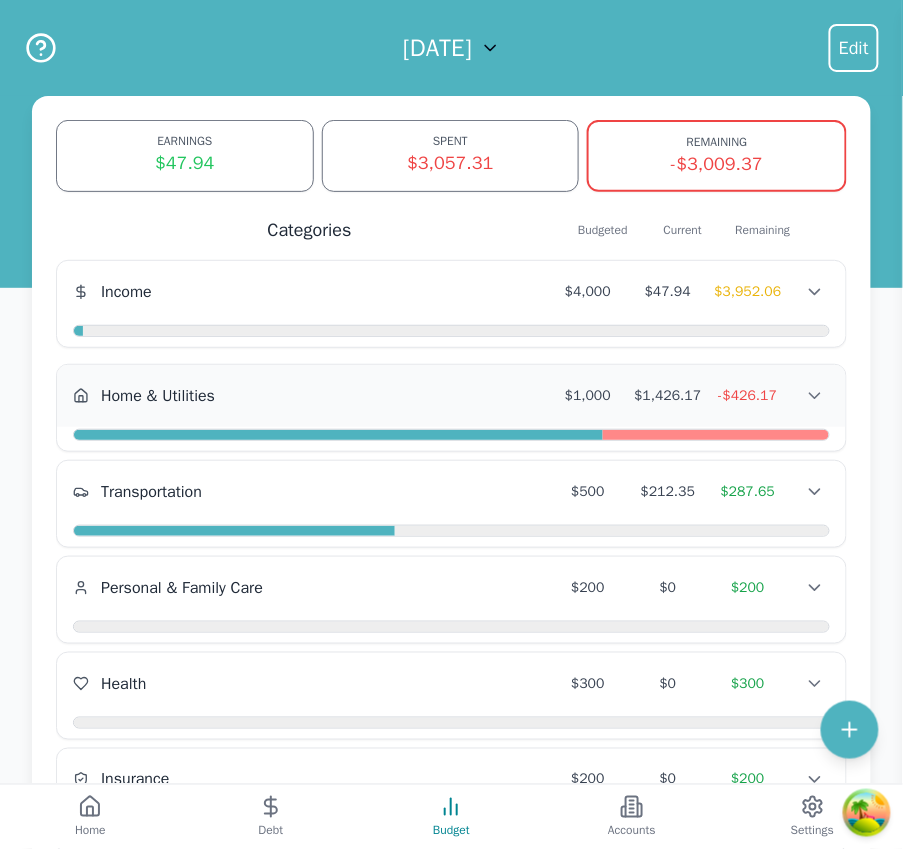 click on "Home & Utilities $1,000 $1,426.17 -$426.17 Home & Utilities $1,000 $1,426.17 -$426.17 Home & Utilities $1,000 $1,426.17 -$426.17" at bounding box center (451, 396) 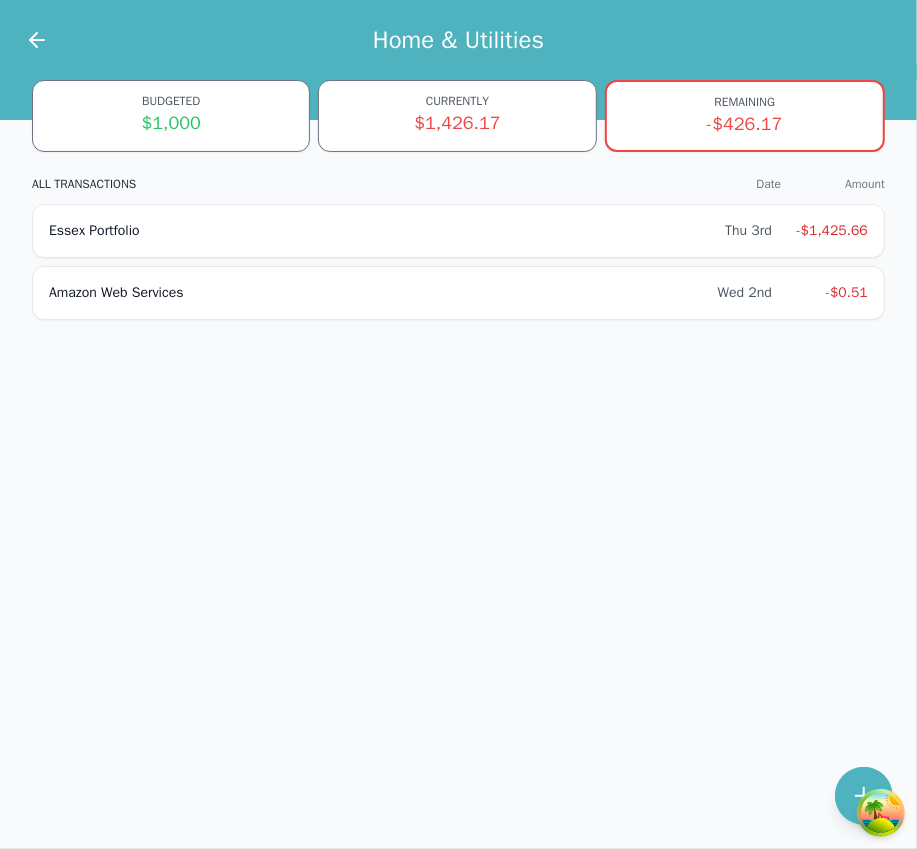 click at bounding box center (25, 40) 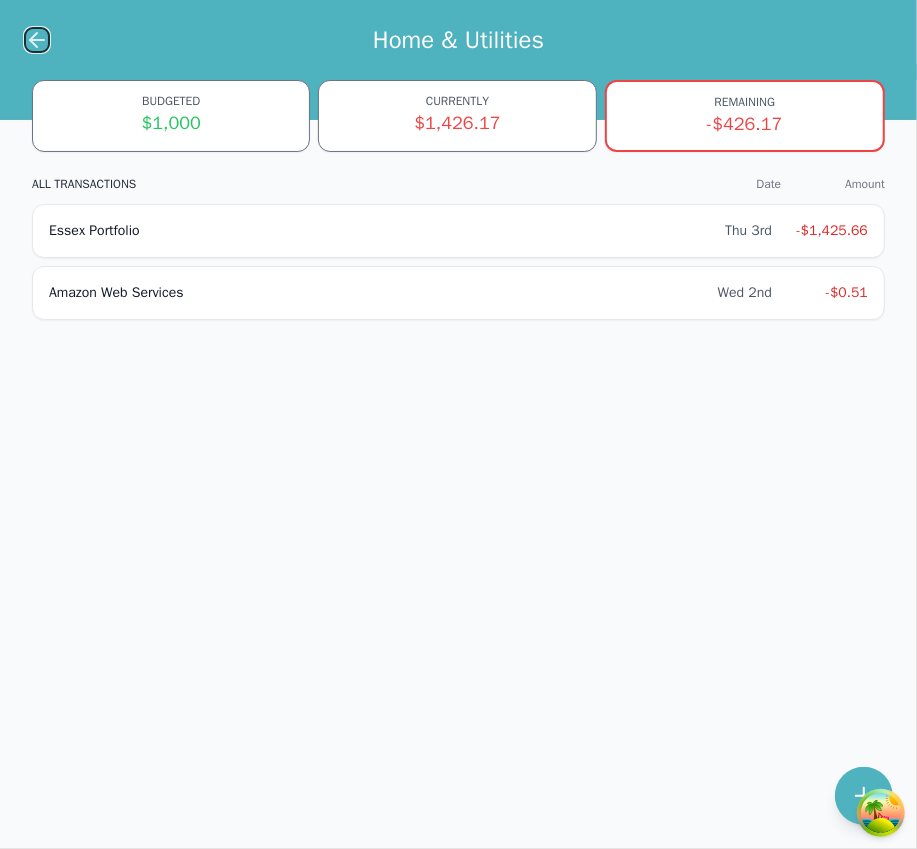 drag, startPoint x: 41, startPoint y: 37, endPoint x: 47, endPoint y: 51, distance: 15.231546 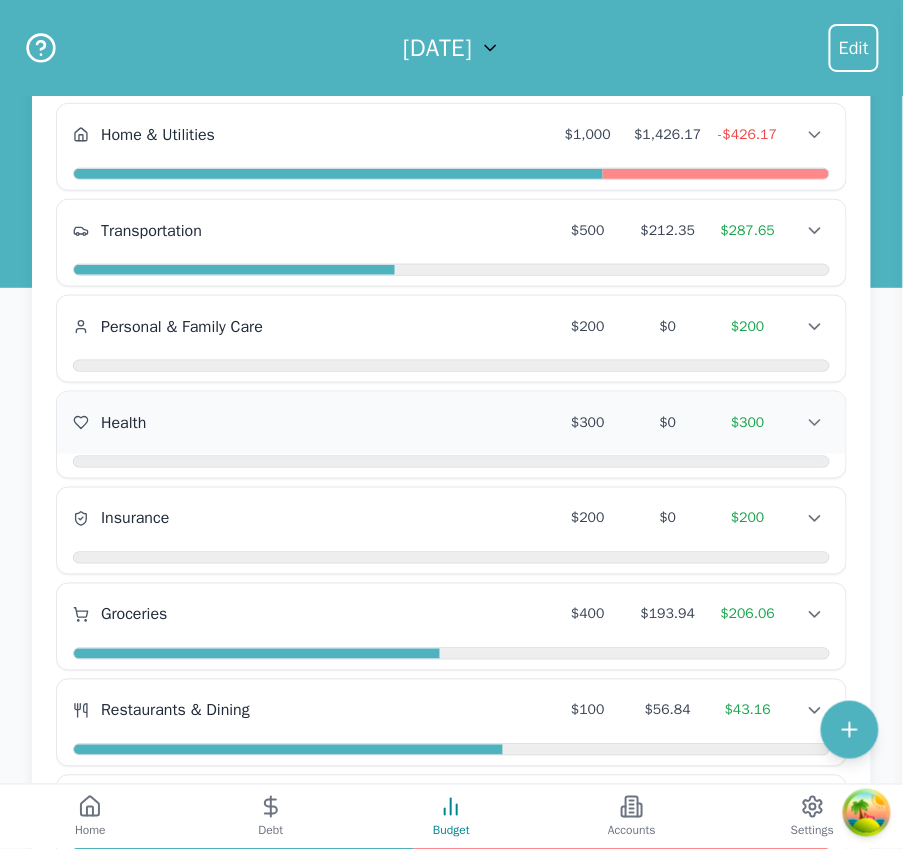 scroll, scrollTop: 435, scrollLeft: 0, axis: vertical 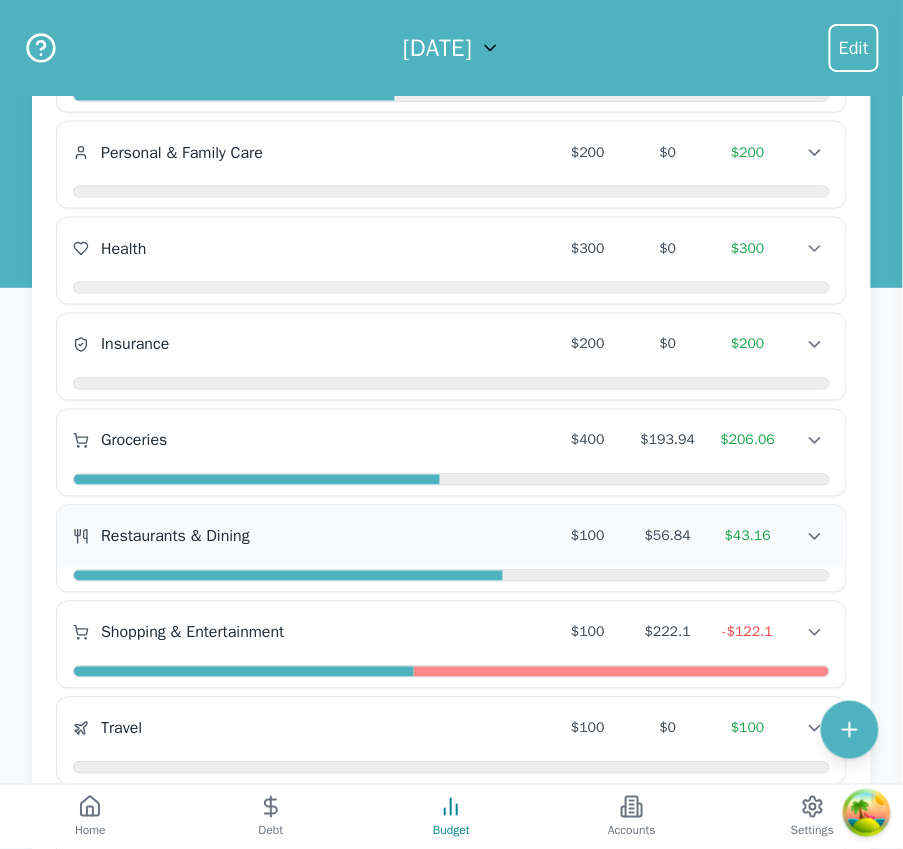 click on "Restaurants & Dining $100 $56.84 $43.16 Restaurants & Dining $100 $56.84 $43.16 Restaurants & Dining $100 $56.84 $43.16" at bounding box center [451, 537] 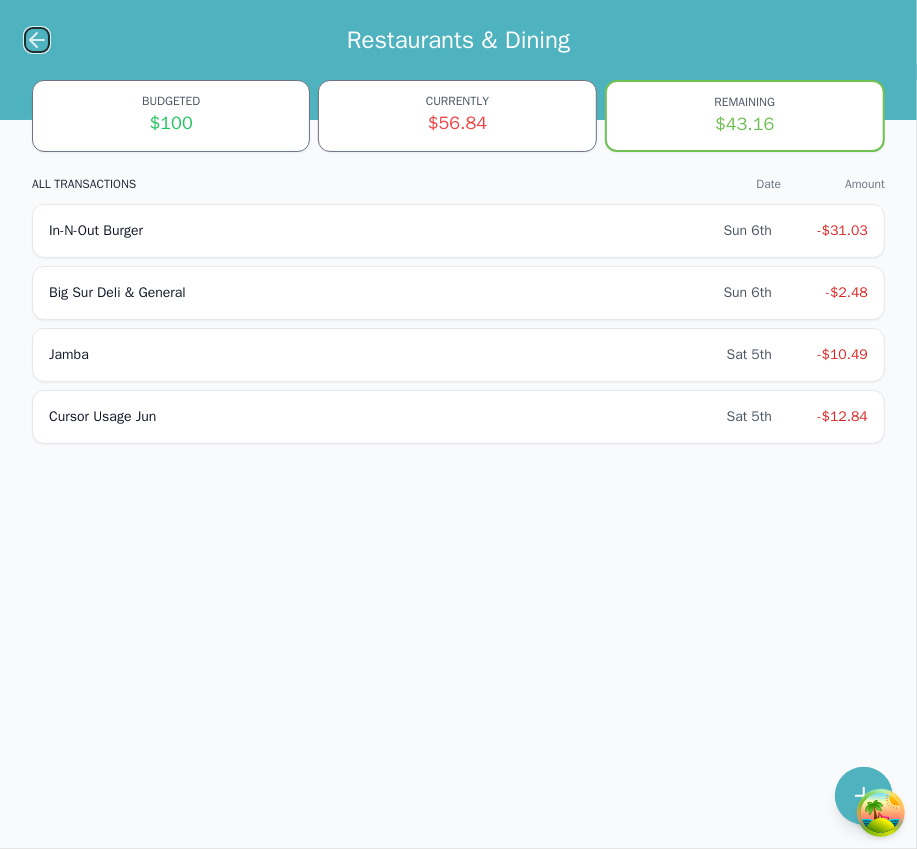 click 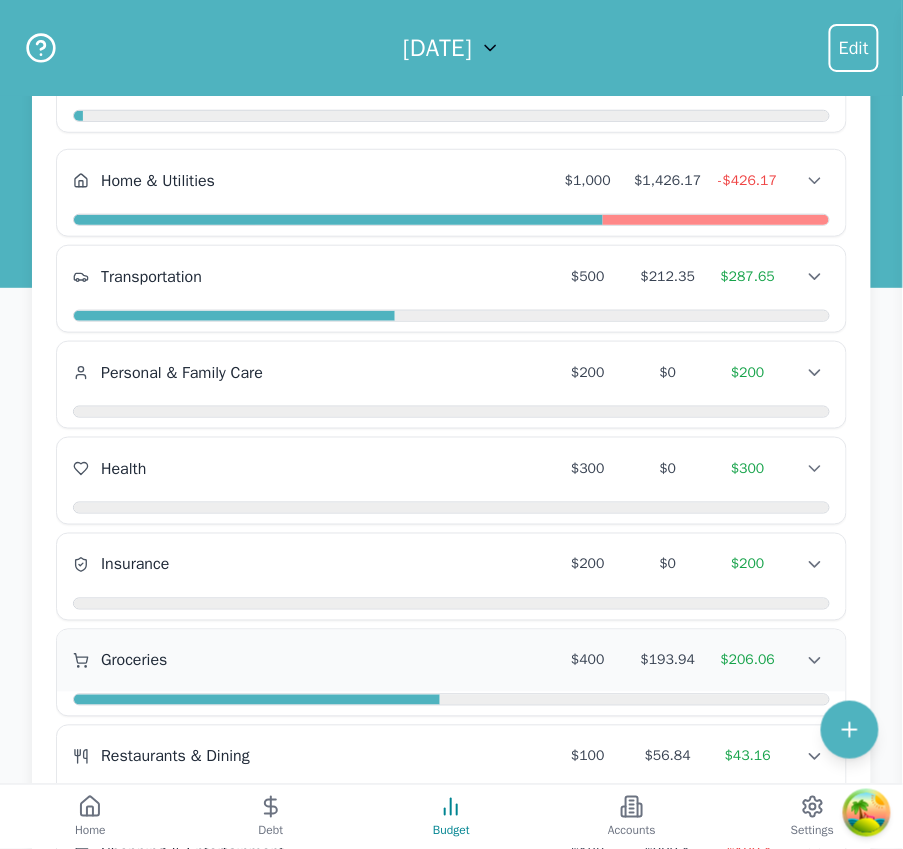 scroll, scrollTop: 357, scrollLeft: 0, axis: vertical 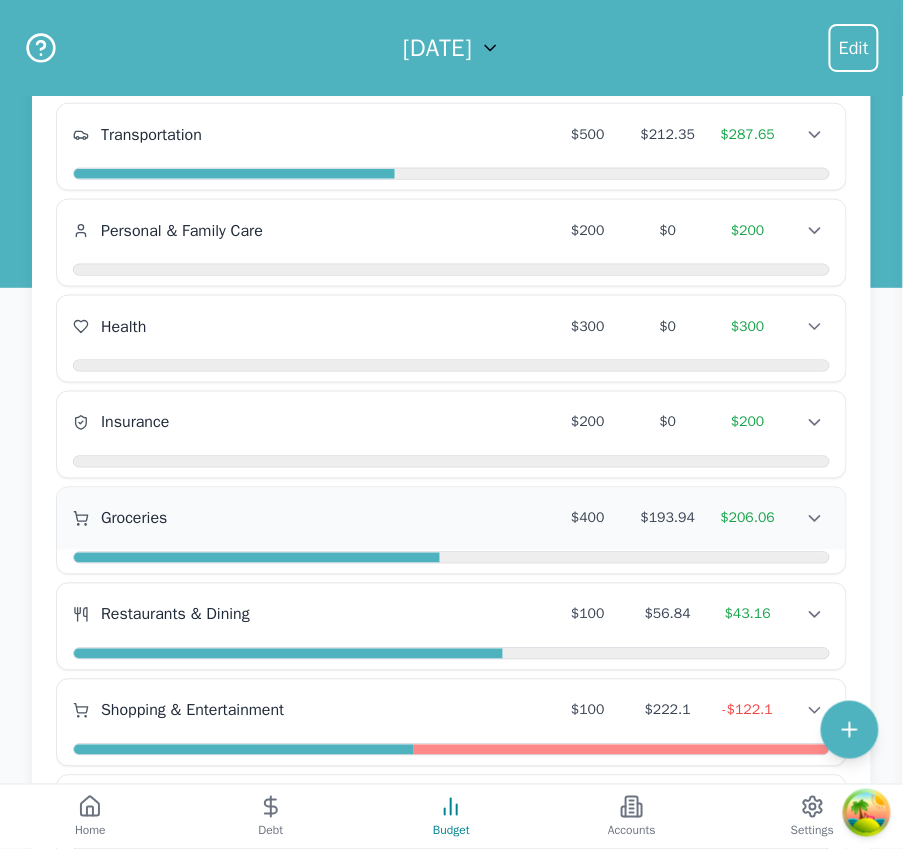 click on "Groceries" at bounding box center (310, 519) 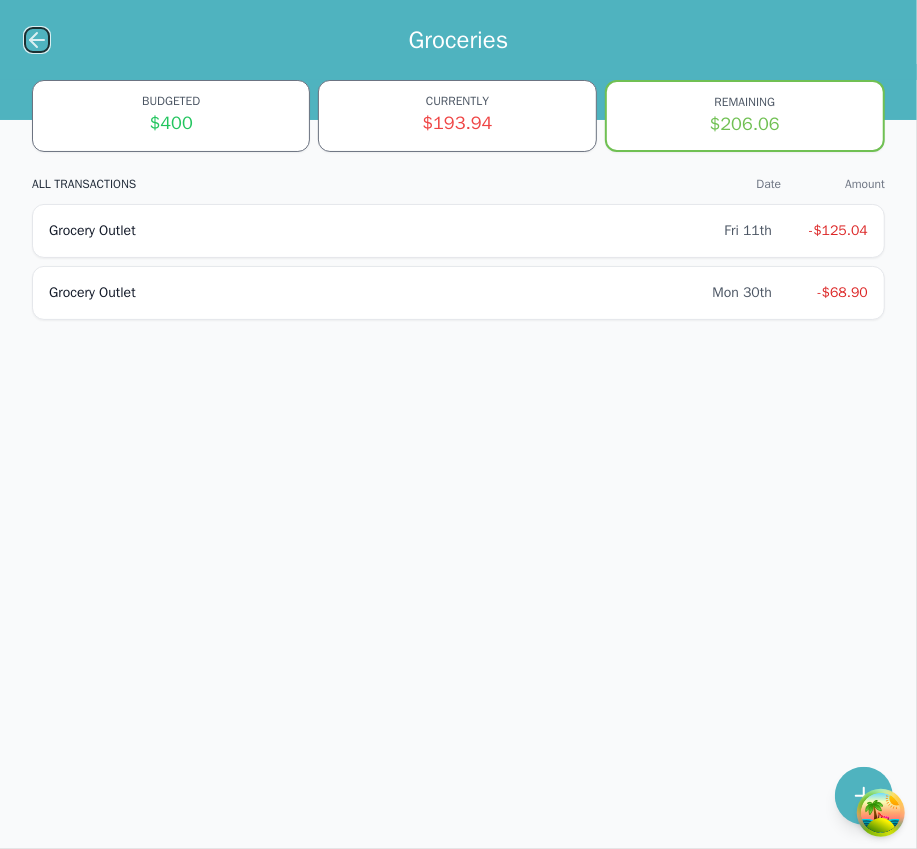 click 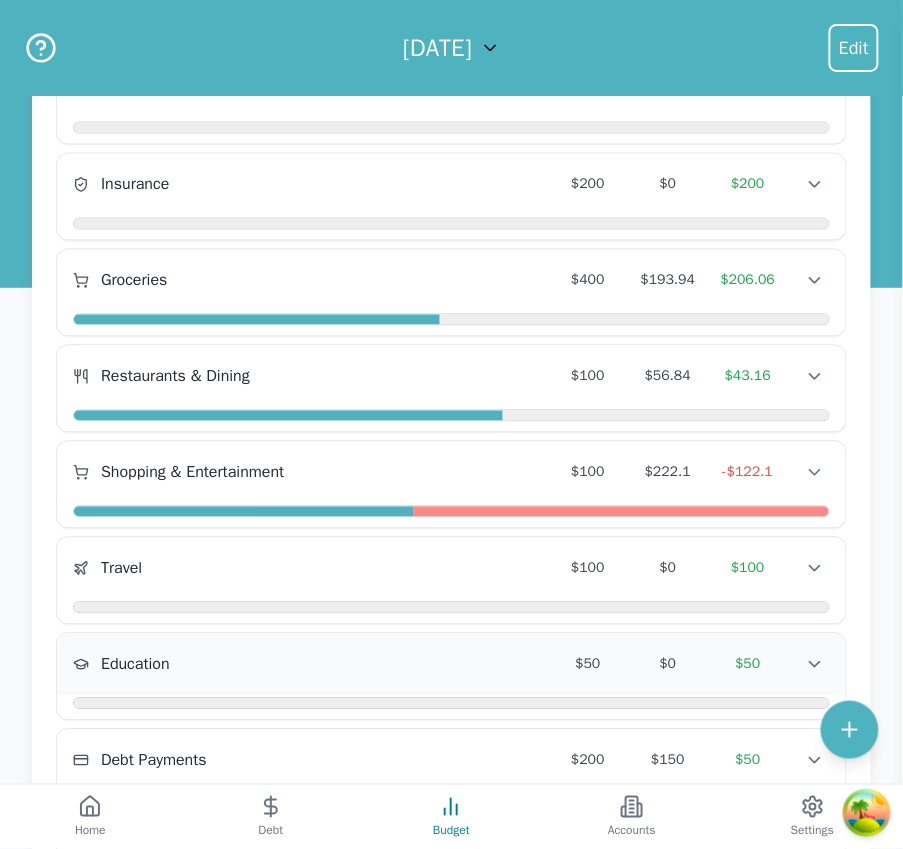 scroll, scrollTop: 853, scrollLeft: 0, axis: vertical 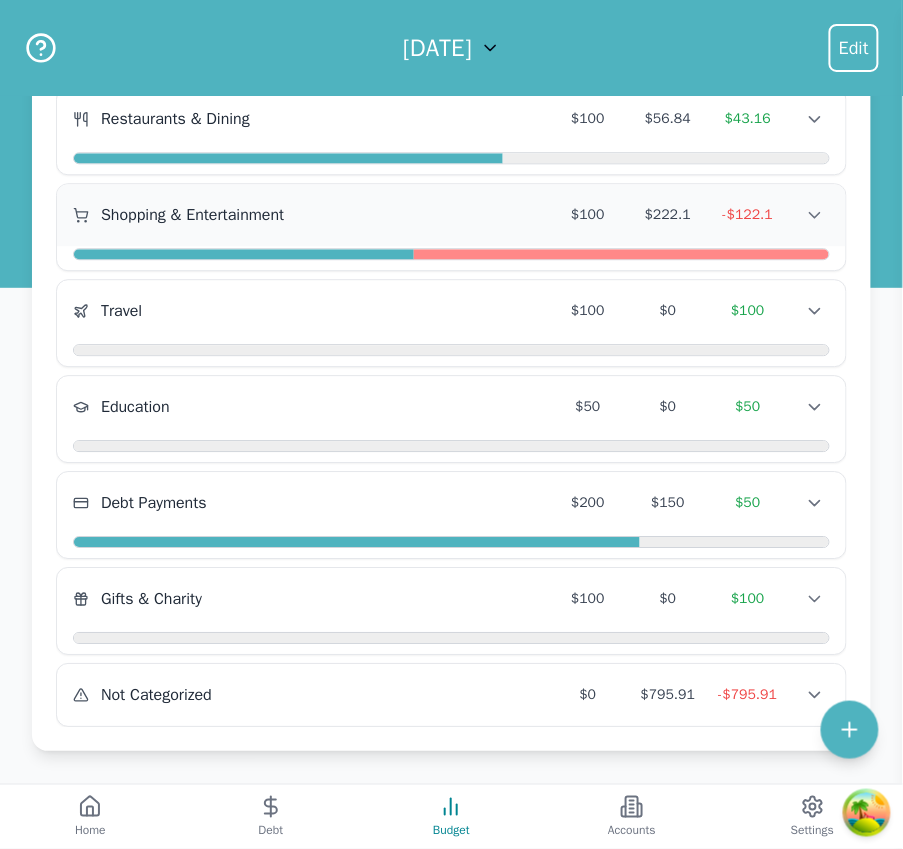 click on "Shopping & Entertainment" at bounding box center (192, 215) 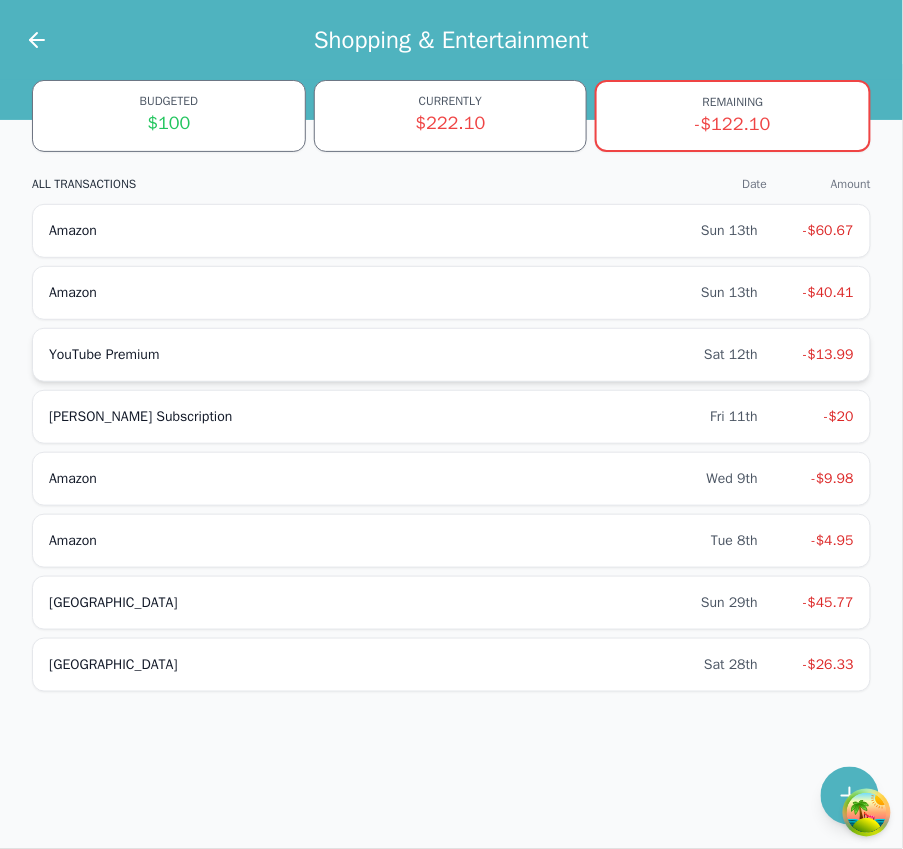 scroll, scrollTop: 0, scrollLeft: 0, axis: both 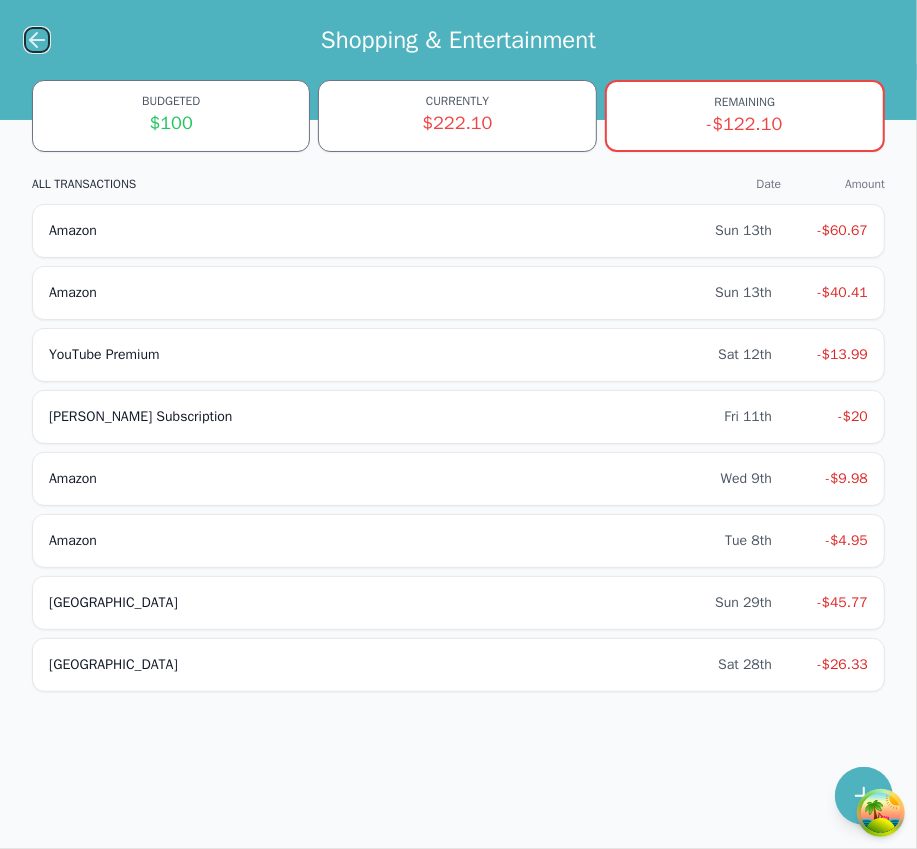 click 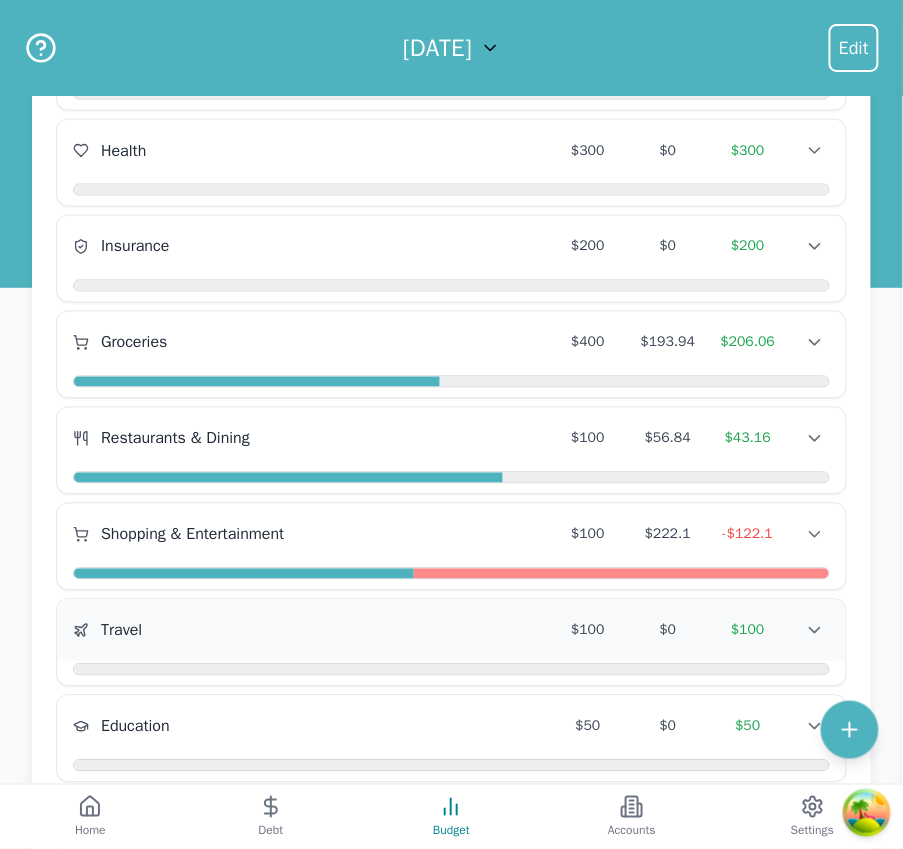 scroll, scrollTop: 735, scrollLeft: 0, axis: vertical 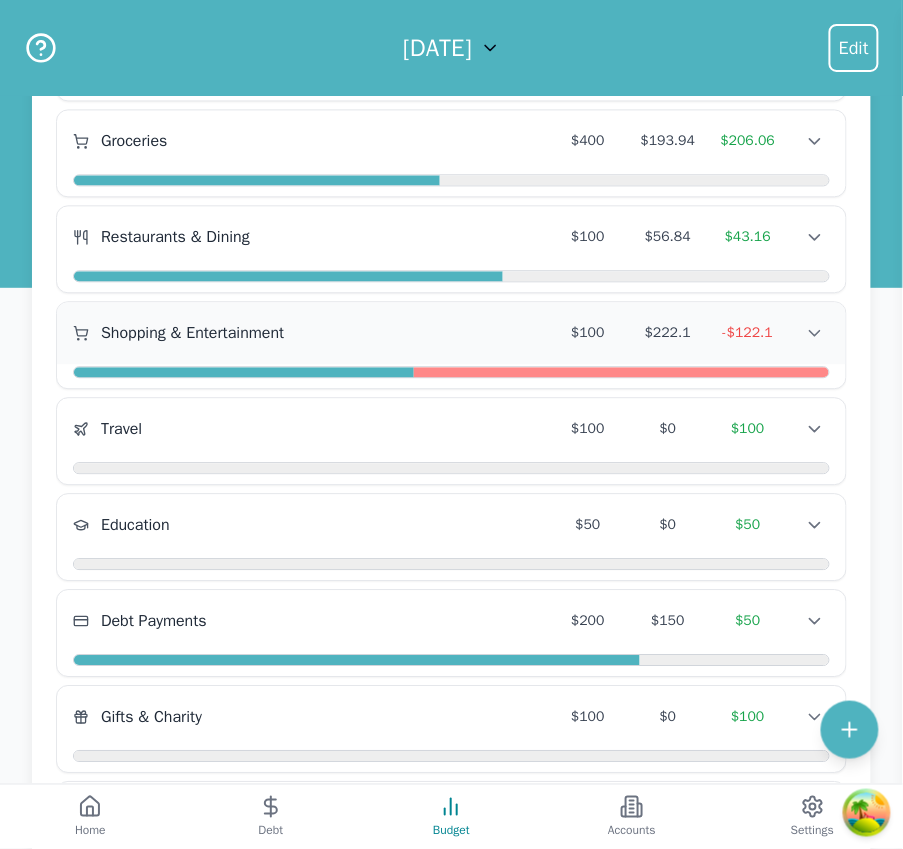 click on "Shopping & Entertainment $100 $222.1 -$122.1 Shopping & Entertainment $100 $222.1 -$122.1 Shopping & Entertainment $100 $222.1 -$122.1" at bounding box center (451, 333) 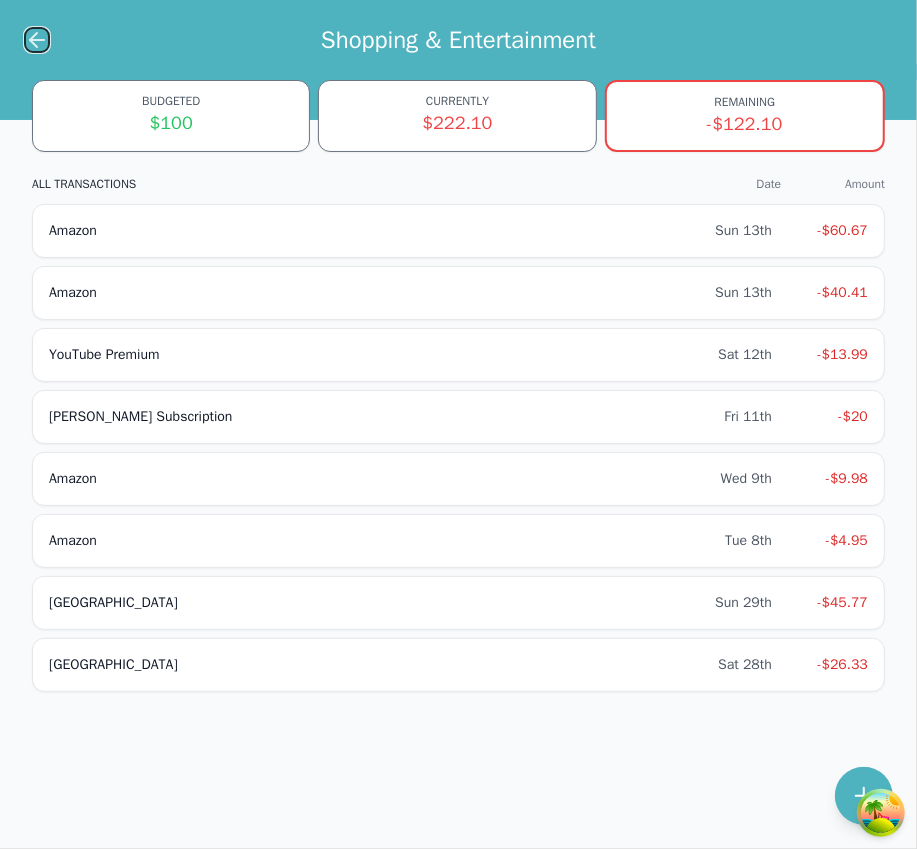 click 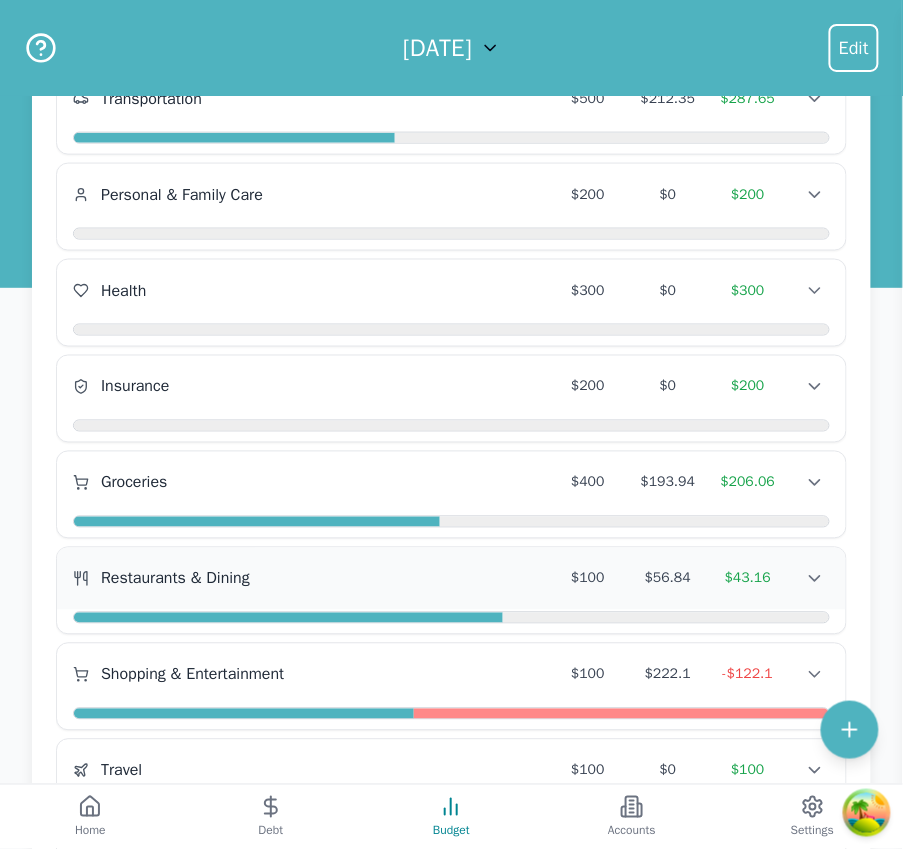 scroll, scrollTop: 500, scrollLeft: 0, axis: vertical 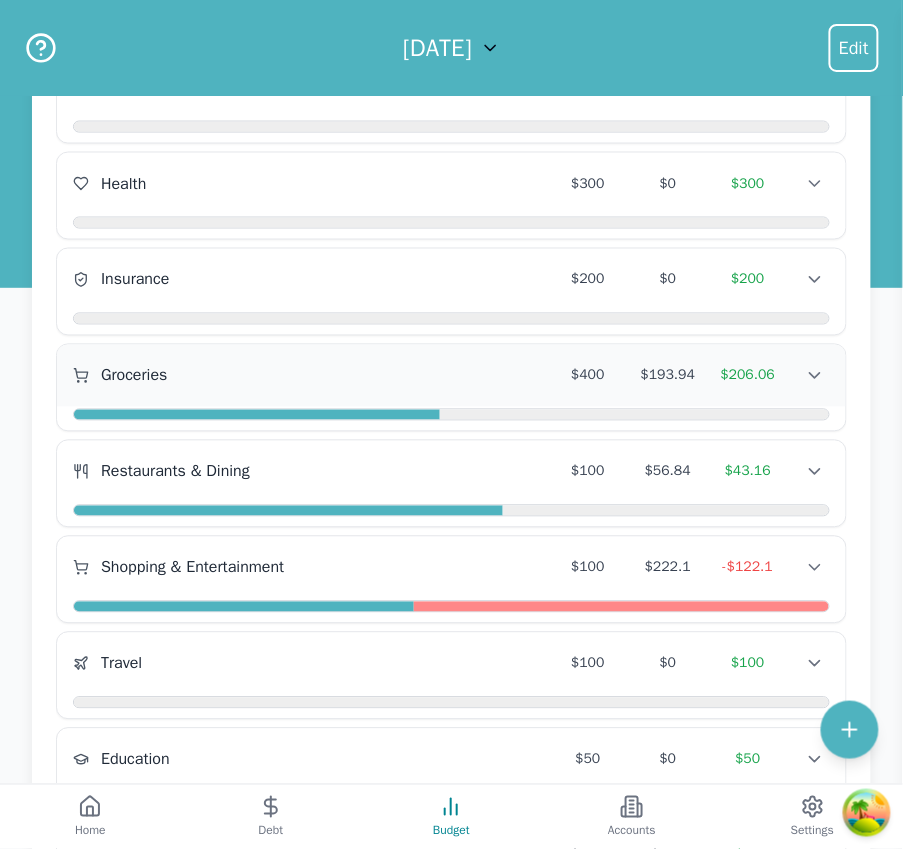 click on "Groceries $400 $193.94 $206.06 Groceries $400 $193.94 $206.06 Groceries $400 $193.94 $206.06" at bounding box center (451, 376) 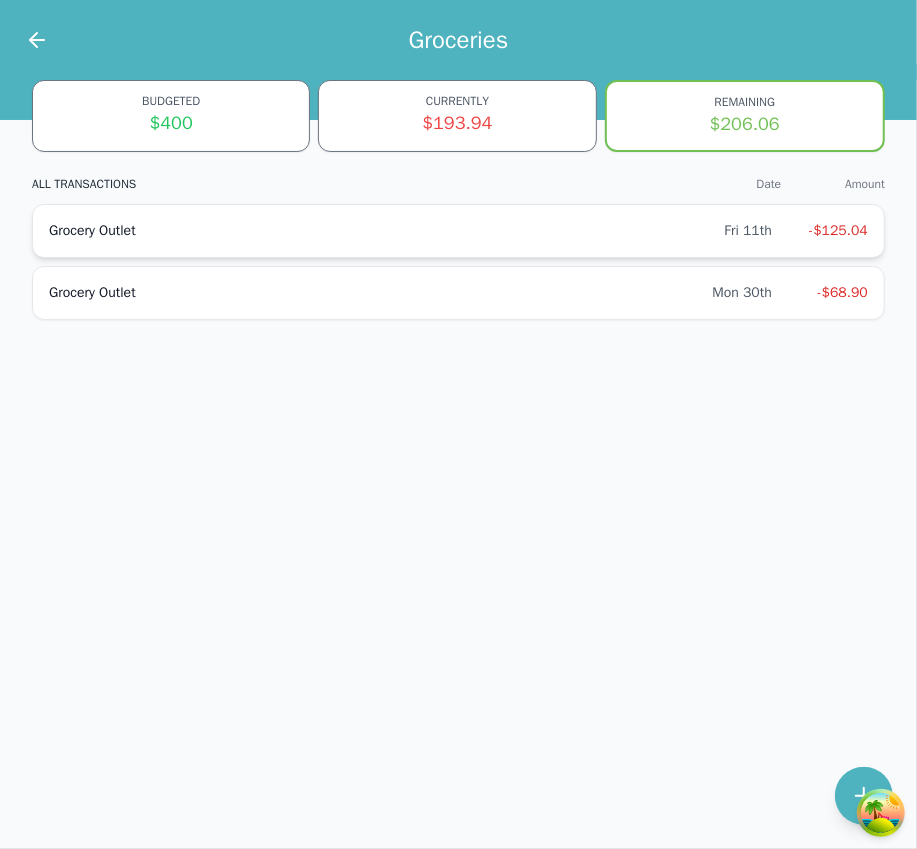 click on "Grocery Outlet" at bounding box center (386, 231) 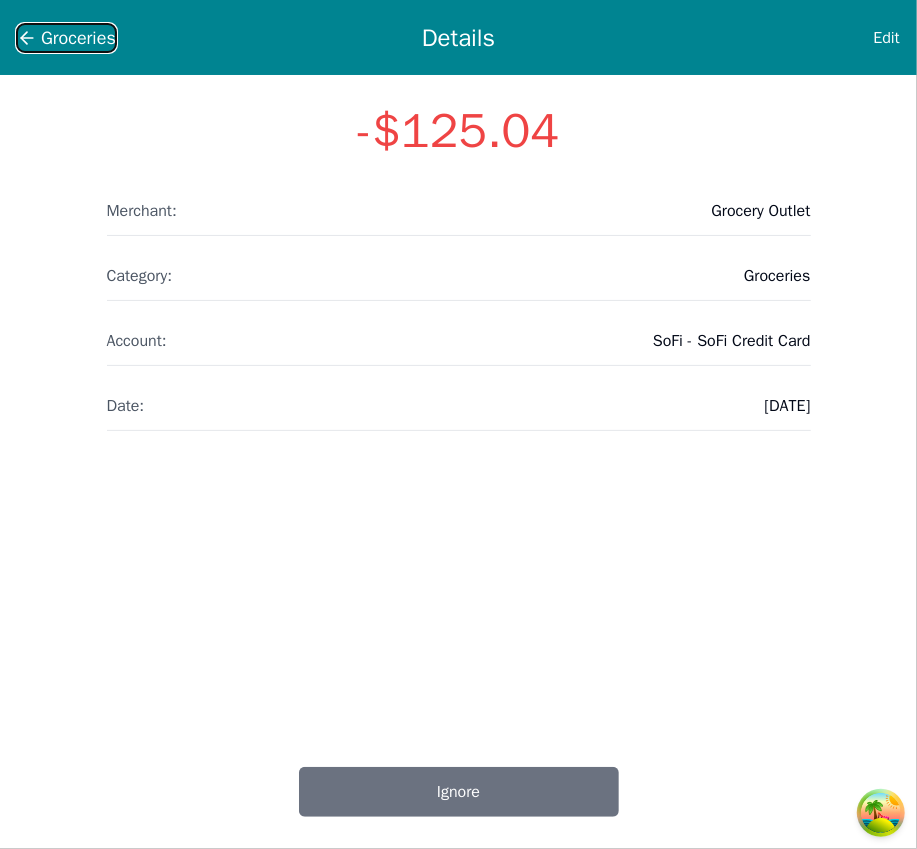 click on "Groceries" at bounding box center [66, 38] 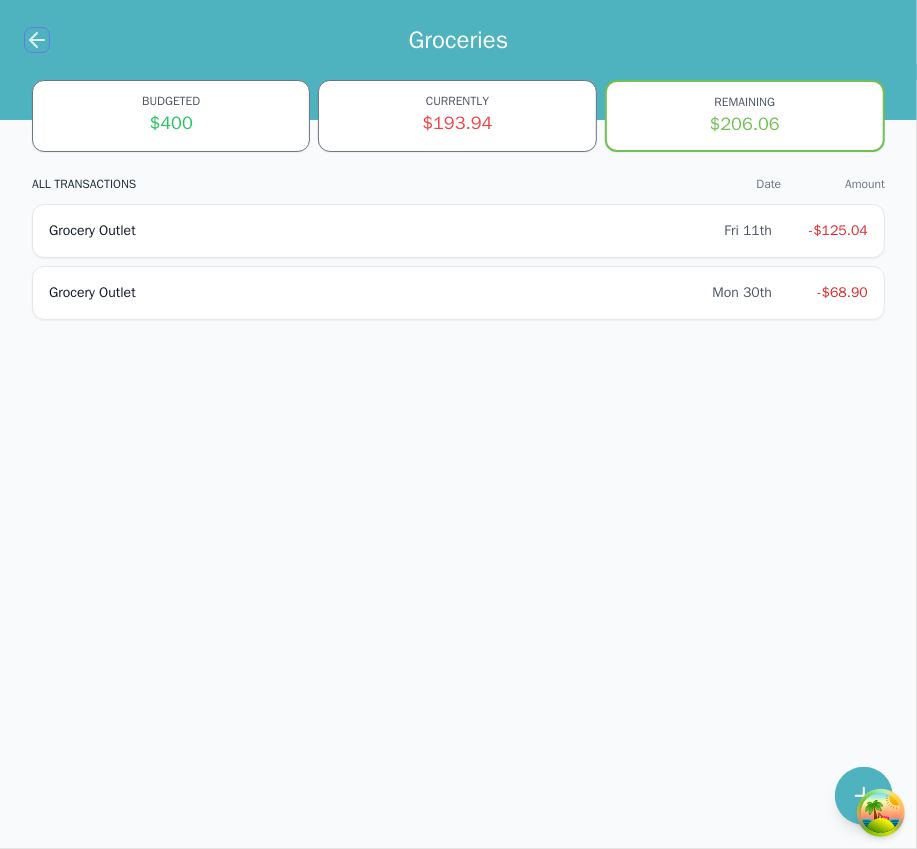 click at bounding box center [37, 40] 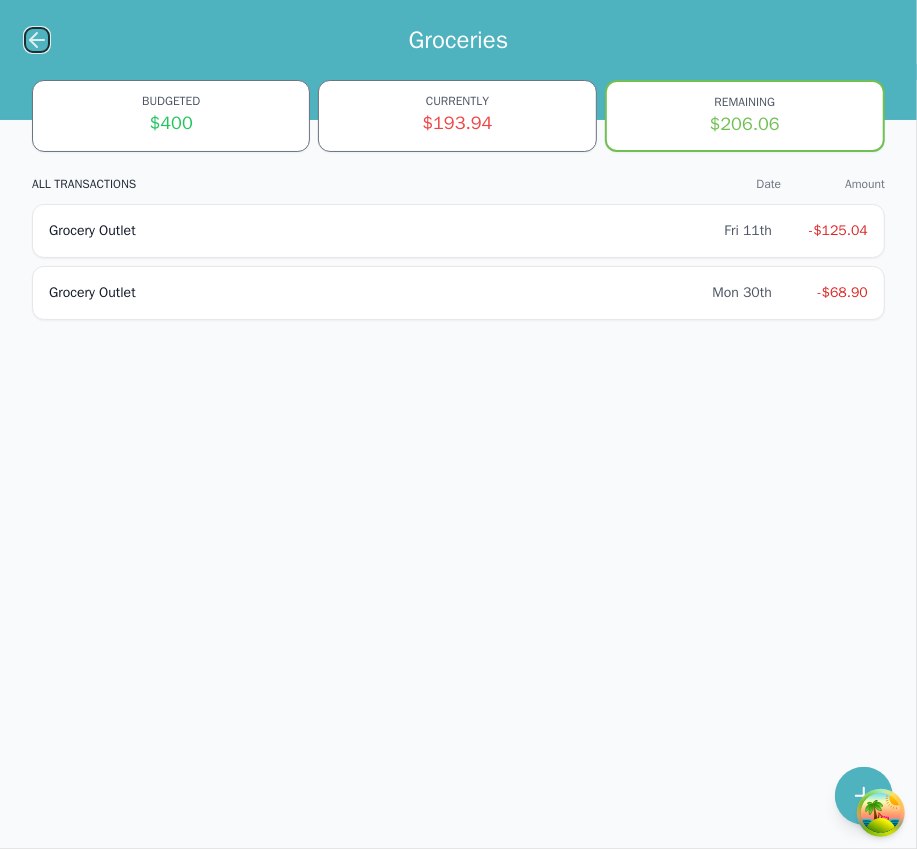 click 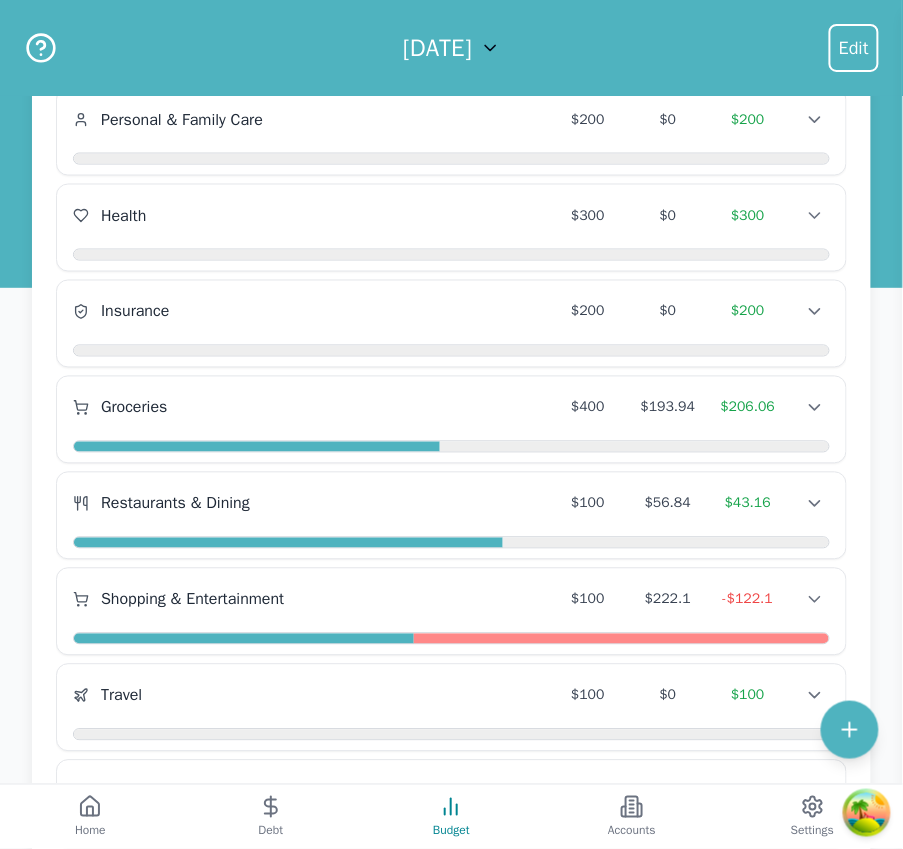 scroll, scrollTop: 853, scrollLeft: 0, axis: vertical 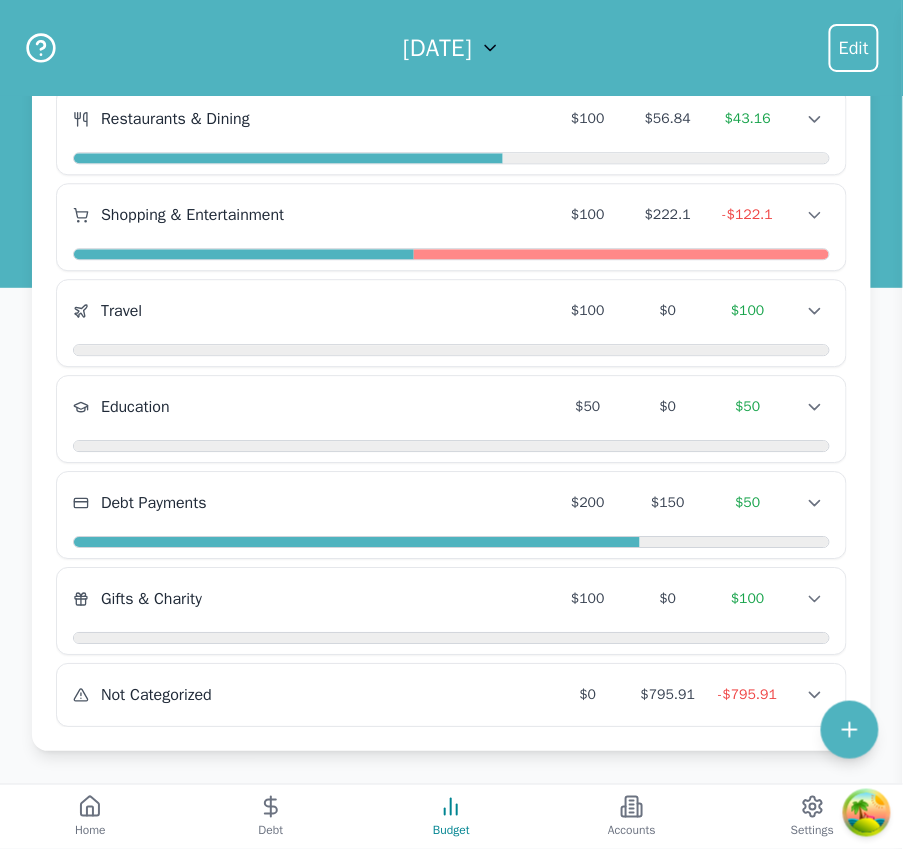 click at bounding box center [451, 447] 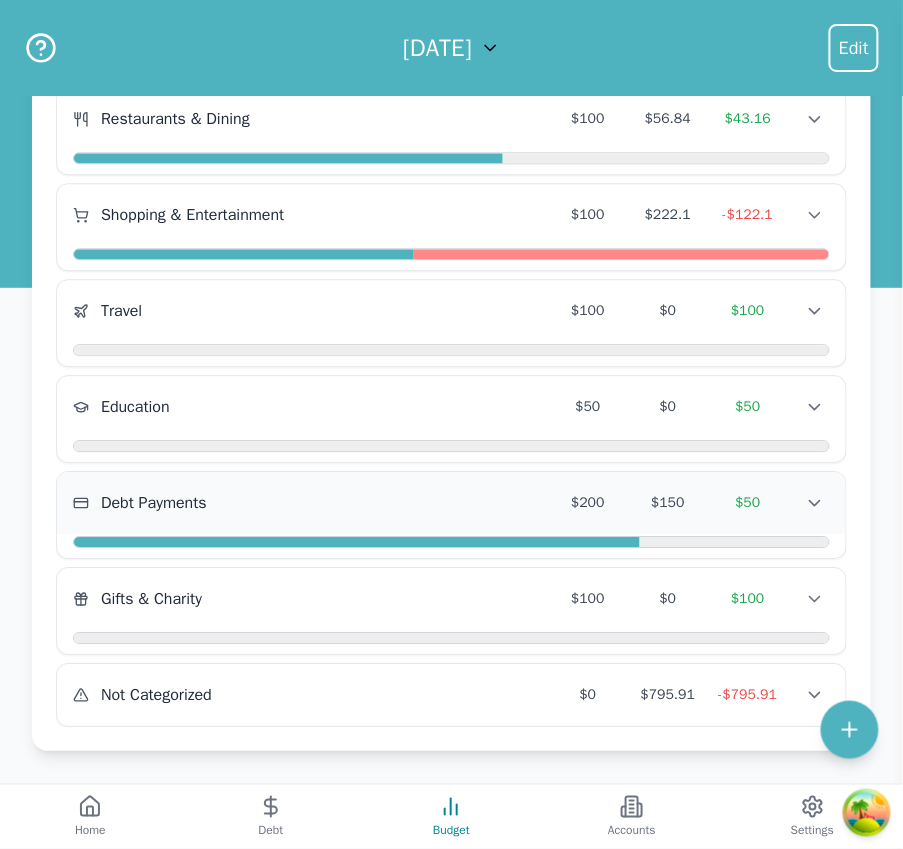 click on "Debt Payments" at bounding box center [310, 503] 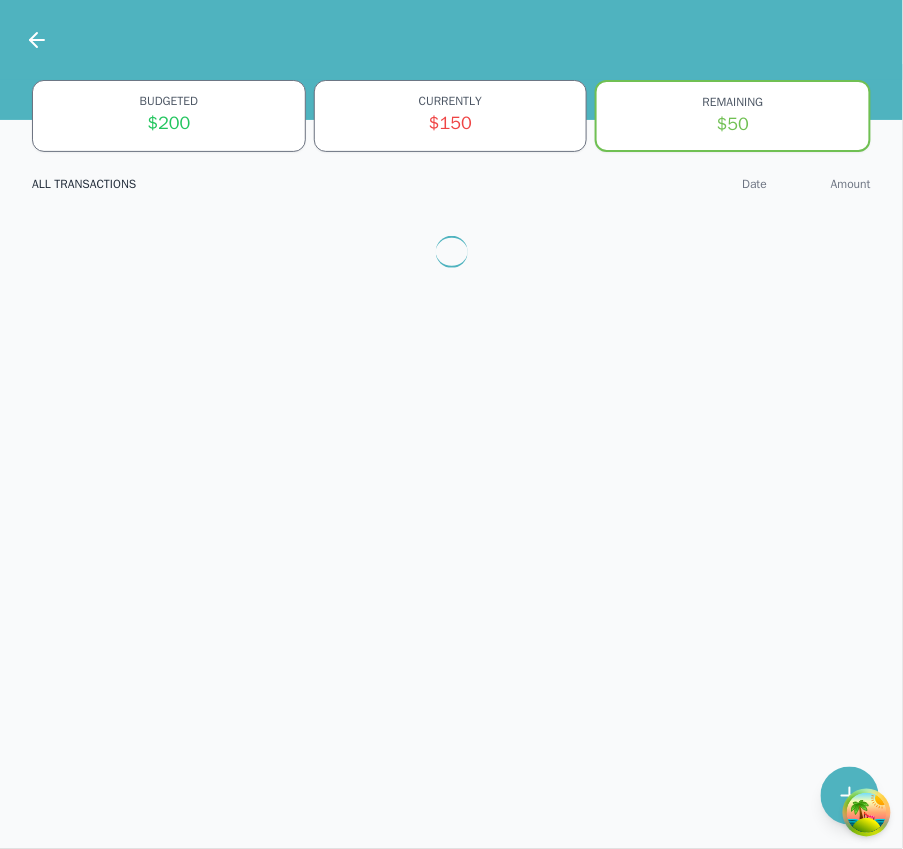 scroll, scrollTop: 0, scrollLeft: 0, axis: both 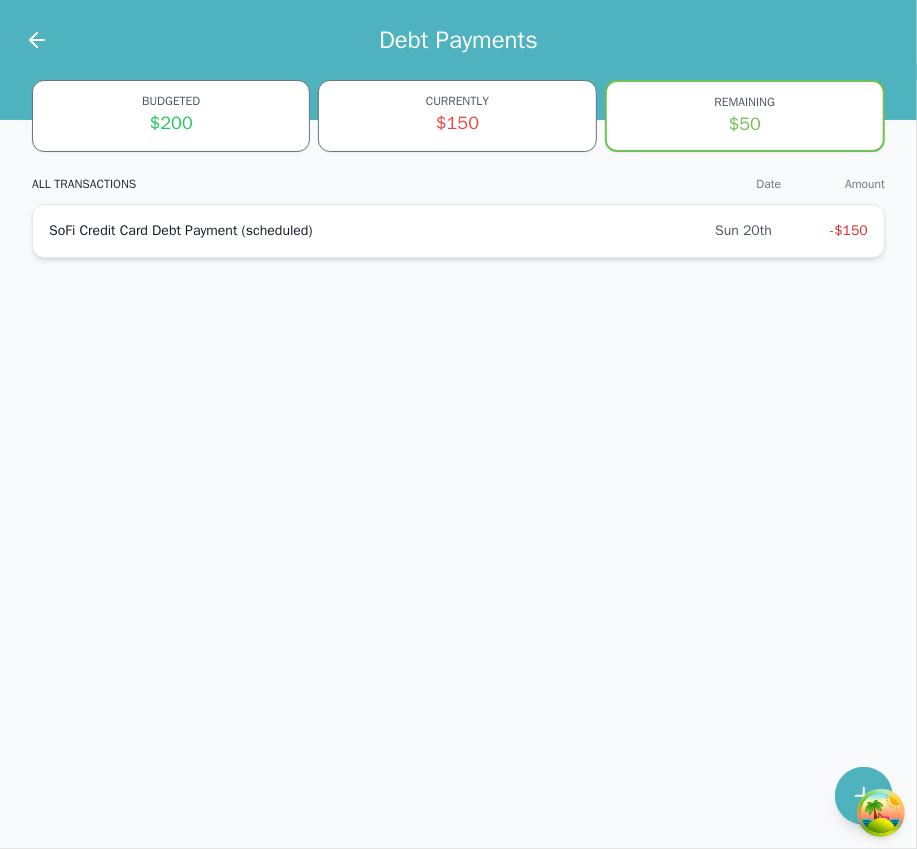 click on "SoFi Credit Card Debt Payment (scheduled) Sun 20th -$150" at bounding box center [458, 231] 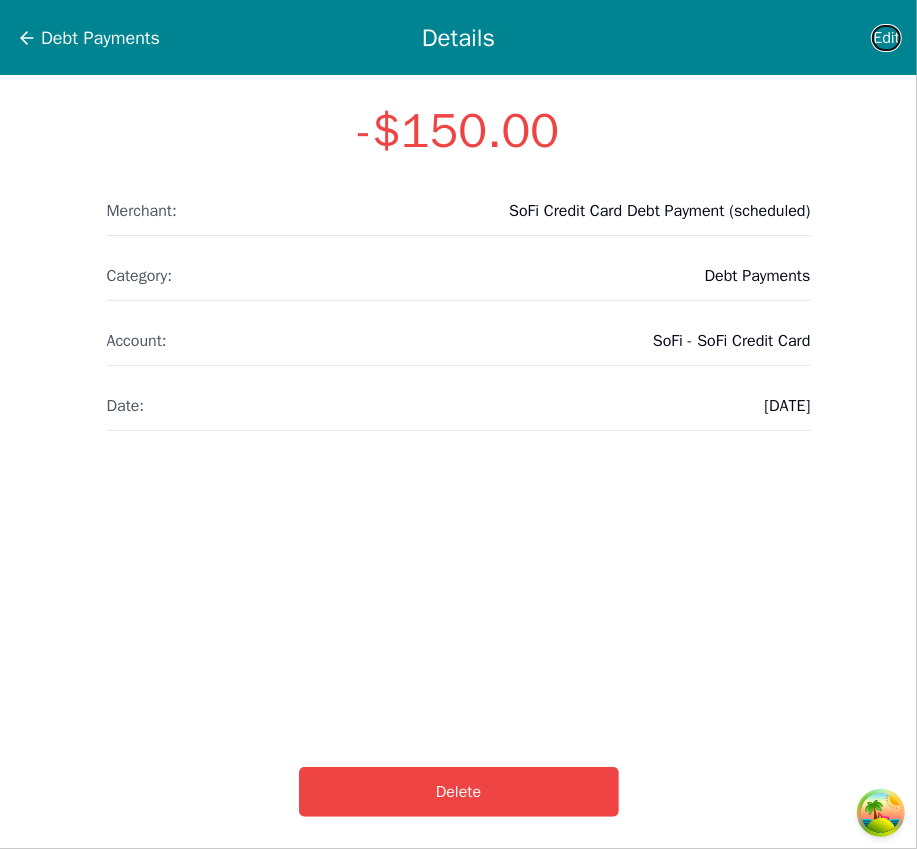 click on "Edit" at bounding box center [886, 38] 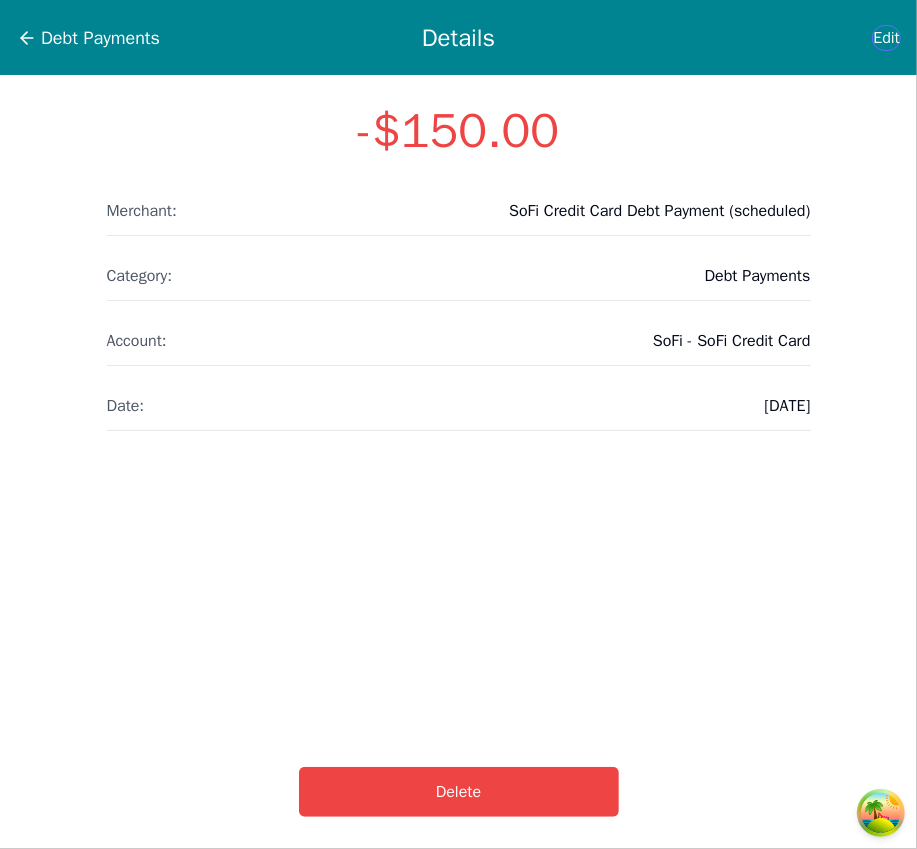 select on "debt" 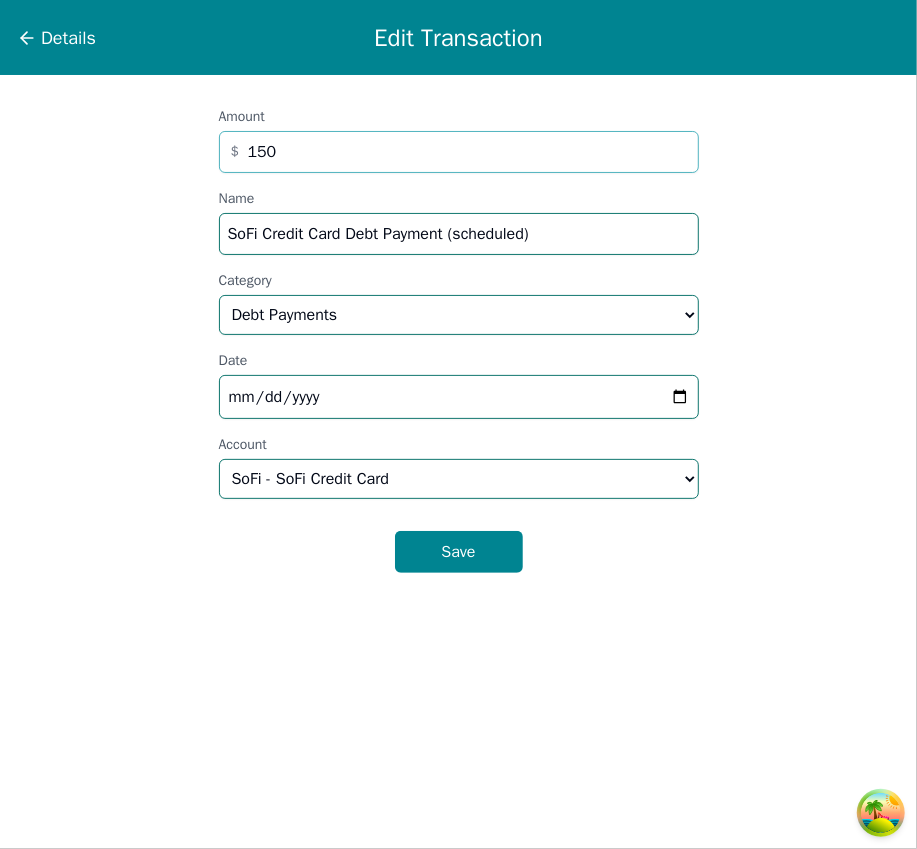 drag, startPoint x: 295, startPoint y: 149, endPoint x: 134, endPoint y: 135, distance: 161.60754 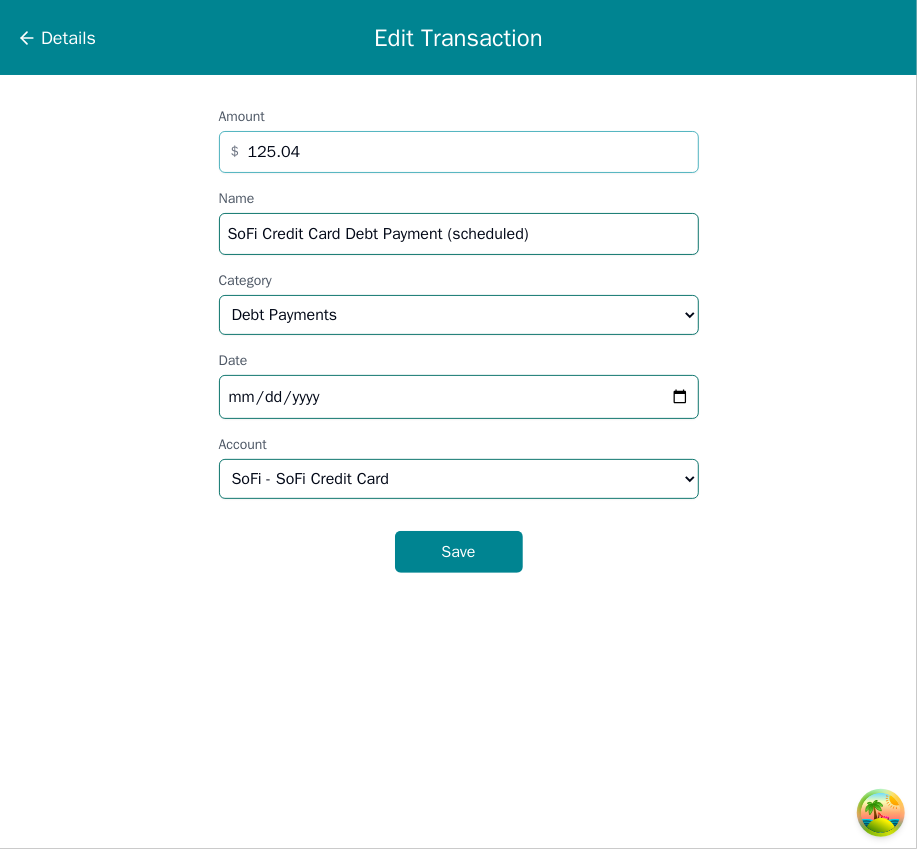 type on "125.04" 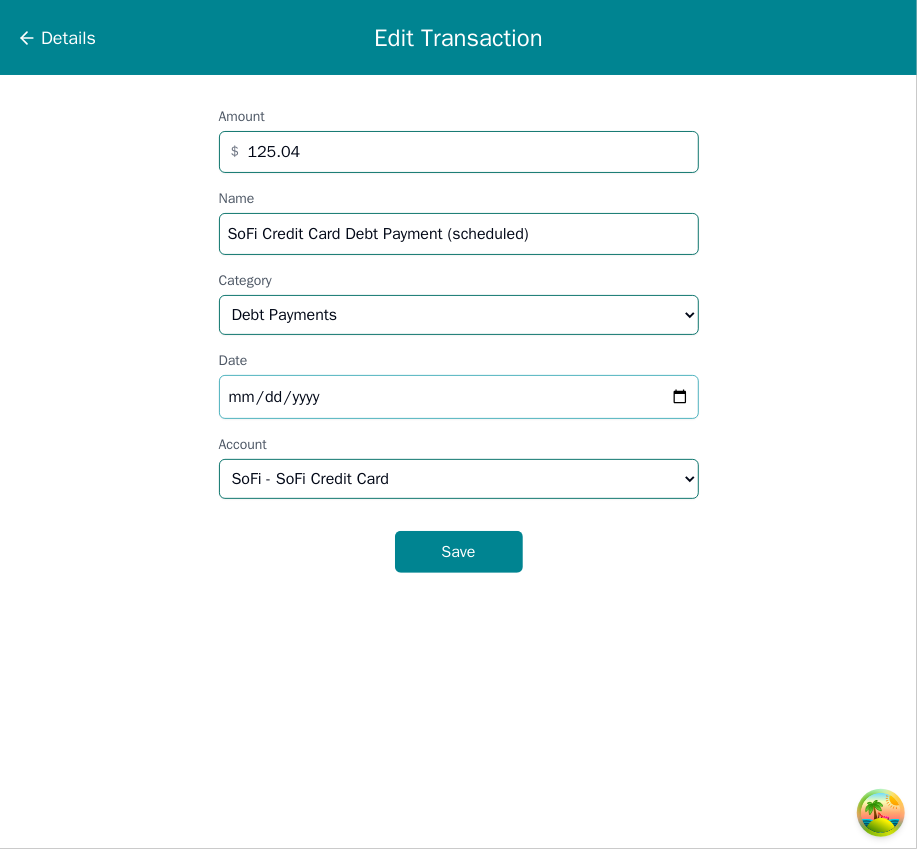 click on "2025-07-20" at bounding box center [459, 397] 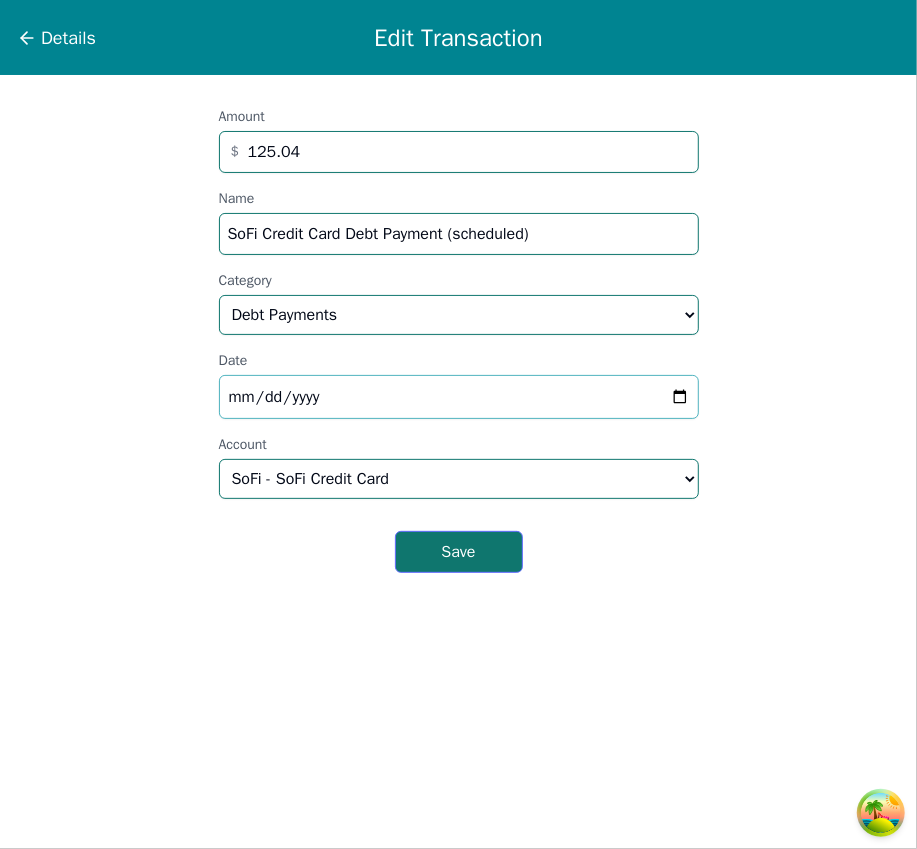 type on "2025-07-16" 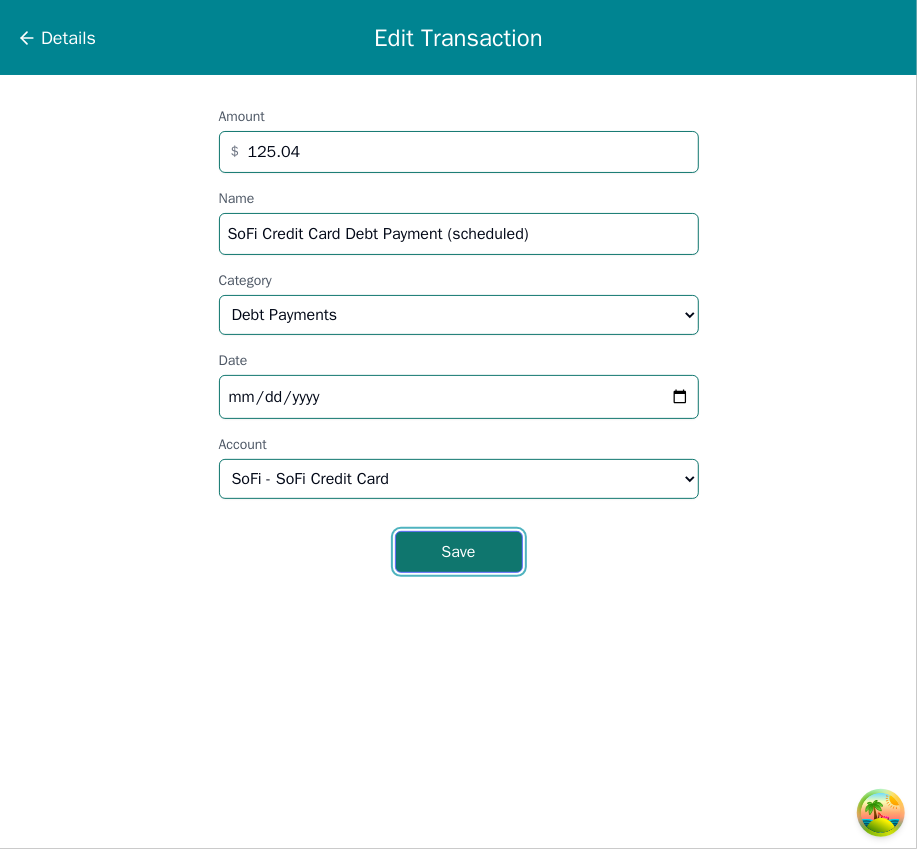click on "Save" at bounding box center [459, 552] 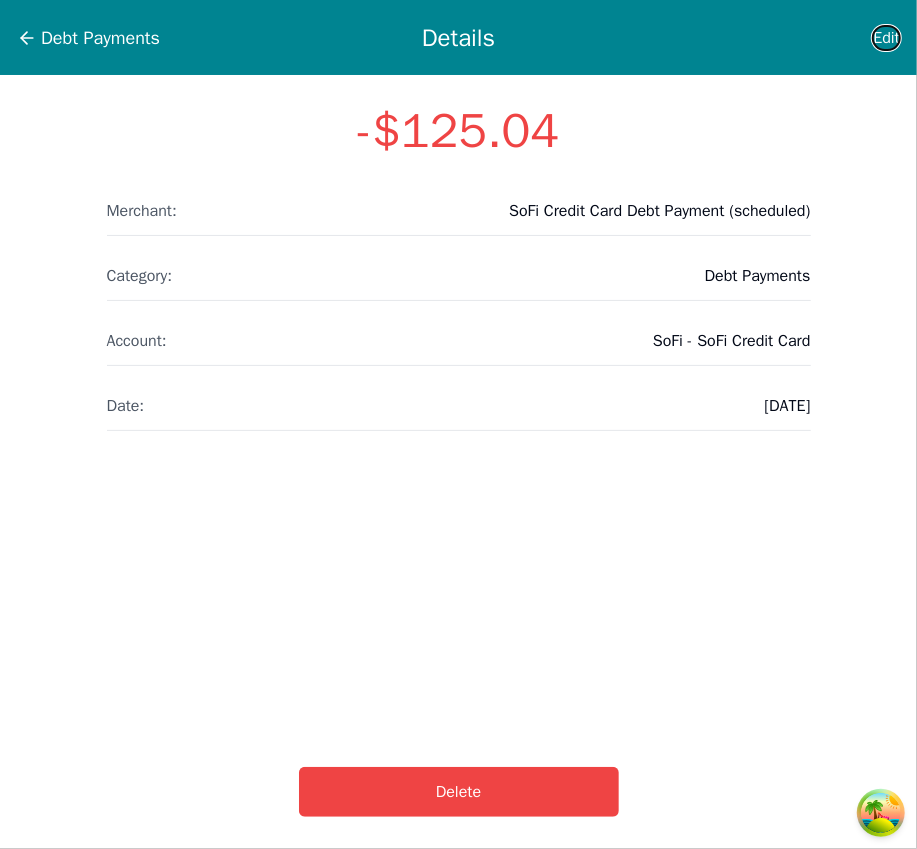 click on "Edit" at bounding box center [886, 38] 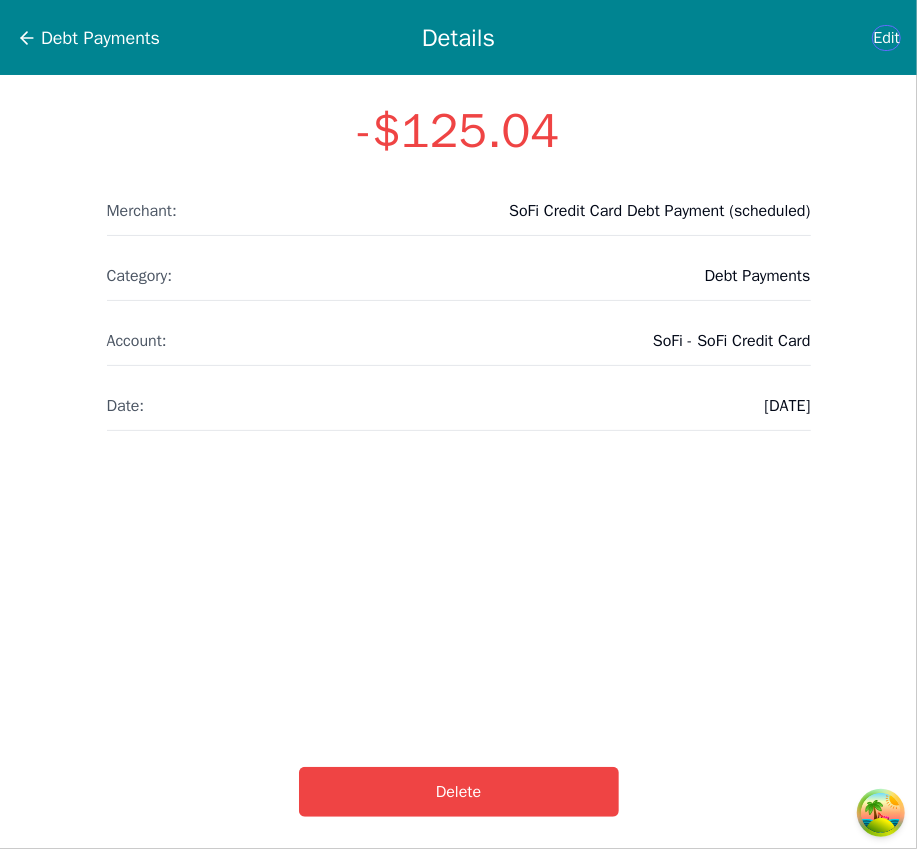 select on "debt" 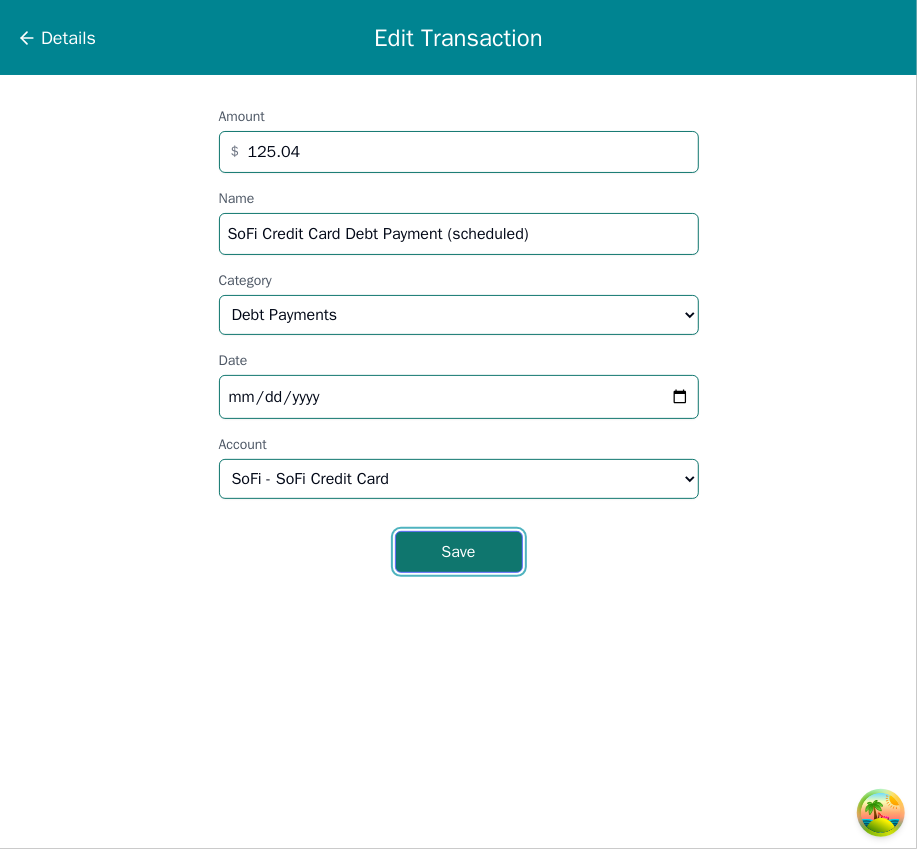 click on "Save" at bounding box center (459, 552) 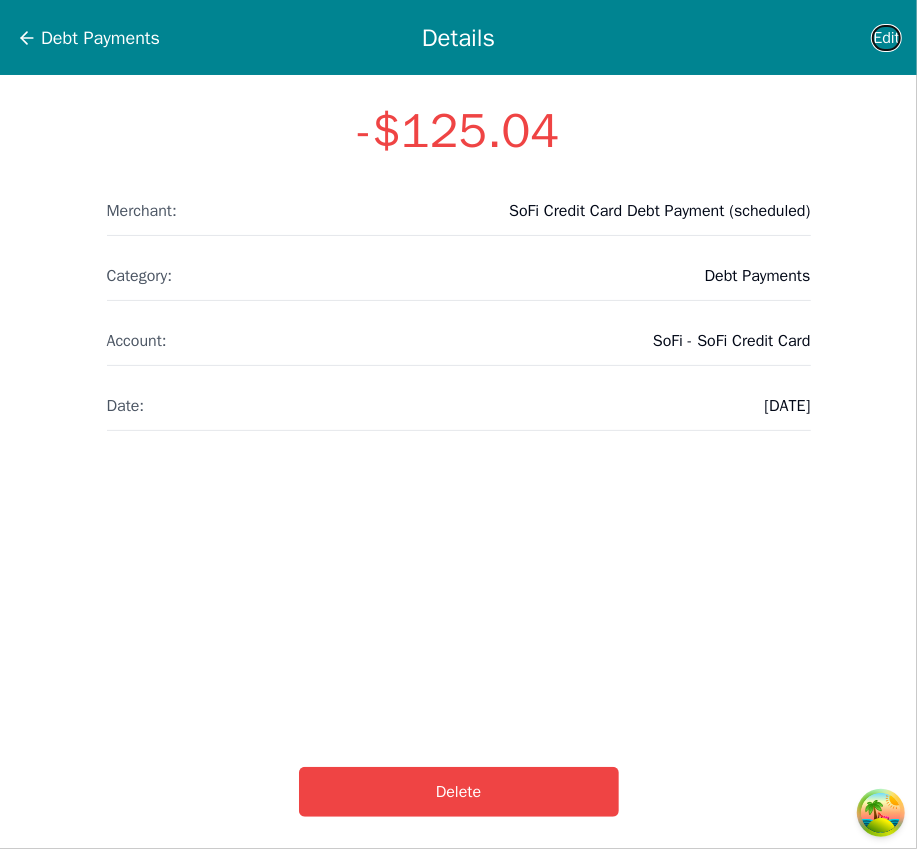 click on "Edit" at bounding box center (886, 38) 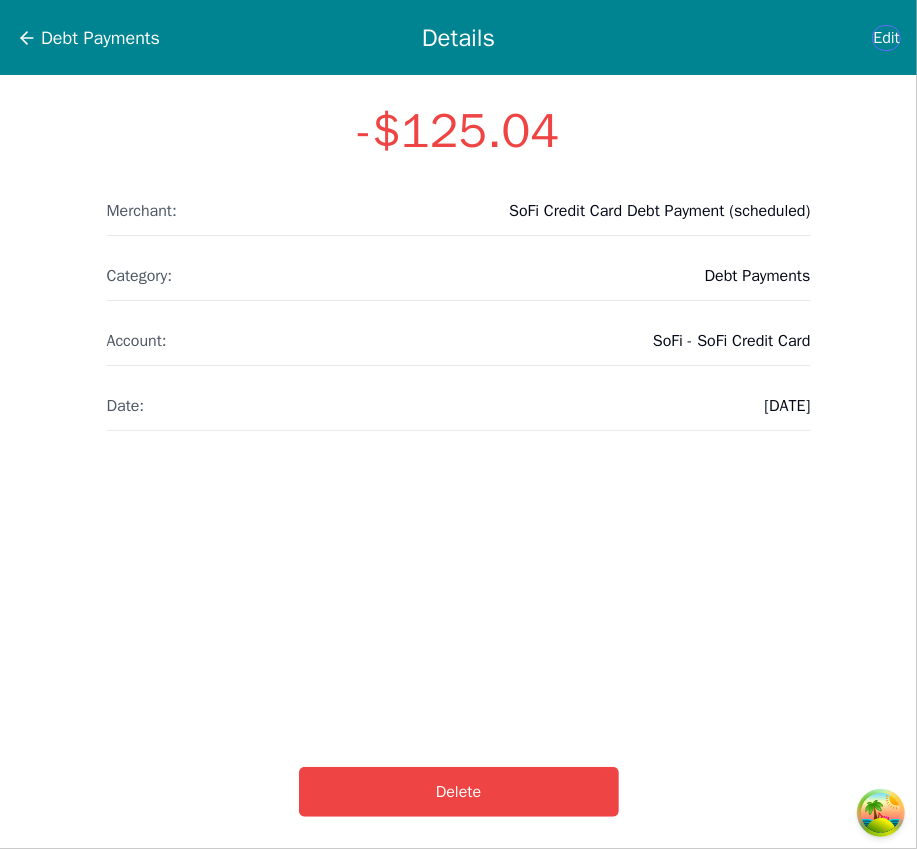 select on "debt" 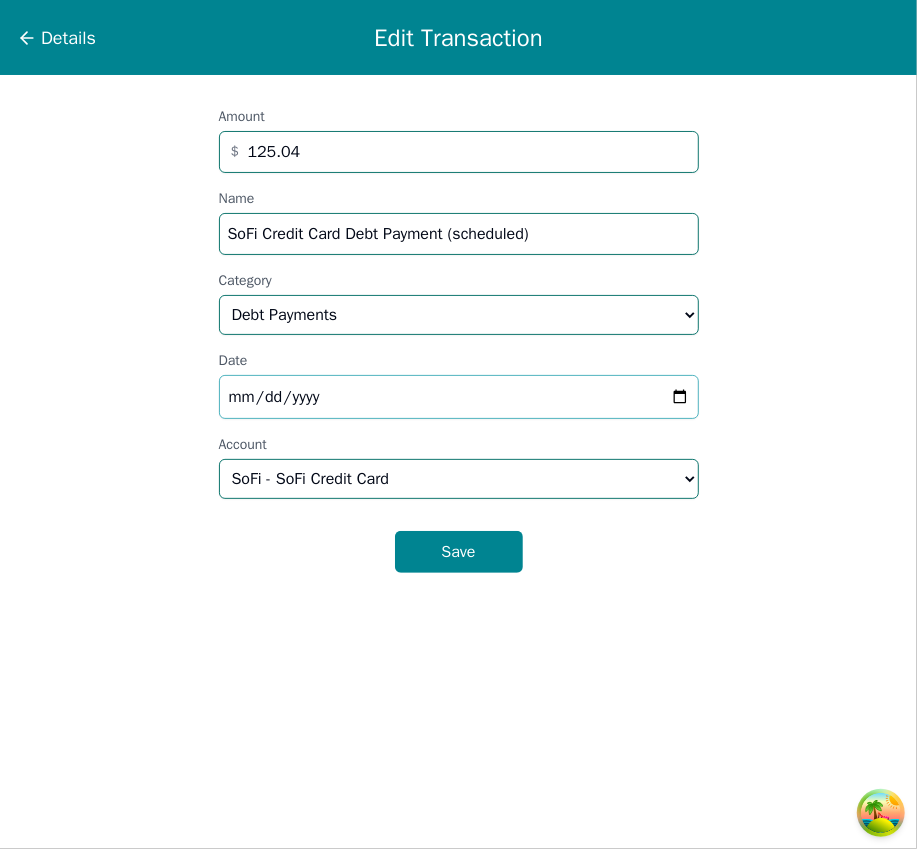 click on "2025-07-16" at bounding box center [459, 397] 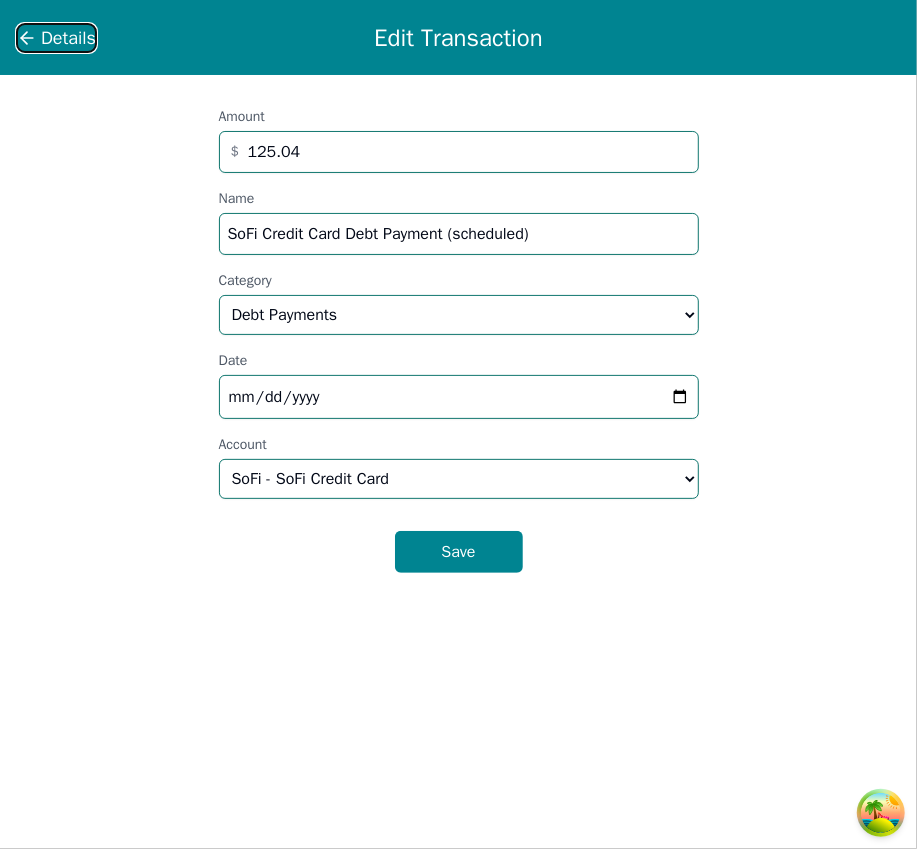 click 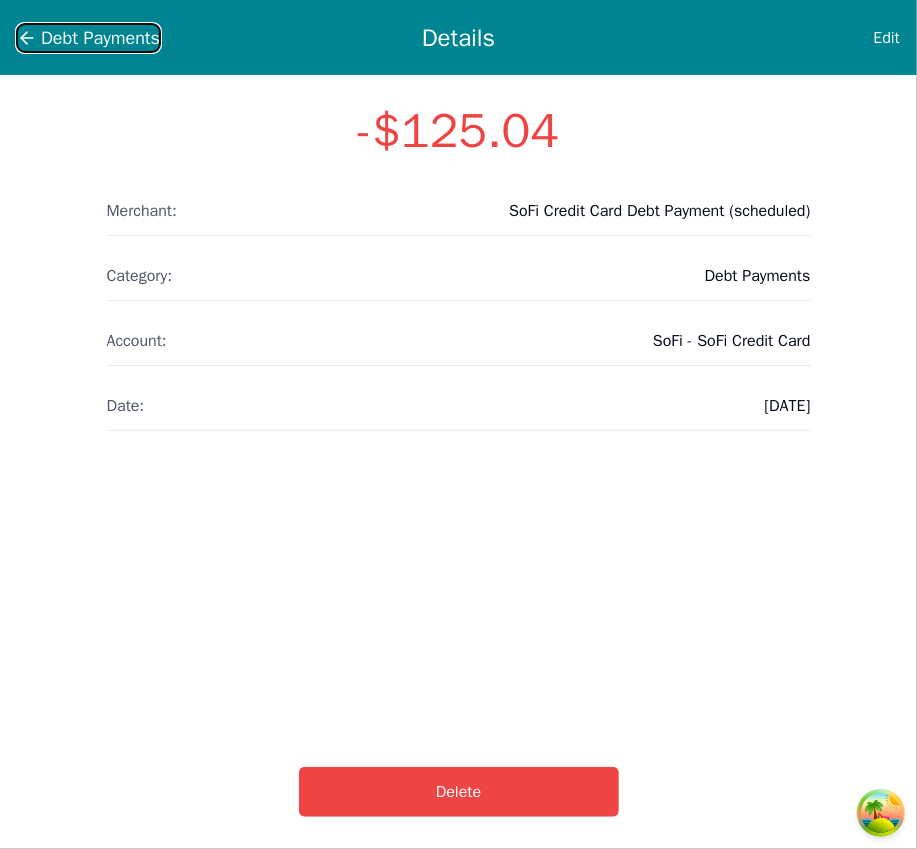 click 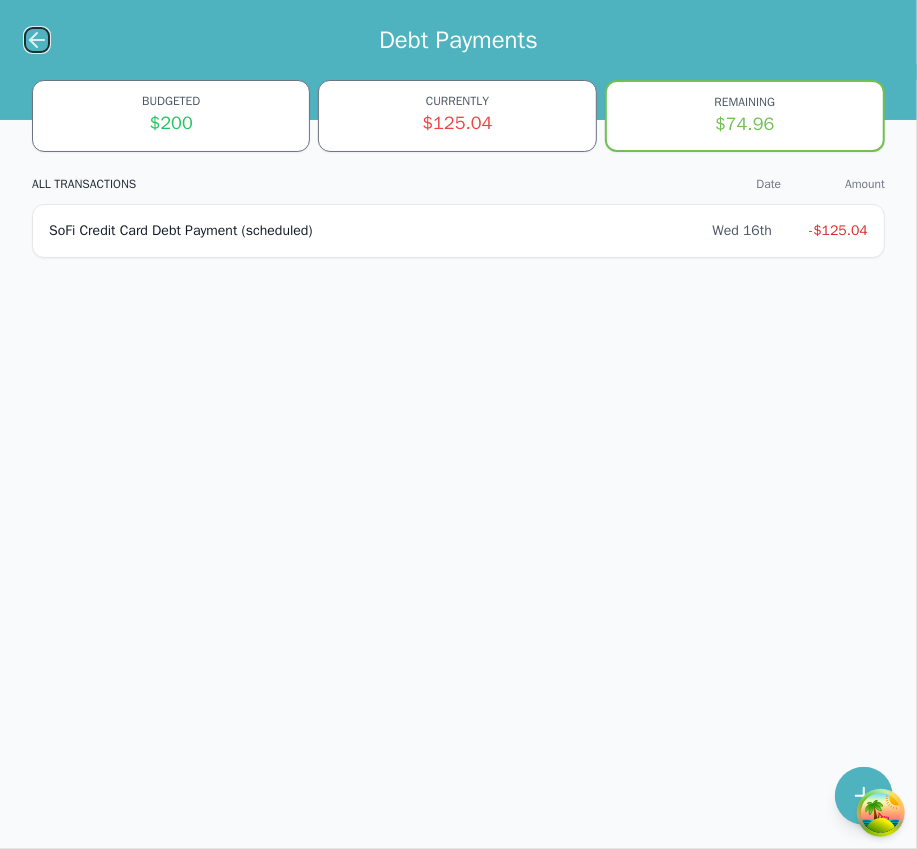 click 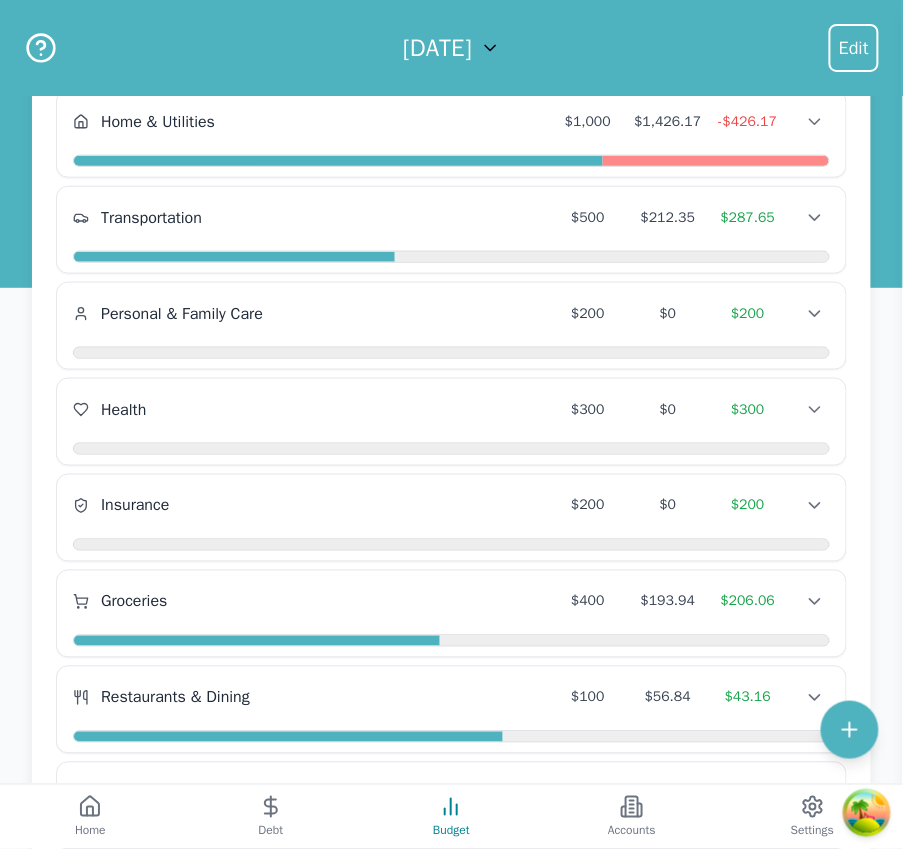 scroll, scrollTop: 393, scrollLeft: 0, axis: vertical 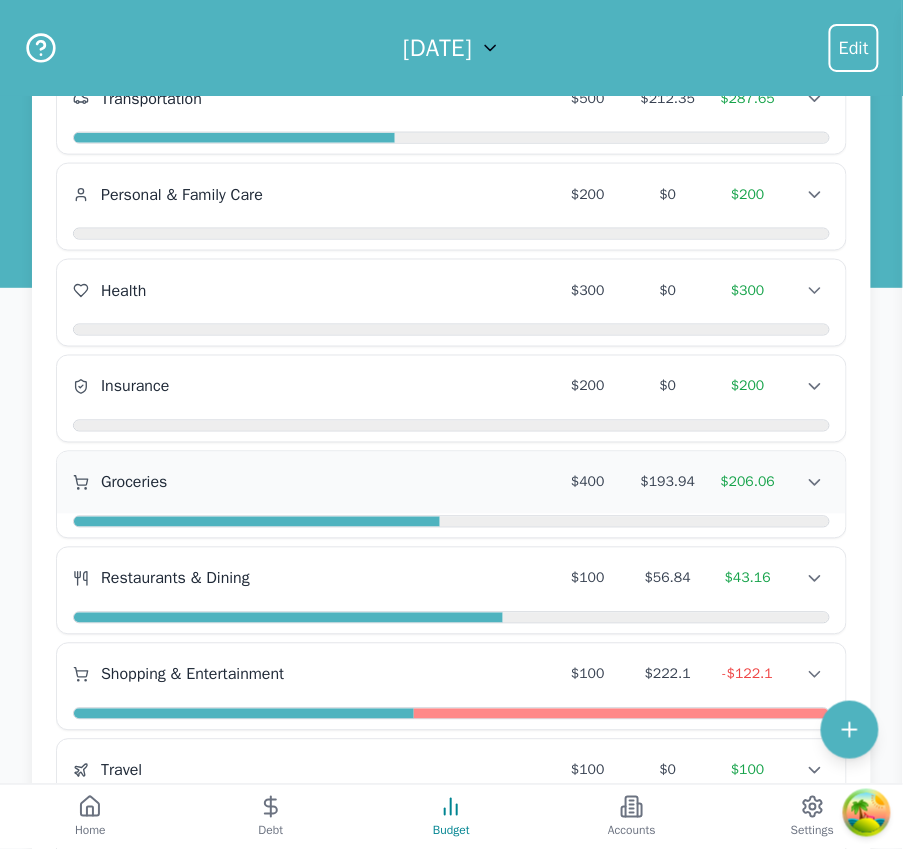 click on "Groceries $400 $193.94 $206.06 Groceries $400 $193.94 $206.06 Groceries $400 $193.94 $206.06" at bounding box center [451, 483] 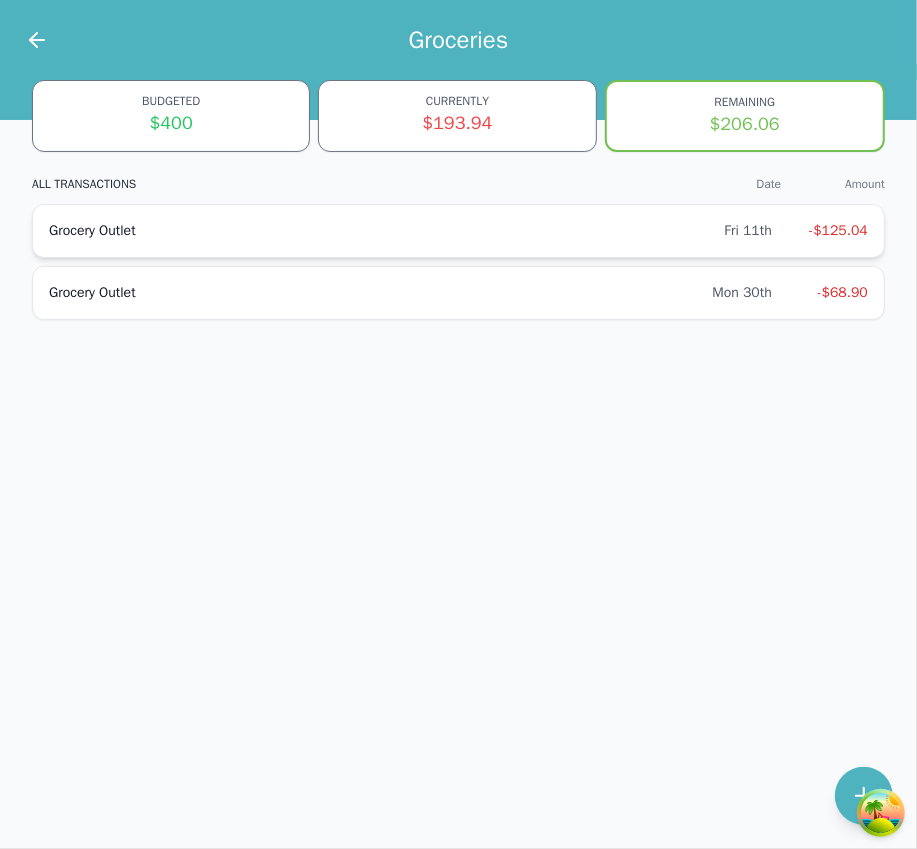 click on "Grocery Outlet Fri 11th -$125.04" at bounding box center (458, 231) 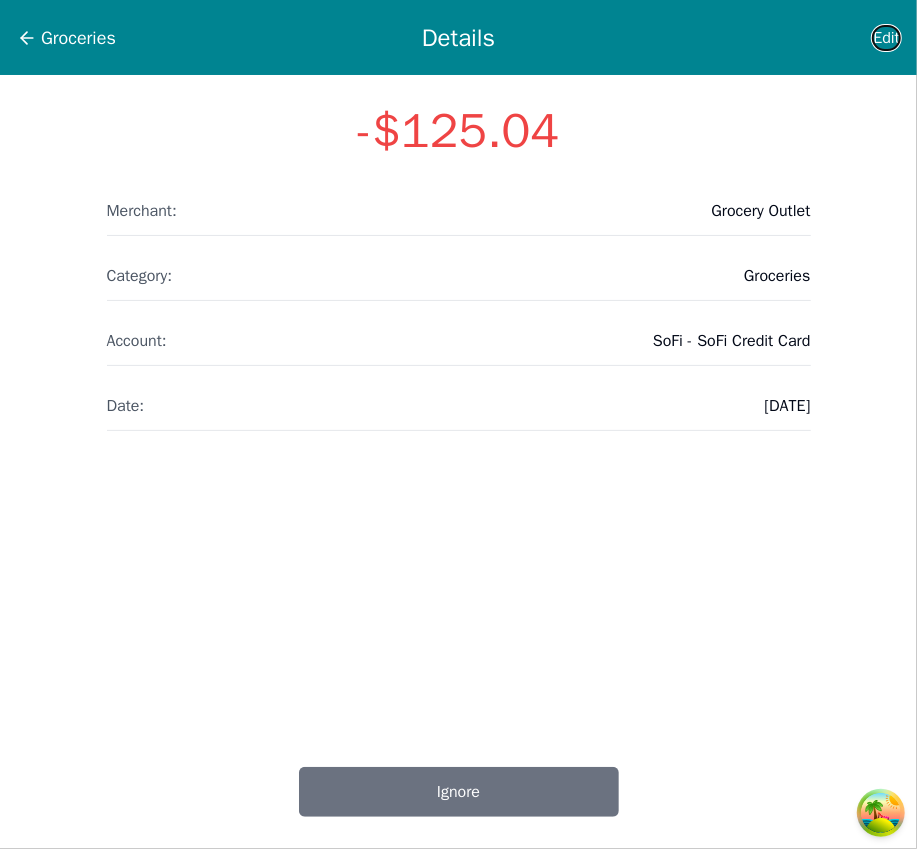 click on "Edit" at bounding box center (886, 38) 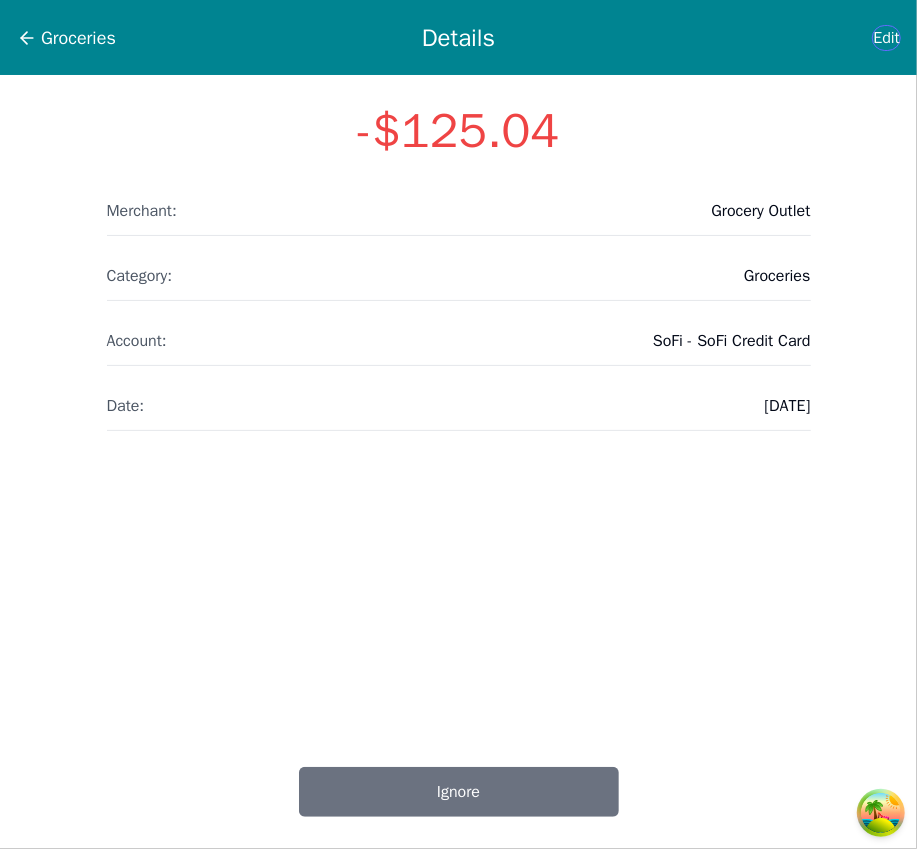 select on "groceries" 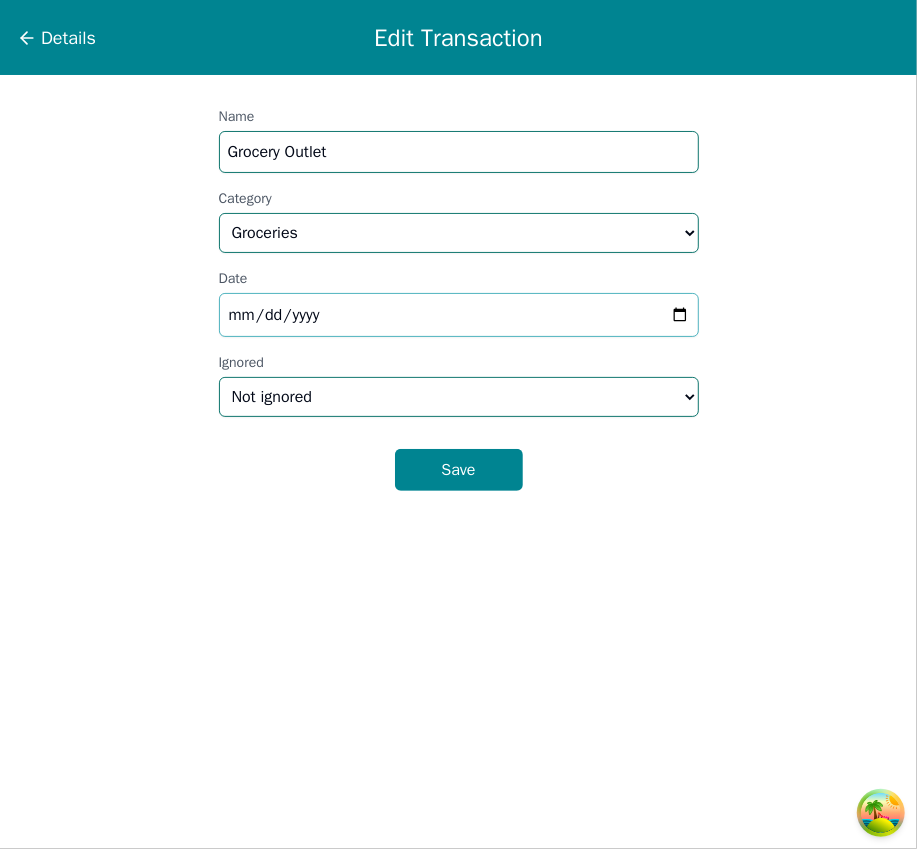 click on "2025-07-11" at bounding box center [459, 315] 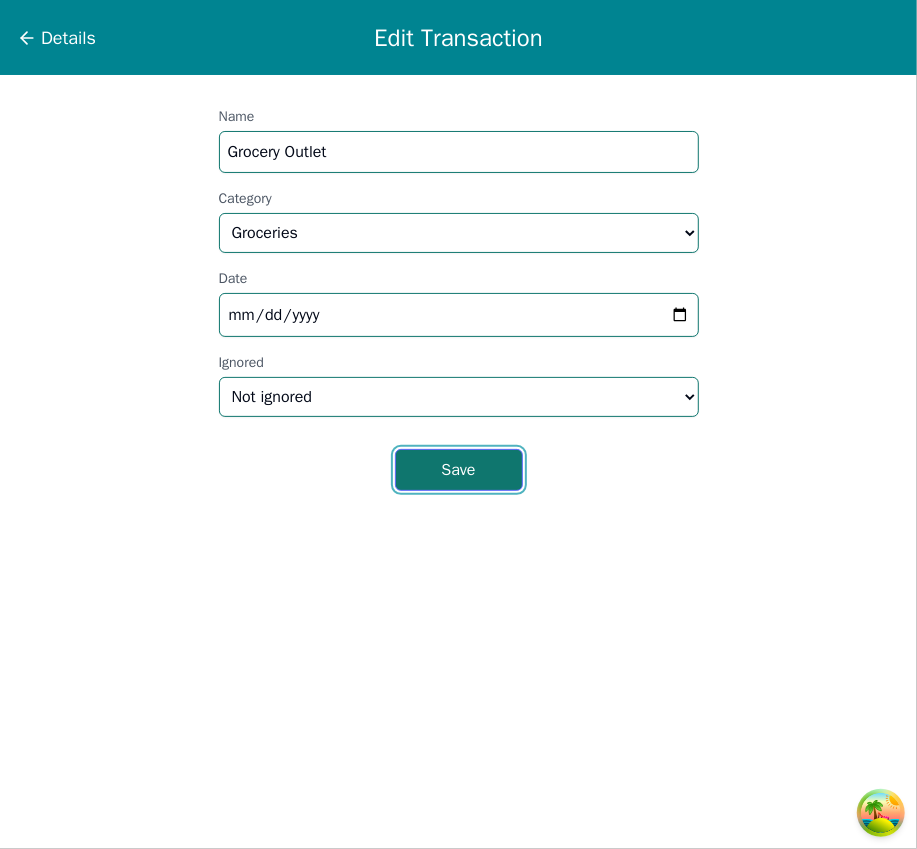 click on "Save" at bounding box center [459, 470] 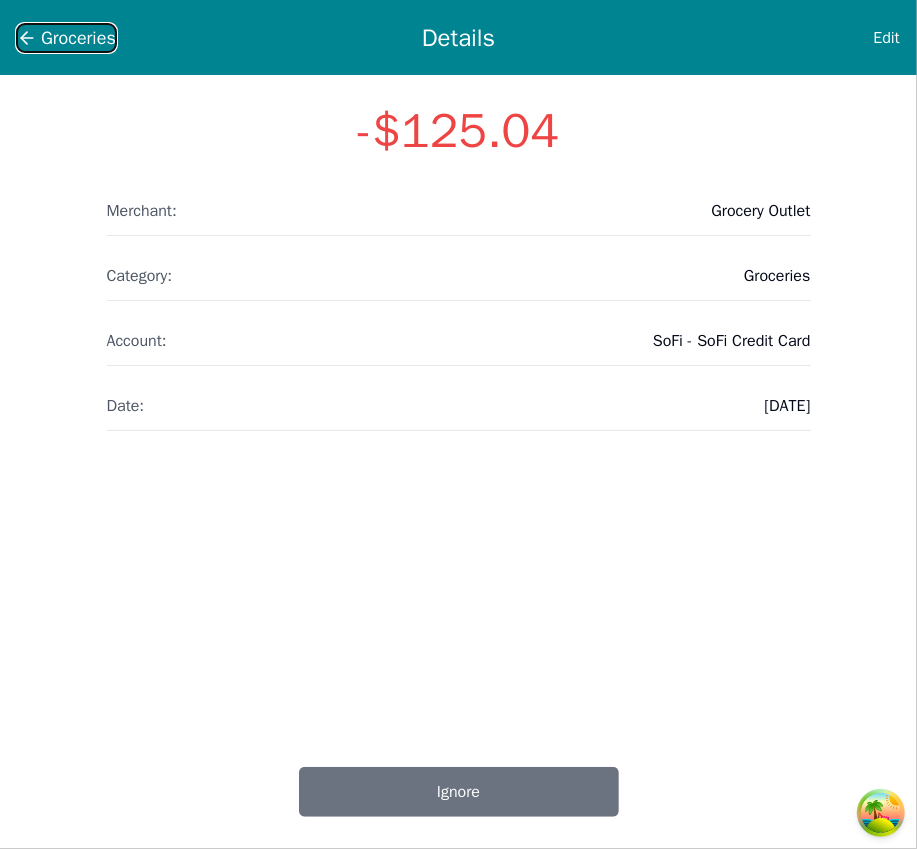 click 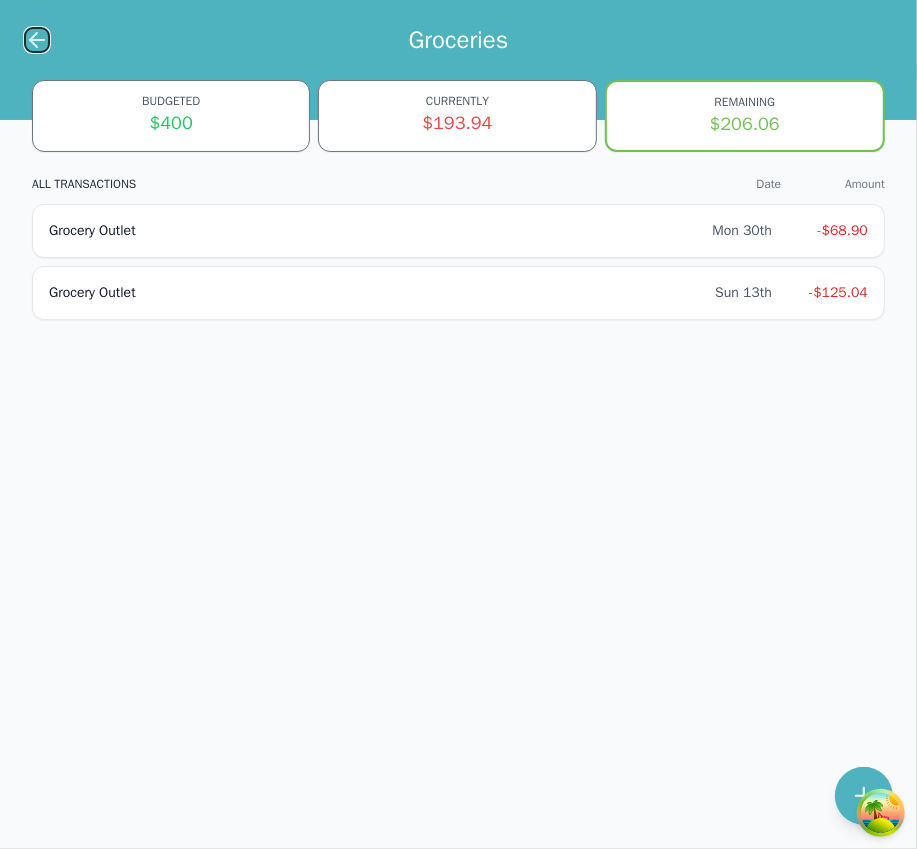 click 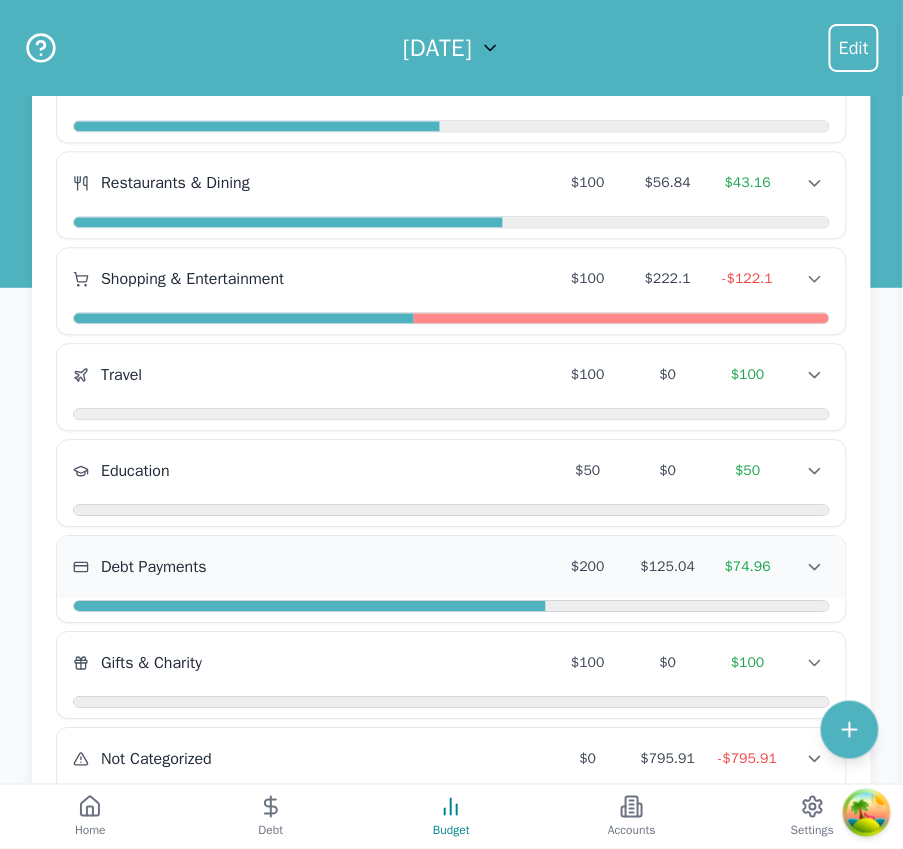 scroll, scrollTop: 806, scrollLeft: 0, axis: vertical 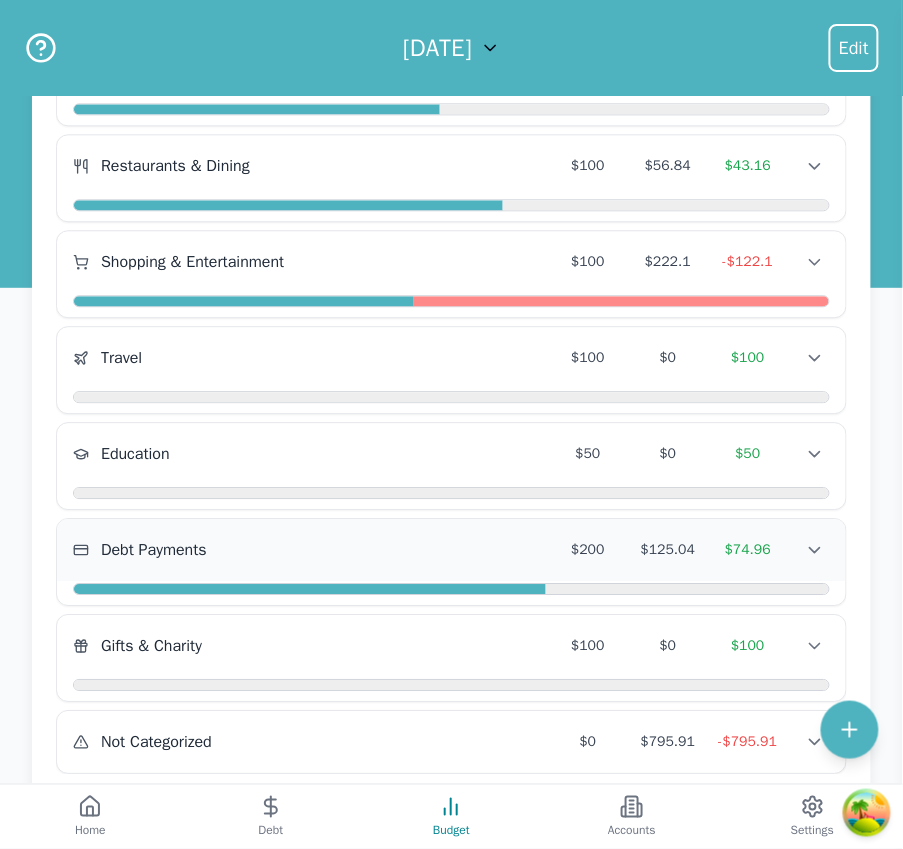 click on "Debt Payments $200 $125.04 $74.96 Debt Payments $200 $125.04 $74.96 Debt Payments $200 $125.04 $74.96" at bounding box center (451, 550) 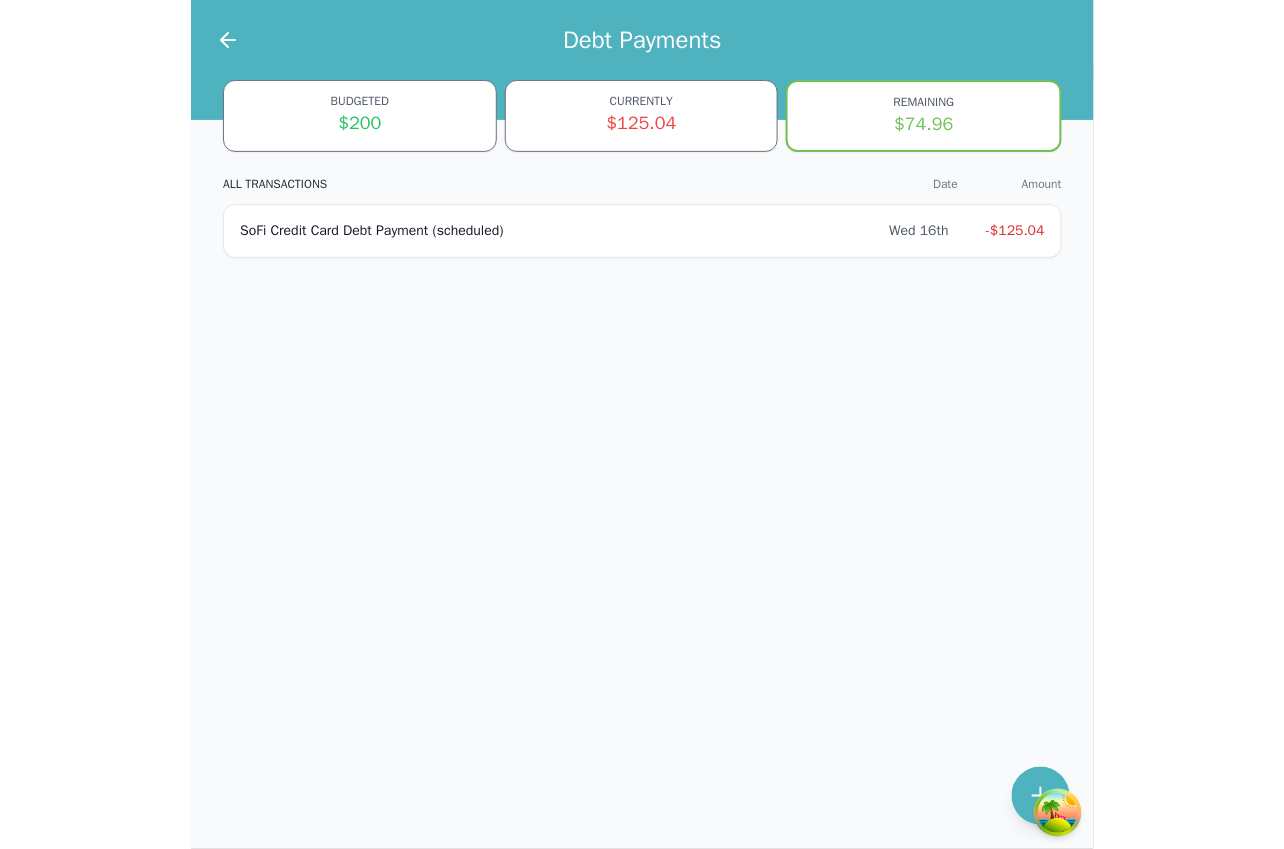 scroll, scrollTop: 0, scrollLeft: 0, axis: both 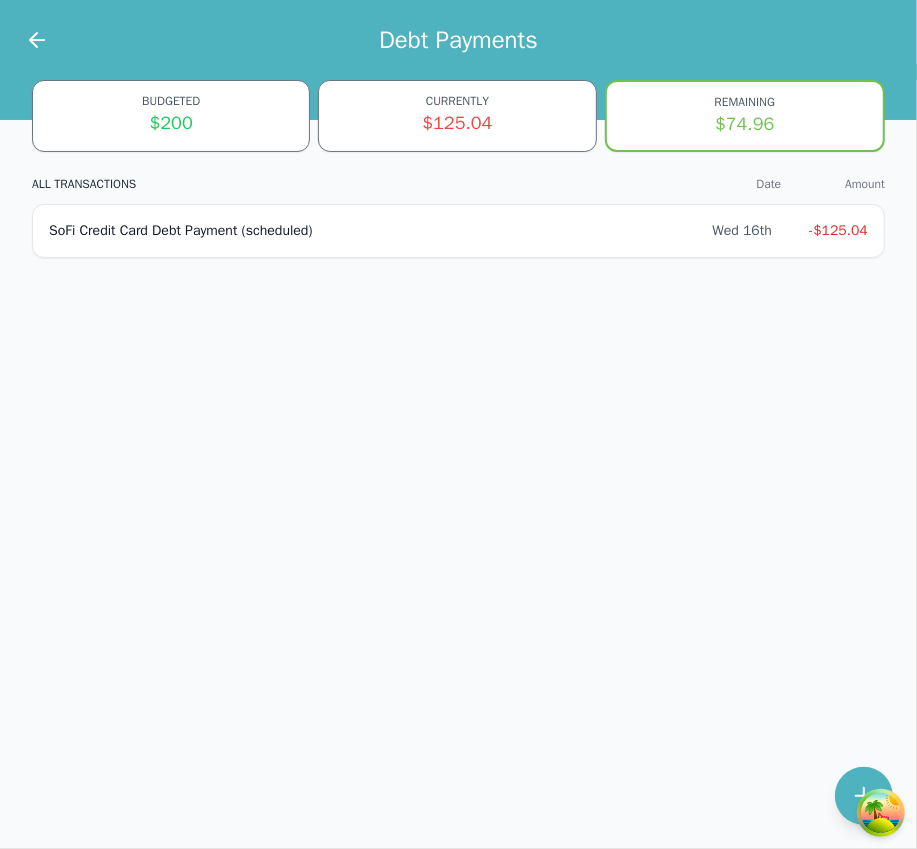 click on "ALL TRANSACTIONS Date Amount SoFi Credit Card Debt Payment (scheduled) Wed 16th -$125.04" at bounding box center [458, 217] 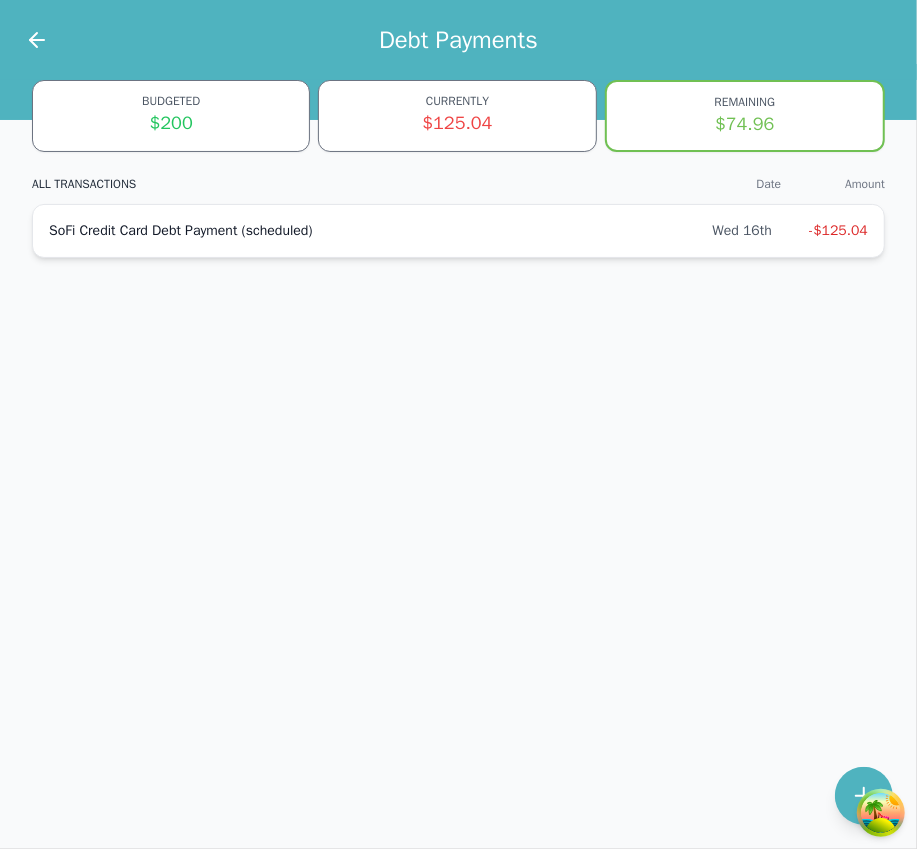 click on "SoFi Credit Card Debt Payment (scheduled) Wed 16th -$125.04" at bounding box center (458, 231) 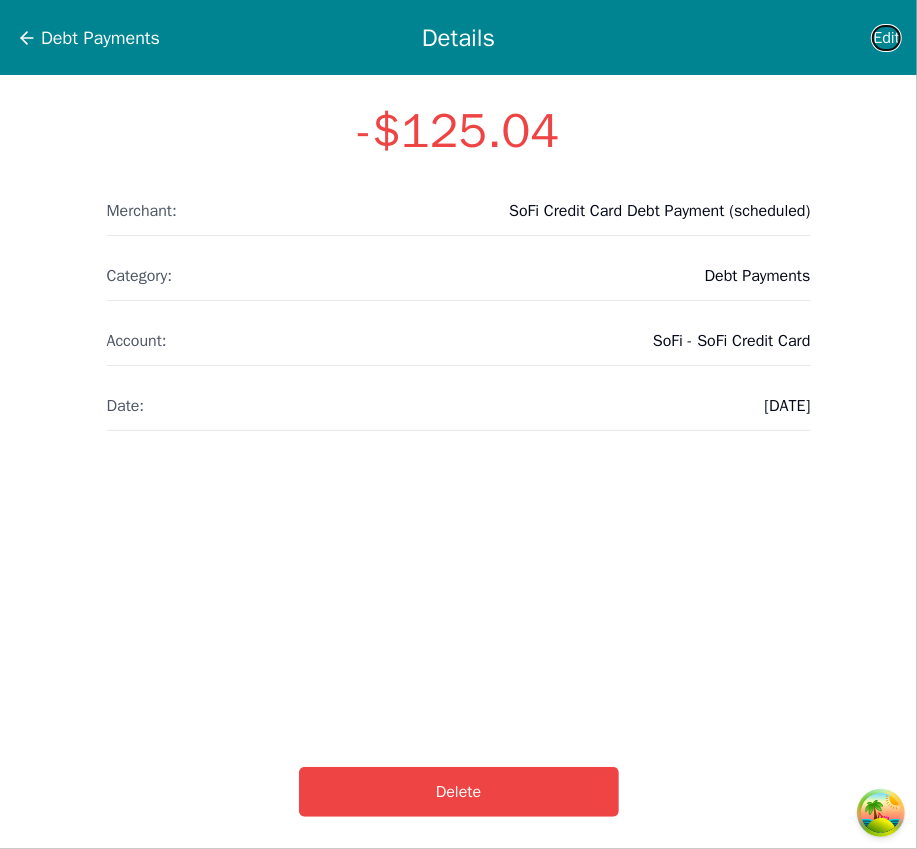 click on "Edit" at bounding box center (886, 38) 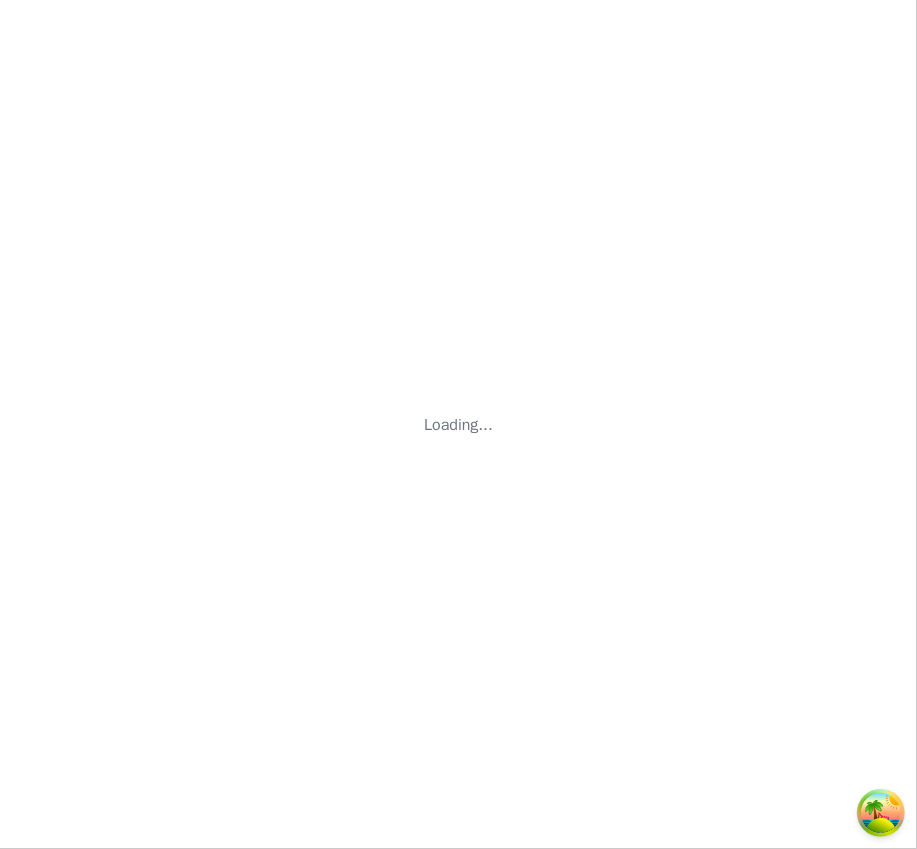 select on "debt" 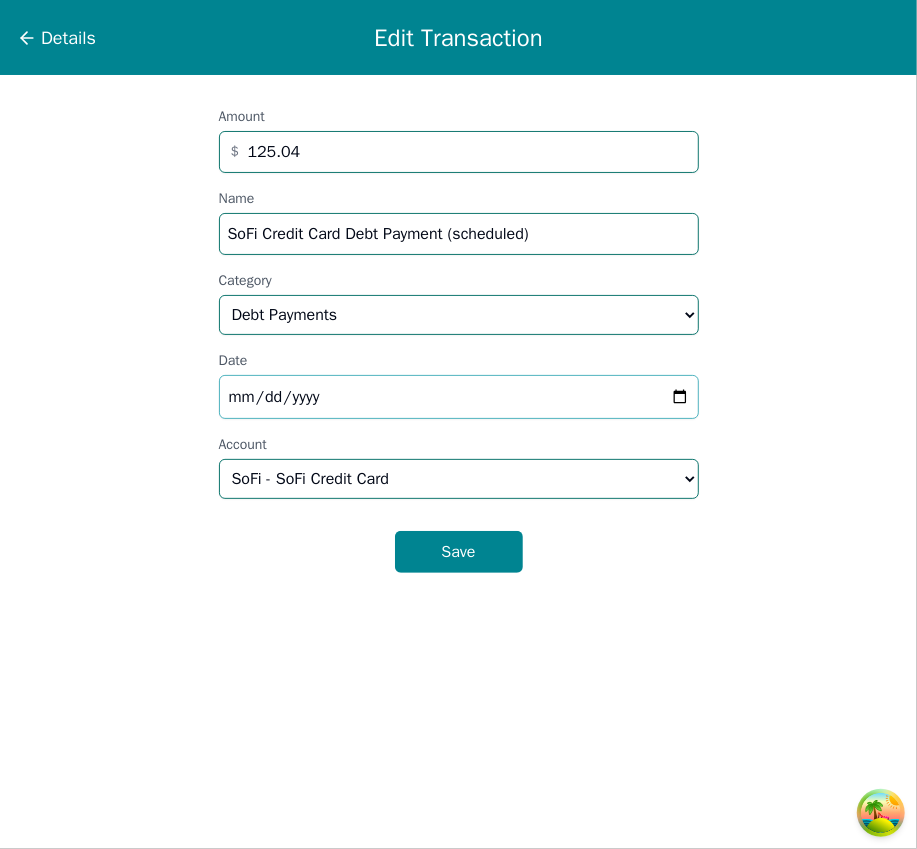 click on "2025-07-16" at bounding box center (459, 397) 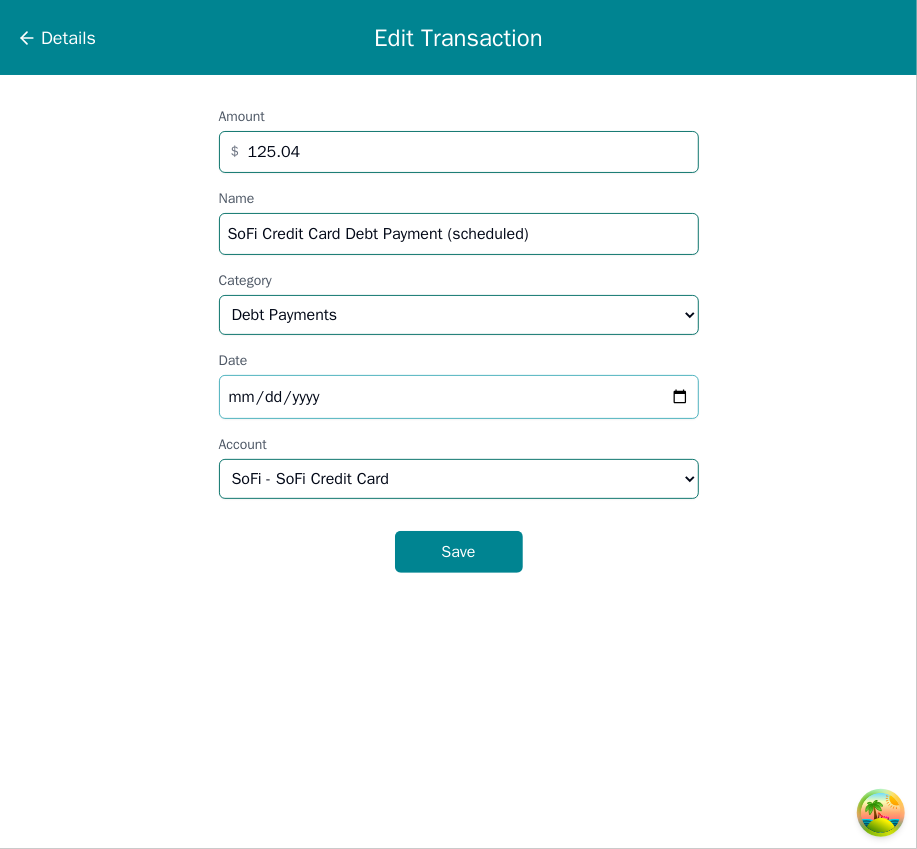 click on "2025-07-13" at bounding box center [459, 397] 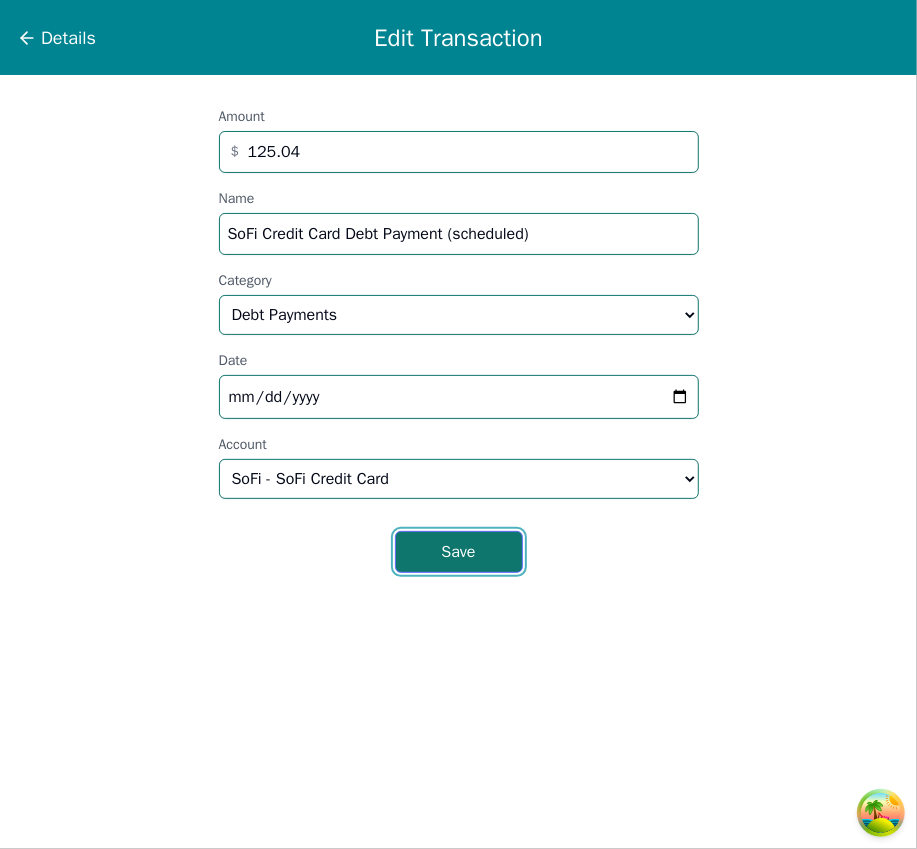 click on "Save" at bounding box center [459, 552] 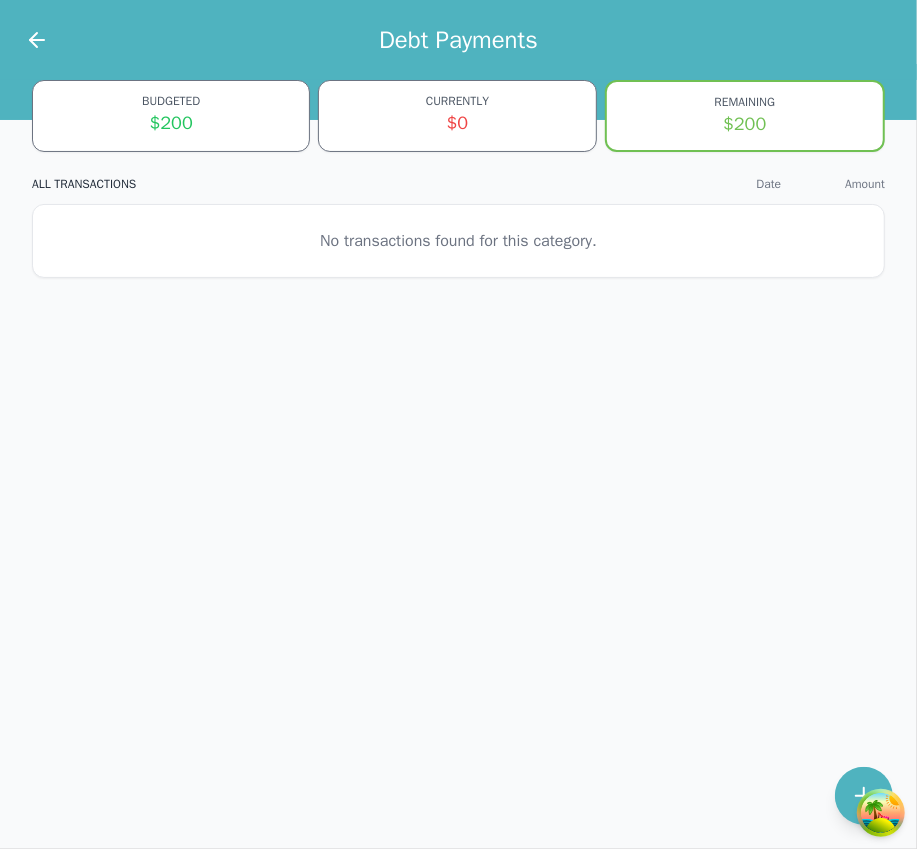 click on "Debt Payments BUDGETED $200 CURRENTLY $0 REMAINING $200 ALL TRANSACTIONS Date Amount No transactions found for this category." at bounding box center (458, 424) 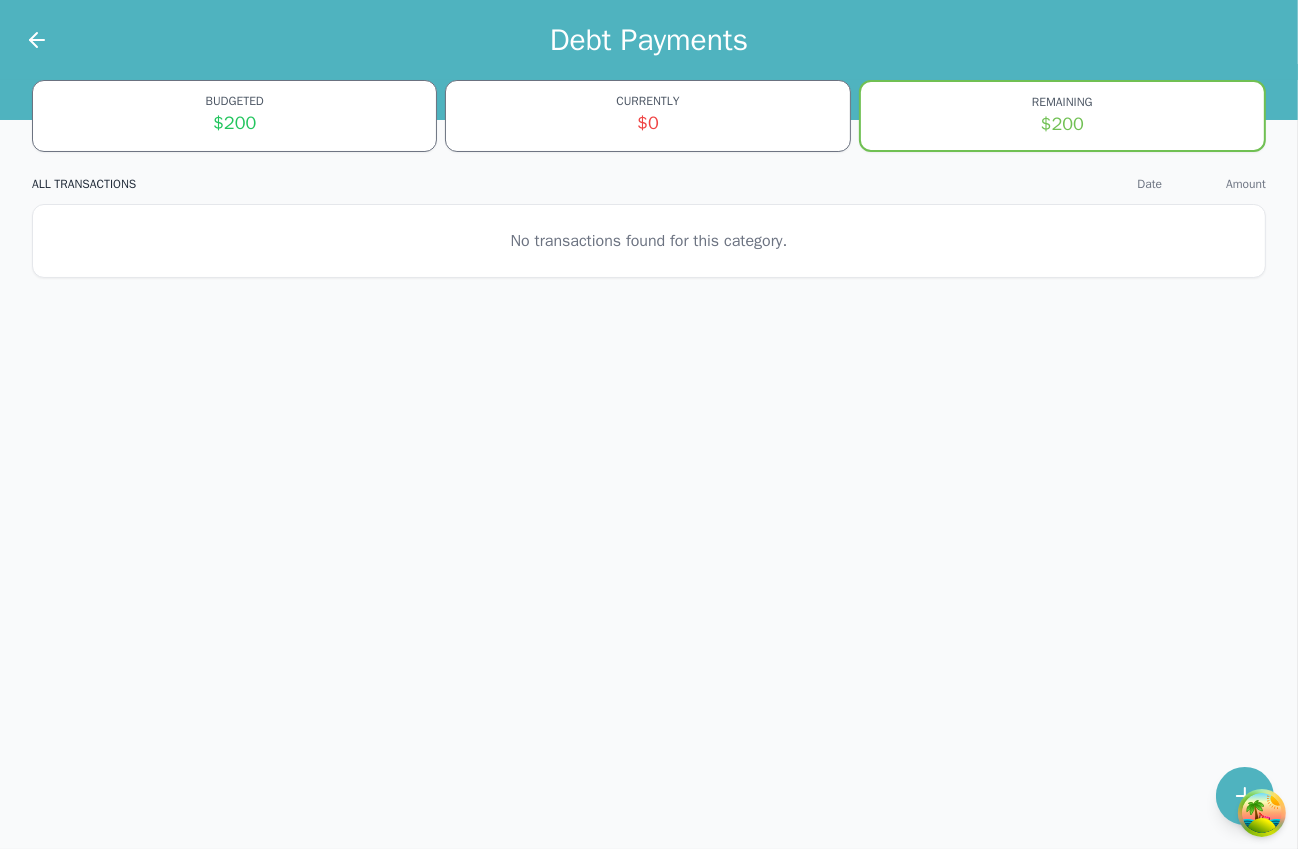 click at bounding box center [25, 40] 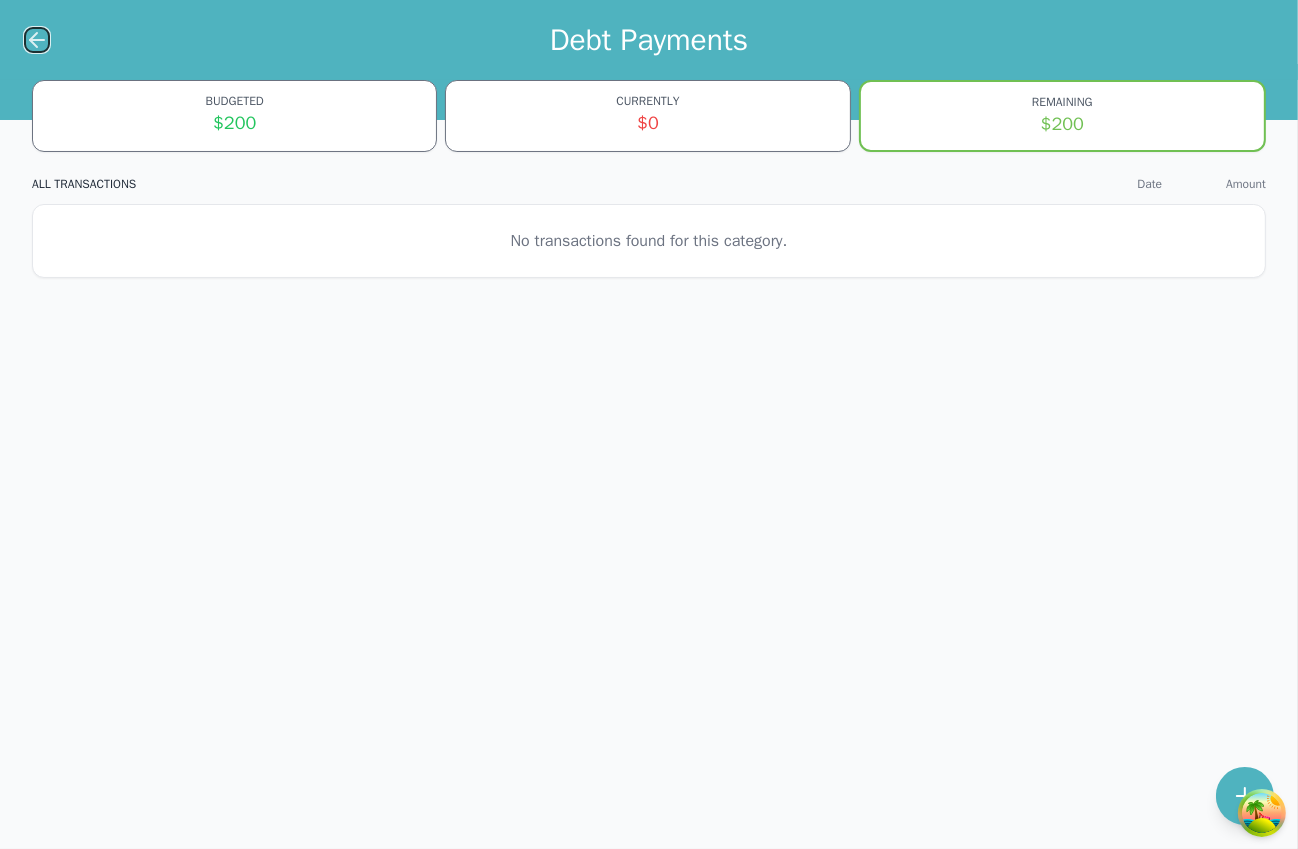 click 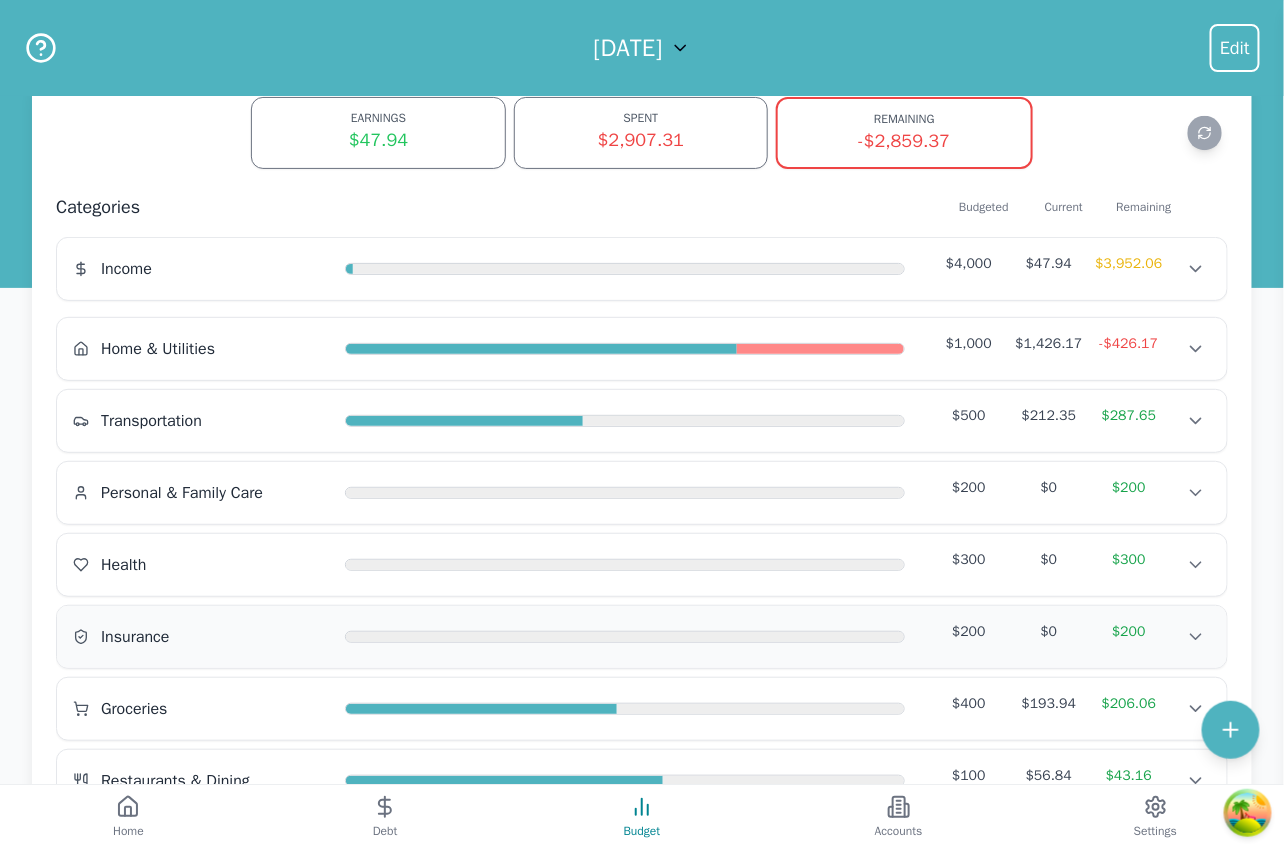 scroll, scrollTop: 35, scrollLeft: 0, axis: vertical 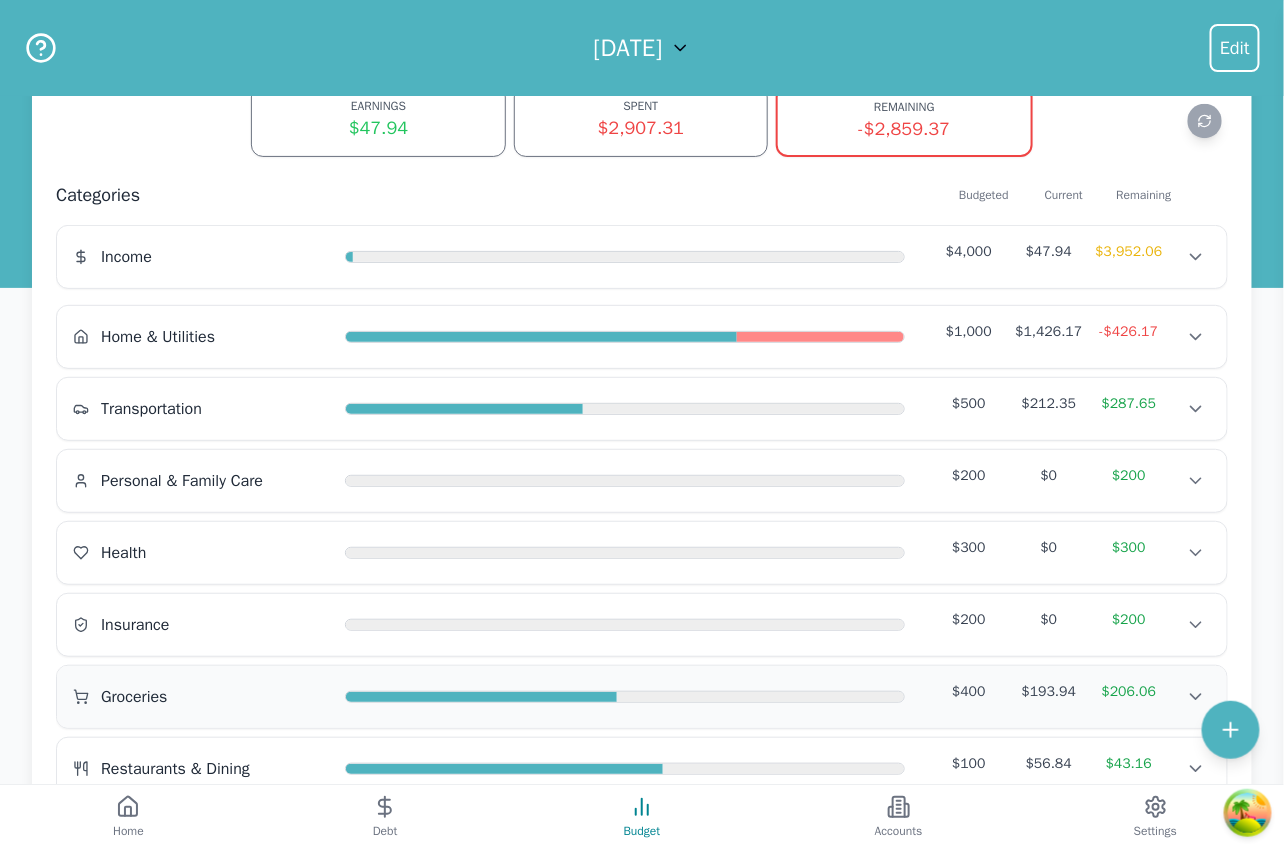 click on "Groceries" at bounding box center (201, 697) 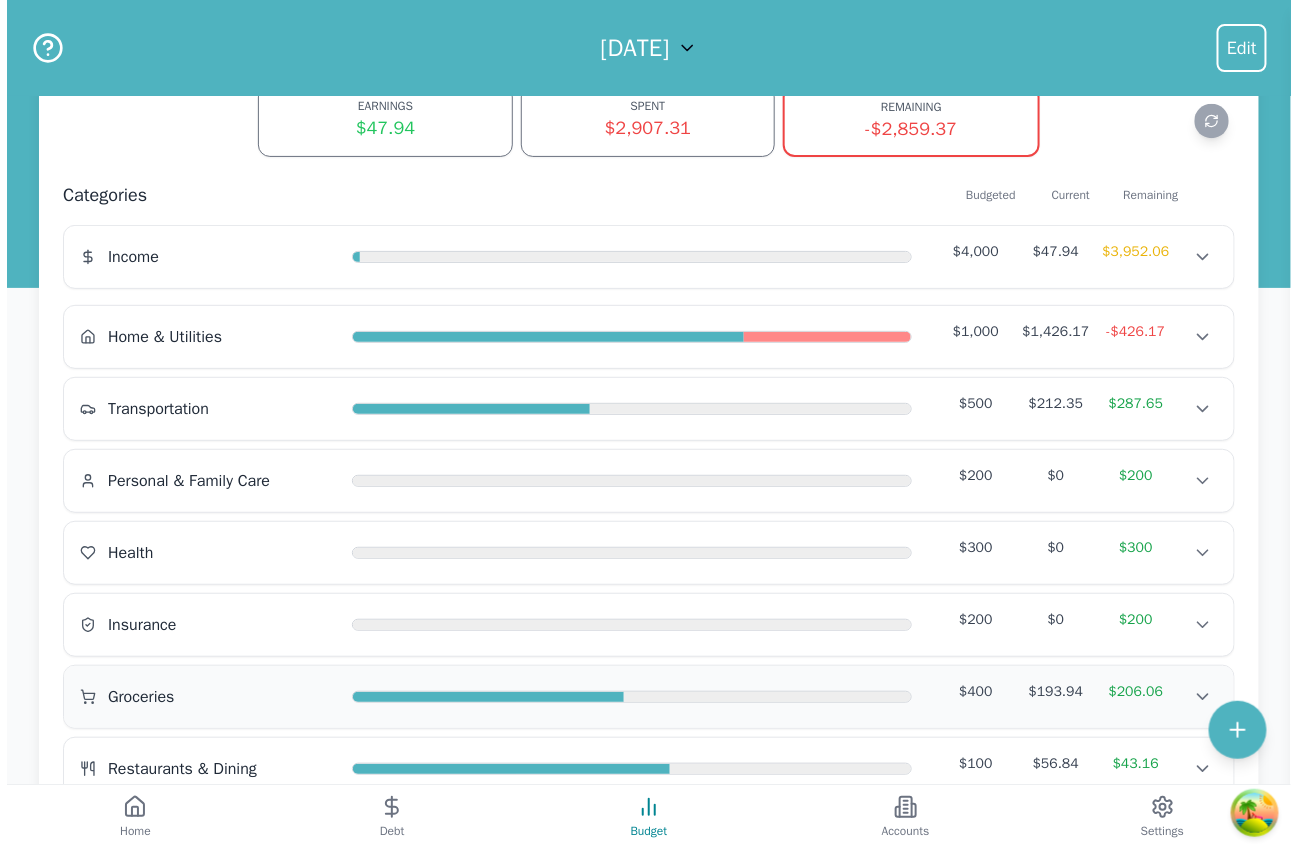 scroll, scrollTop: 0, scrollLeft: 0, axis: both 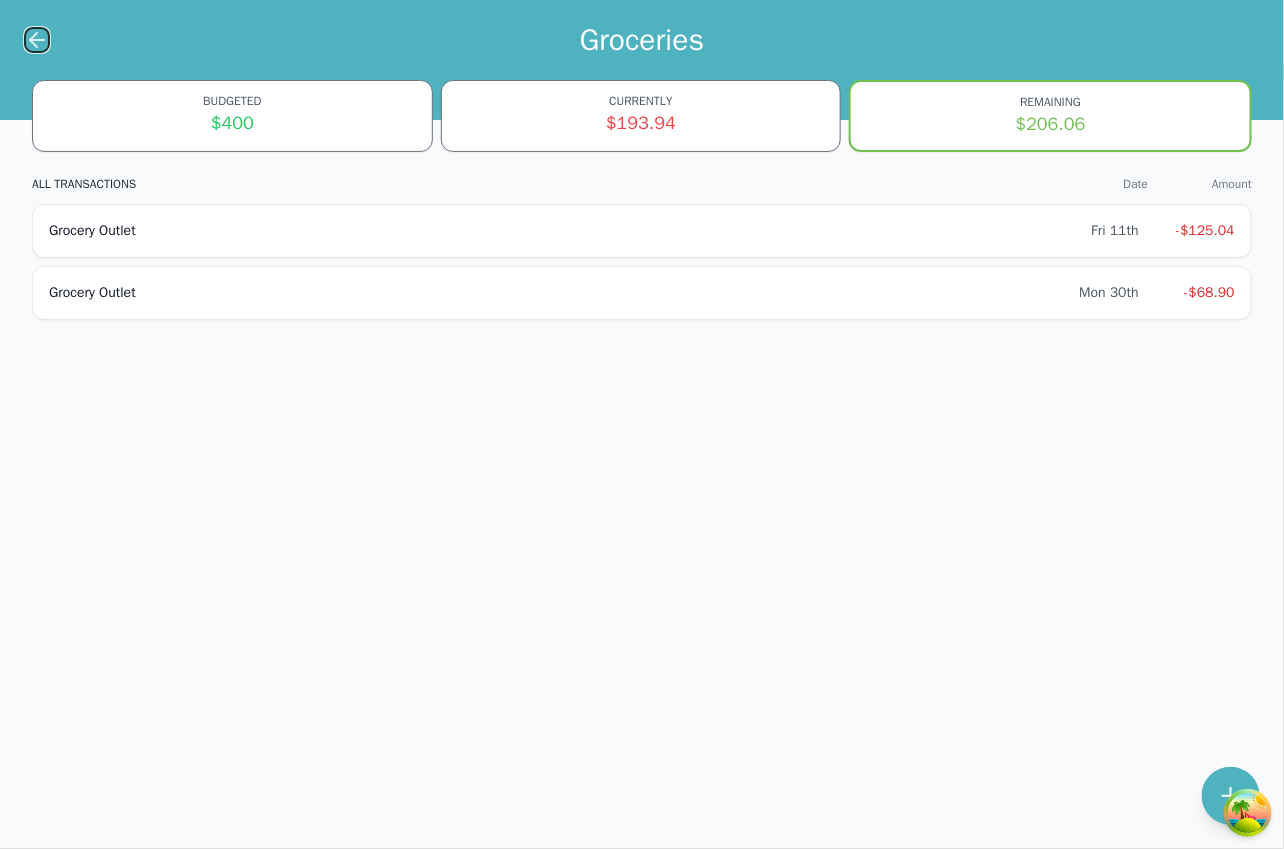 click 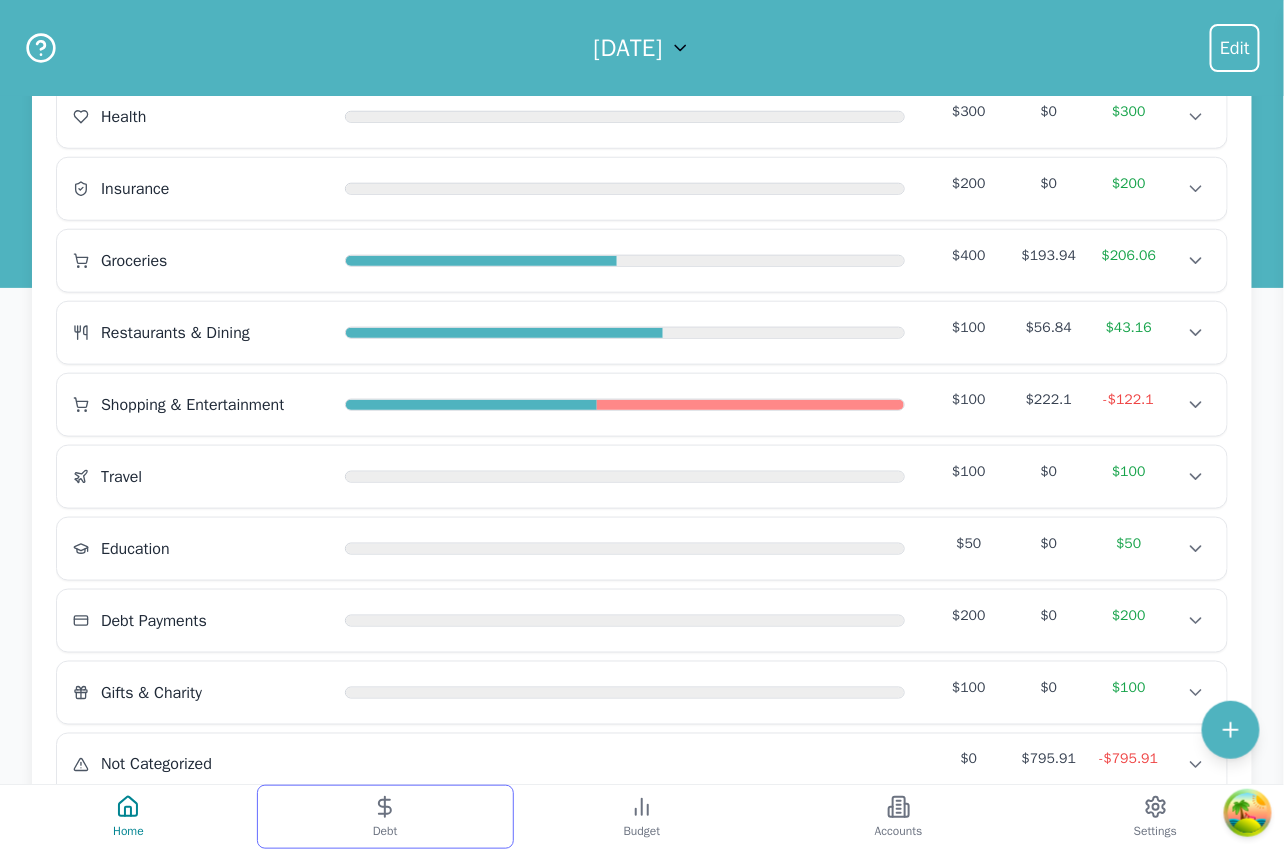 scroll, scrollTop: 541, scrollLeft: 0, axis: vertical 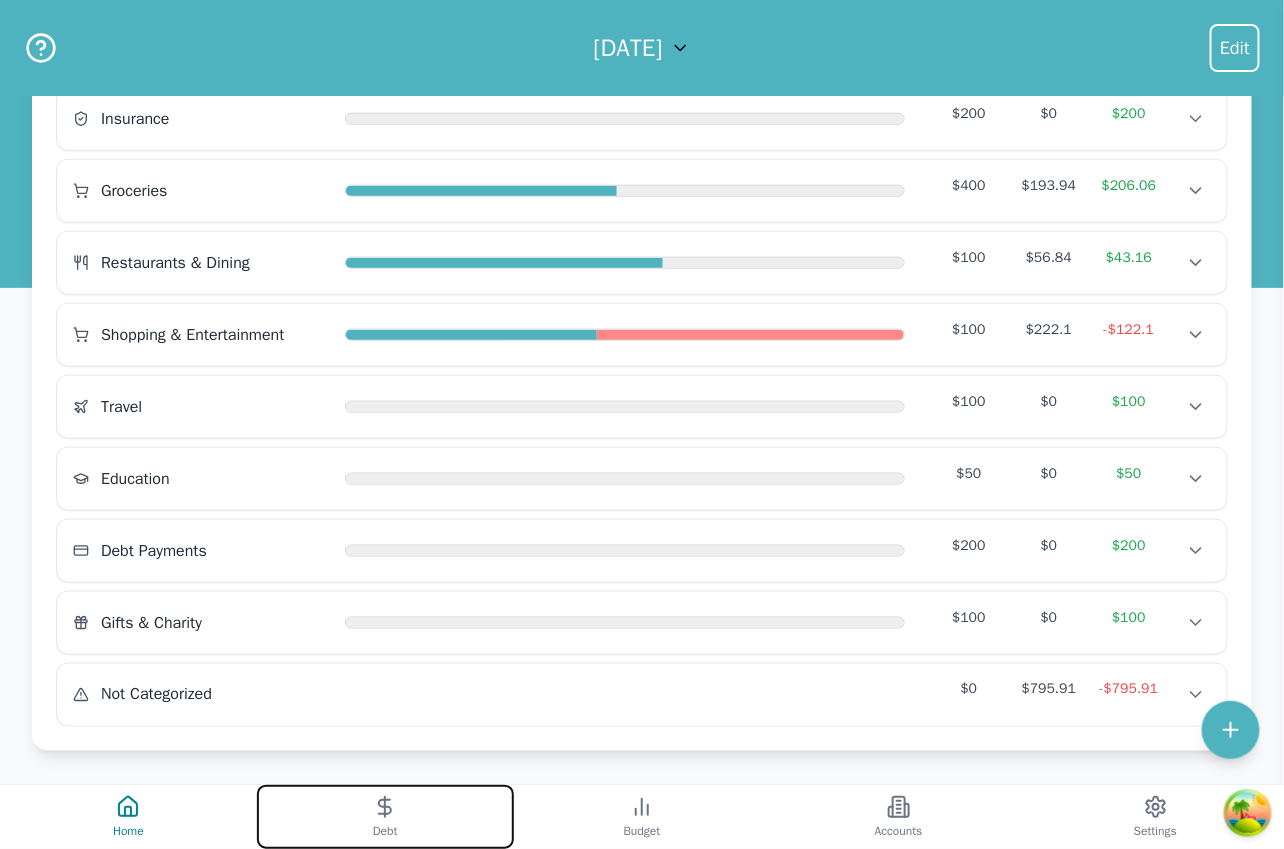 drag, startPoint x: 376, startPoint y: 827, endPoint x: 392, endPoint y: 801, distance: 30.528675 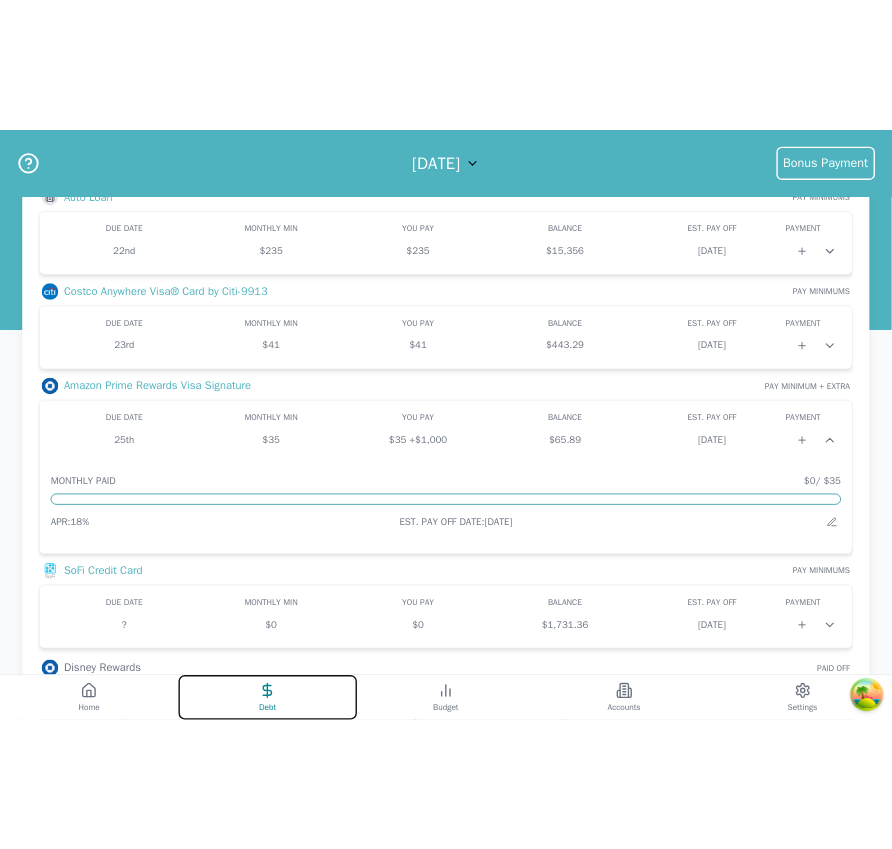 scroll, scrollTop: 837, scrollLeft: 0, axis: vertical 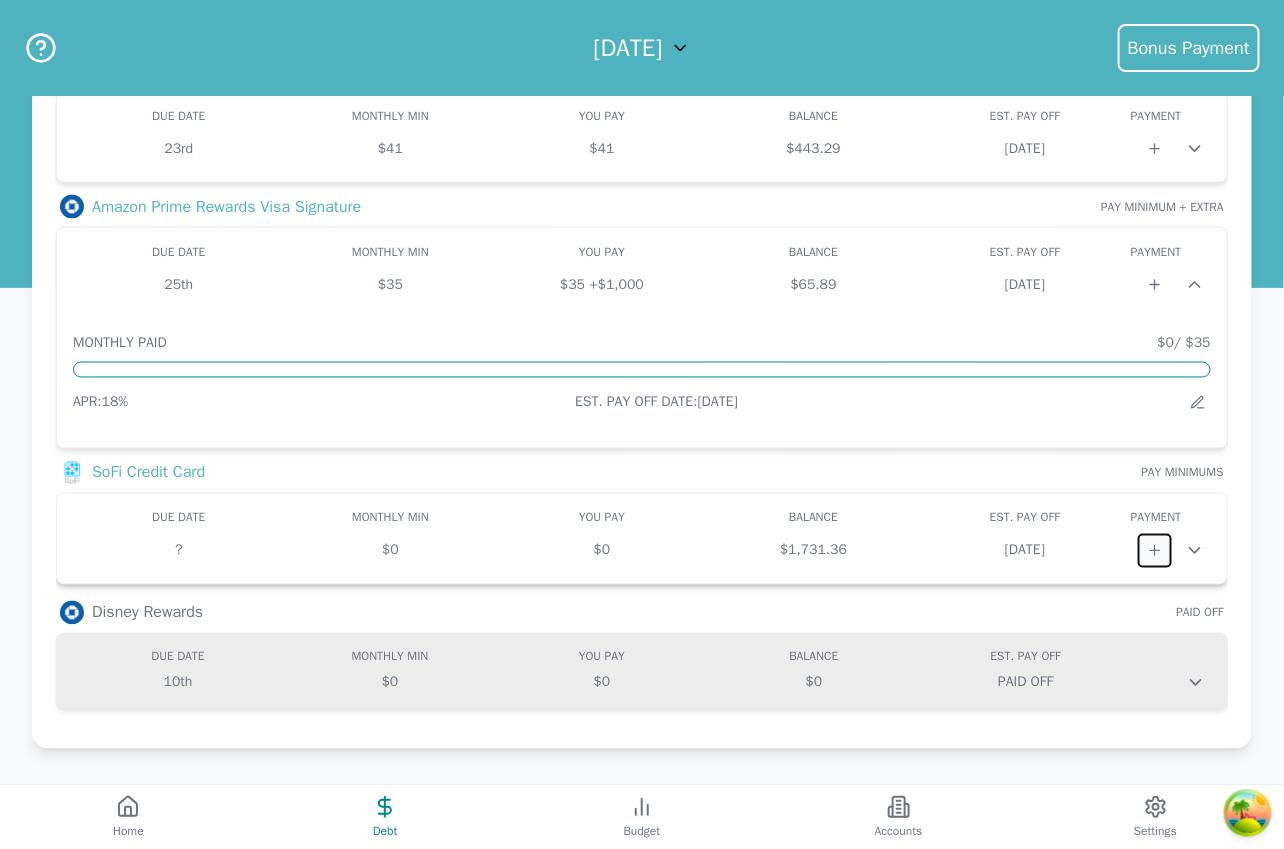 click 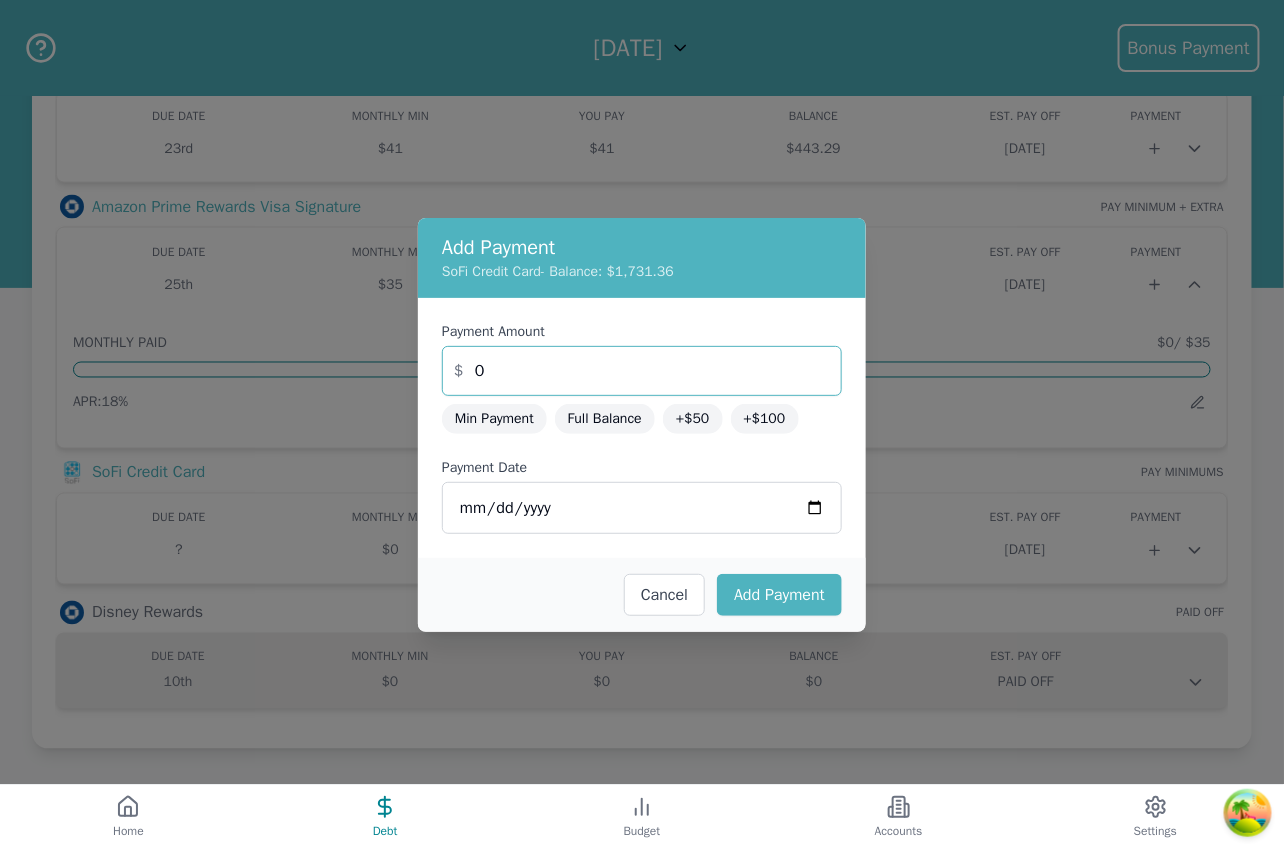 drag, startPoint x: 568, startPoint y: 373, endPoint x: 420, endPoint y: 355, distance: 149.09058 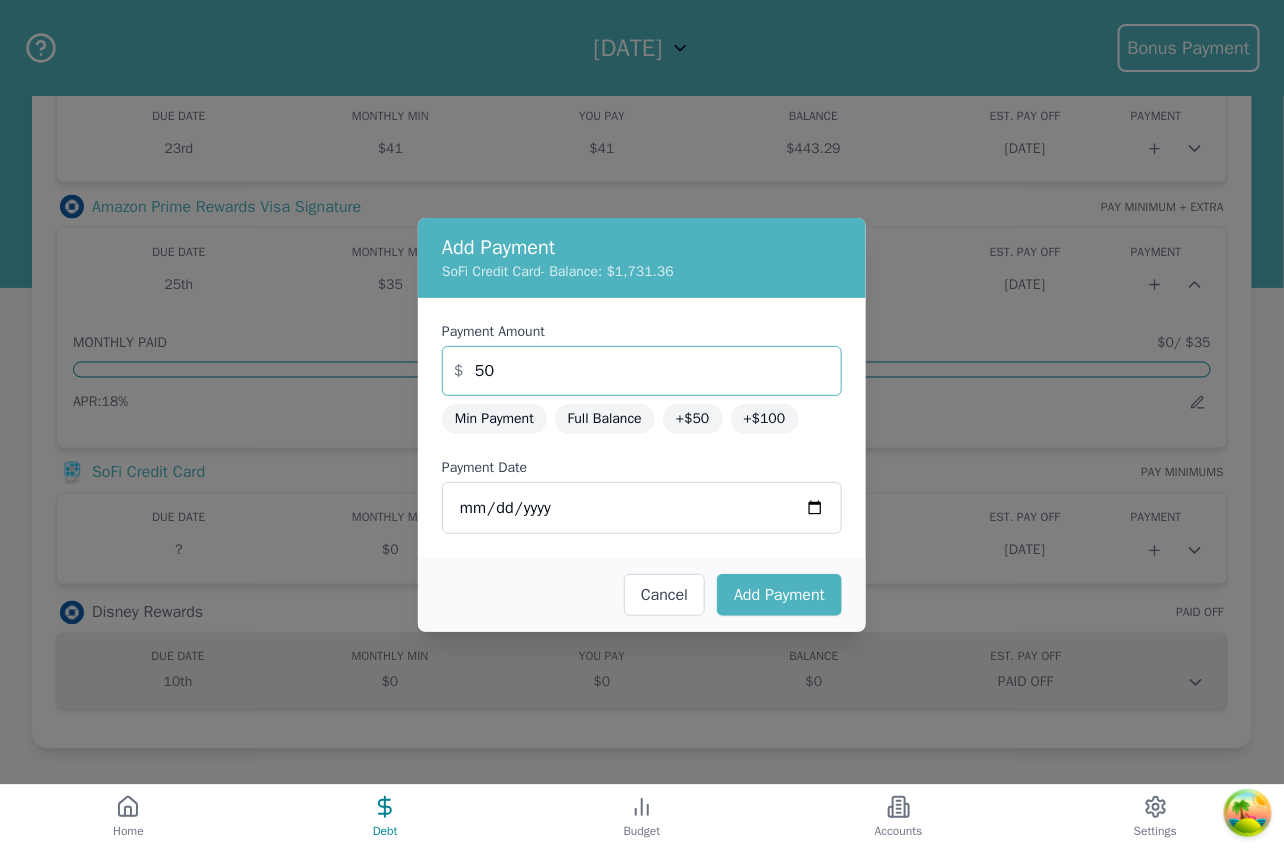type on "50" 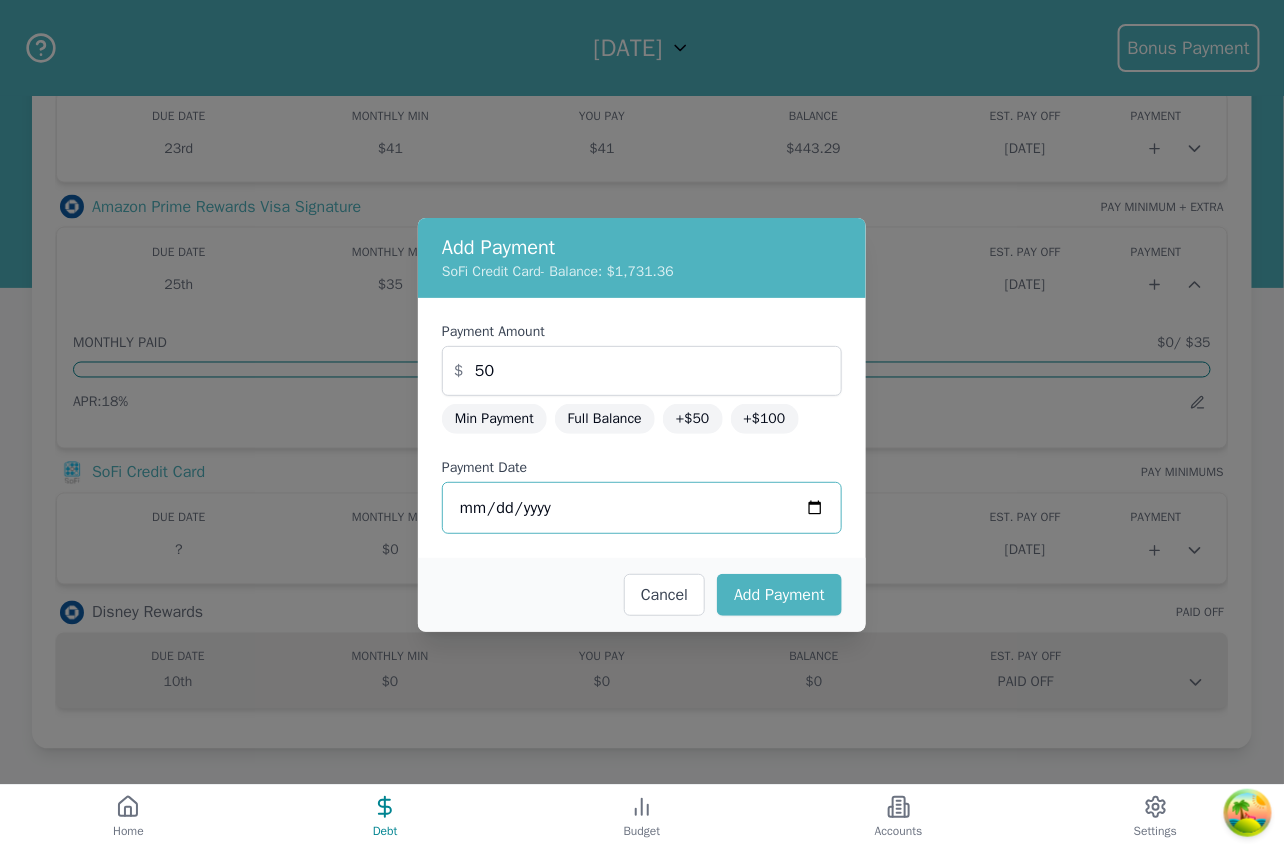click on "2025-07-14" at bounding box center [642, 508] 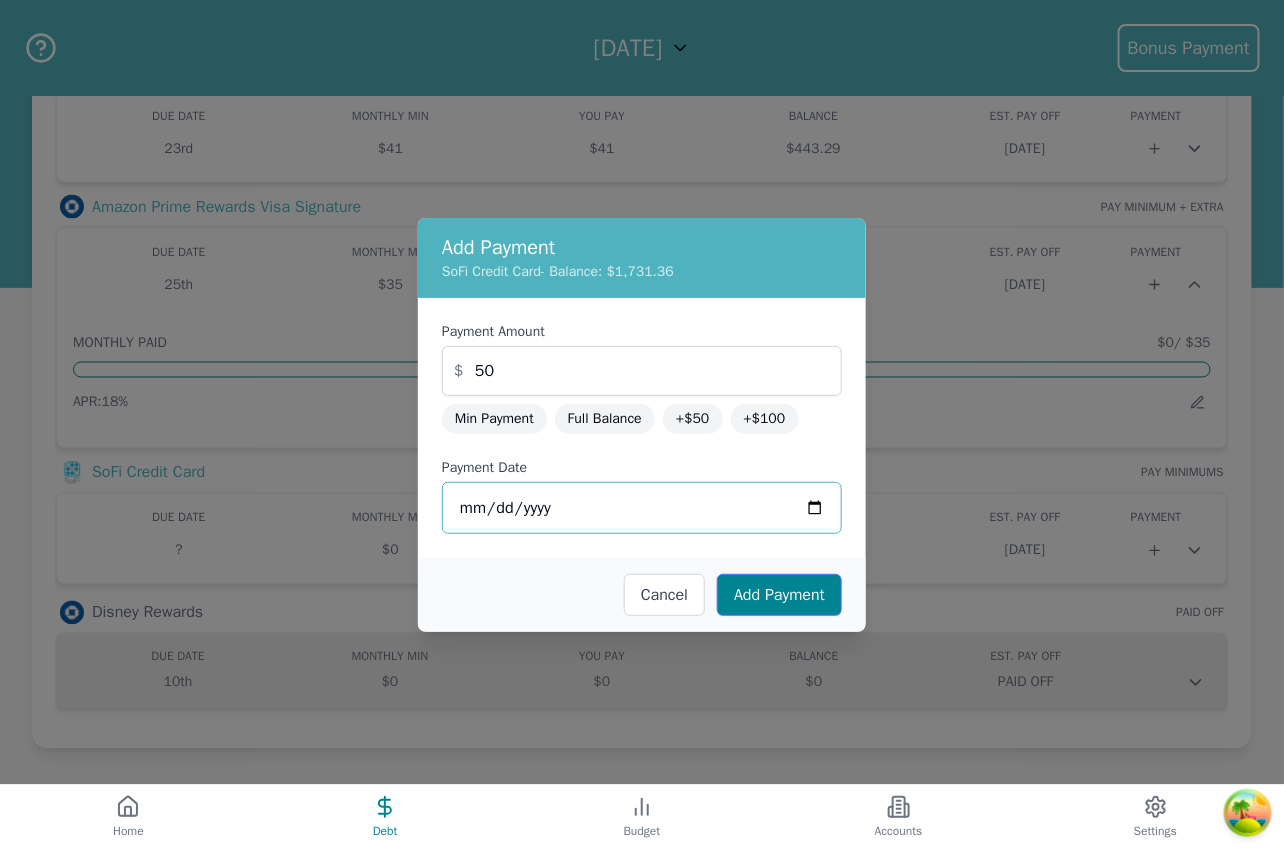 type on "2025-07-17" 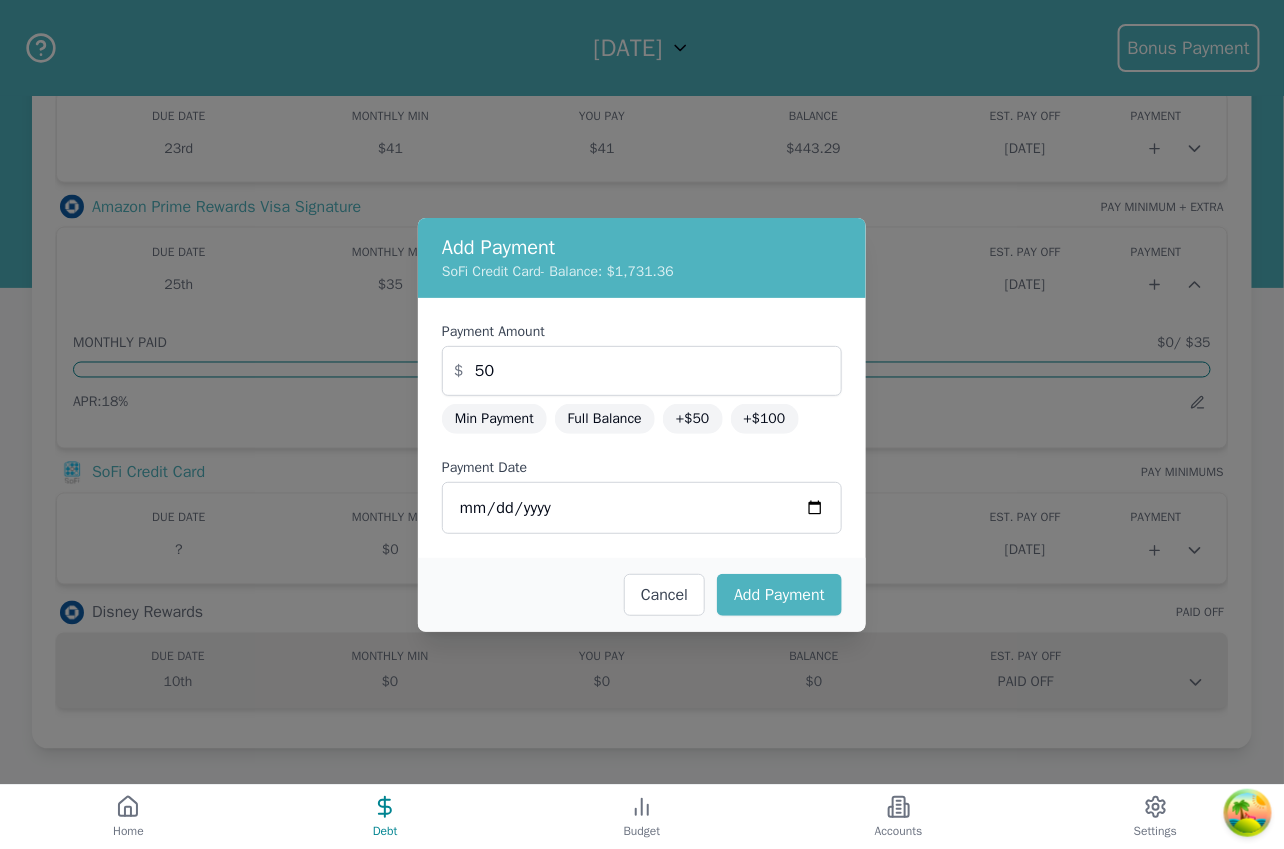click on "Cancel Add Payment" at bounding box center (642, 595) 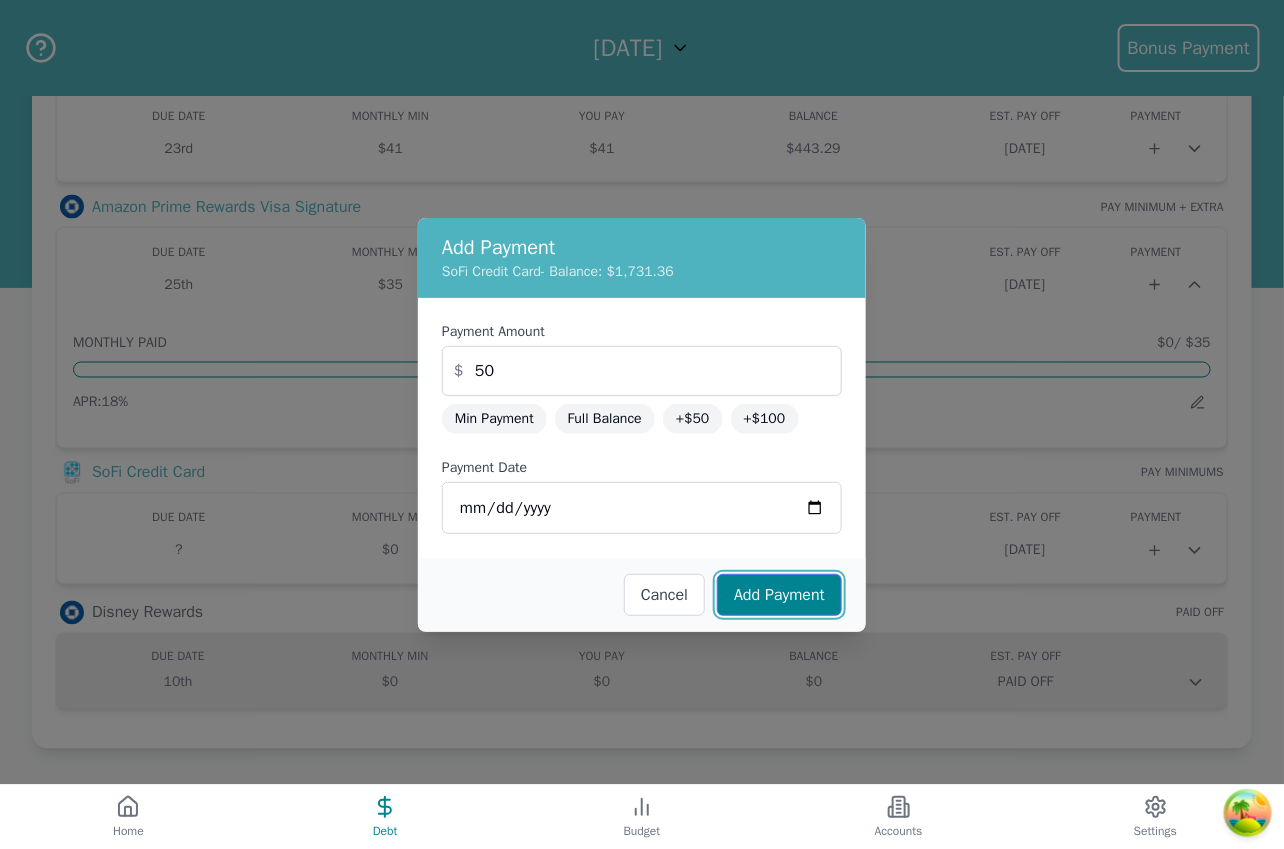 click on "Add Payment" at bounding box center [779, 595] 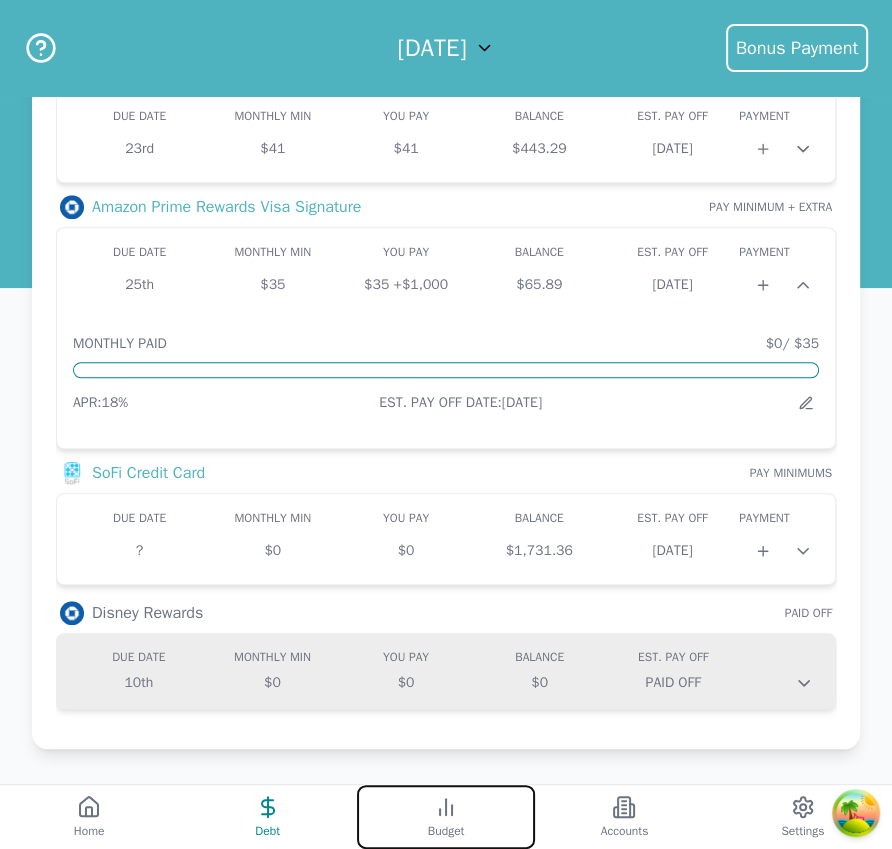 click on "Budget" at bounding box center [446, 831] 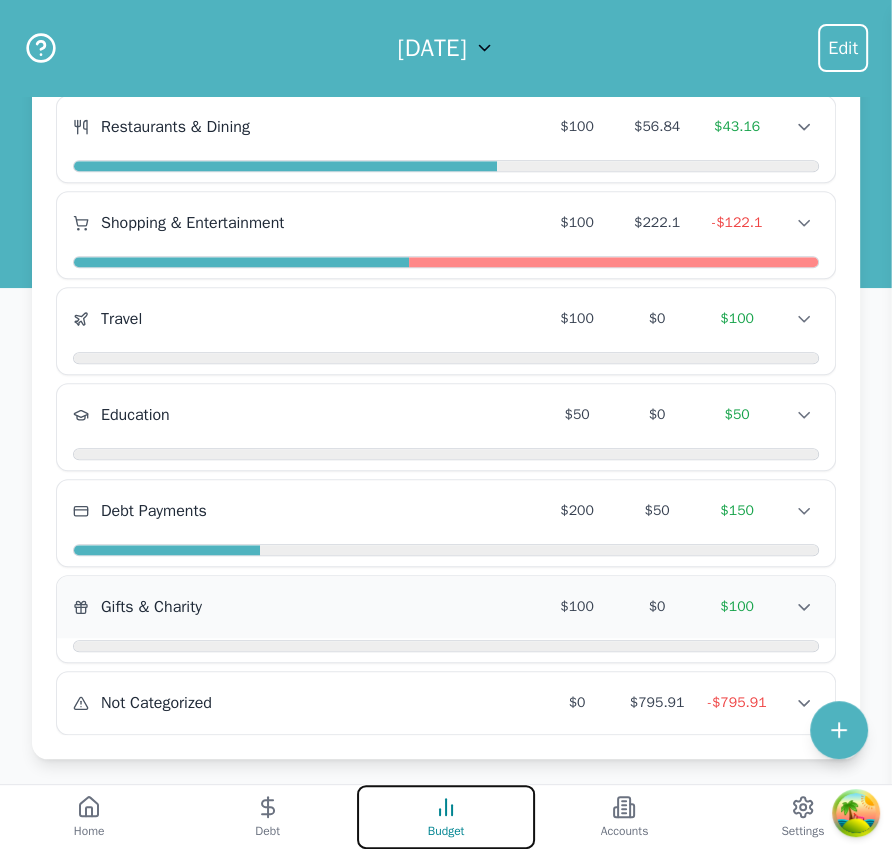 scroll, scrollTop: 853, scrollLeft: 0, axis: vertical 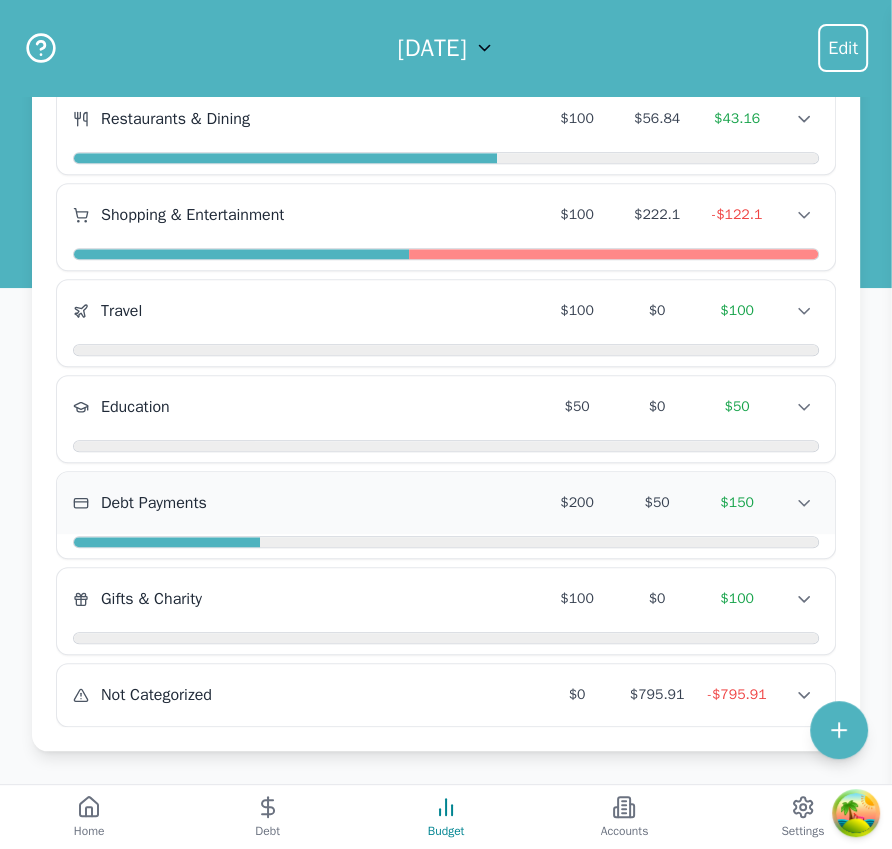 click on "Debt Payments $200 $50 $150 Debt Payments $200 $50 $150 Debt Payments $200 $50 $150" at bounding box center (446, 503) 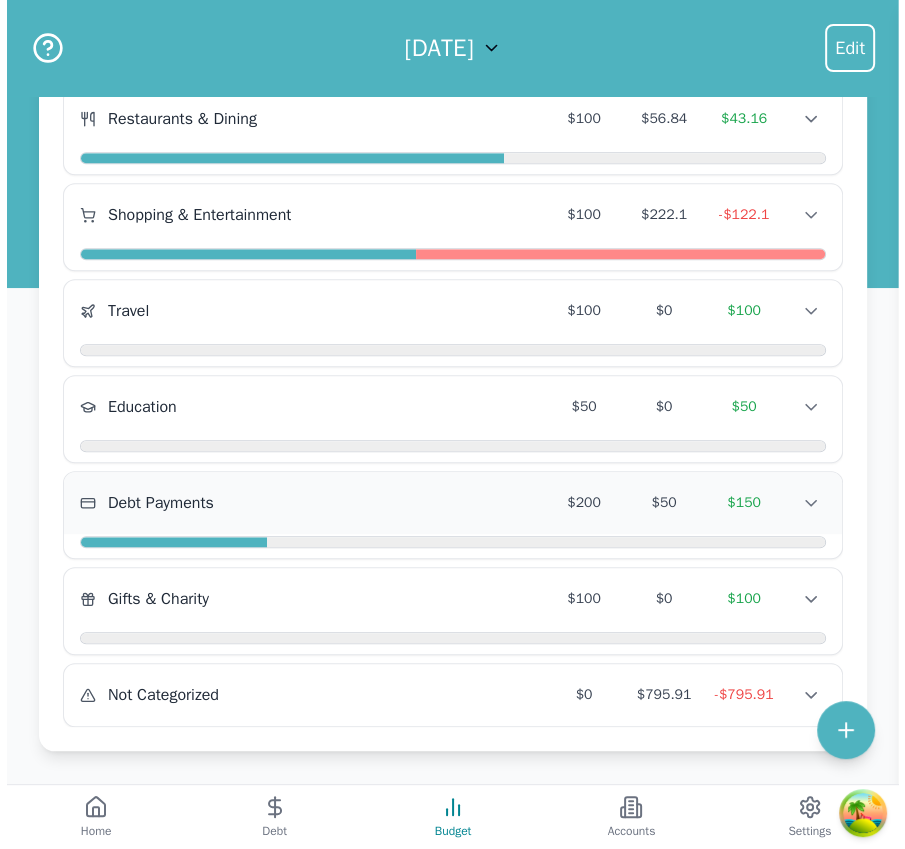 scroll, scrollTop: 0, scrollLeft: 0, axis: both 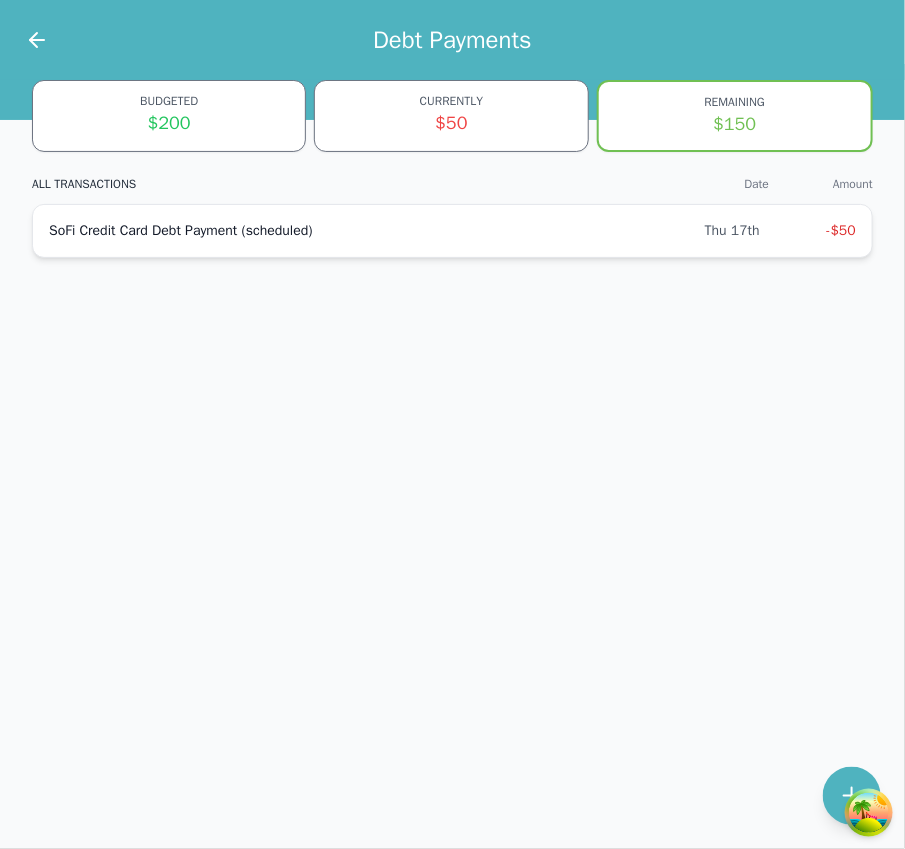 click on "SoFi Credit Card Debt Payment (scheduled)" at bounding box center (377, 231) 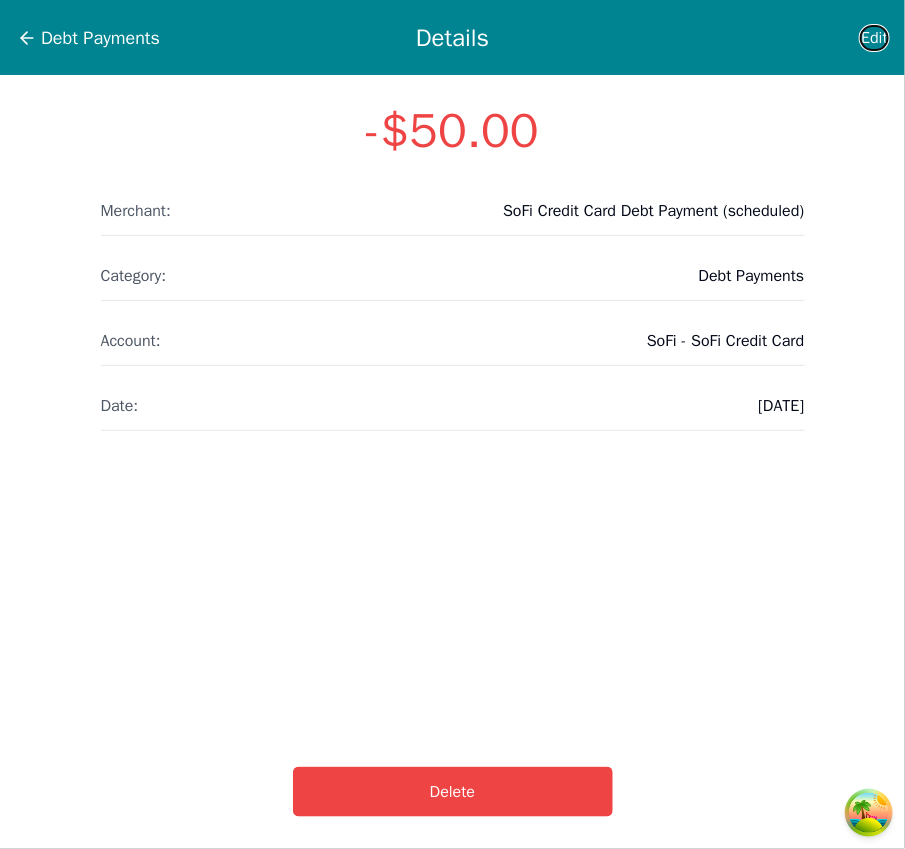 click on "Edit" at bounding box center (874, 38) 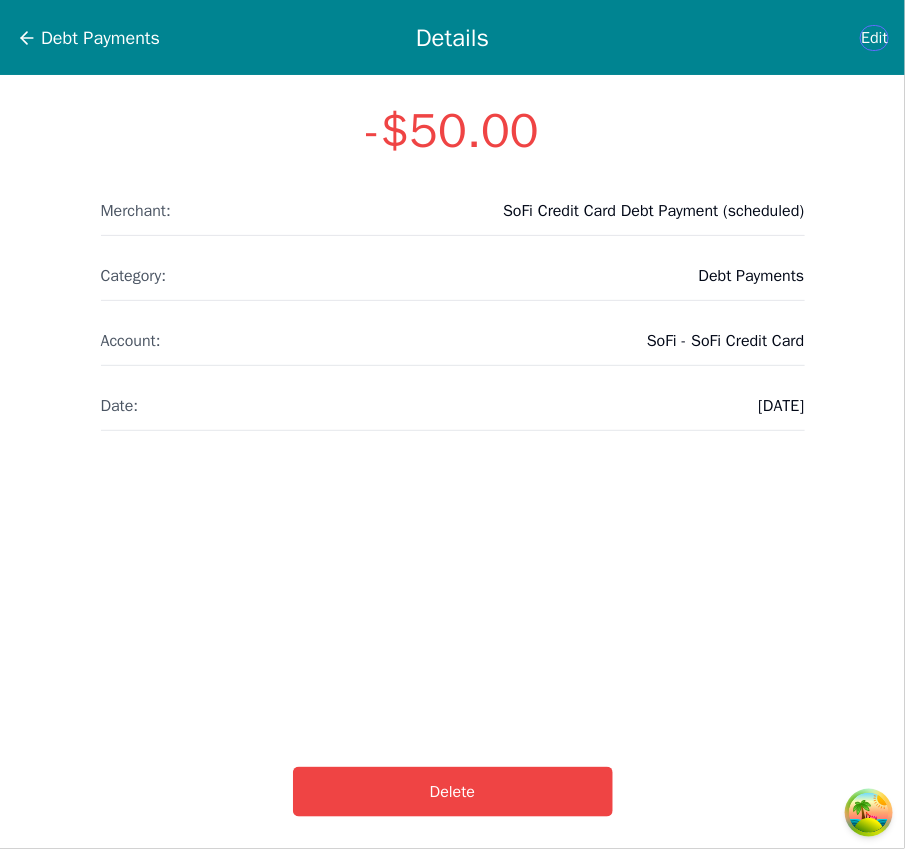 select on "debt" 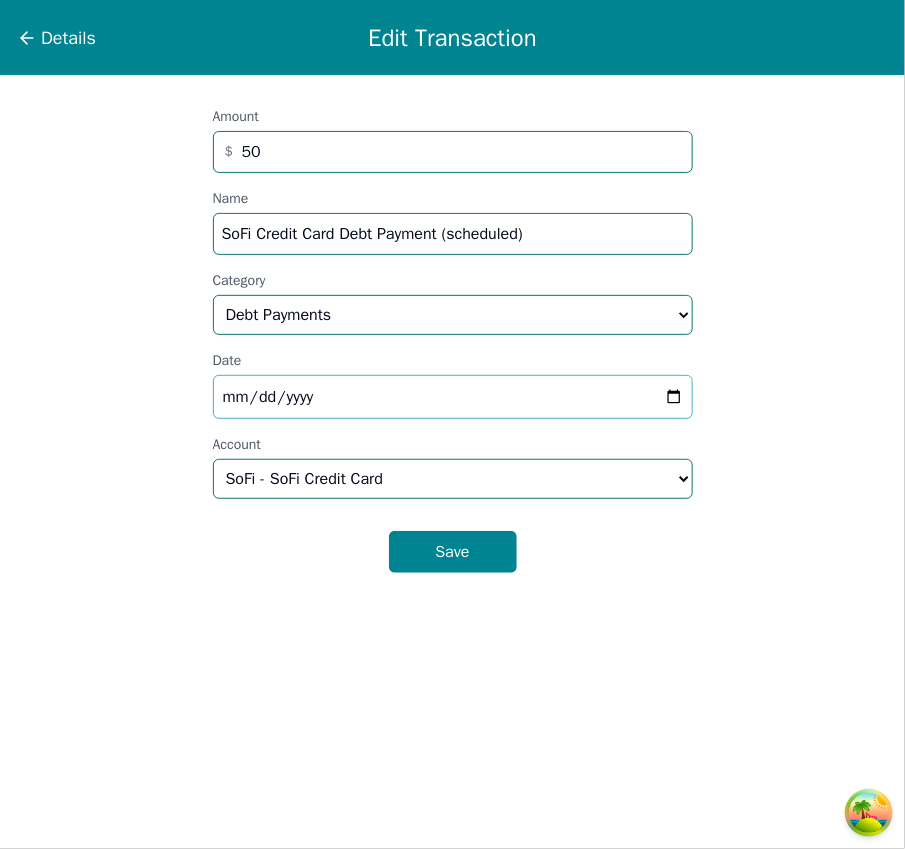 click on "2025-07-17" at bounding box center [453, 397] 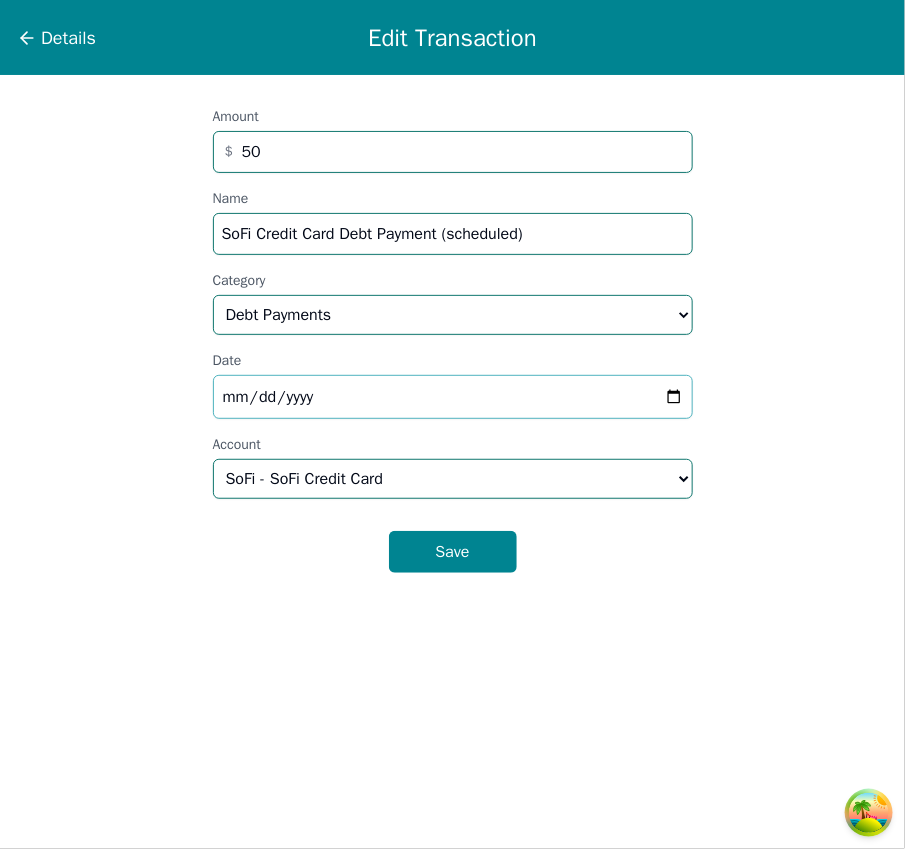type on "2025-07-12" 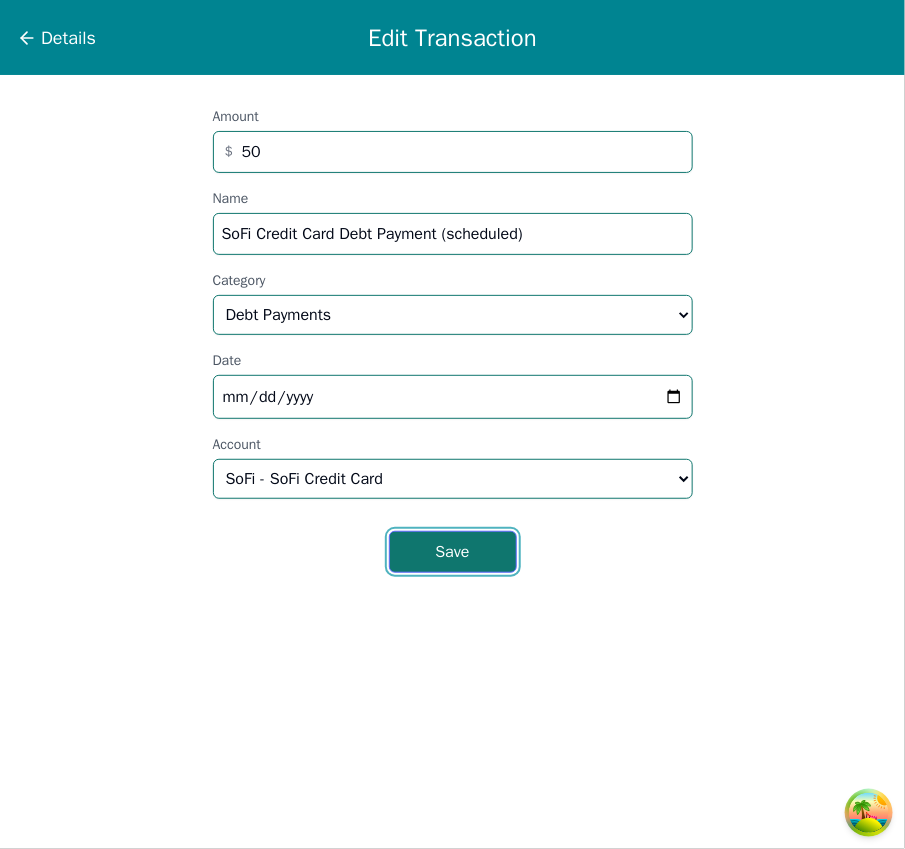 click on "Save" at bounding box center (453, 552) 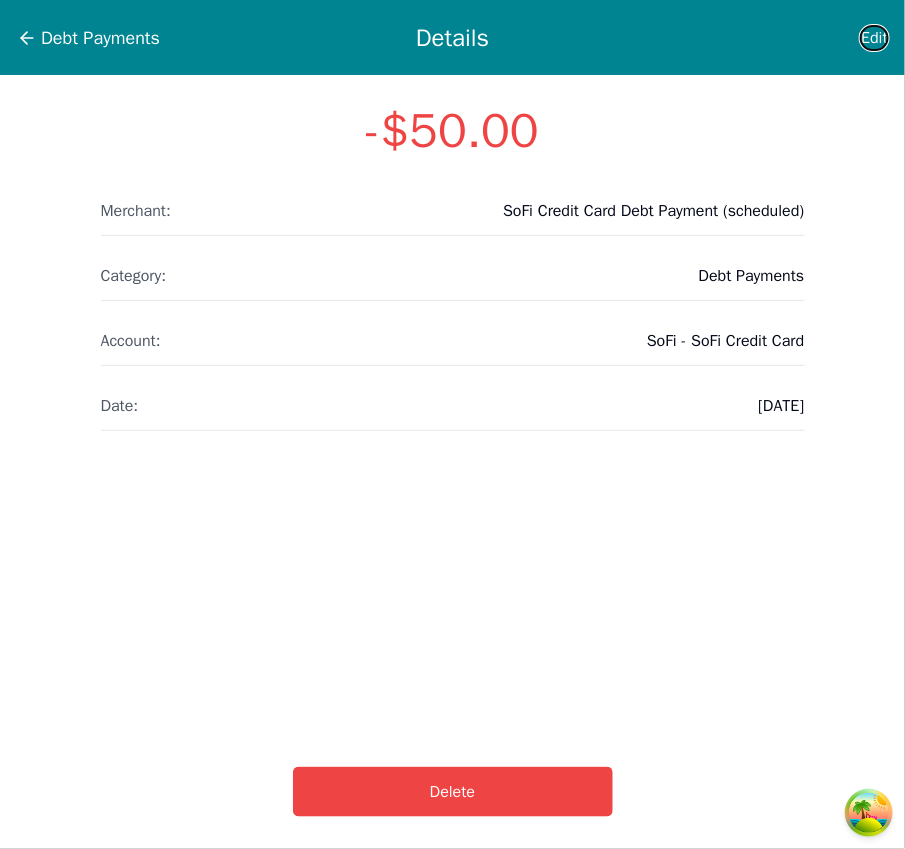 click on "Edit" at bounding box center [874, 38] 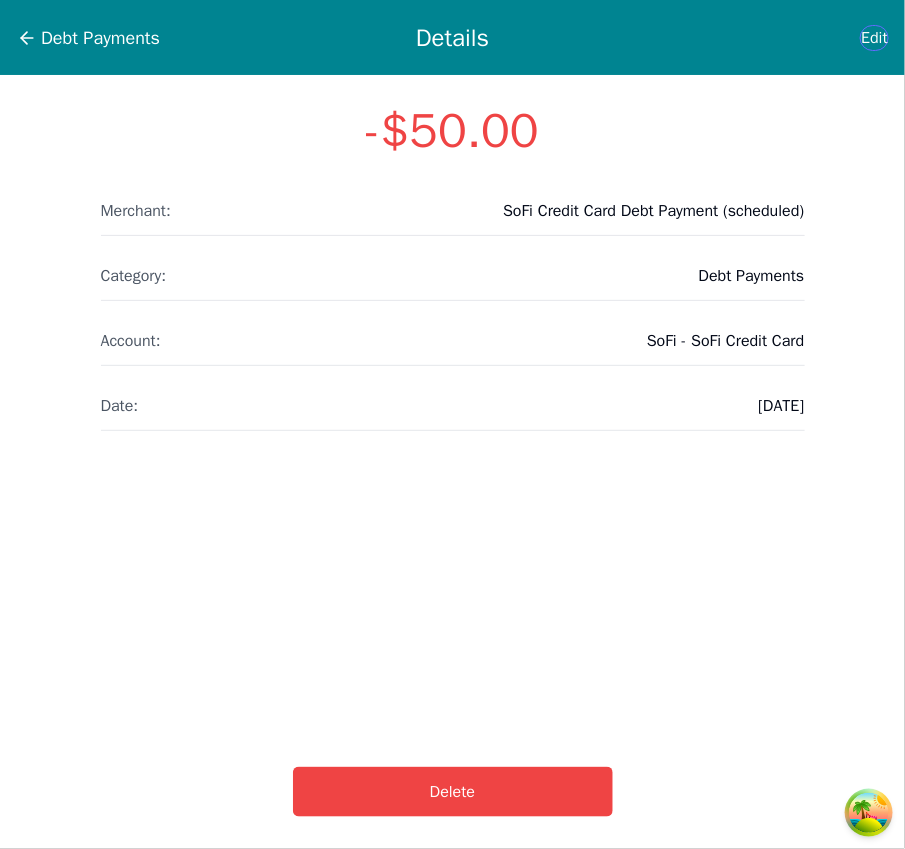 select on "debt" 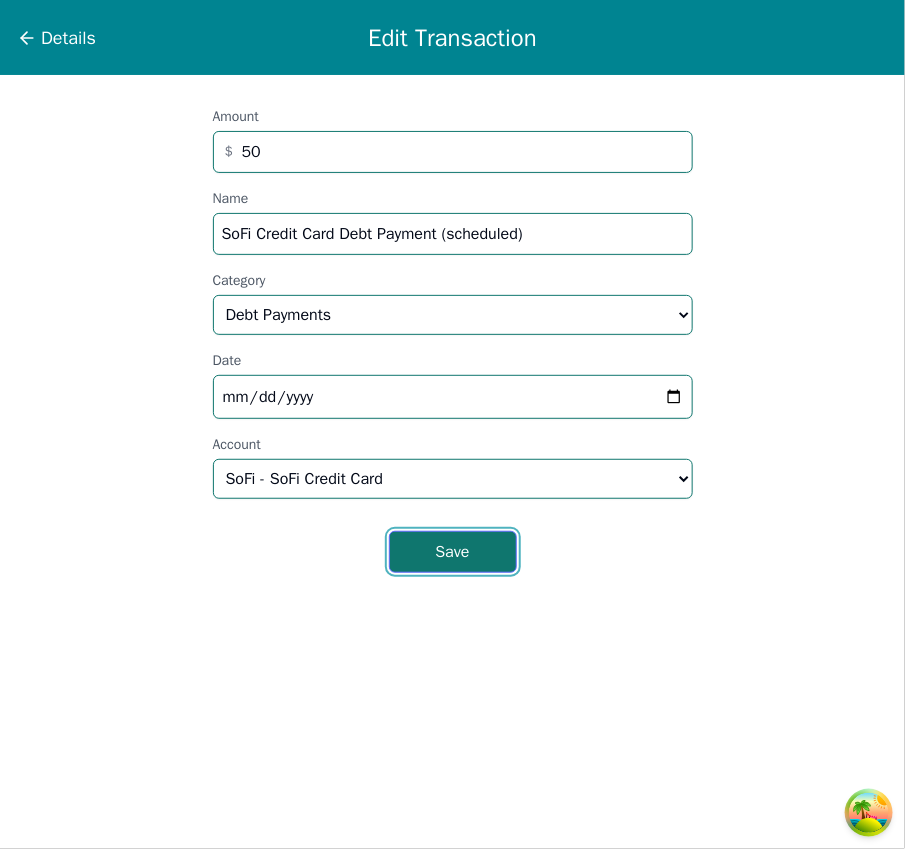click on "Save" at bounding box center (453, 552) 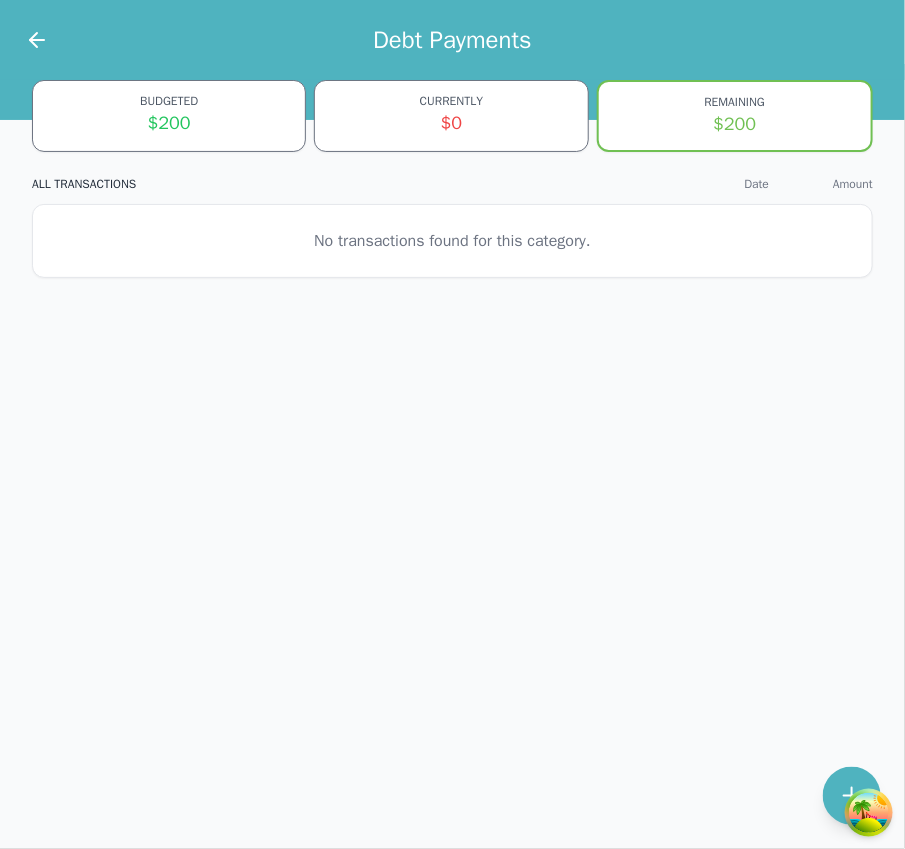 click at bounding box center (25, 40) 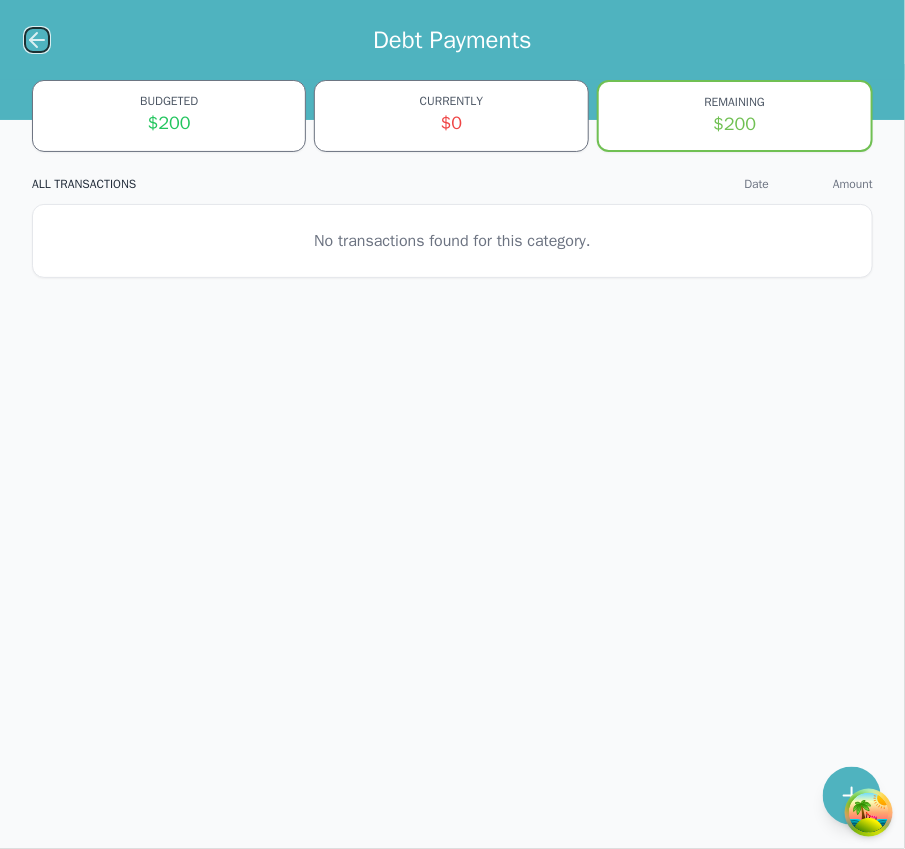 click 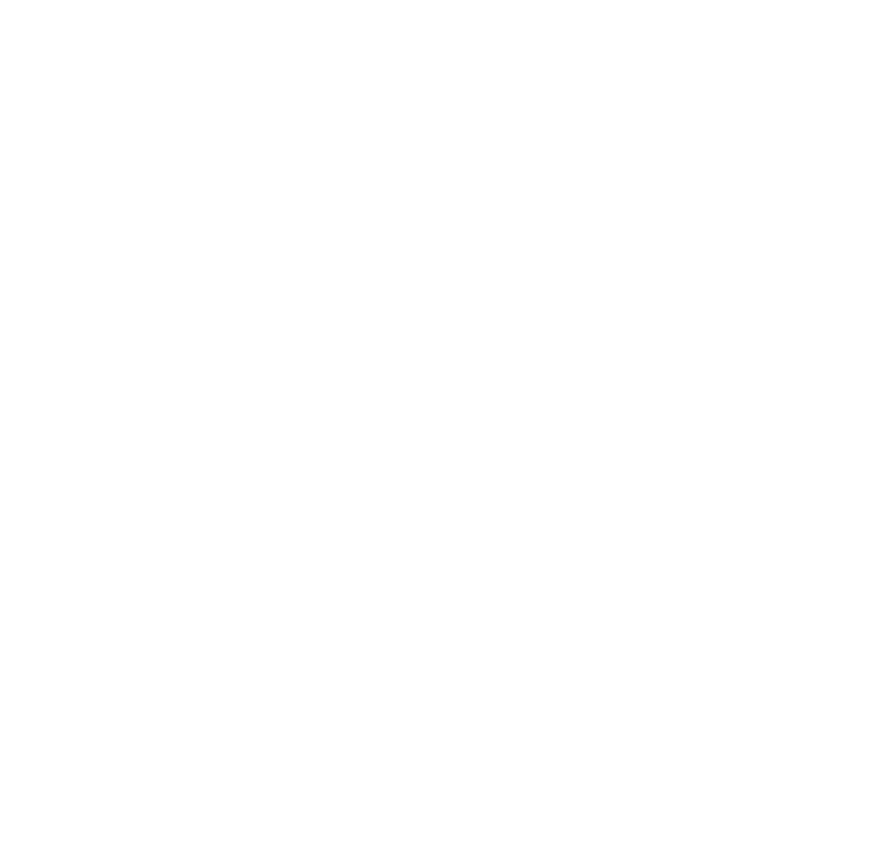 scroll, scrollTop: 0, scrollLeft: 0, axis: both 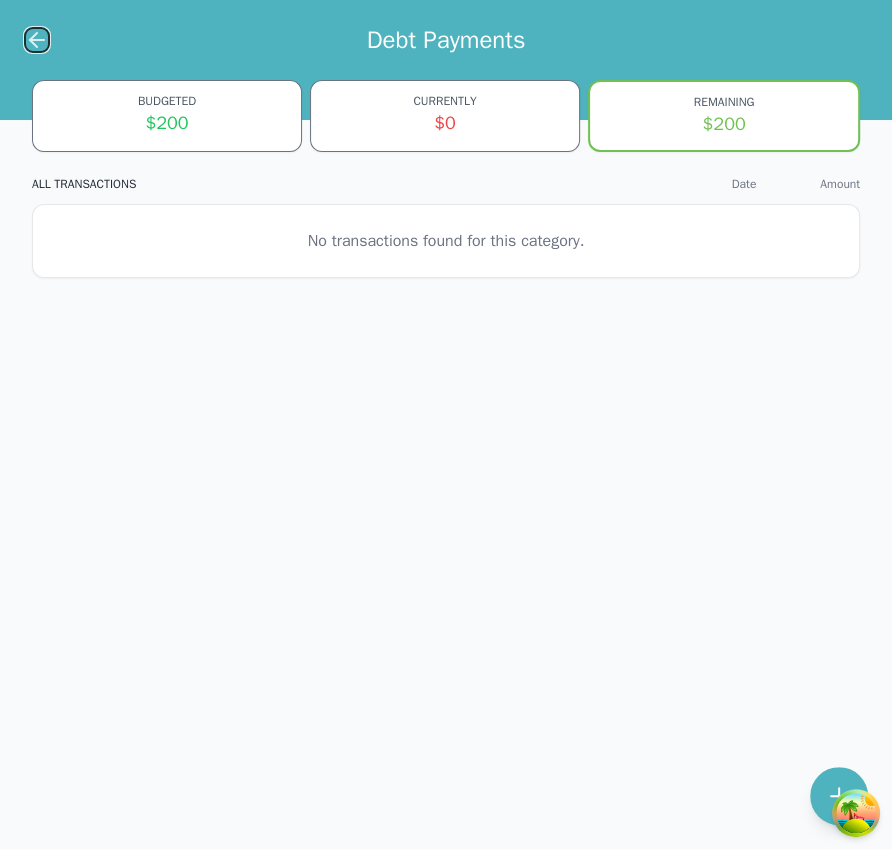 click 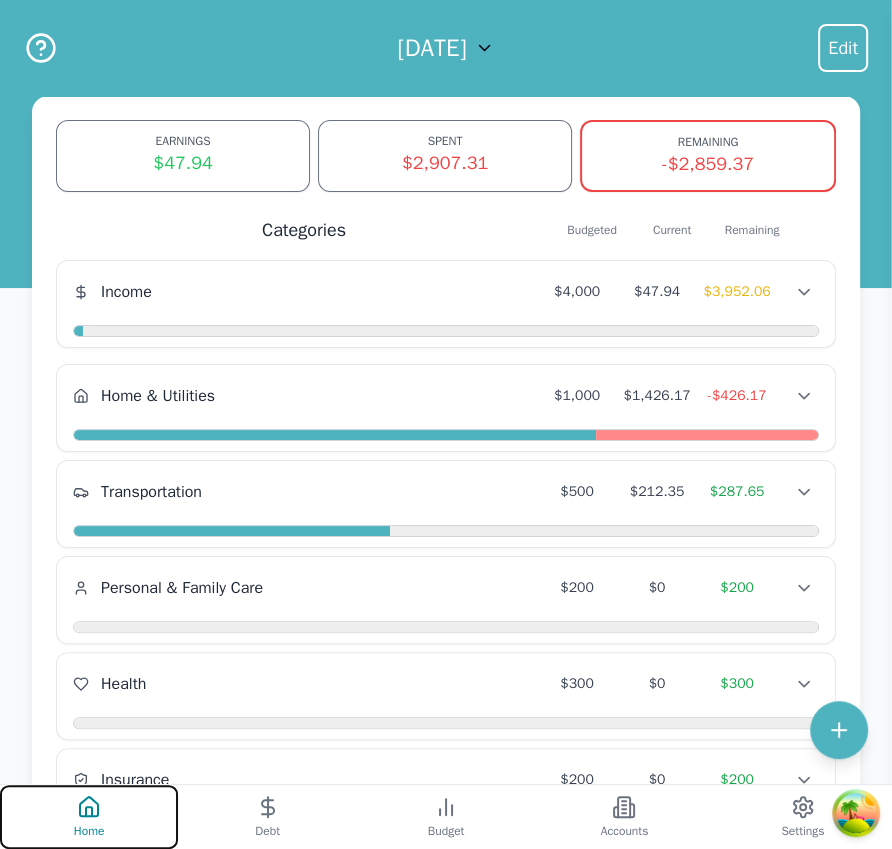 click on "Home" at bounding box center (89, 817) 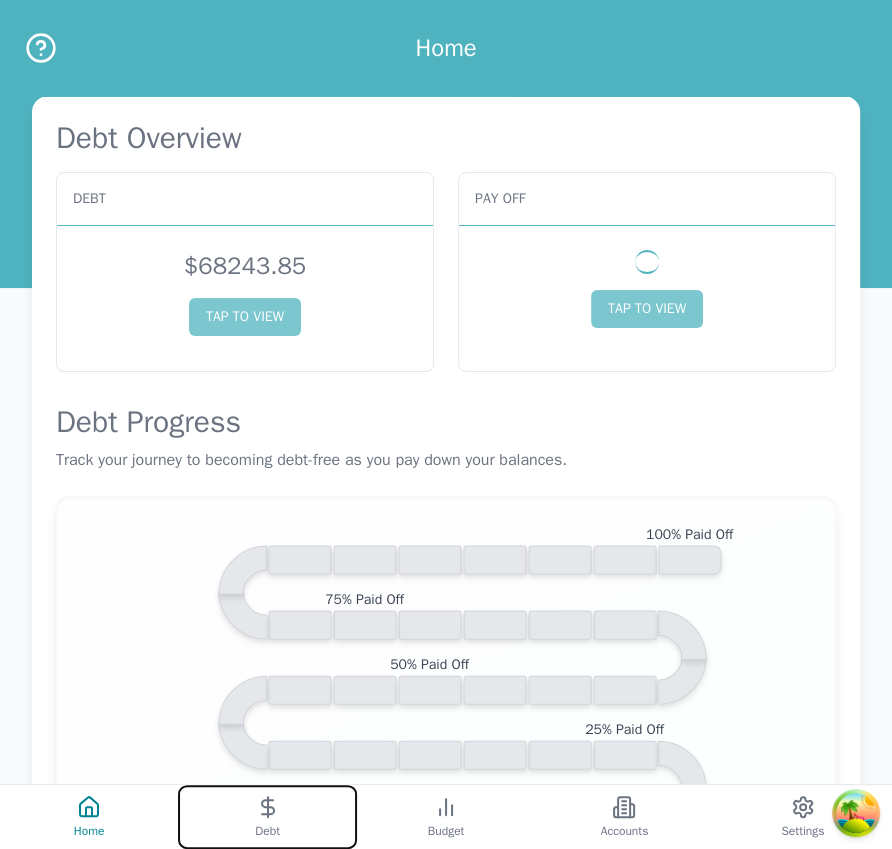 click on "Debt" at bounding box center [267, 817] 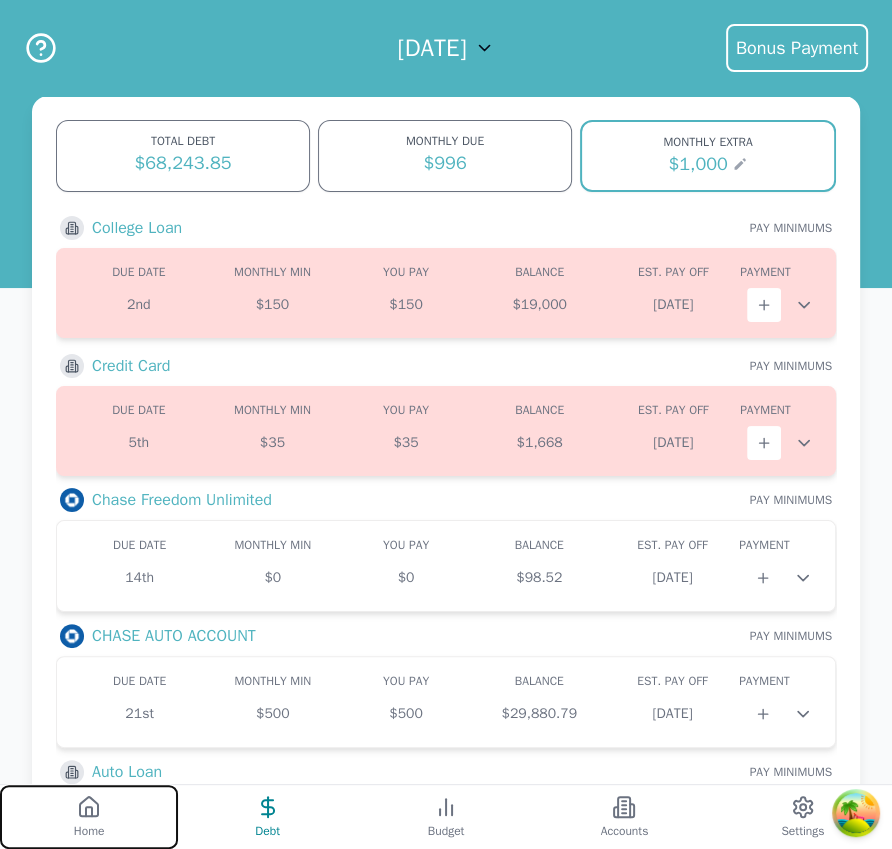 click on "Home" at bounding box center [89, 817] 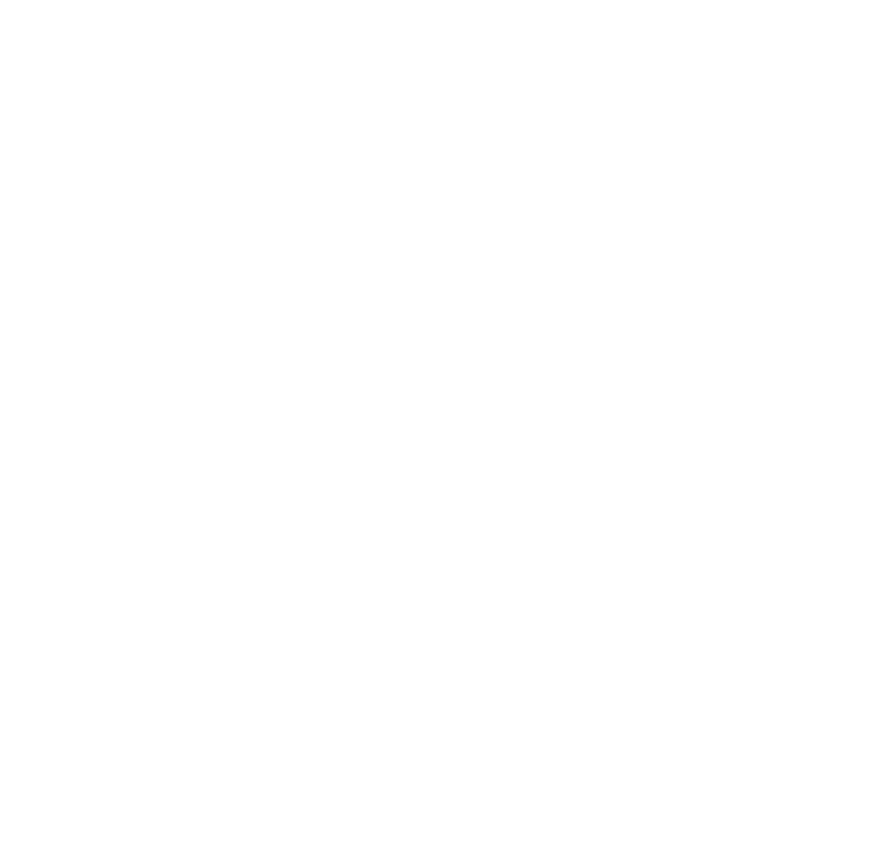 scroll, scrollTop: 0, scrollLeft: 0, axis: both 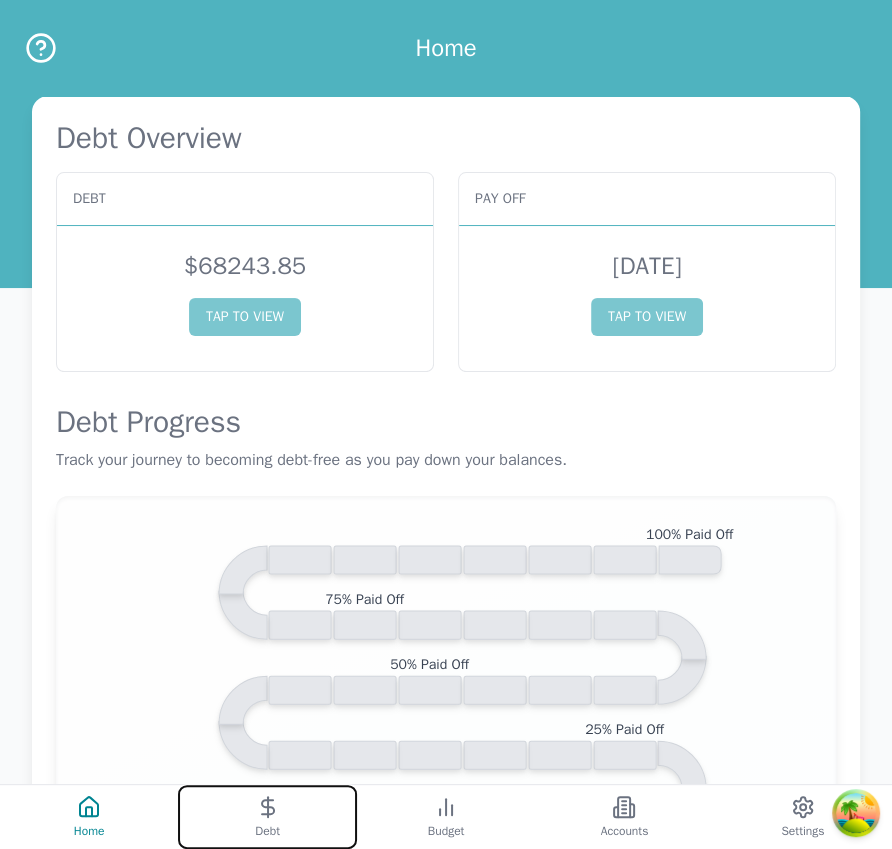 click on "Debt" at bounding box center [267, 817] 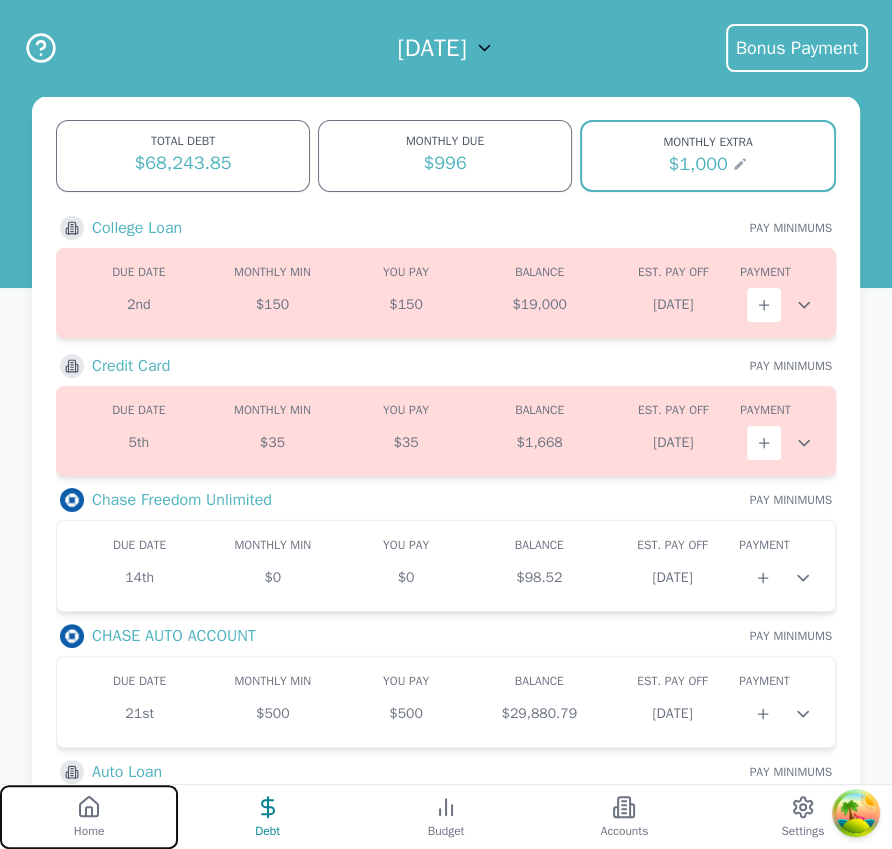 click on "Home" at bounding box center (89, 817) 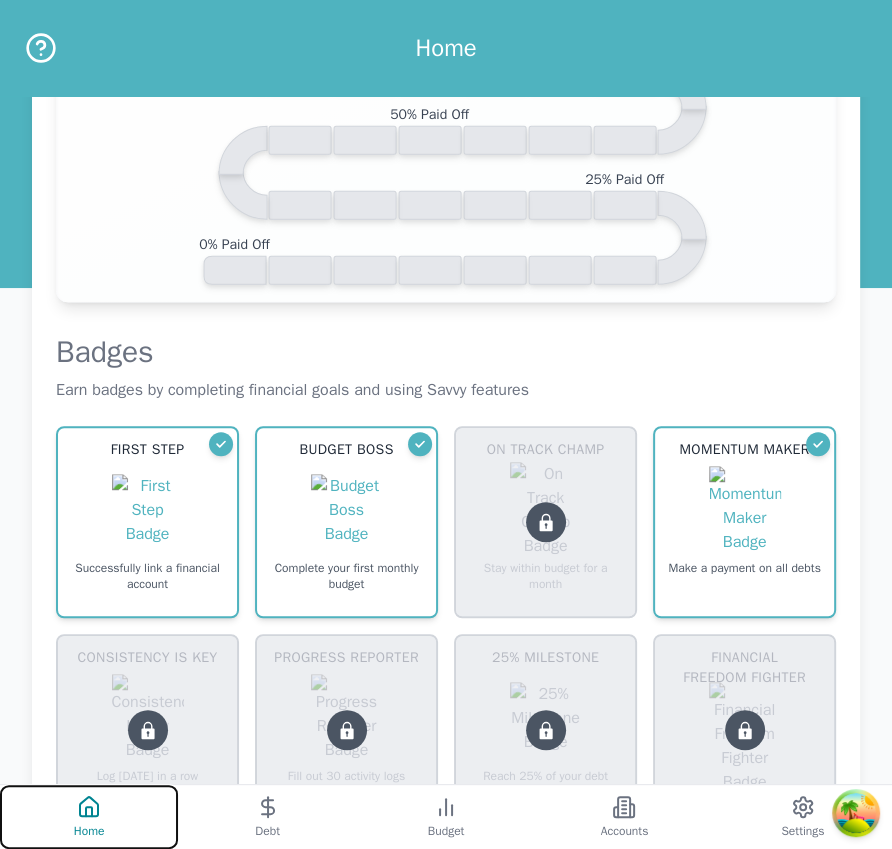 scroll, scrollTop: 0, scrollLeft: 0, axis: both 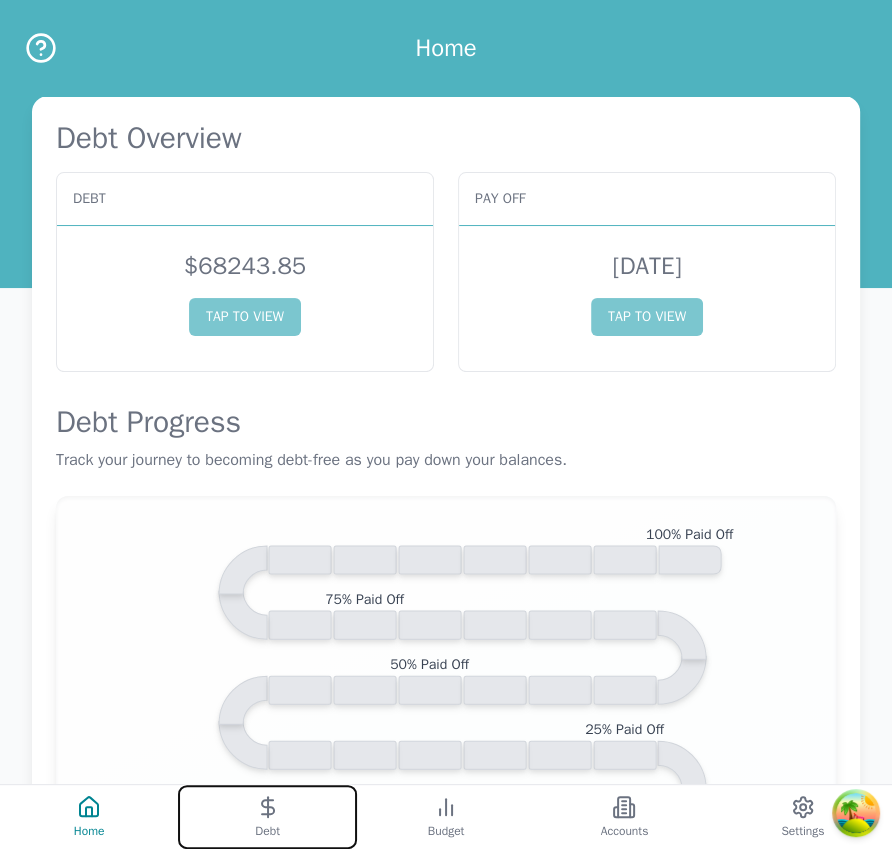 click 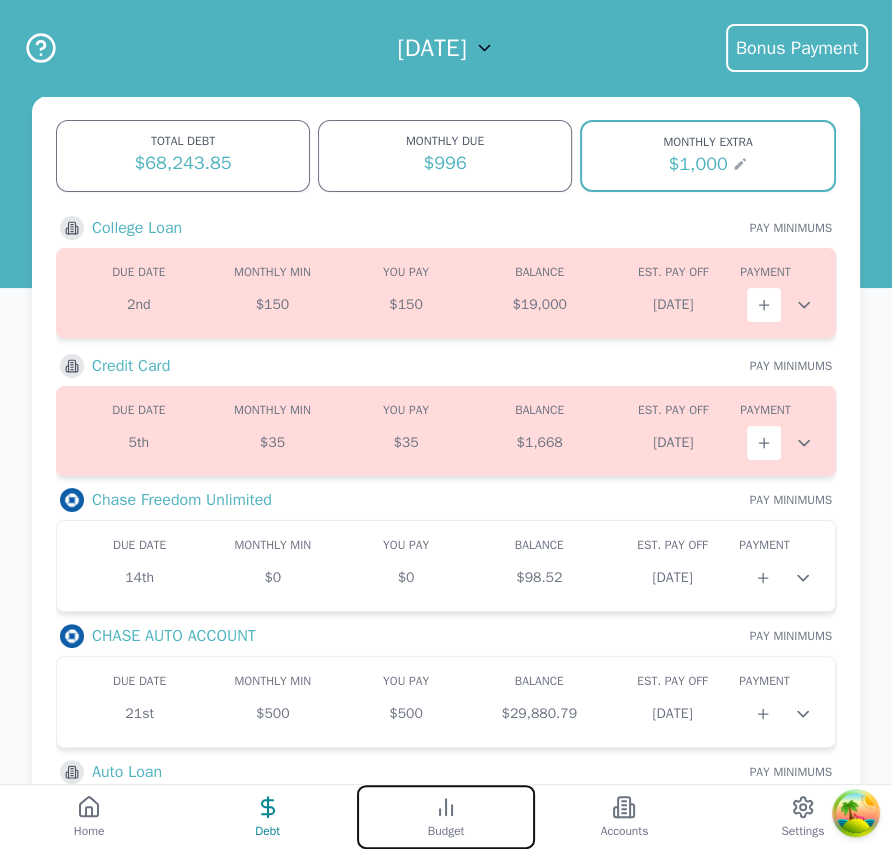 click on "Budget" at bounding box center (446, 817) 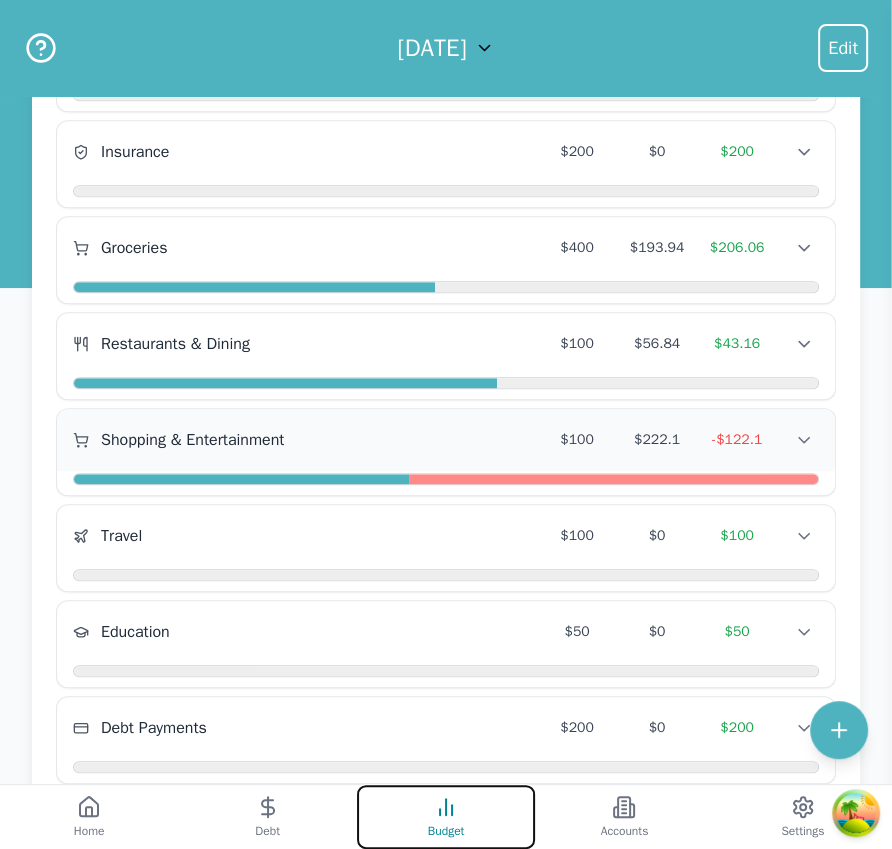 scroll, scrollTop: 853, scrollLeft: 0, axis: vertical 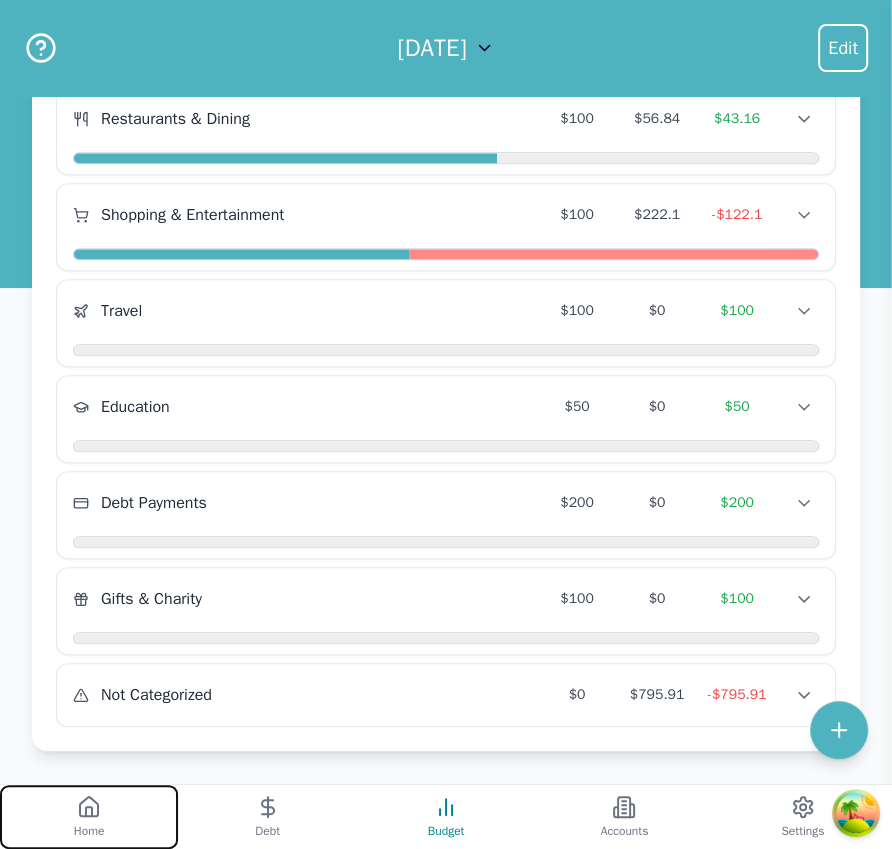 click on "Home" at bounding box center [89, 817] 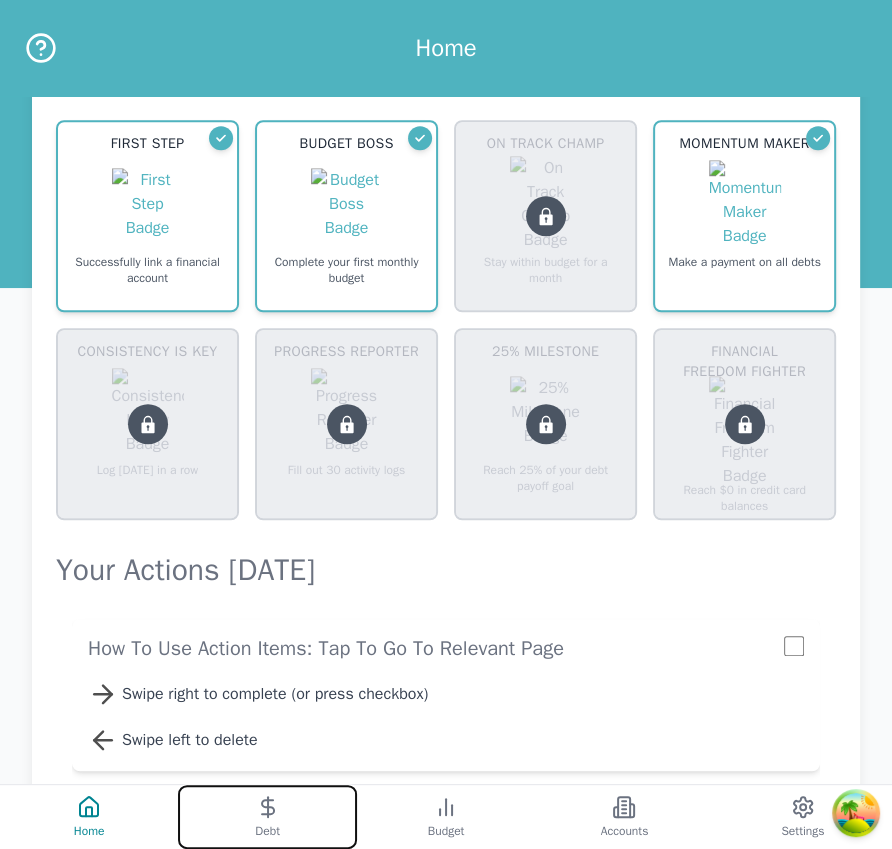 drag, startPoint x: 275, startPoint y: 840, endPoint x: 287, endPoint y: 811, distance: 31.38471 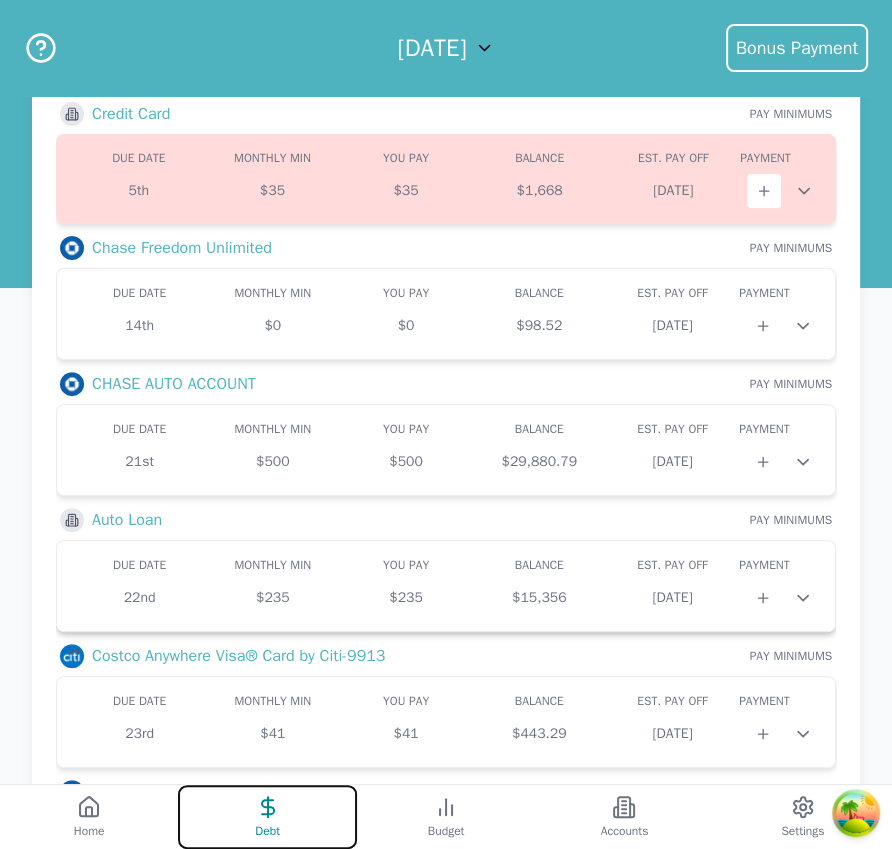 scroll, scrollTop: 256, scrollLeft: 0, axis: vertical 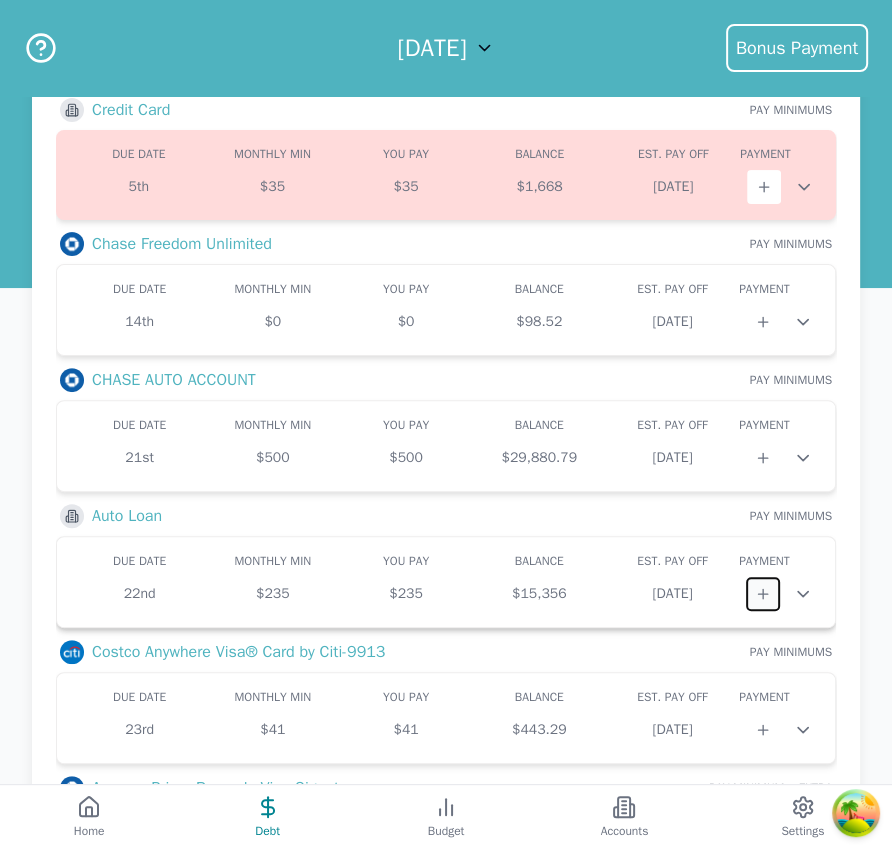 click 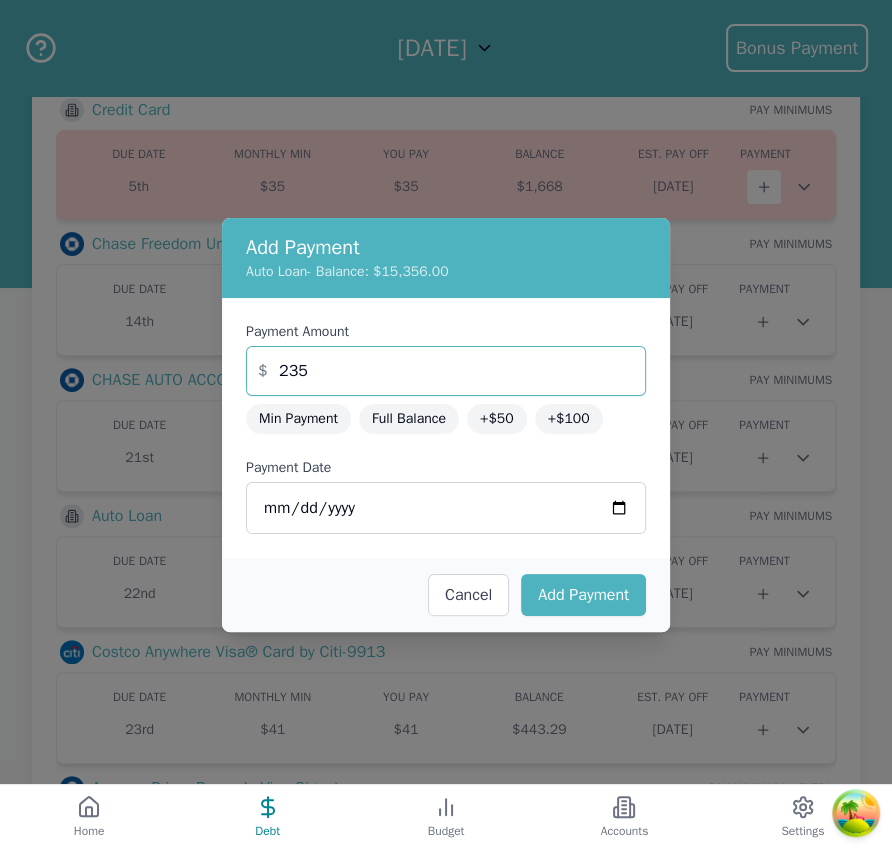 drag, startPoint x: 338, startPoint y: 383, endPoint x: 234, endPoint y: 357, distance: 107.200745 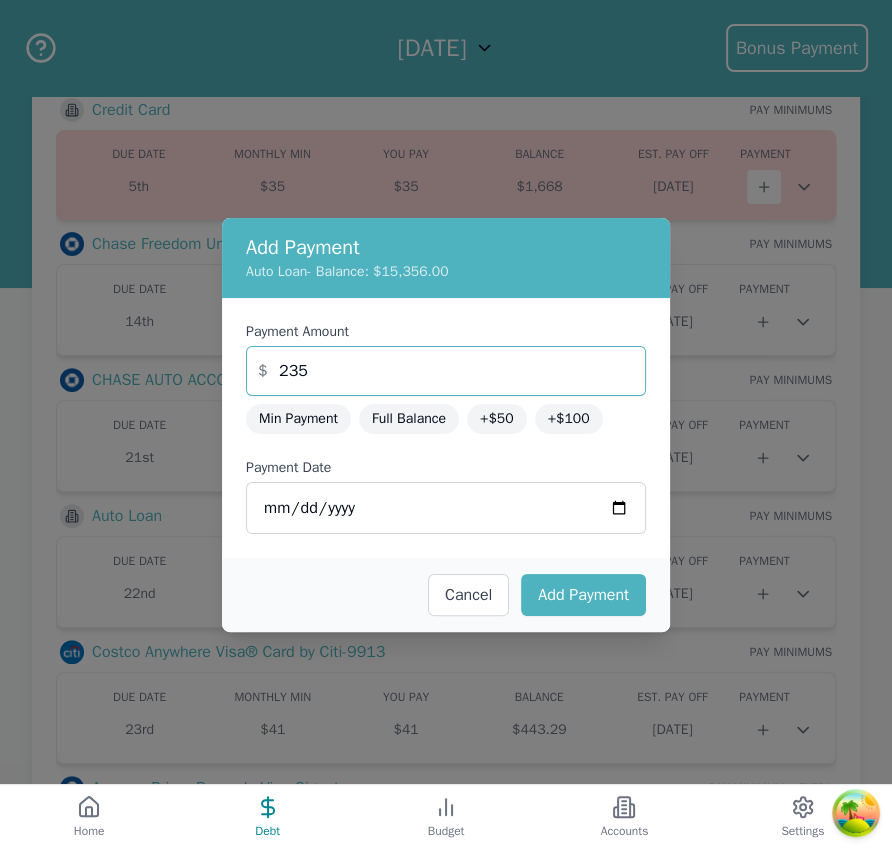 click on "Payment Amount $ 235 Min Payment Full Balance +$50 +$100 Payment Date 2025-07-14" at bounding box center (446, 428) 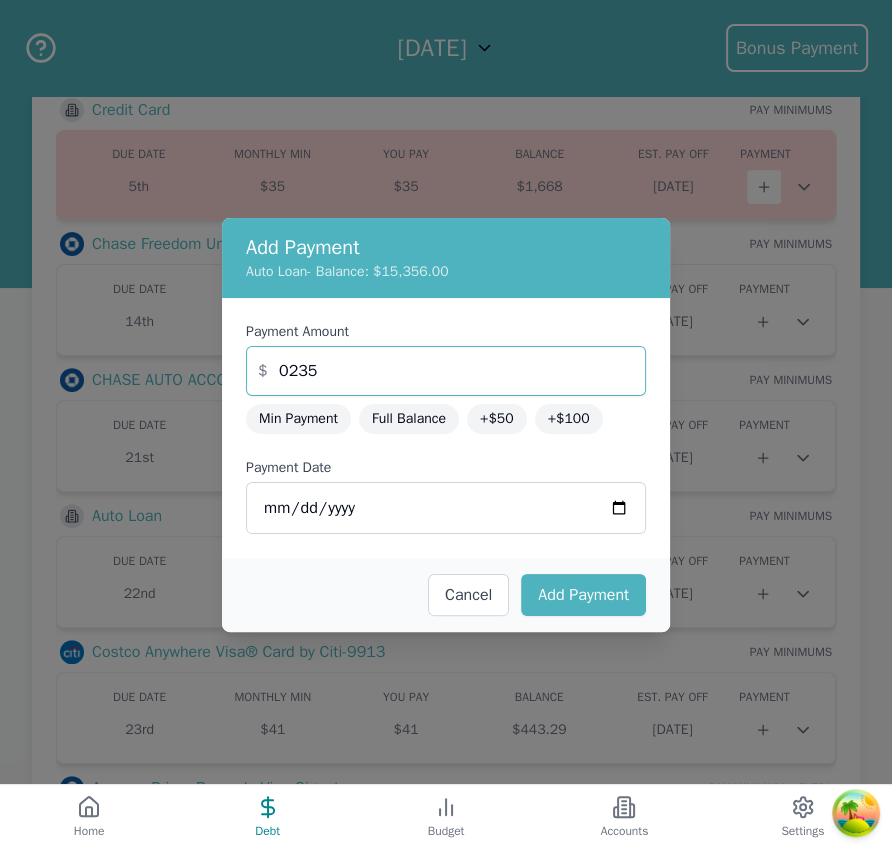 click on "0235" at bounding box center [446, 371] 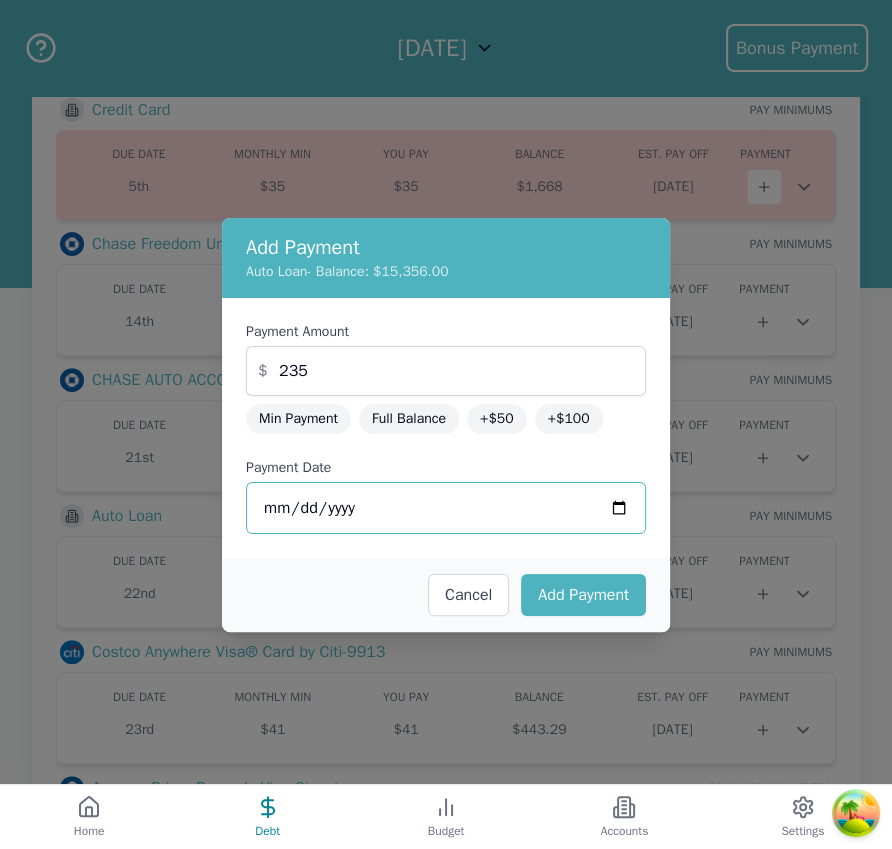 click on "2025-07-14" at bounding box center (446, 508) 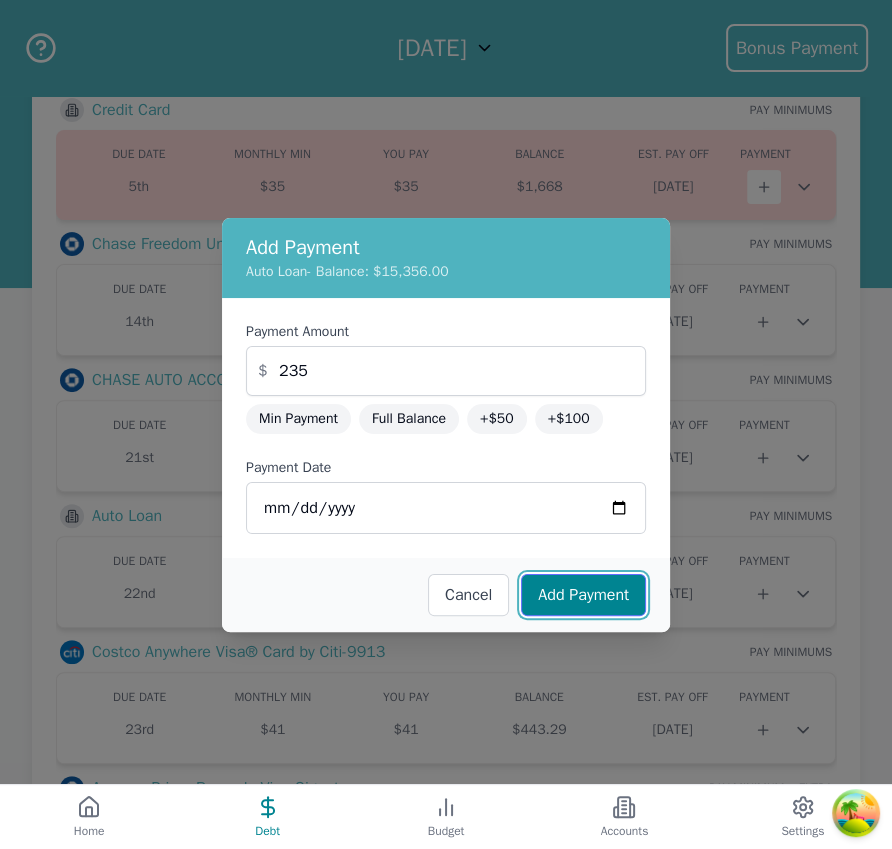 click on "Add Payment" at bounding box center (583, 595) 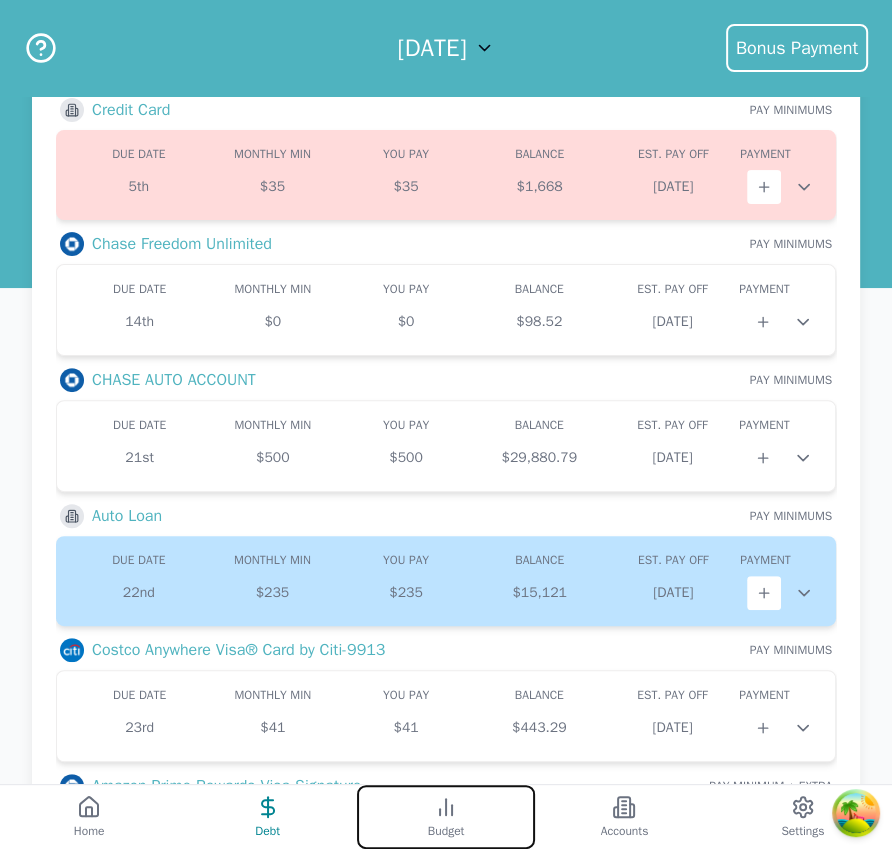 click on "Budget" at bounding box center (446, 817) 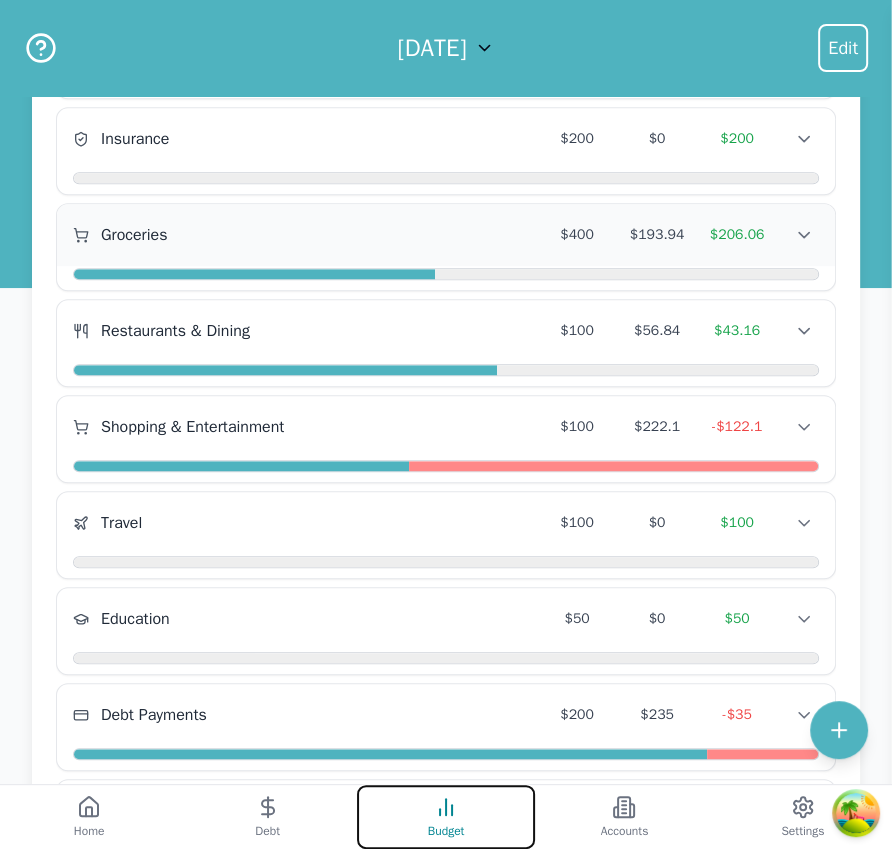 scroll, scrollTop: 853, scrollLeft: 0, axis: vertical 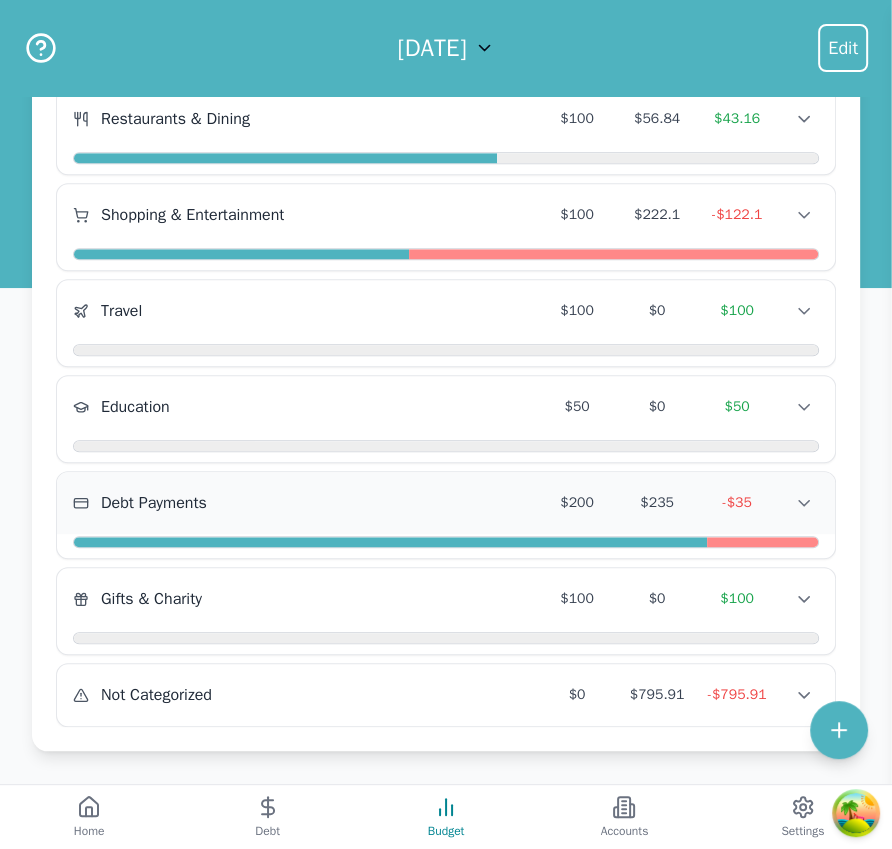 click on "Debt Payments $200 $235 -$35 Debt Payments $200 $235 -$35 Debt Payments $200 $235 -$35" at bounding box center (446, 503) 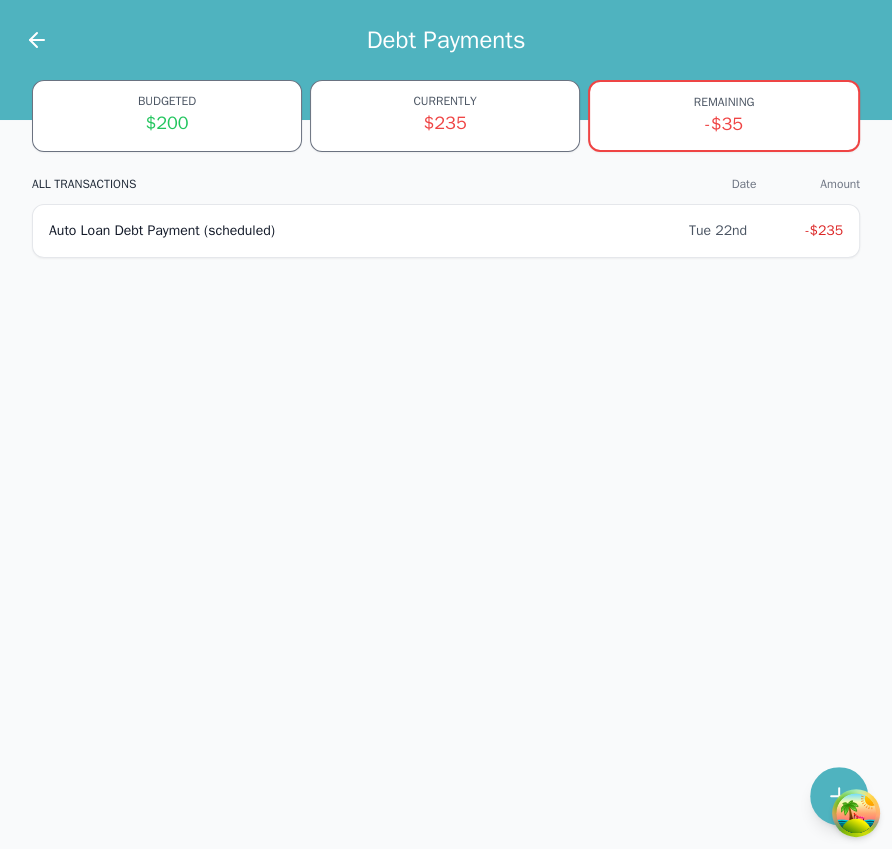scroll, scrollTop: 0, scrollLeft: 0, axis: both 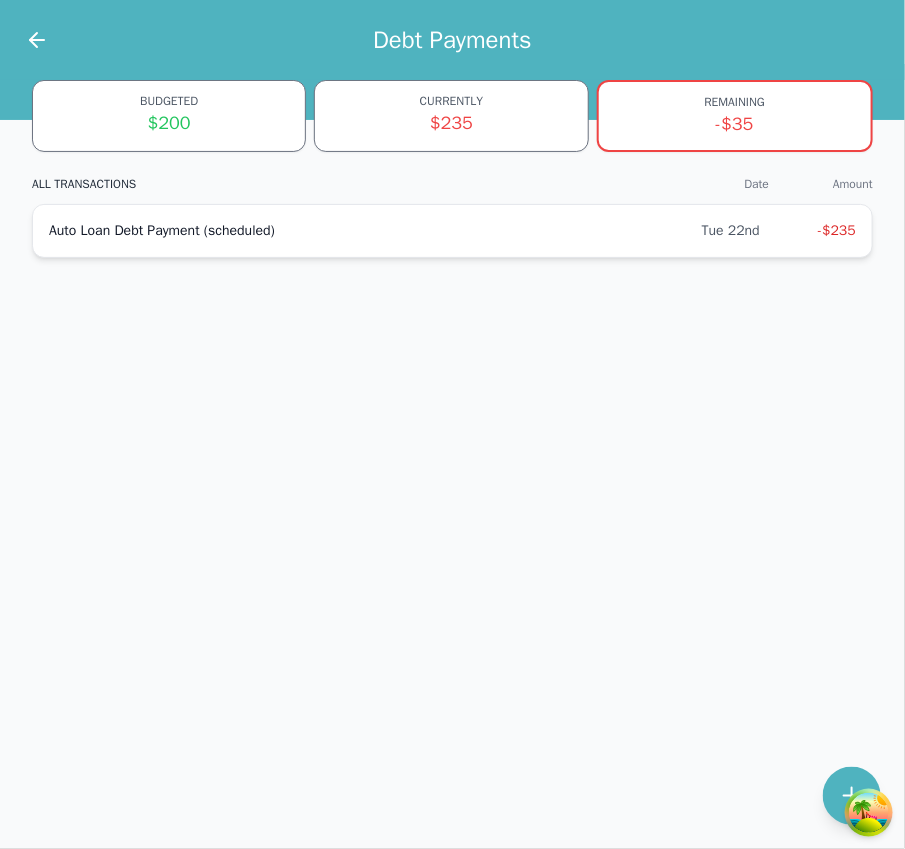 click on "Auto Loan Debt Payment (scheduled) Tue 22nd -$235" at bounding box center (452, 231) 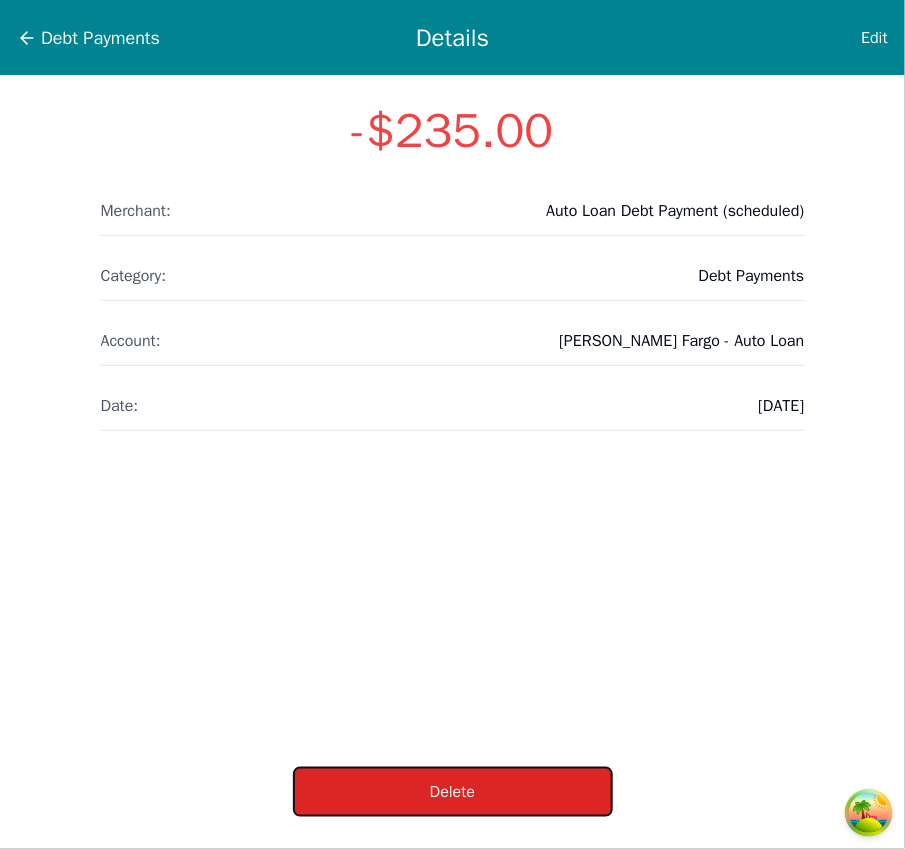 click on "Delete" at bounding box center (453, 792) 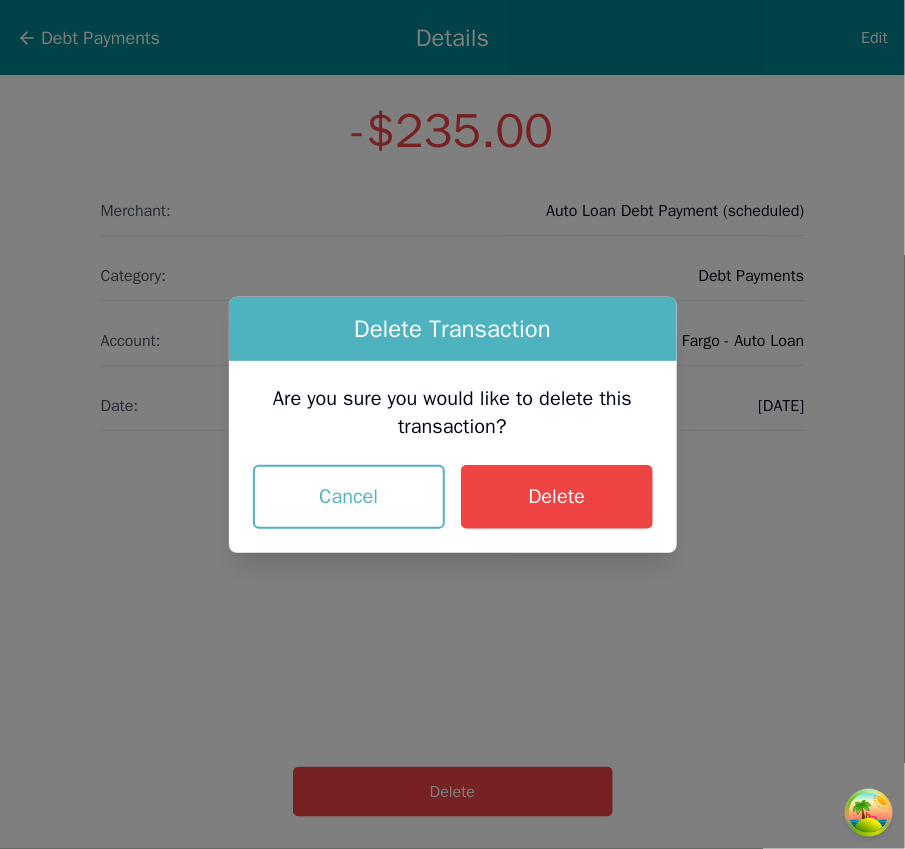 click on "Are you sure you would like to delete this transaction? Cancel Delete" at bounding box center [453, 457] 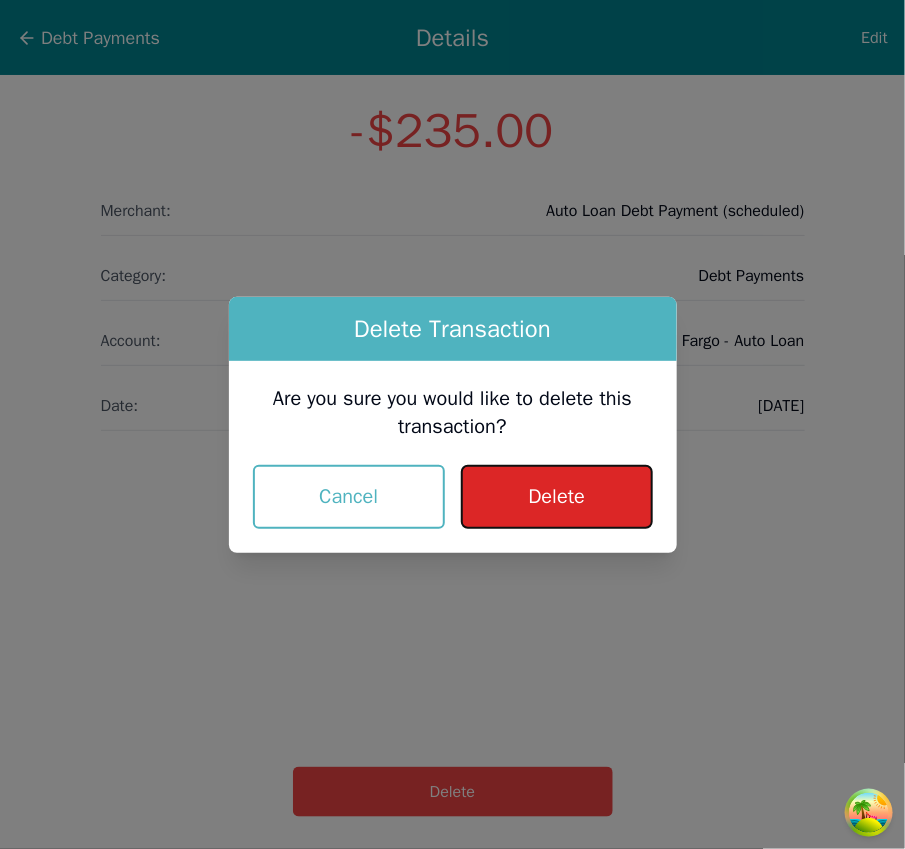 drag, startPoint x: 540, startPoint y: 476, endPoint x: 549, endPoint y: 485, distance: 12.727922 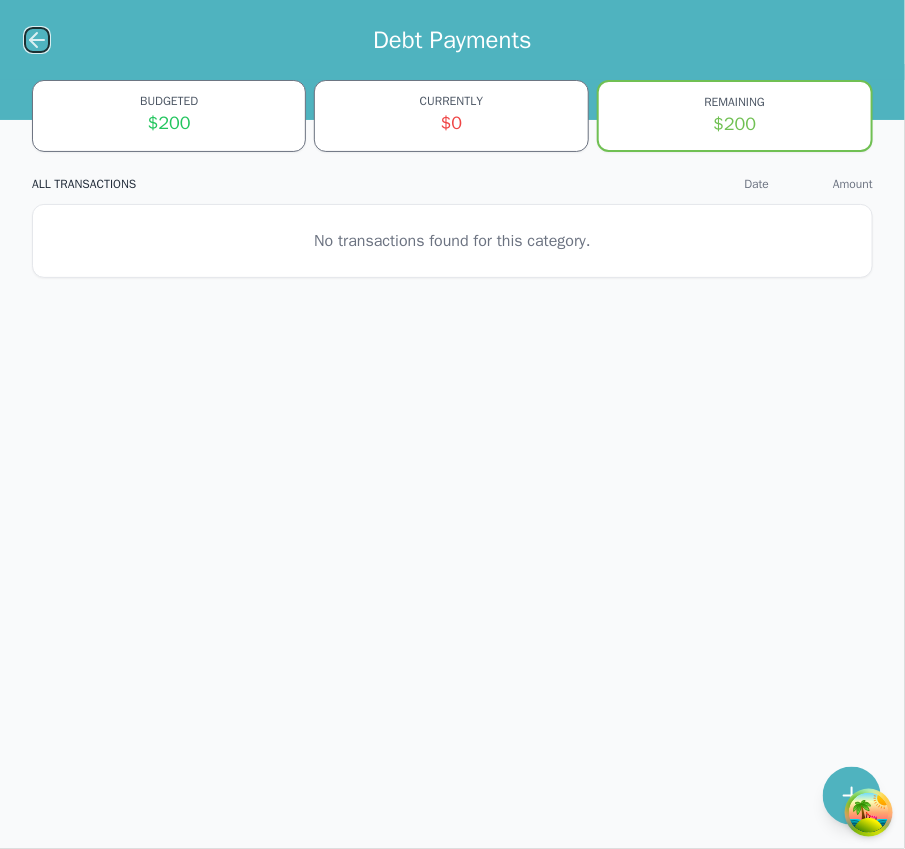 click 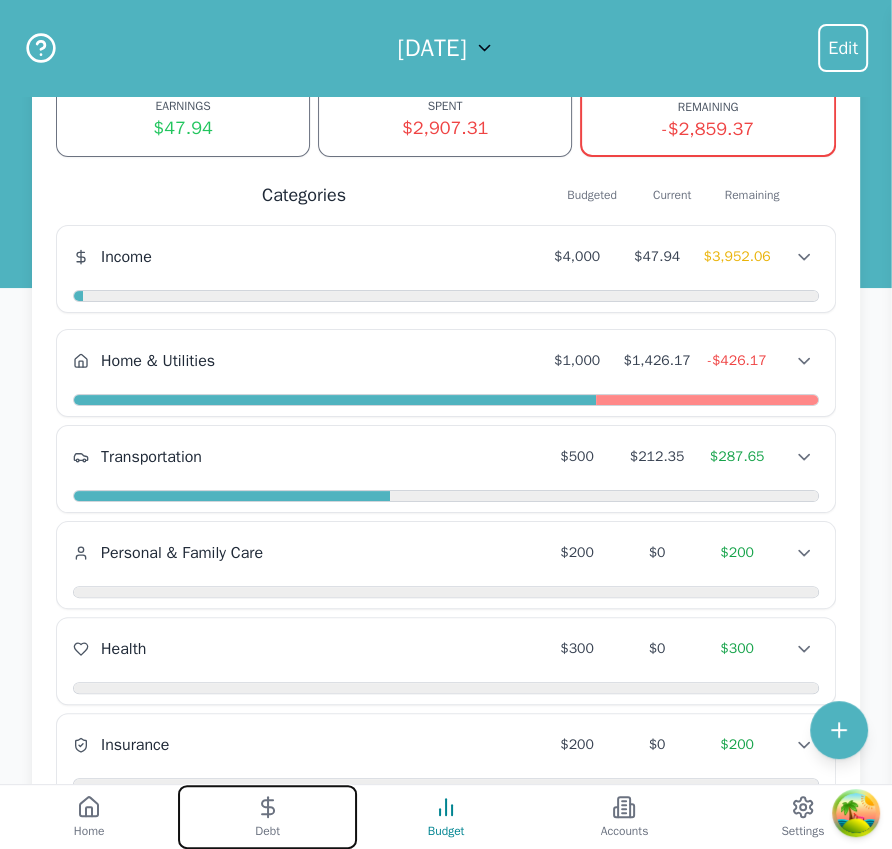 click on "Debt" at bounding box center (267, 817) 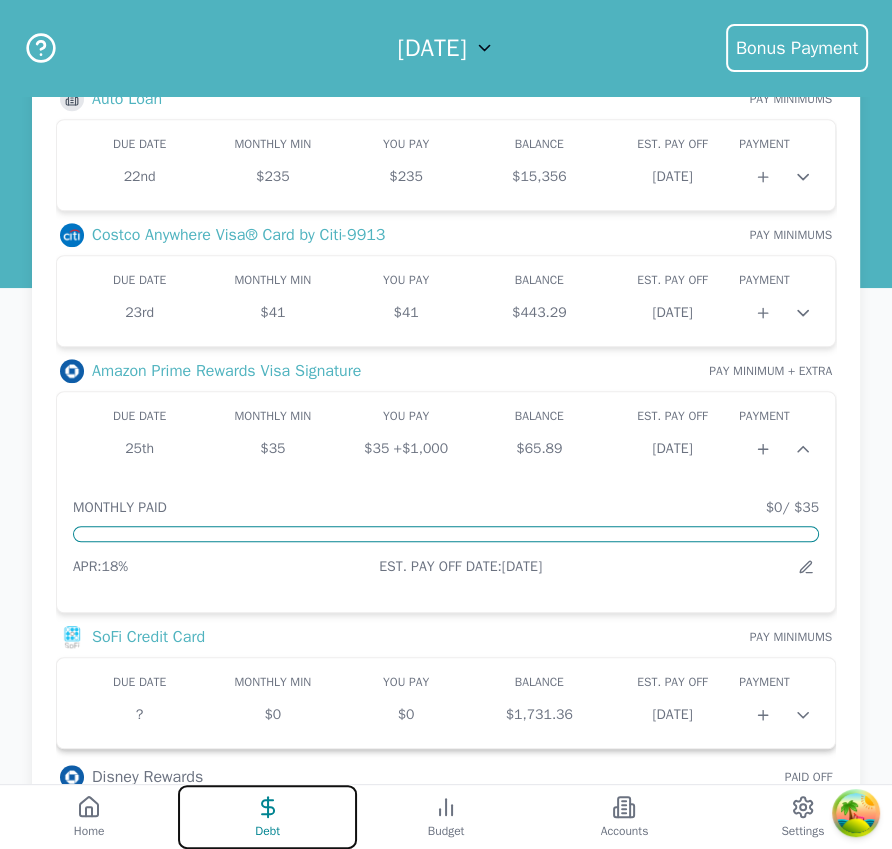 scroll, scrollTop: 750, scrollLeft: 0, axis: vertical 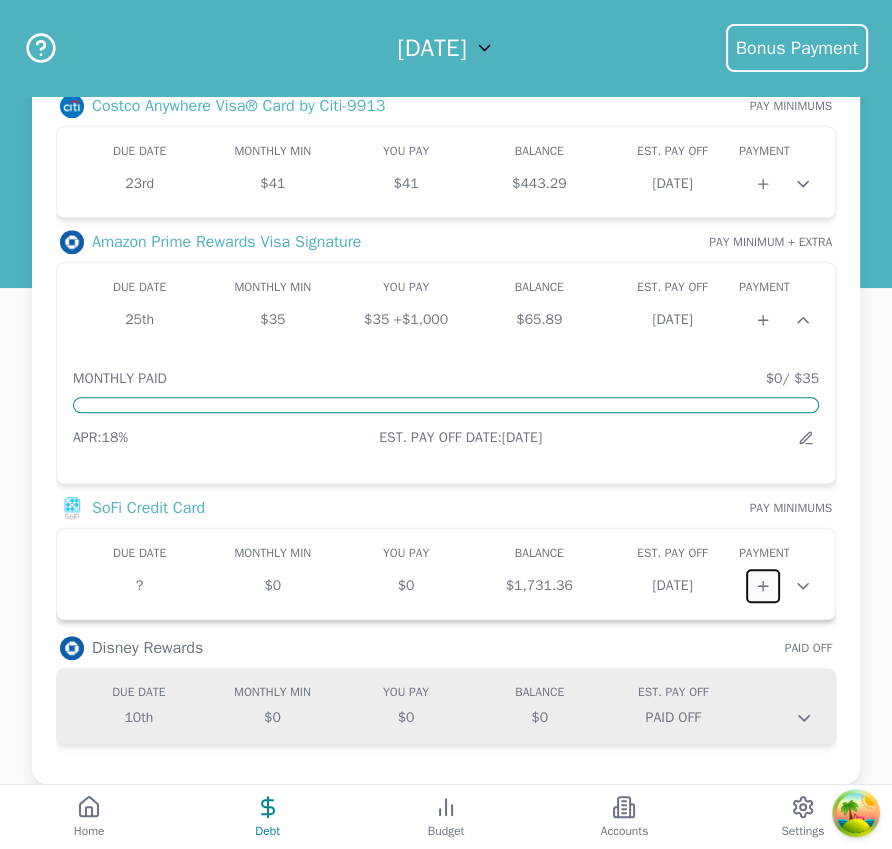 click at bounding box center [763, 586] 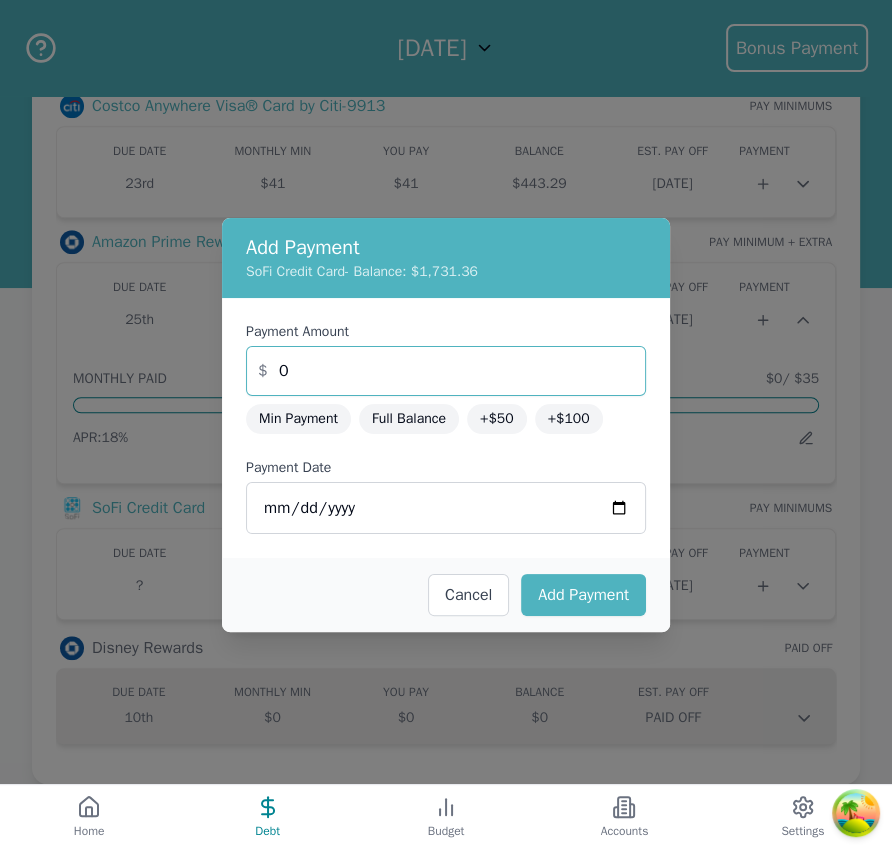 drag, startPoint x: 290, startPoint y: 381, endPoint x: 252, endPoint y: 356, distance: 45.486263 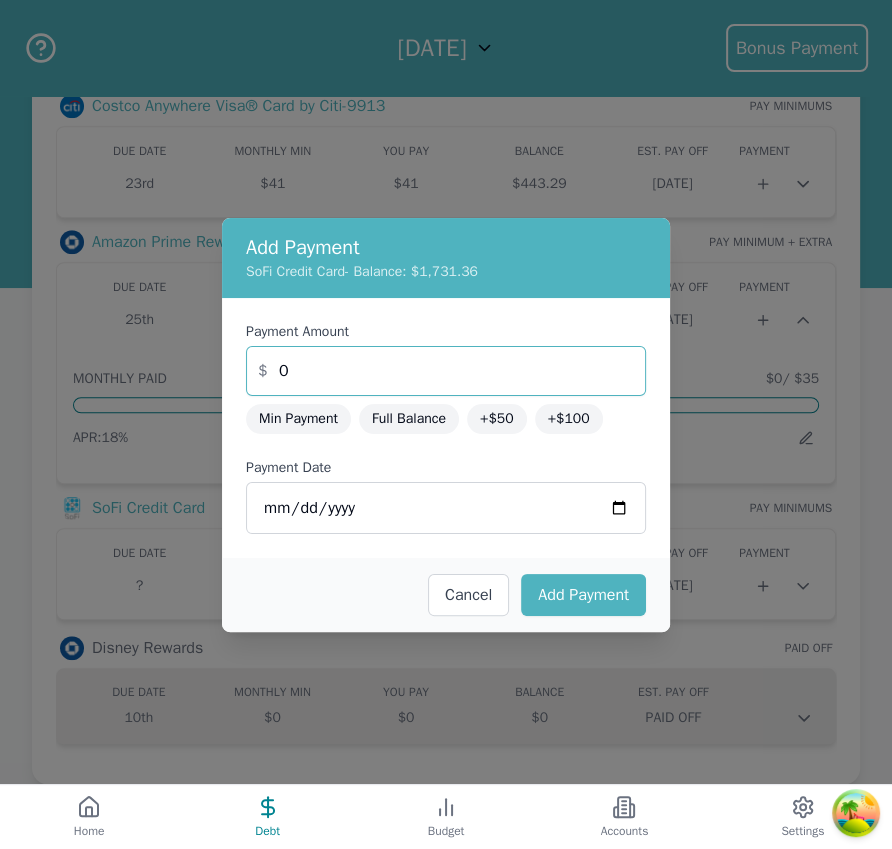 click on "0" at bounding box center (446, 371) 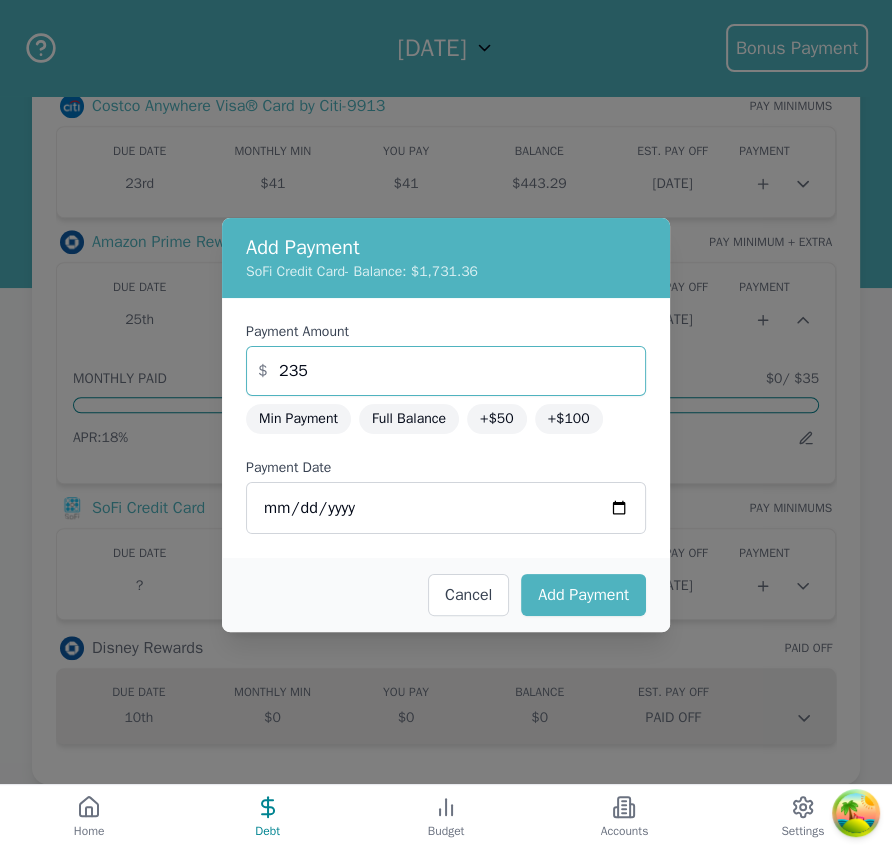 type on "235" 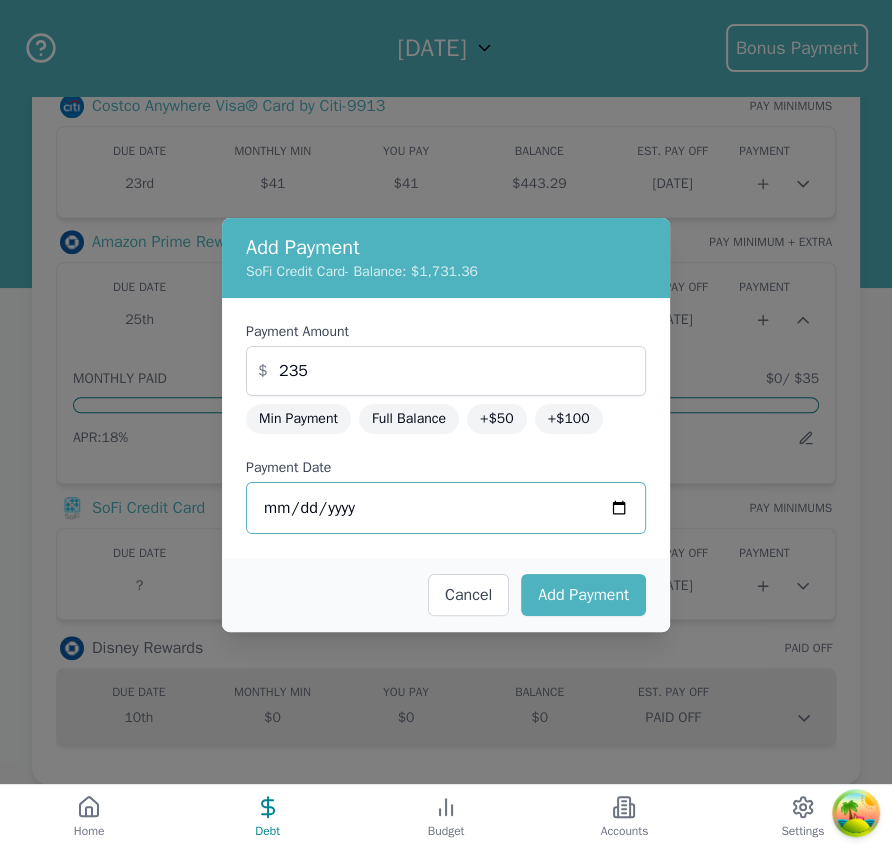click on "2025-07-14" at bounding box center [446, 508] 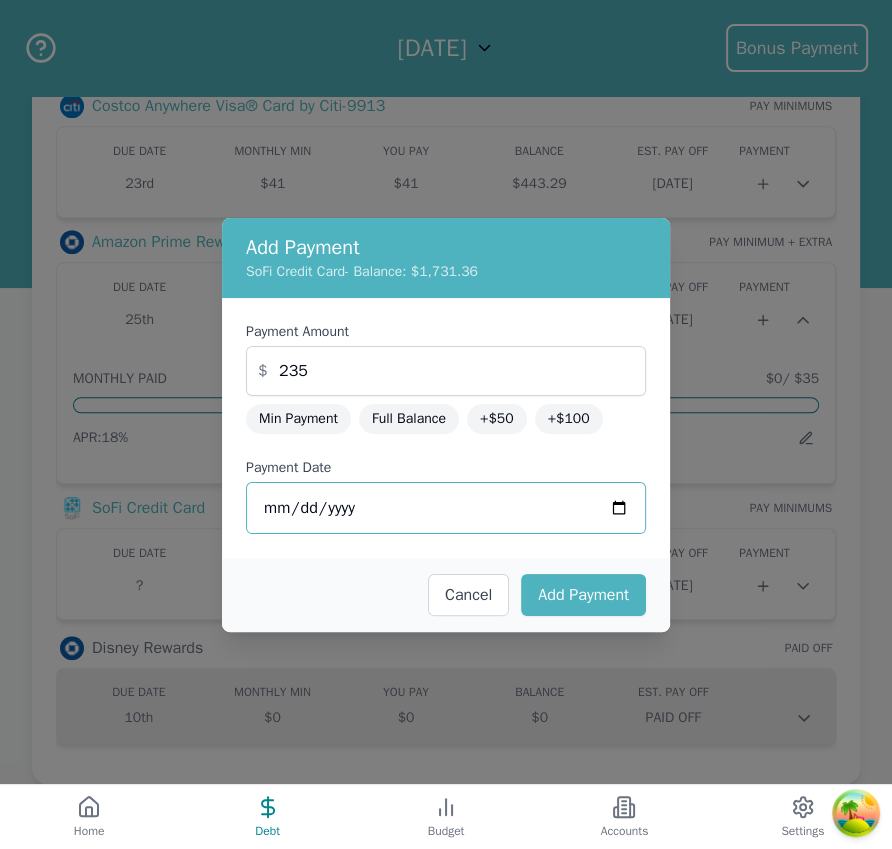 type on "2025-07-16" 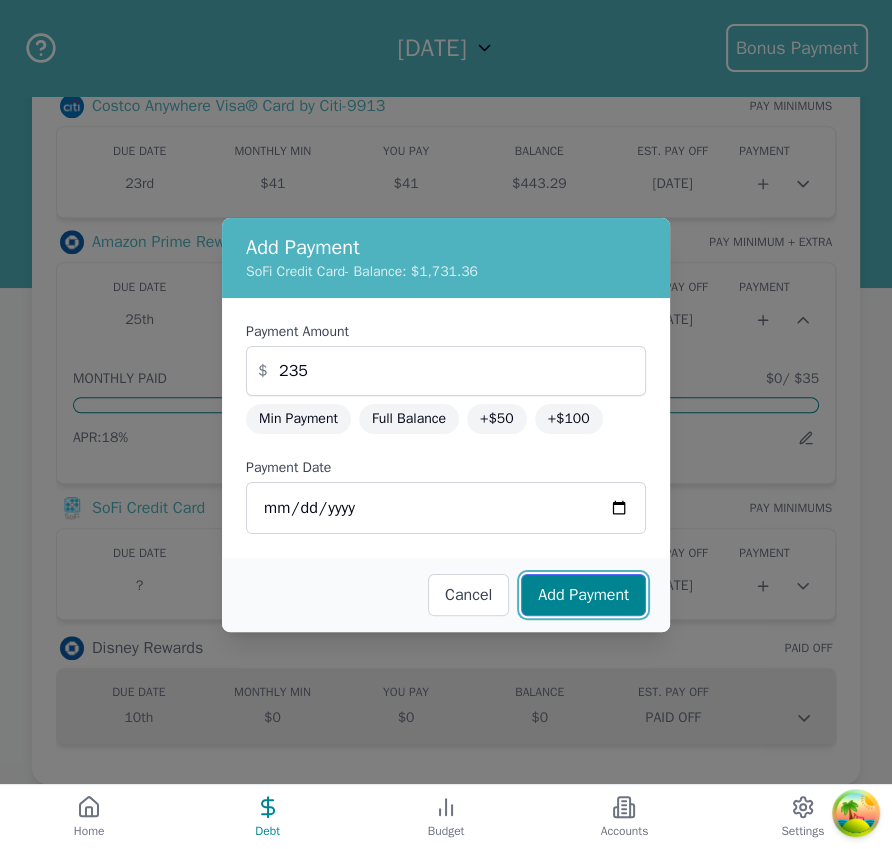 click on "Add Payment" at bounding box center (583, 595) 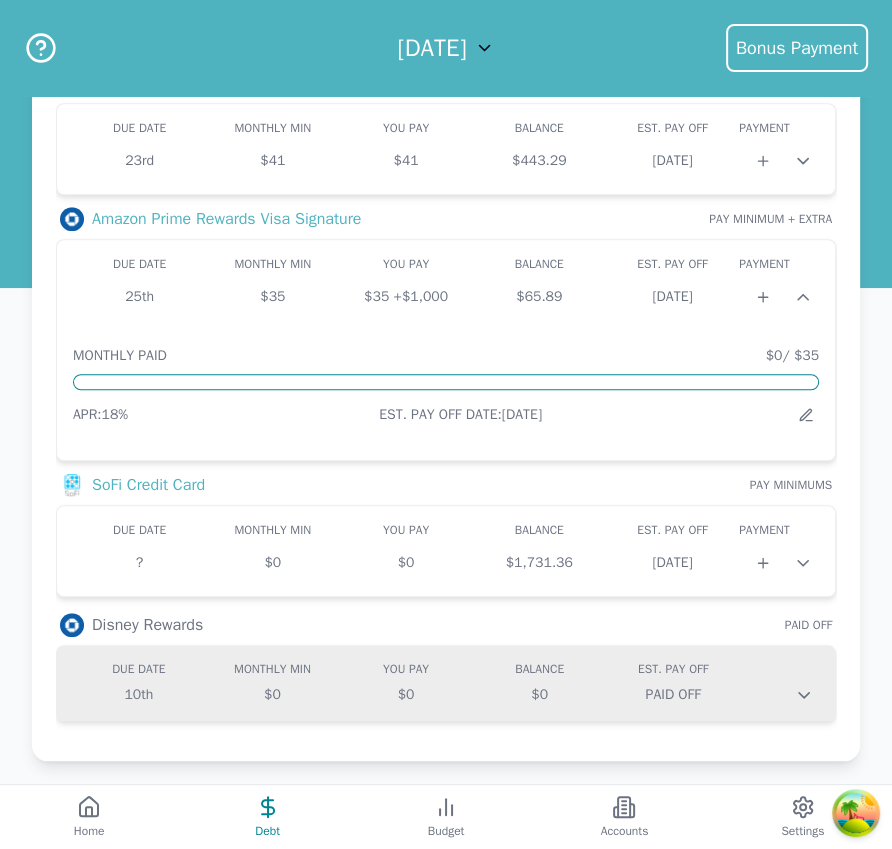 scroll, scrollTop: 837, scrollLeft: 0, axis: vertical 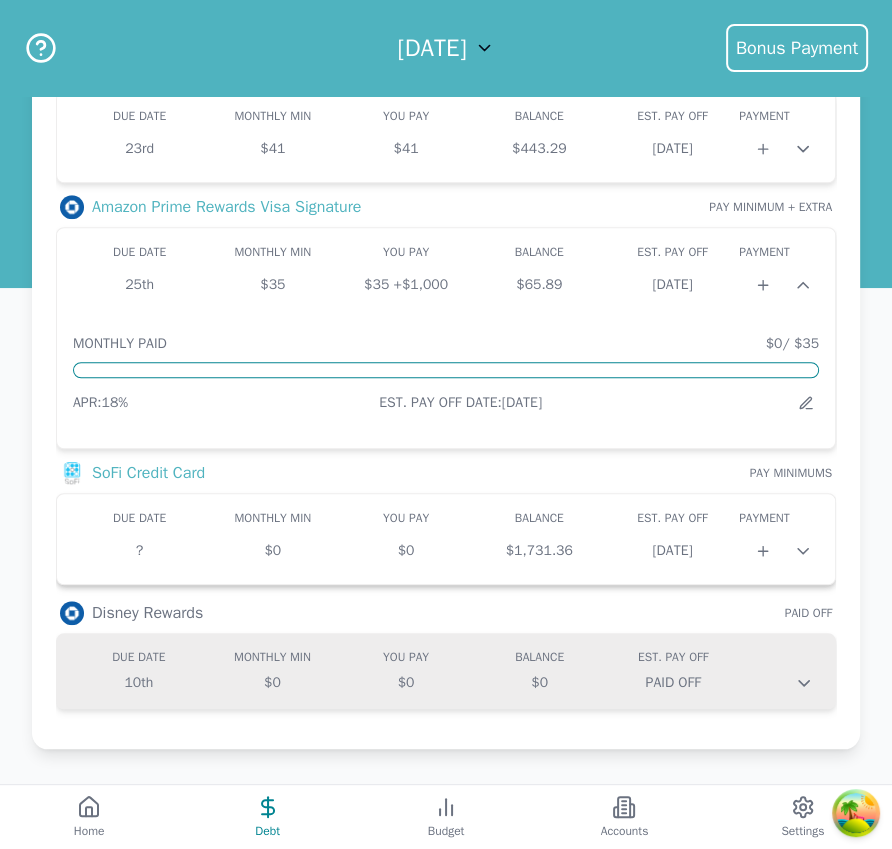 click on "$0" at bounding box center [405, 551] 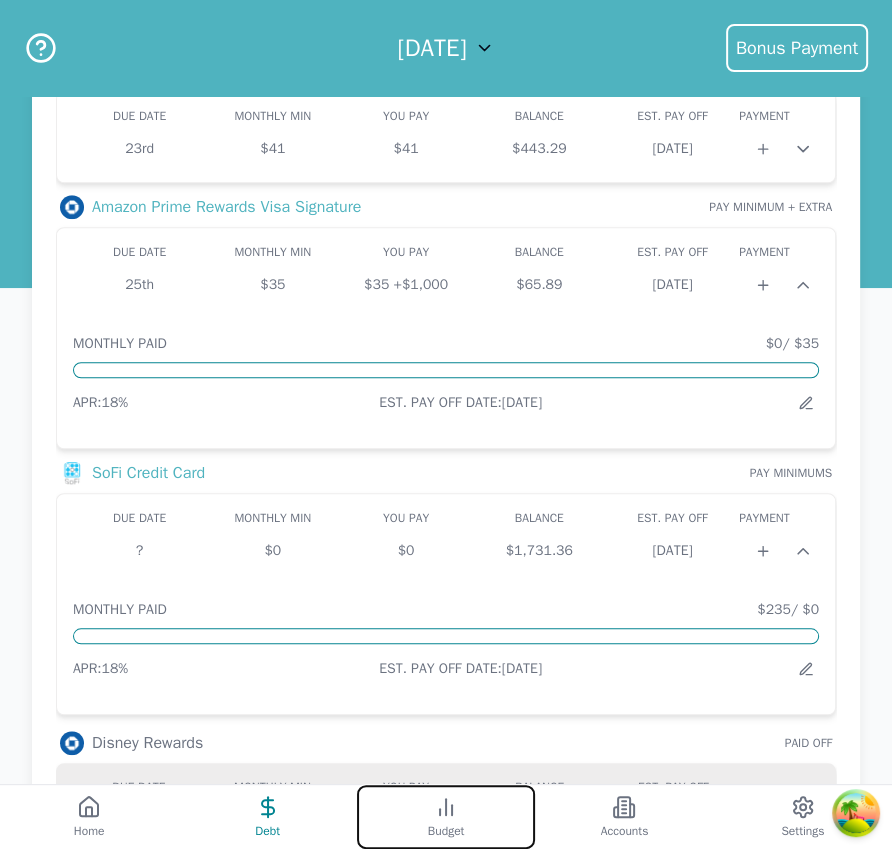 click on "Budget" at bounding box center (446, 817) 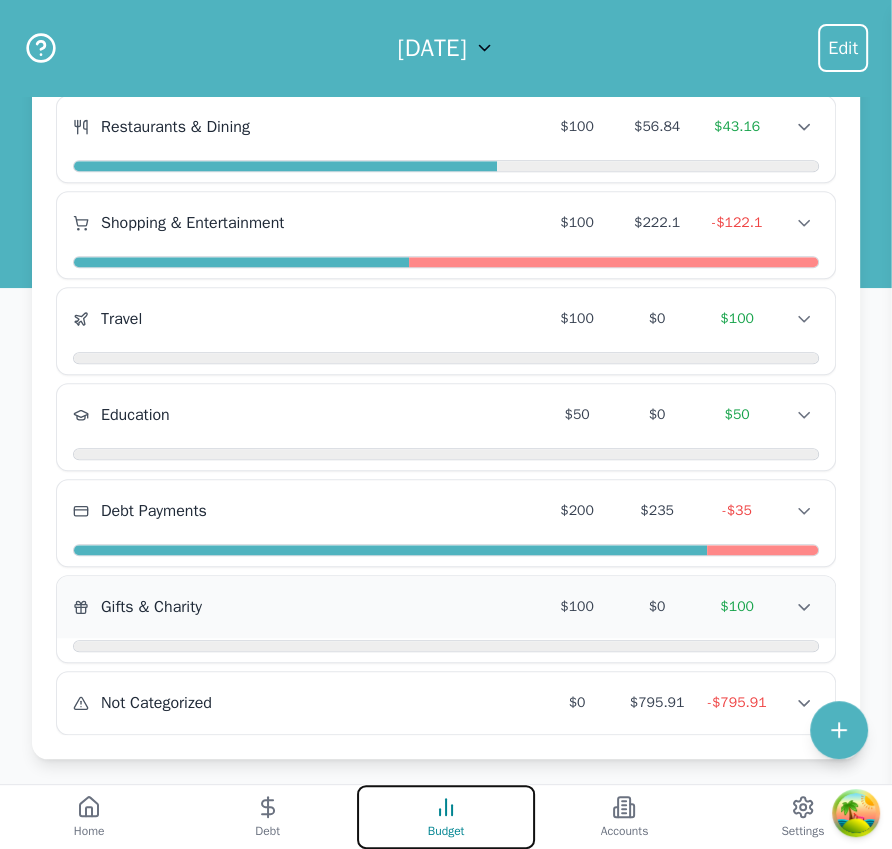 scroll, scrollTop: 853, scrollLeft: 0, axis: vertical 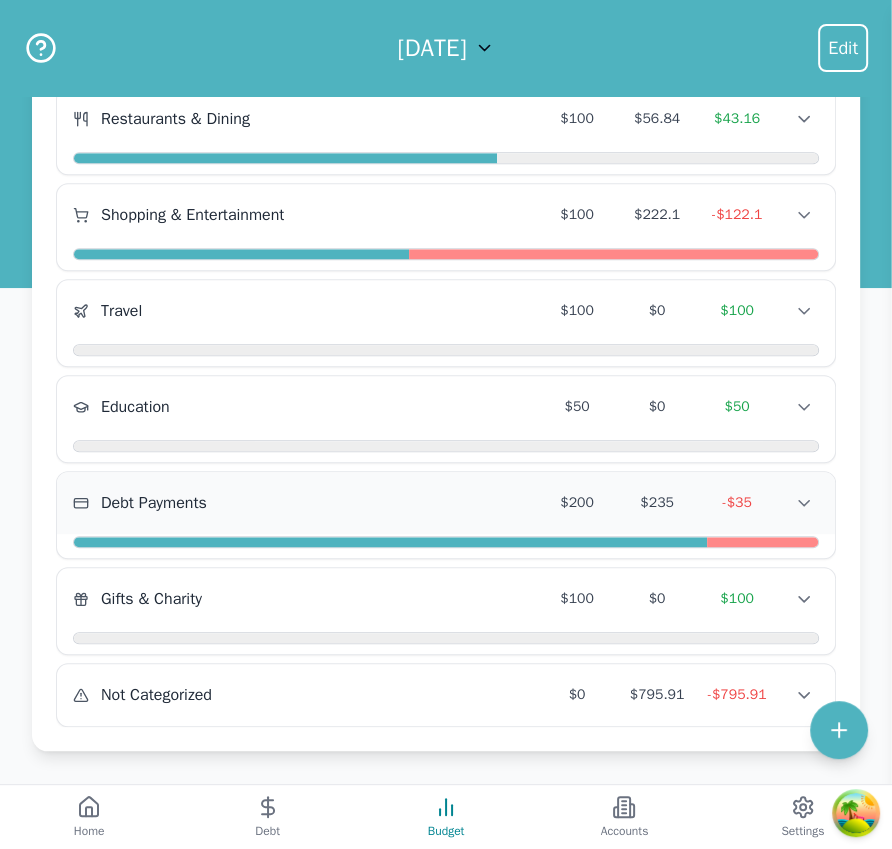 click on "Debt Payments $200 $235 -$35 Debt Payments $200 $235 -$35 Debt Payments $200 $235 -$35" at bounding box center [446, 503] 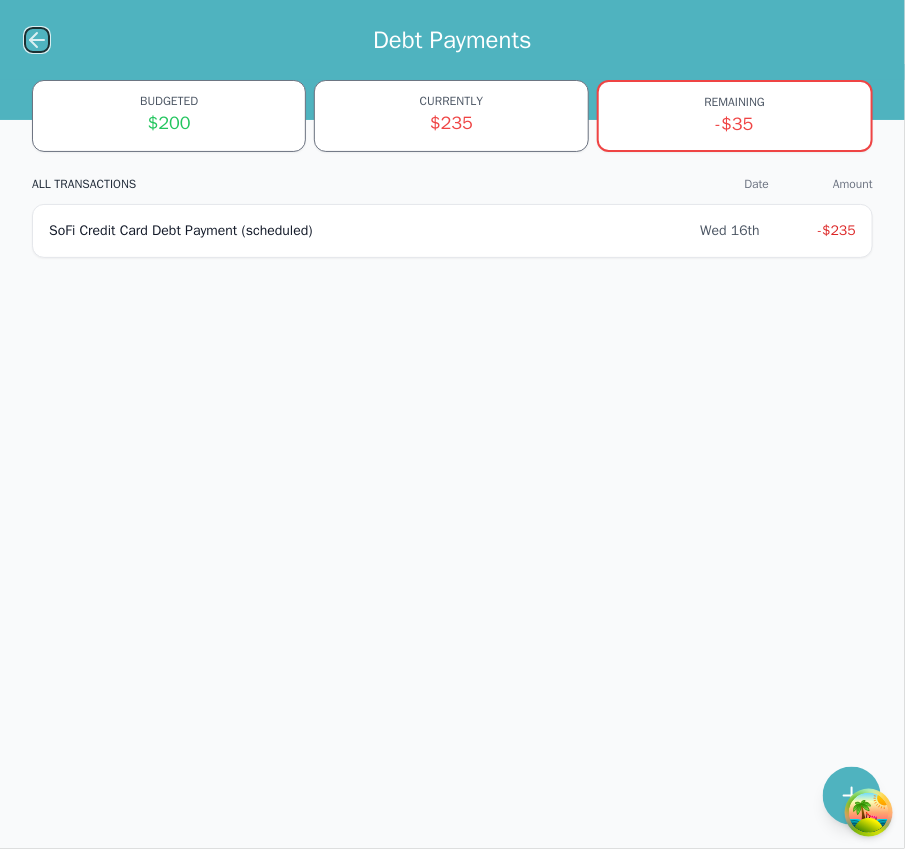 click 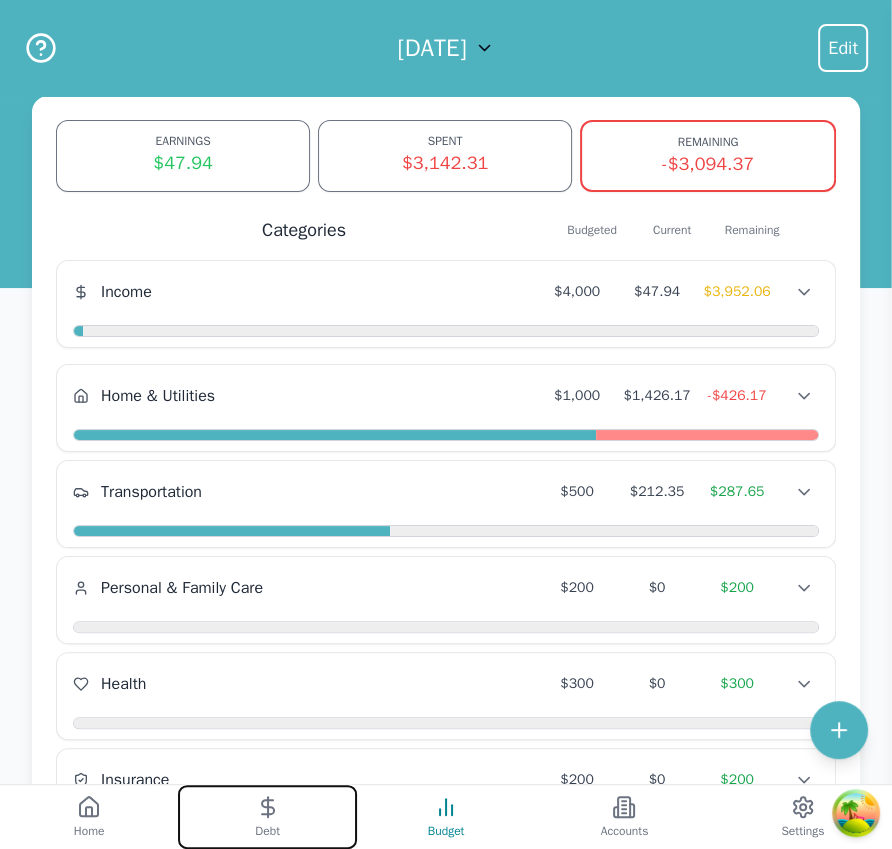click on "Debt" at bounding box center (267, 817) 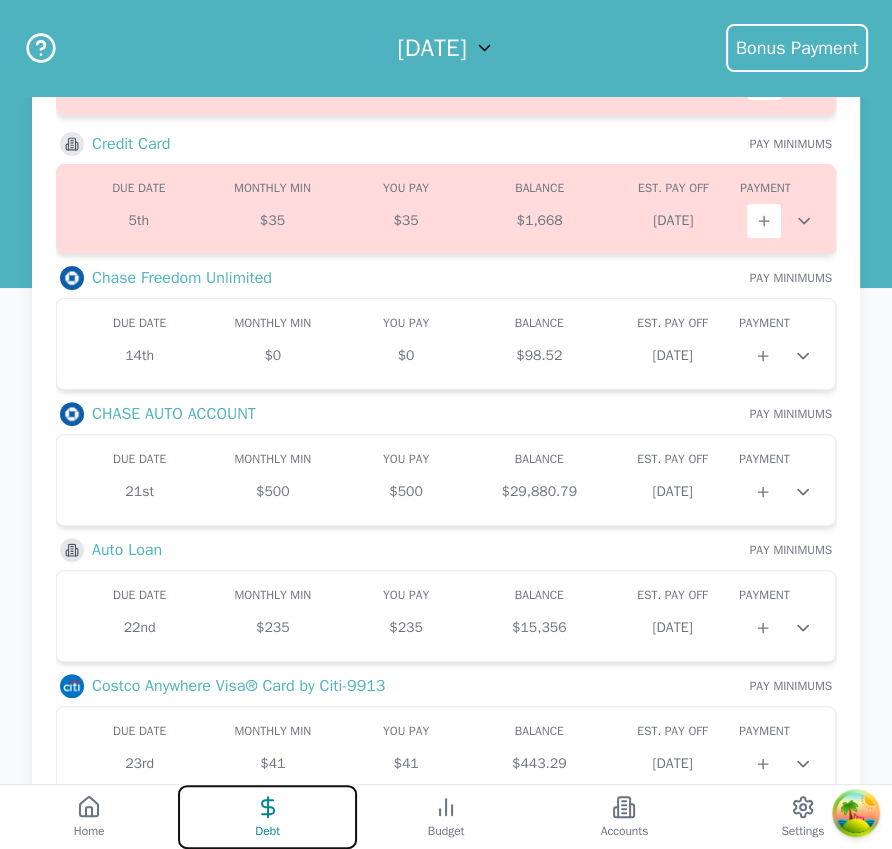 scroll, scrollTop: 837, scrollLeft: 0, axis: vertical 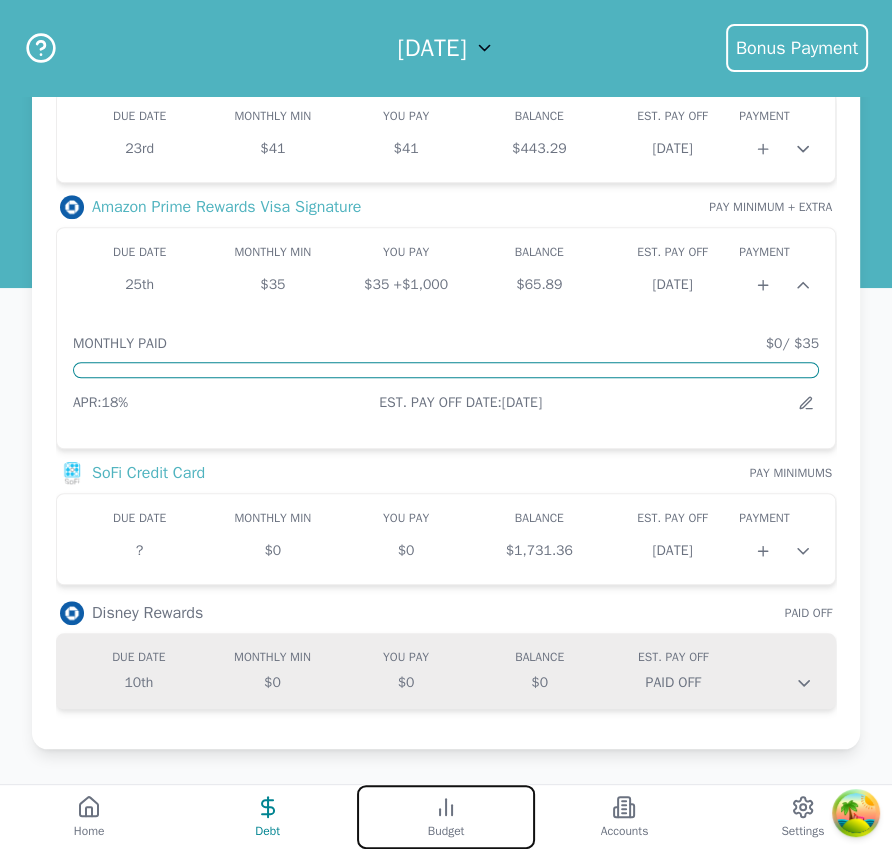 click on "Budget" at bounding box center [446, 817] 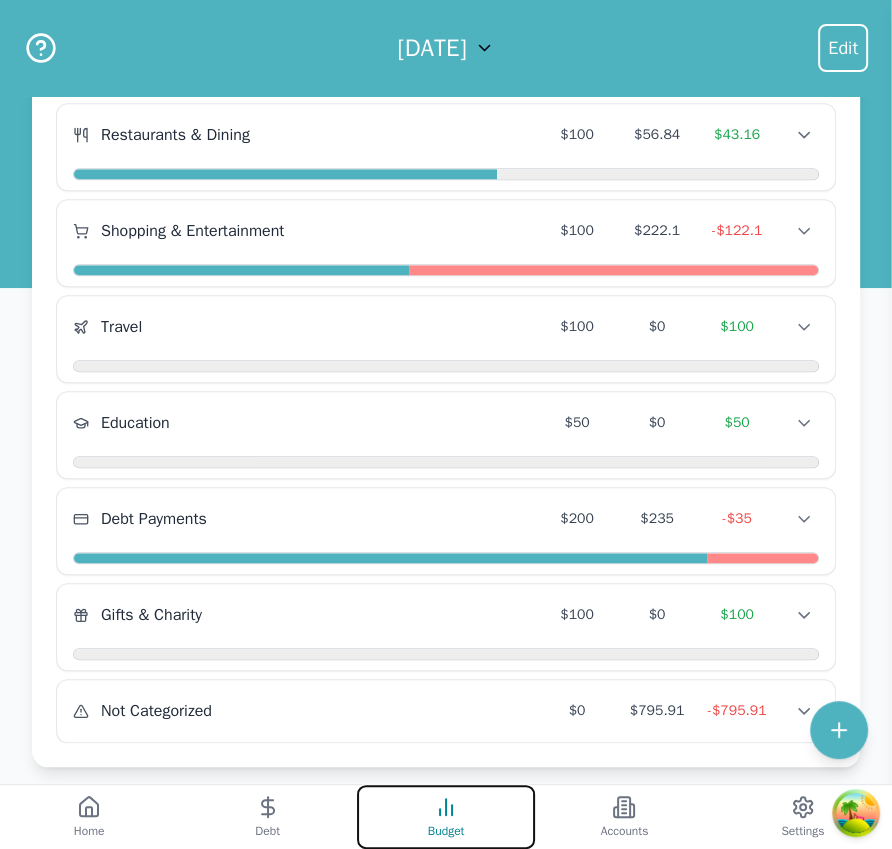 type 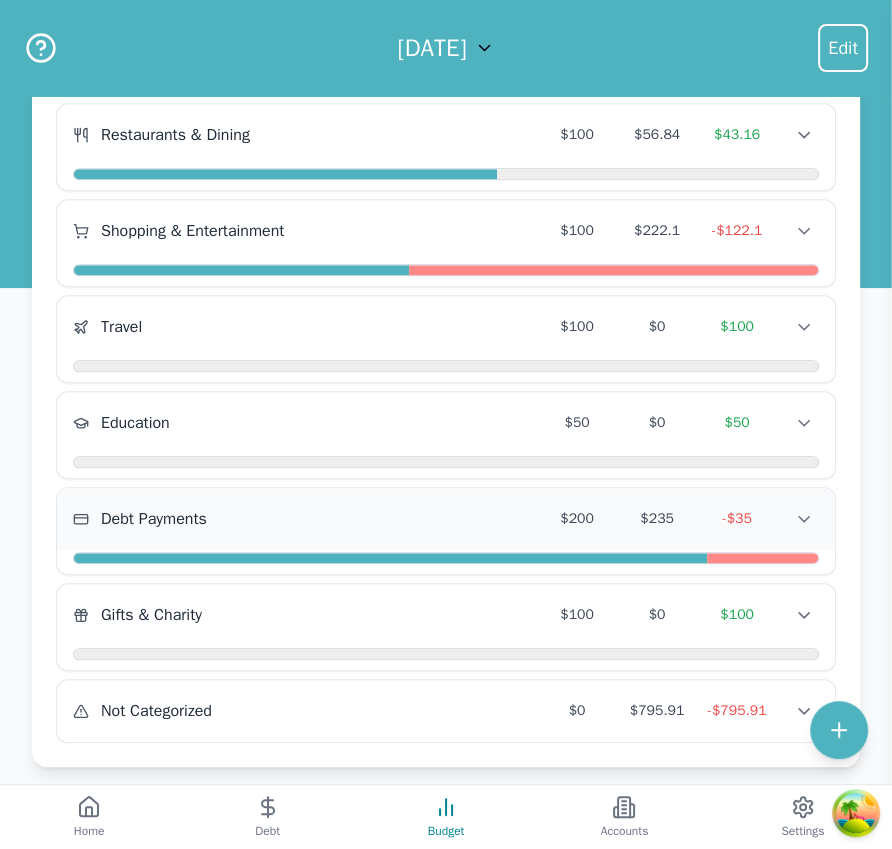click on "Debt Payments $200 $235 -$35 Debt Payments $200 $235 -$35 Debt Payments $200 $235 -$35" at bounding box center (446, 519) 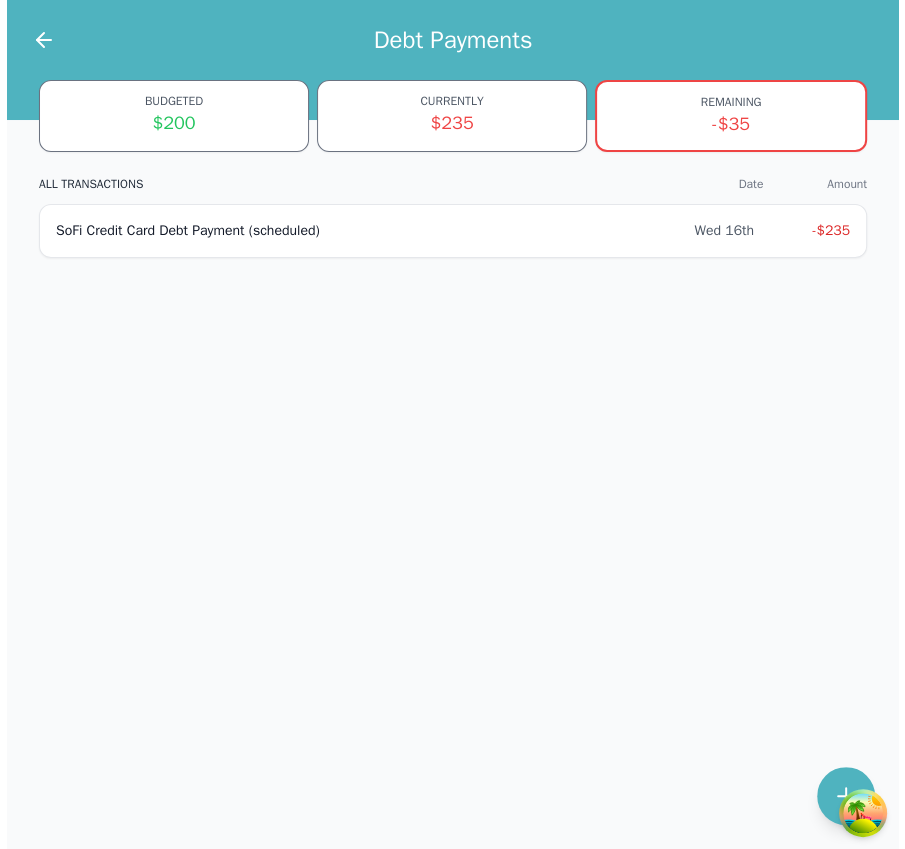 scroll, scrollTop: 0, scrollLeft: 0, axis: both 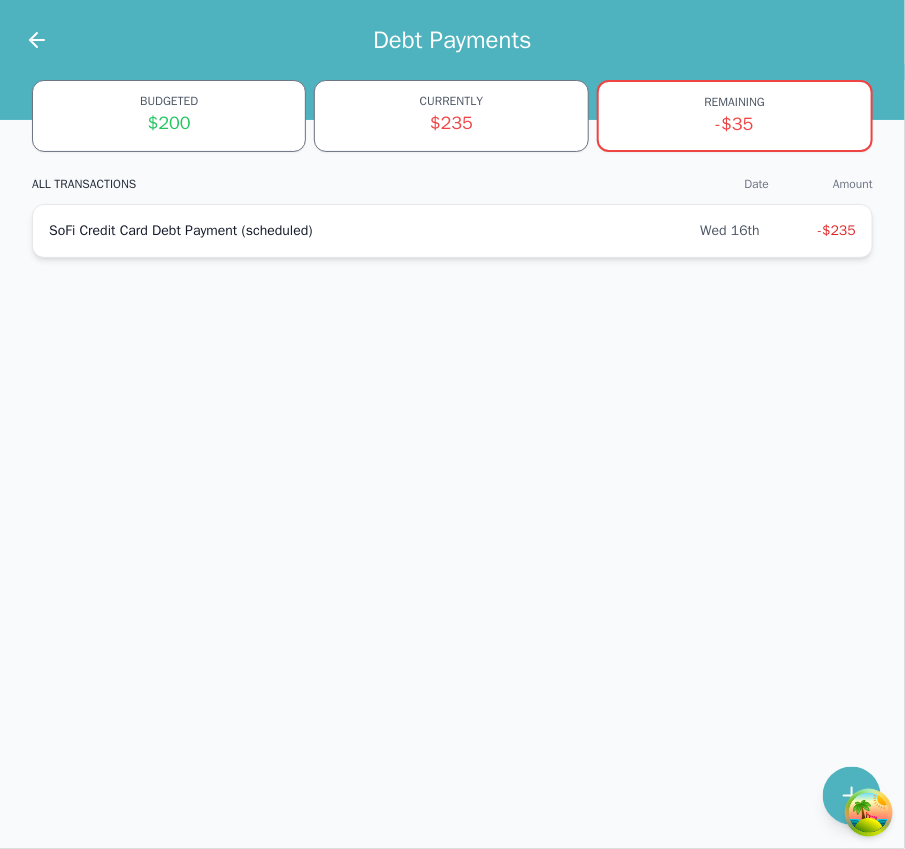 click on "SoFi Credit Card Debt Payment (scheduled) Wed 16th -$235" at bounding box center (452, 231) 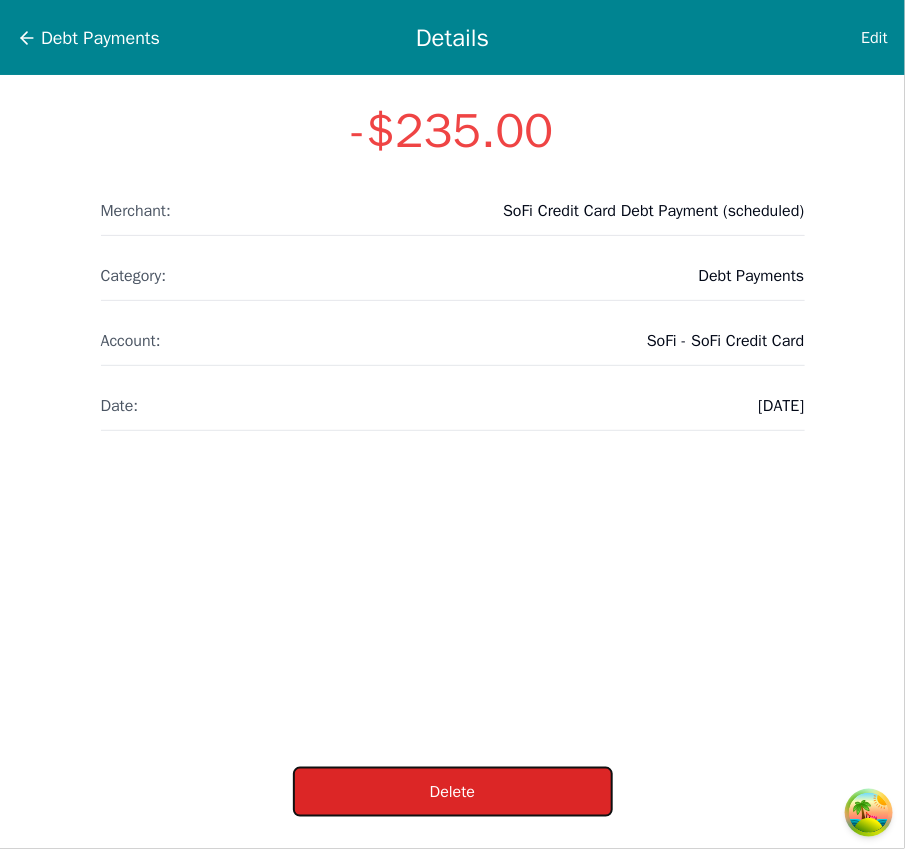 click on "Delete" at bounding box center [453, 792] 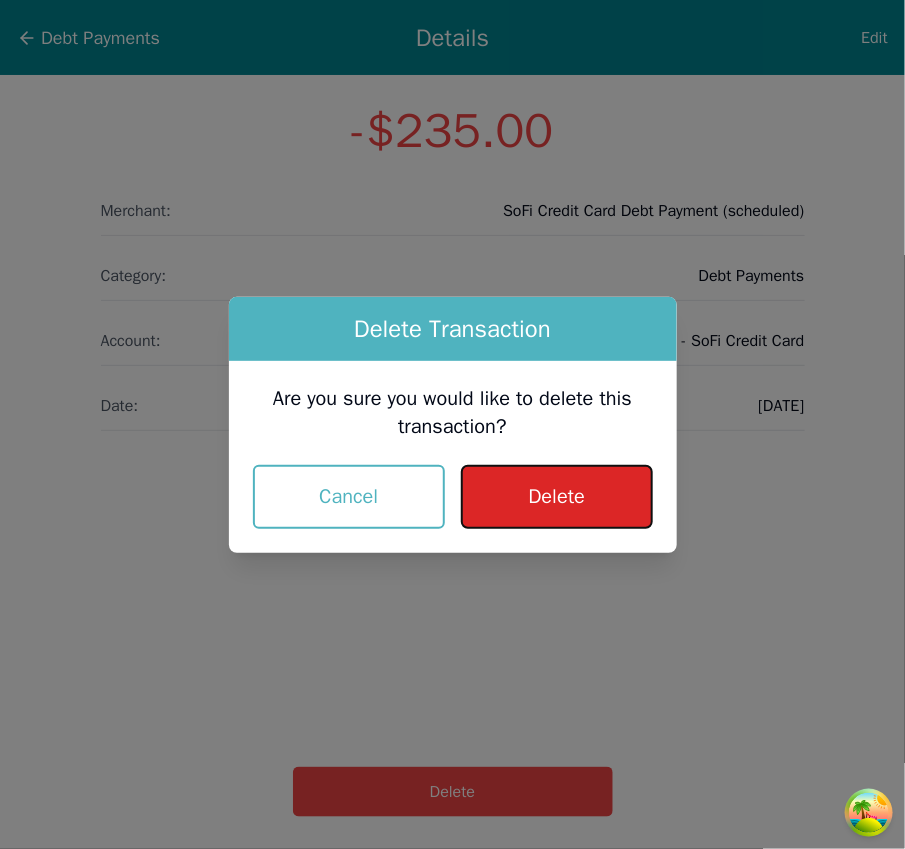 click on "Delete" at bounding box center [556, 497] 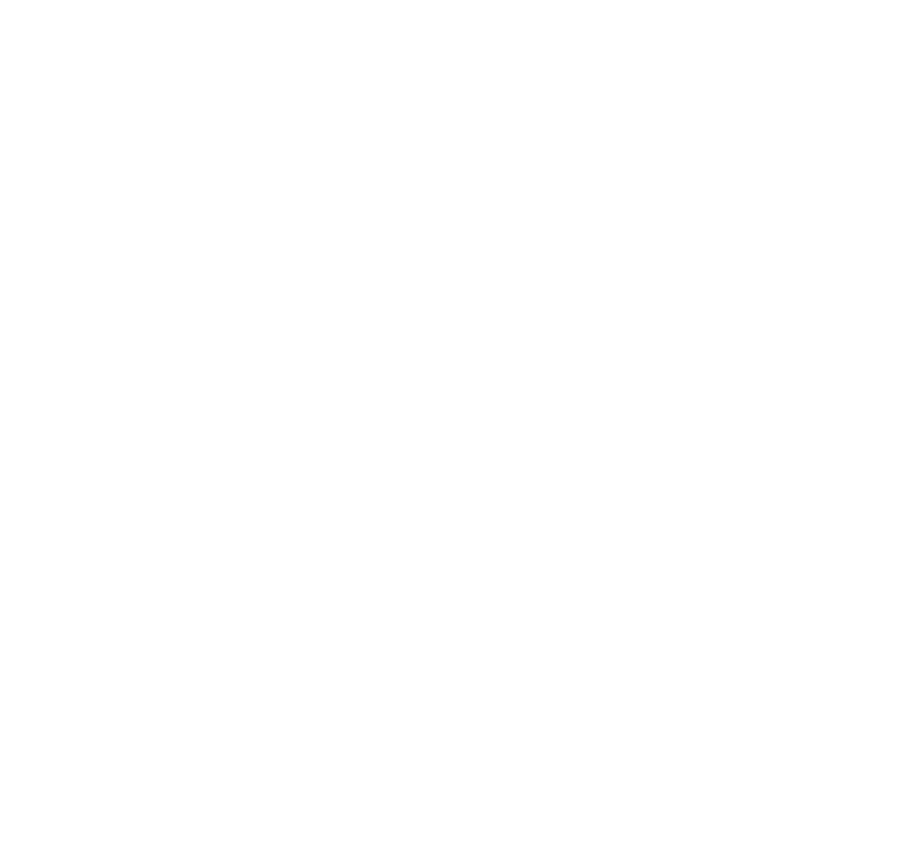 scroll, scrollTop: 0, scrollLeft: 0, axis: both 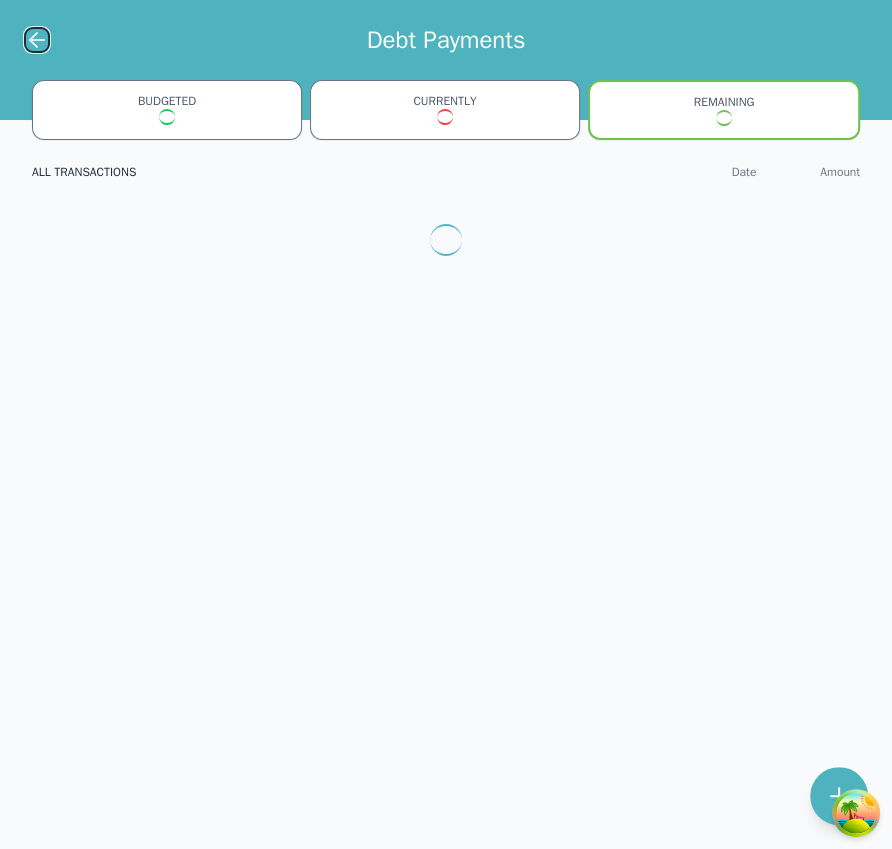 click 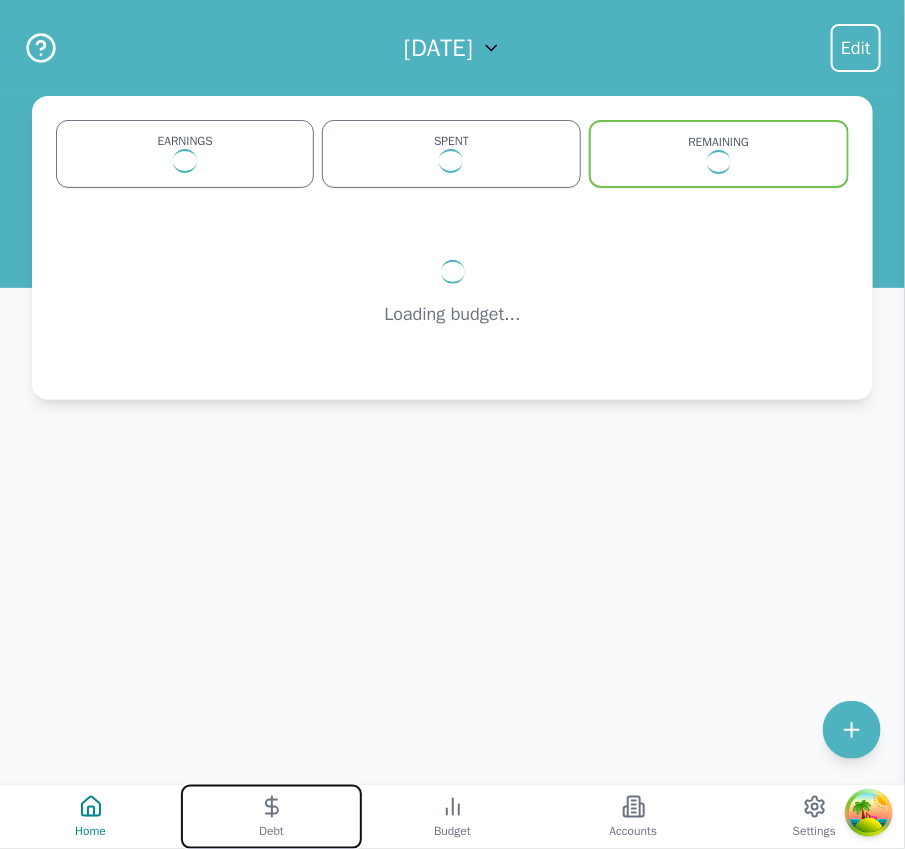 click 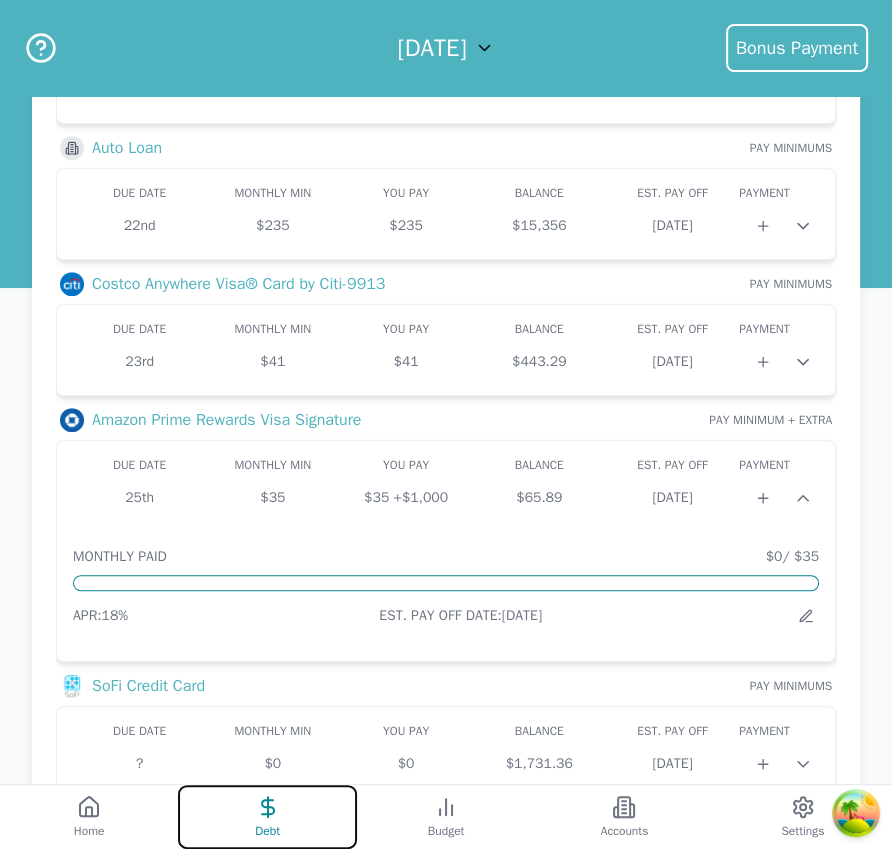 scroll, scrollTop: 837, scrollLeft: 0, axis: vertical 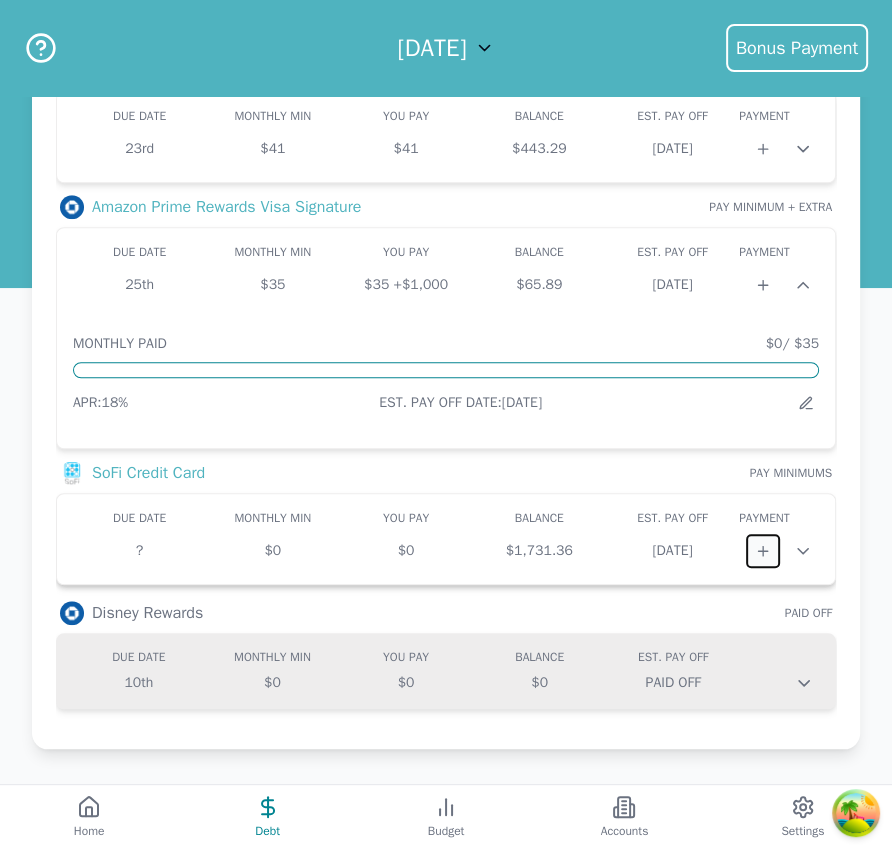click 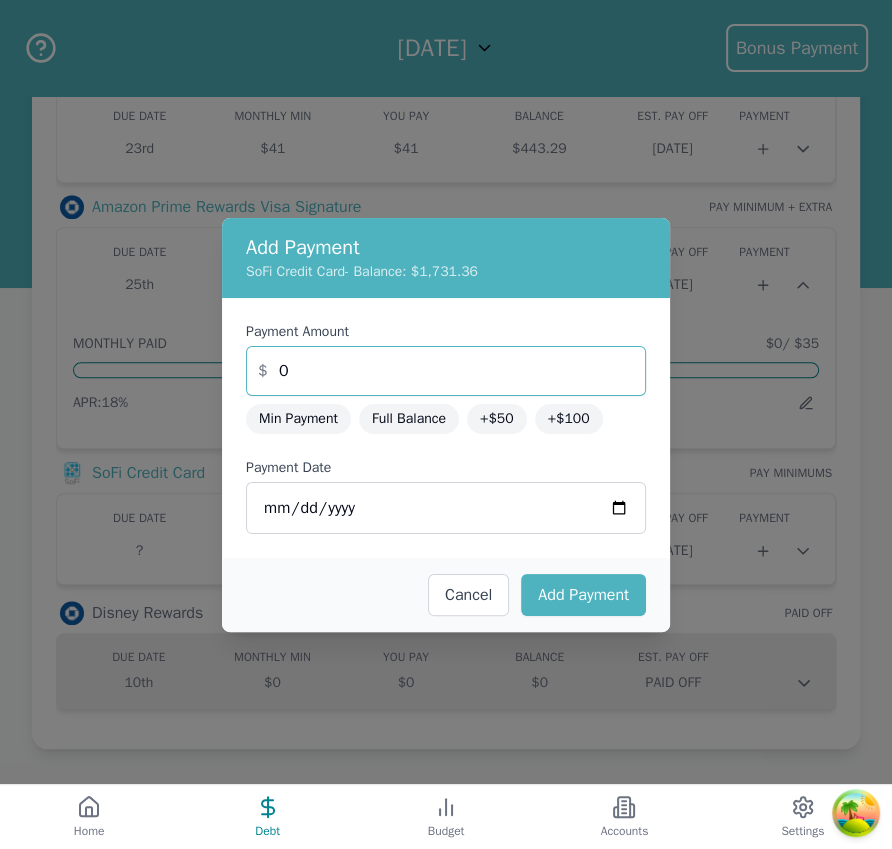 drag, startPoint x: 390, startPoint y: 367, endPoint x: 177, endPoint y: 342, distance: 214.46211 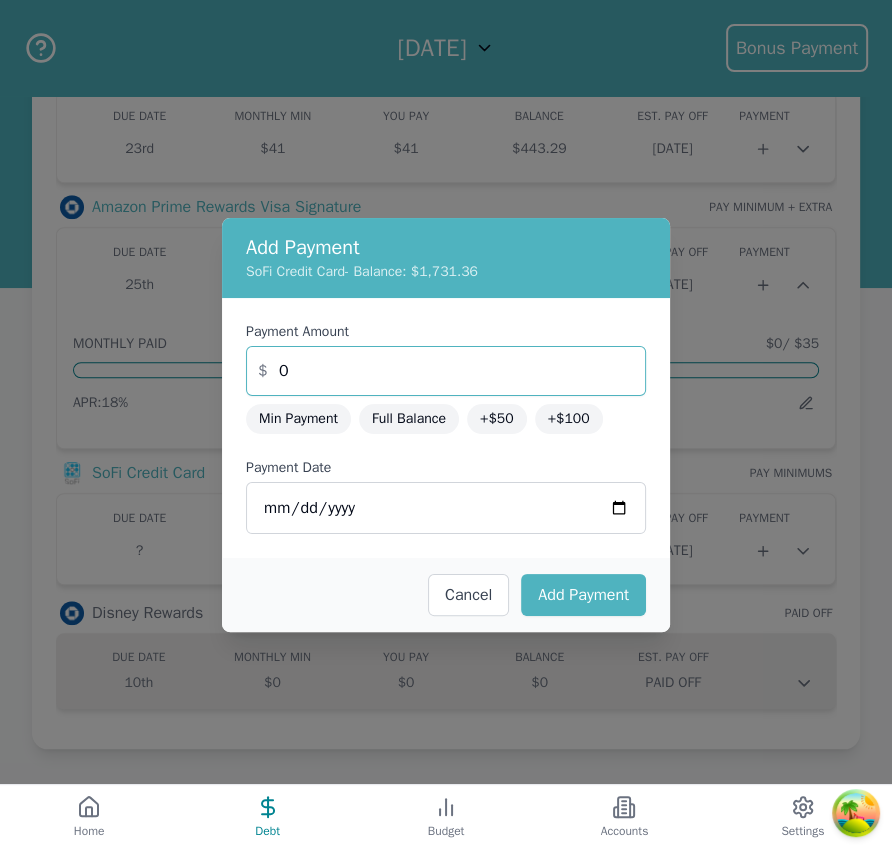 click on "Add Payment SoFi Credit Card  - Balance: $1,731.36 Payment Amount $ 0 Min Payment Full Balance +$50 +$100 Payment Date 2025-07-14 Cancel Add Payment" at bounding box center (446, 424) 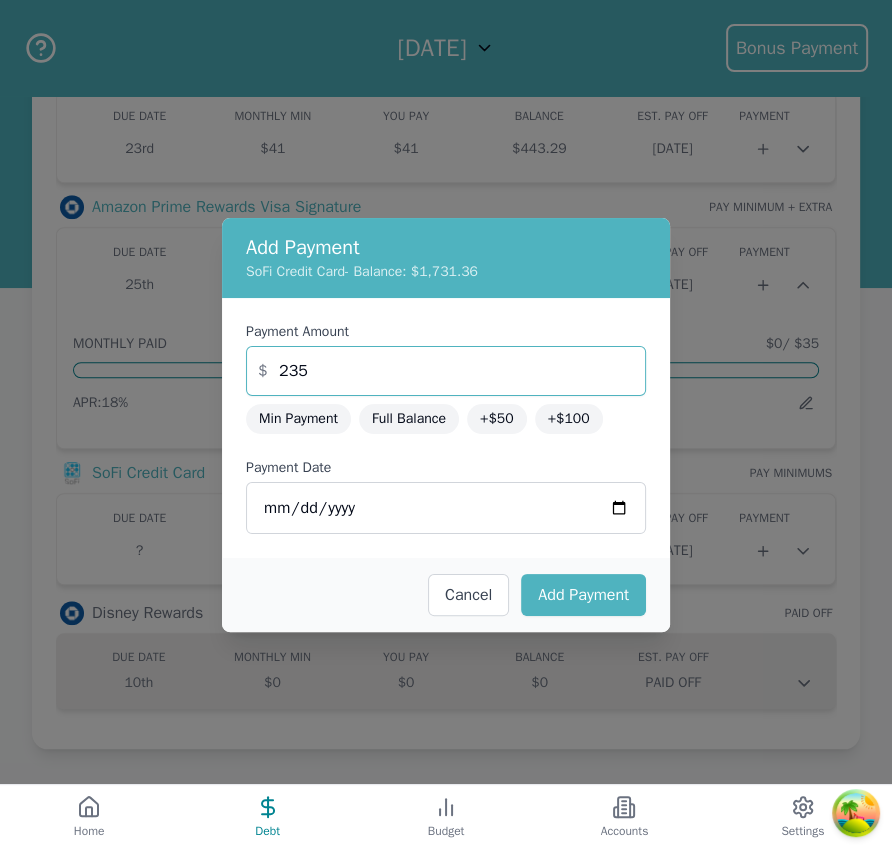 type on "235" 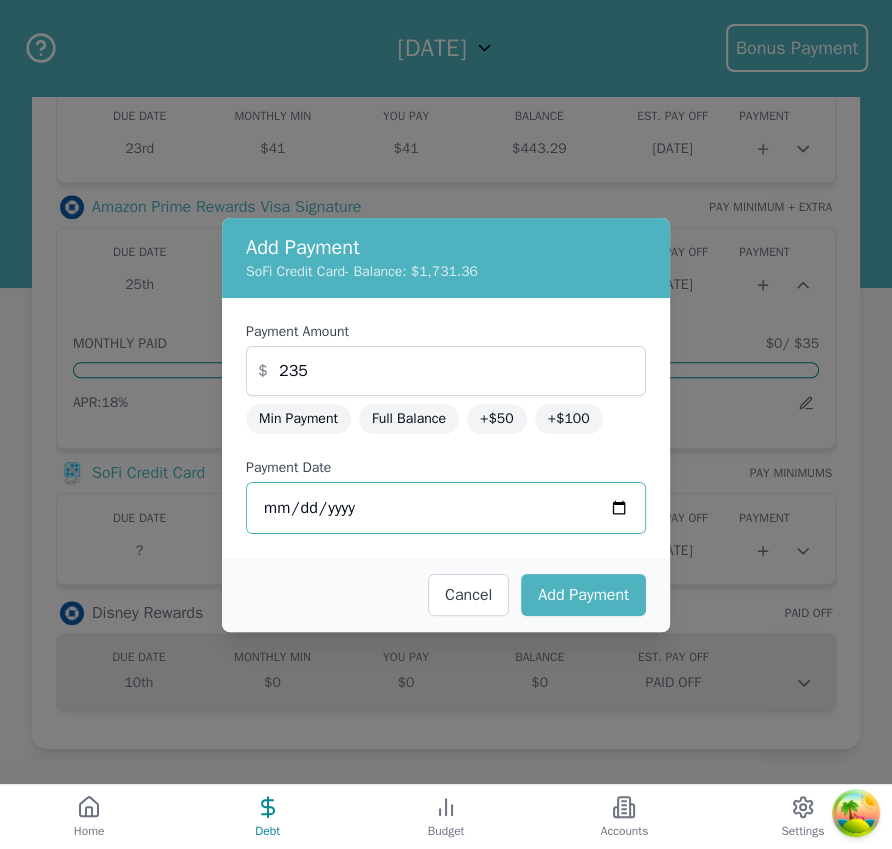 click on "2025-07-14" at bounding box center (446, 508) 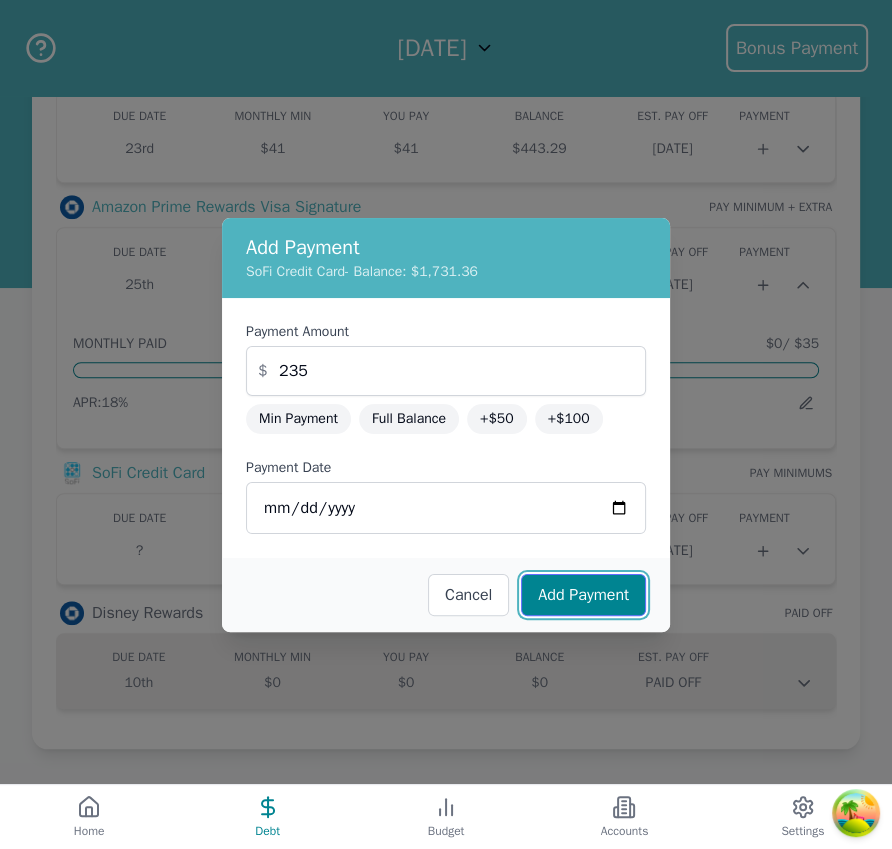 click on "Add Payment" at bounding box center (583, 595) 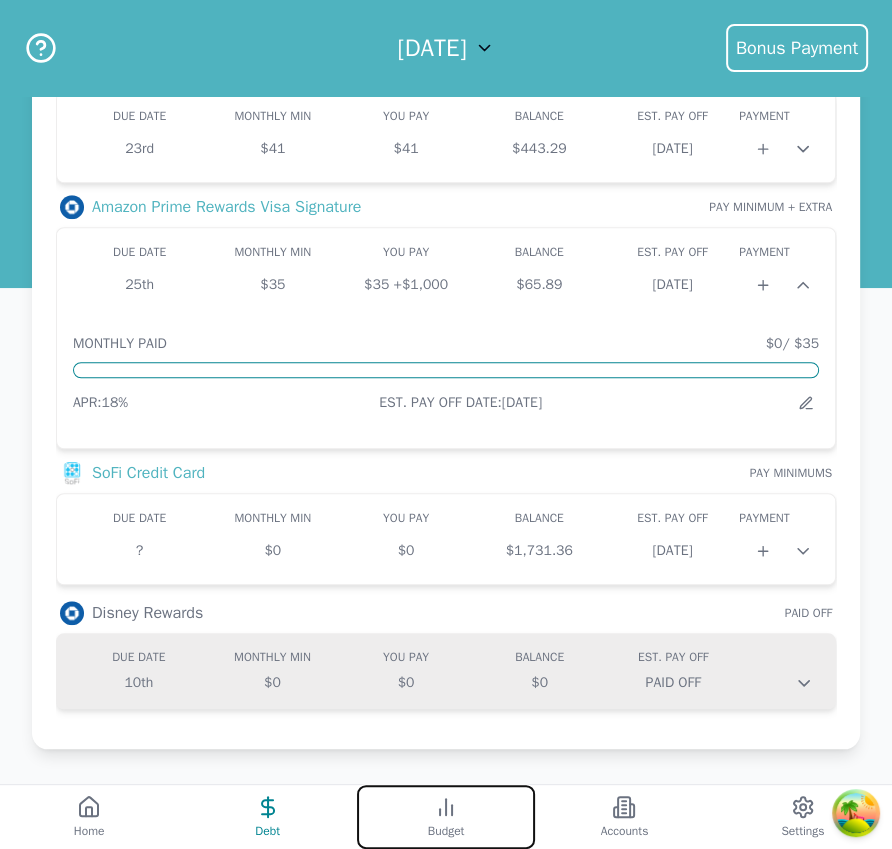 click on "Budget" at bounding box center [446, 817] 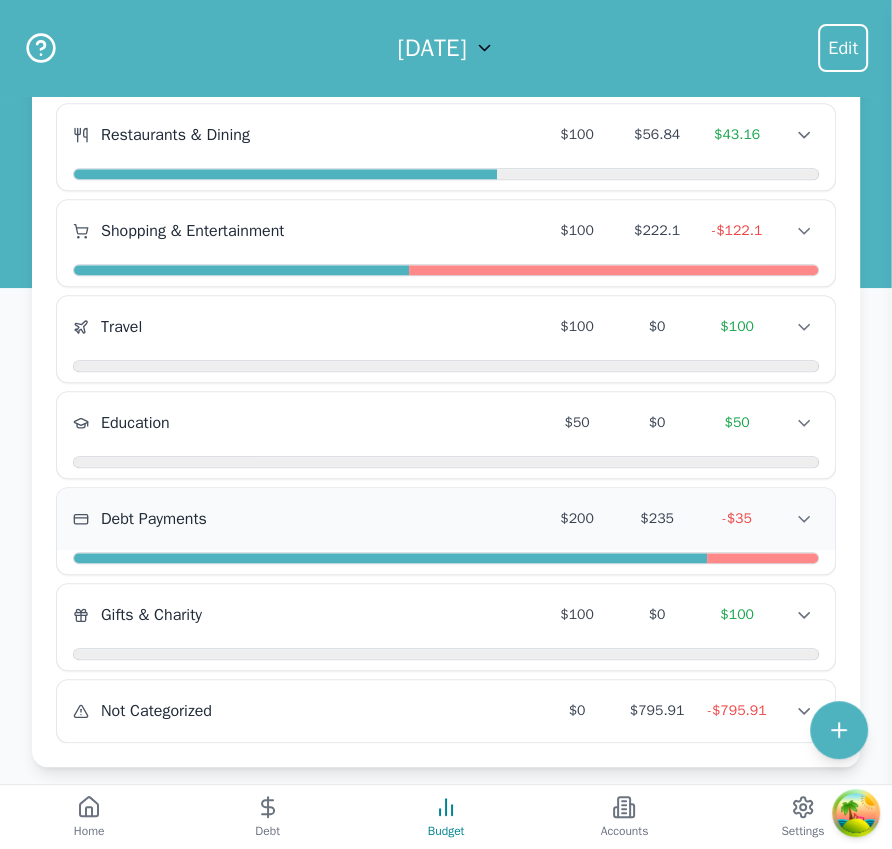 click on "Debt Payments" at bounding box center (305, 519) 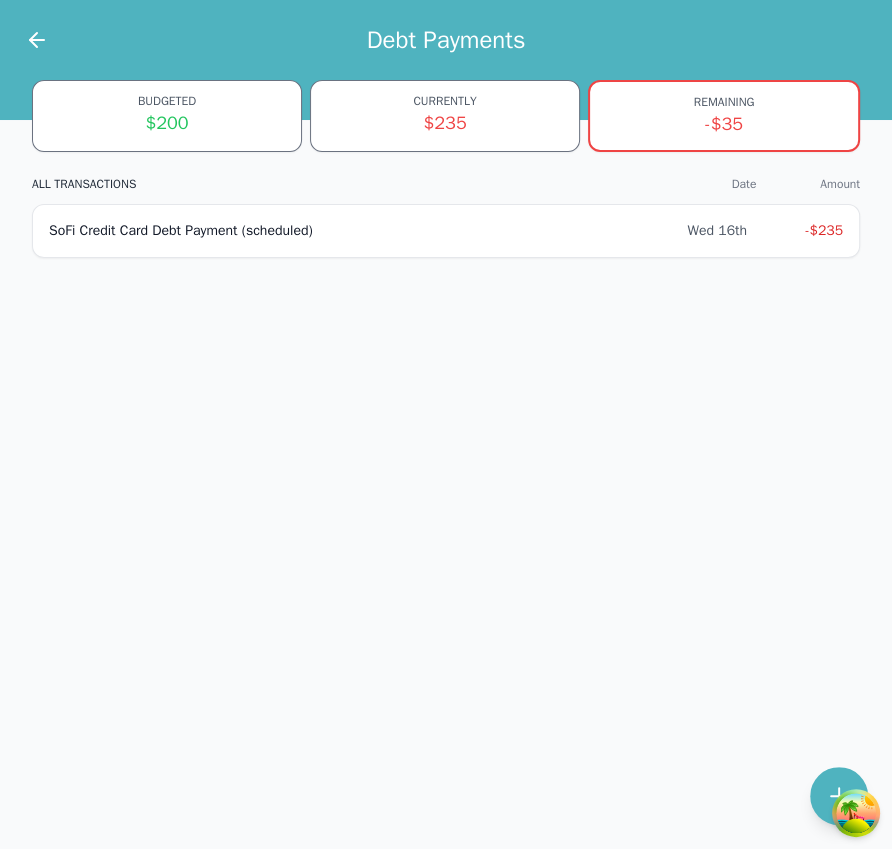 scroll, scrollTop: 0, scrollLeft: 0, axis: both 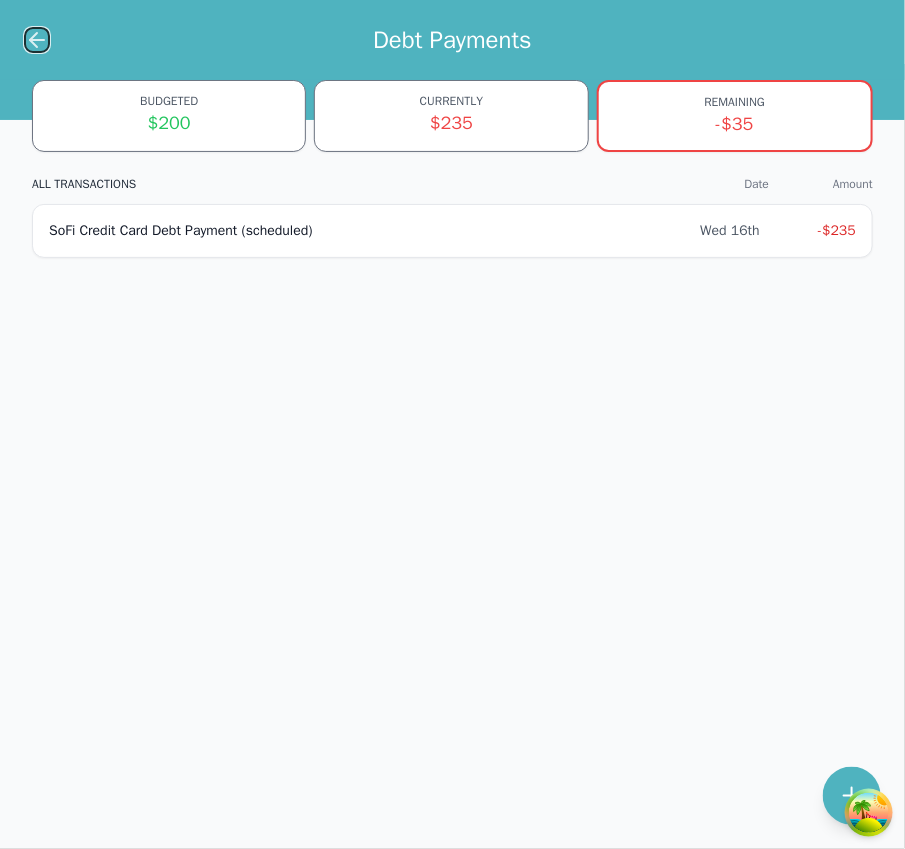 click 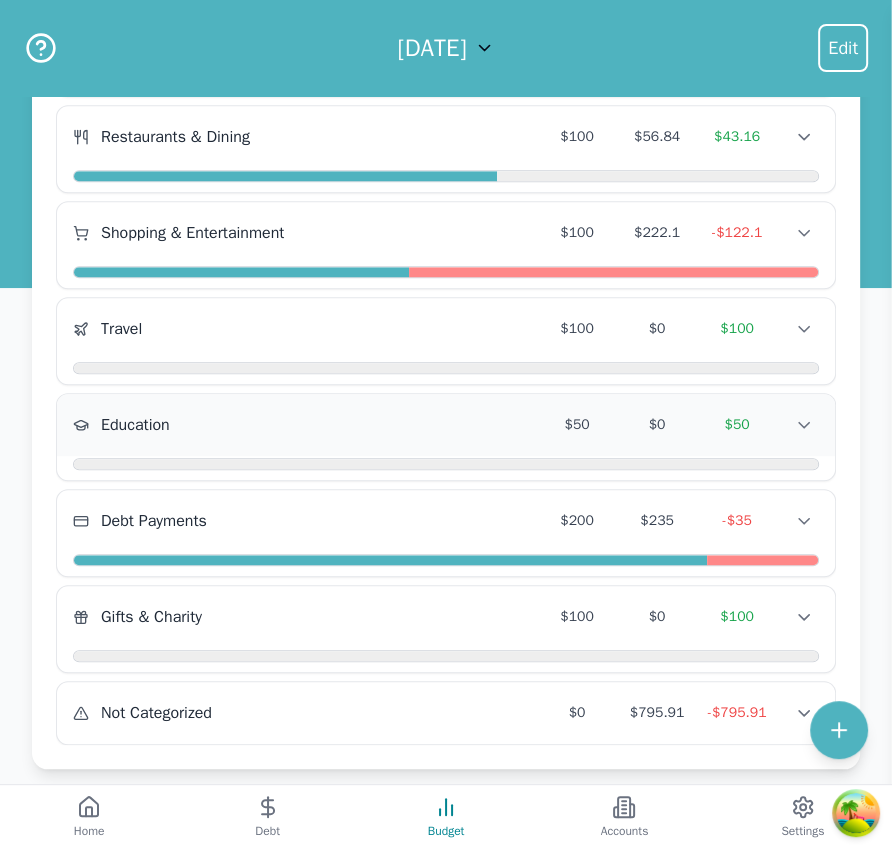 scroll, scrollTop: 847, scrollLeft: 0, axis: vertical 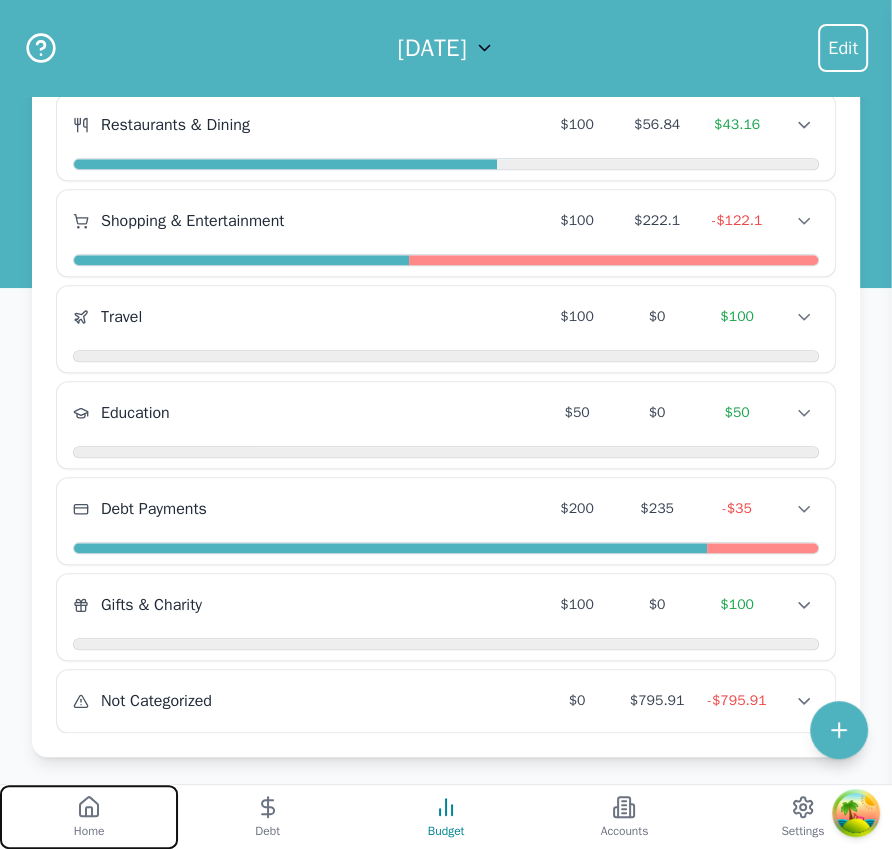 click on "Home" at bounding box center (89, 817) 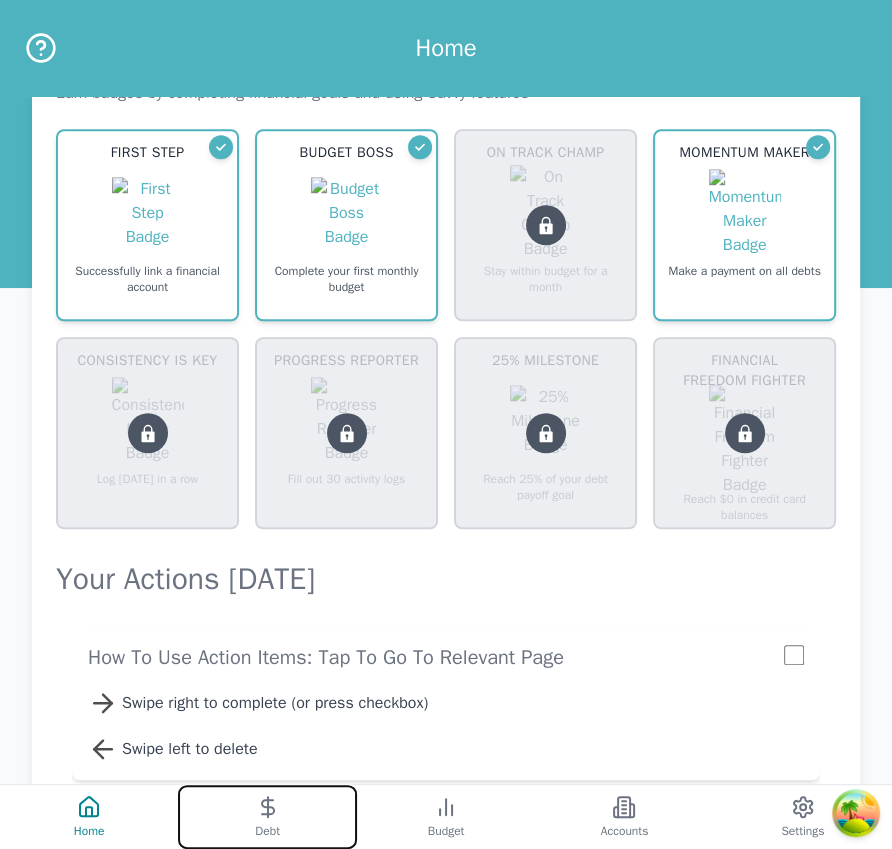 click on "Debt" at bounding box center (267, 817) 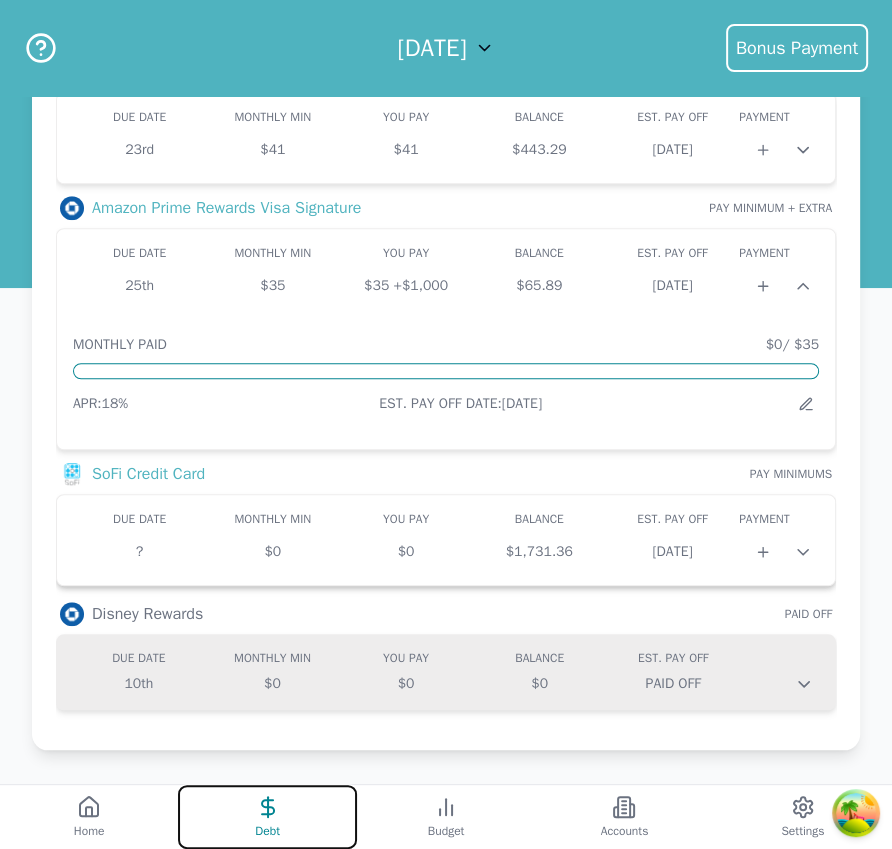 scroll, scrollTop: 837, scrollLeft: 0, axis: vertical 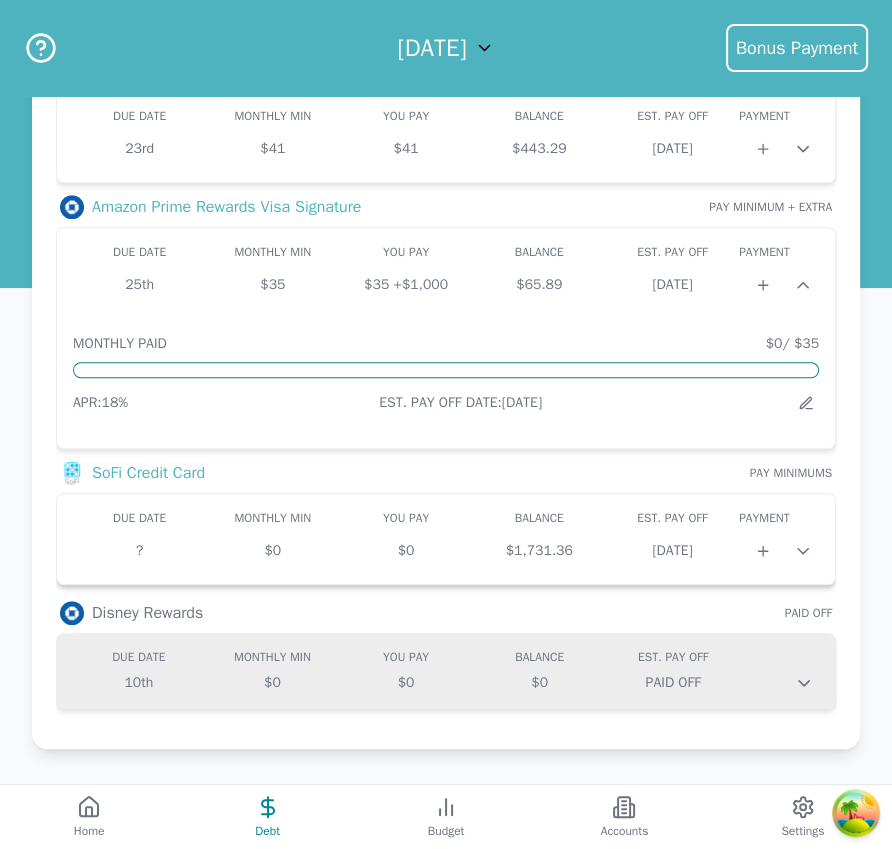 click on "? $0 $0 $1,731.36 Aug 2025" at bounding box center [446, 551] 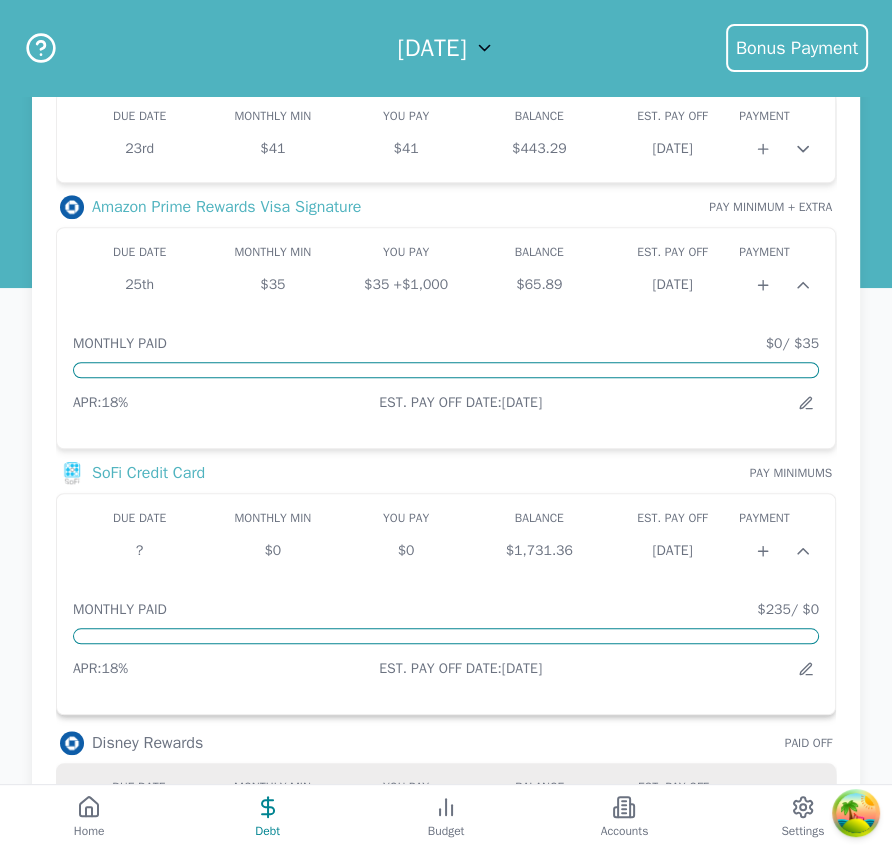 click on "?" at bounding box center [139, 551] 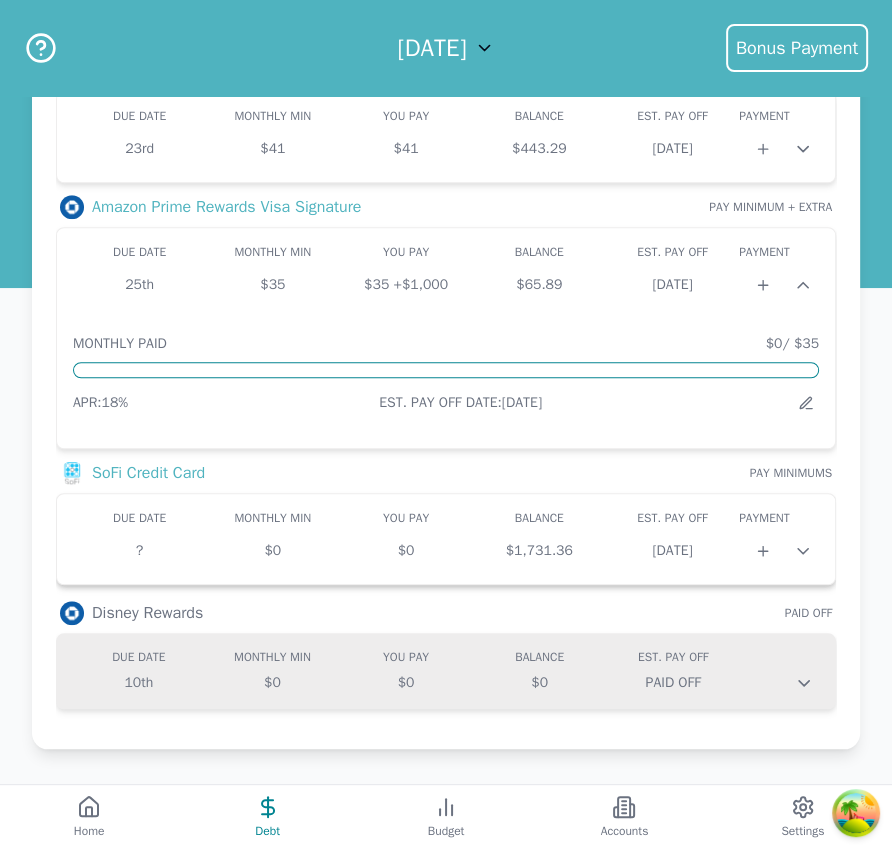 click on "?" at bounding box center (139, 551) 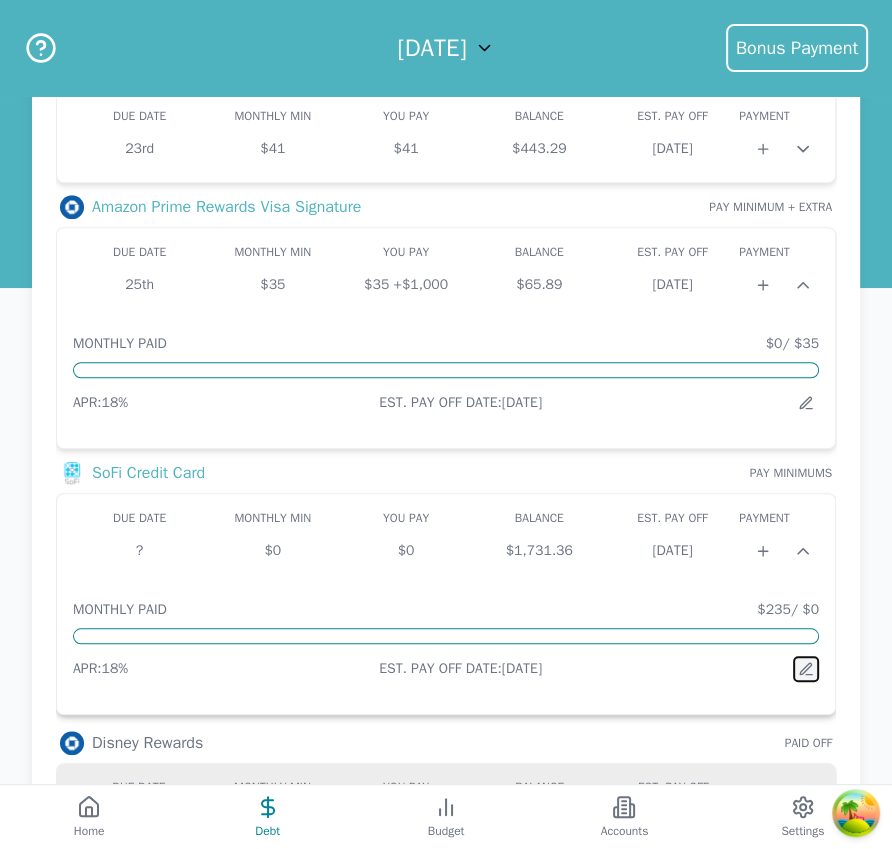 click 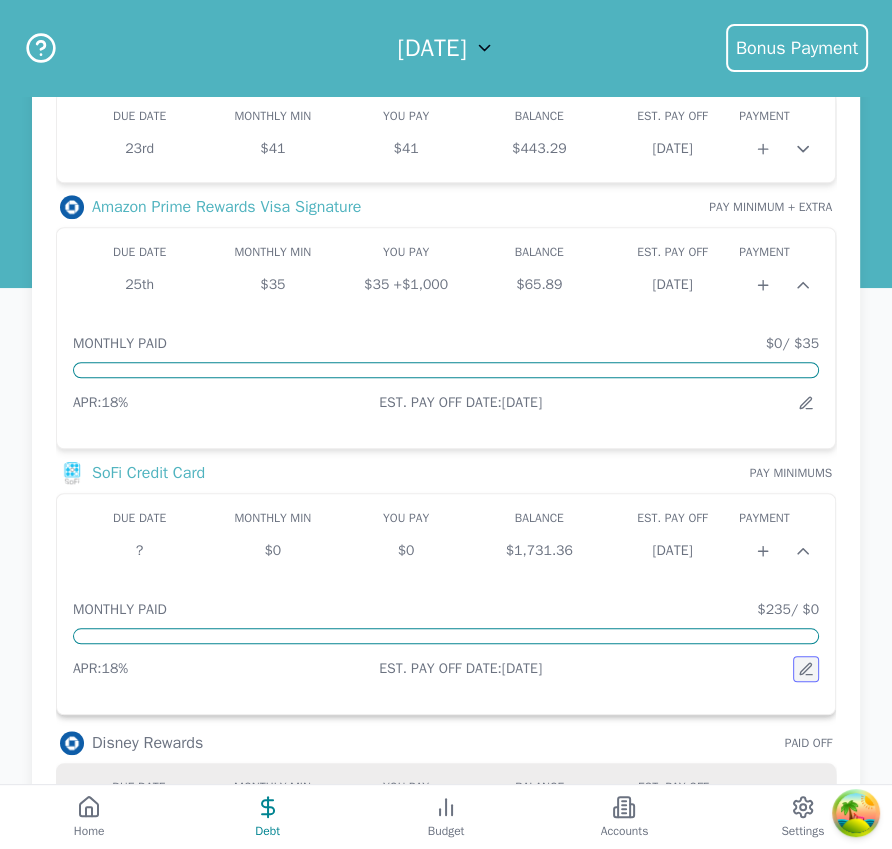 scroll, scrollTop: 0, scrollLeft: 0, axis: both 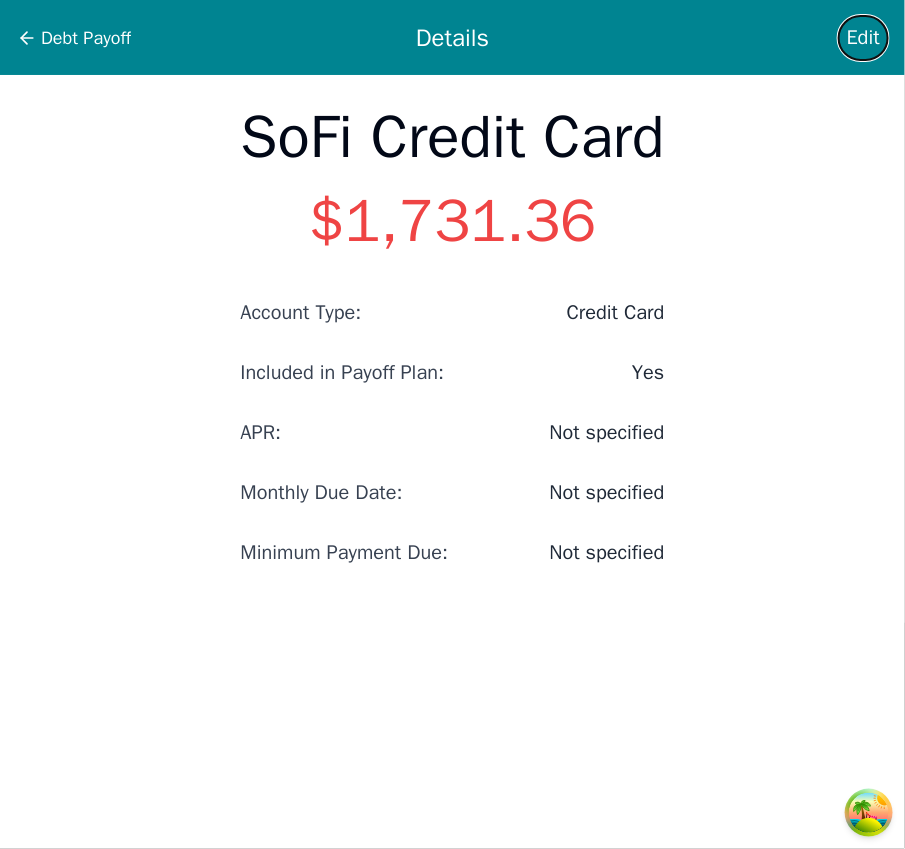 click on "Edit" at bounding box center (863, 38) 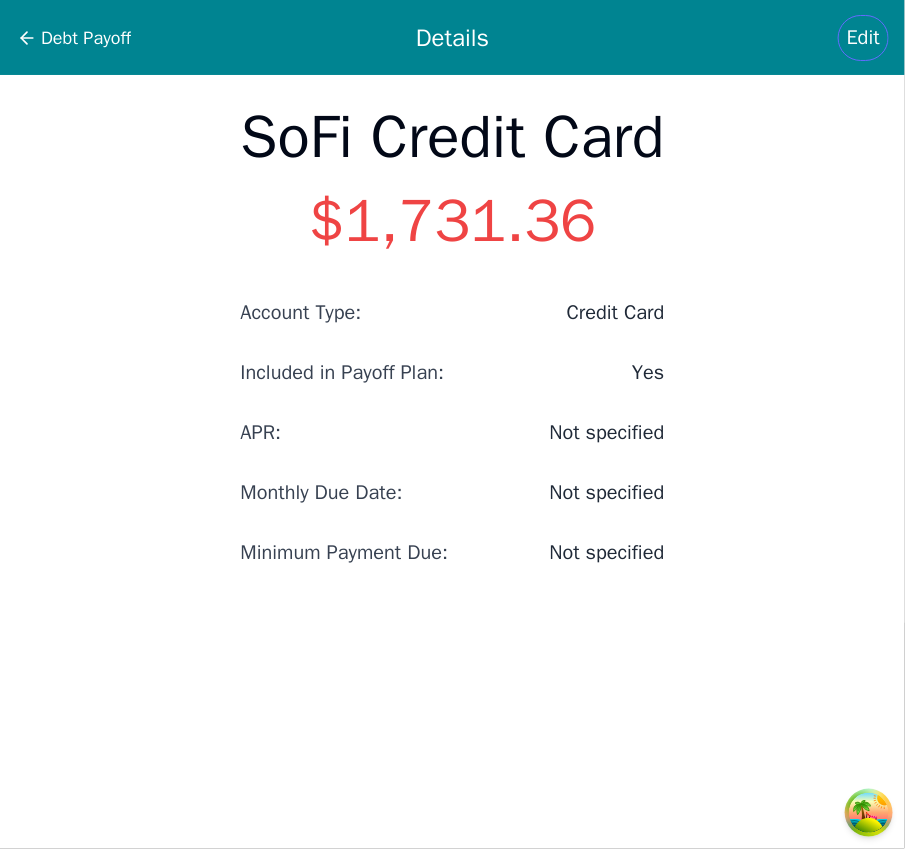 select on "credit" 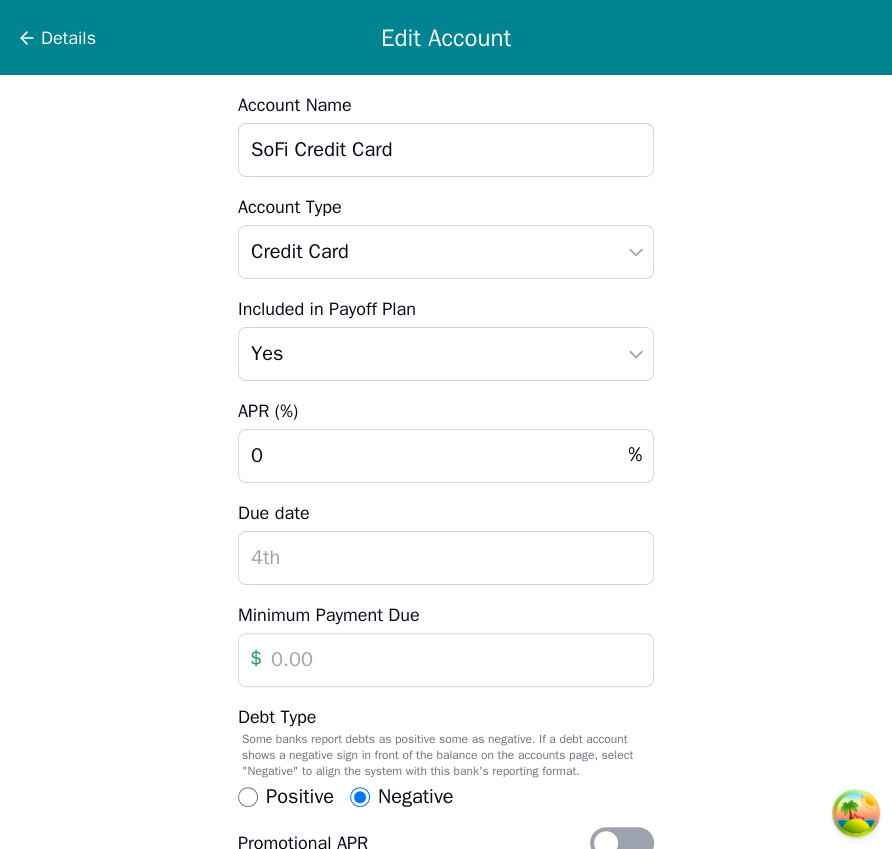 click at bounding box center (446, 558) 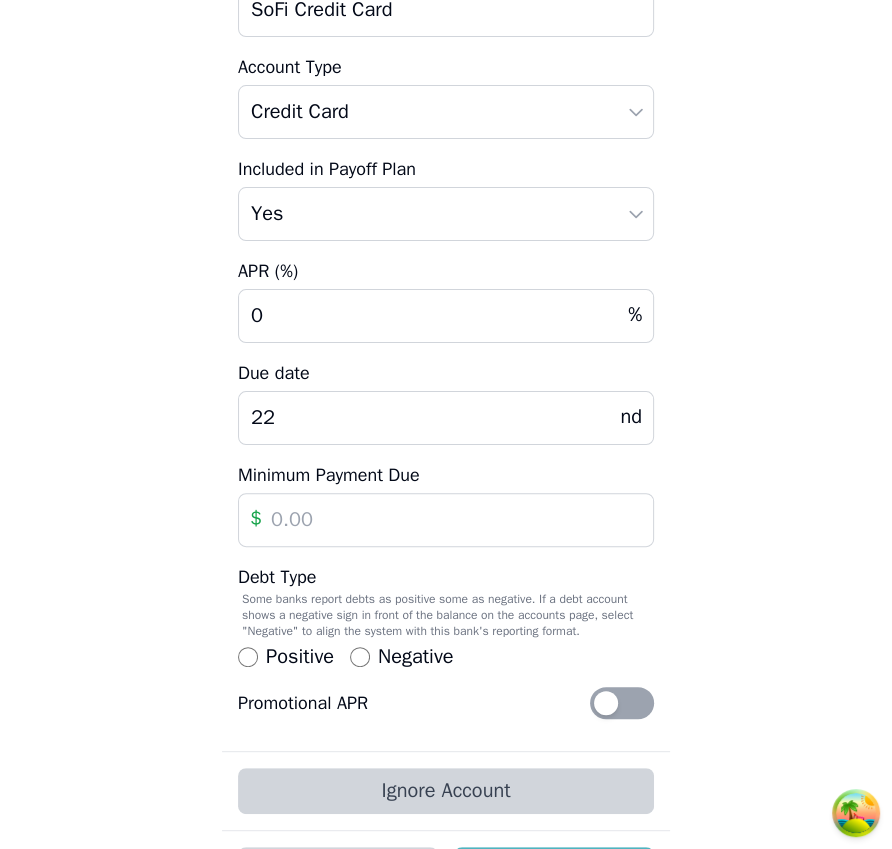 scroll, scrollTop: 230, scrollLeft: 0, axis: vertical 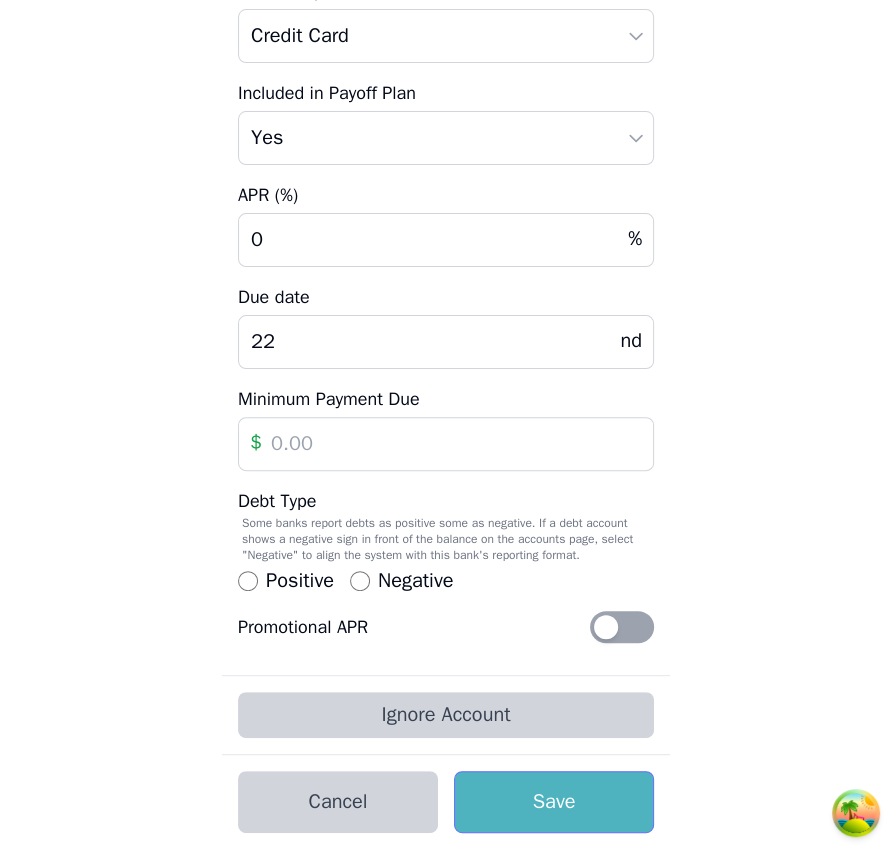 type on "22" 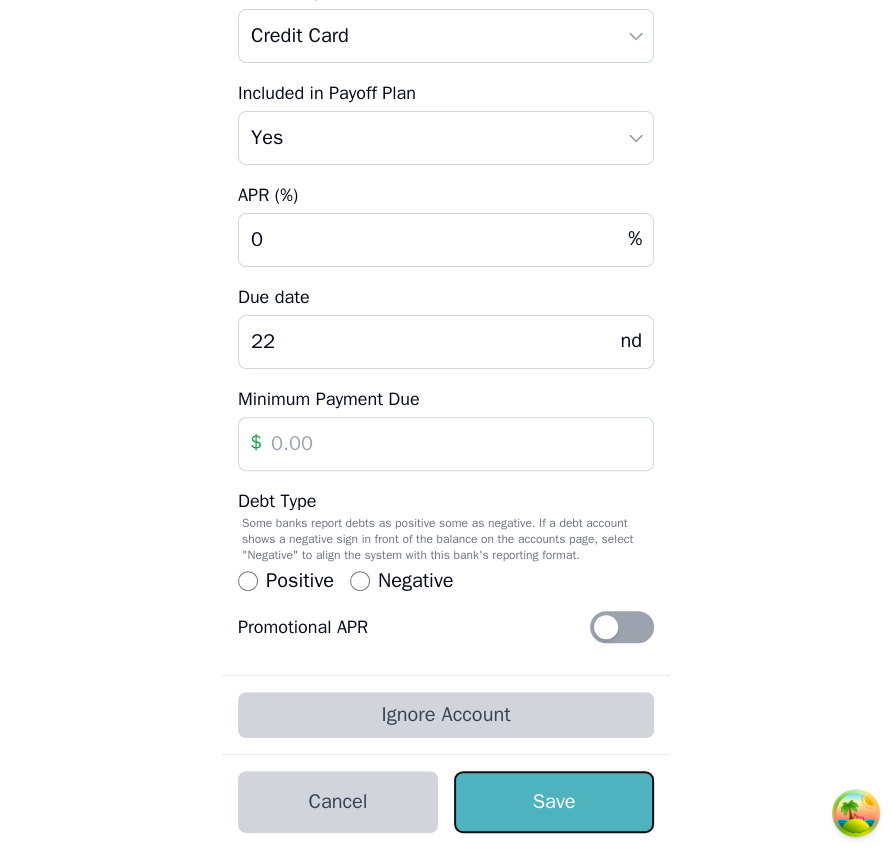 click on "Save" at bounding box center (554, 802) 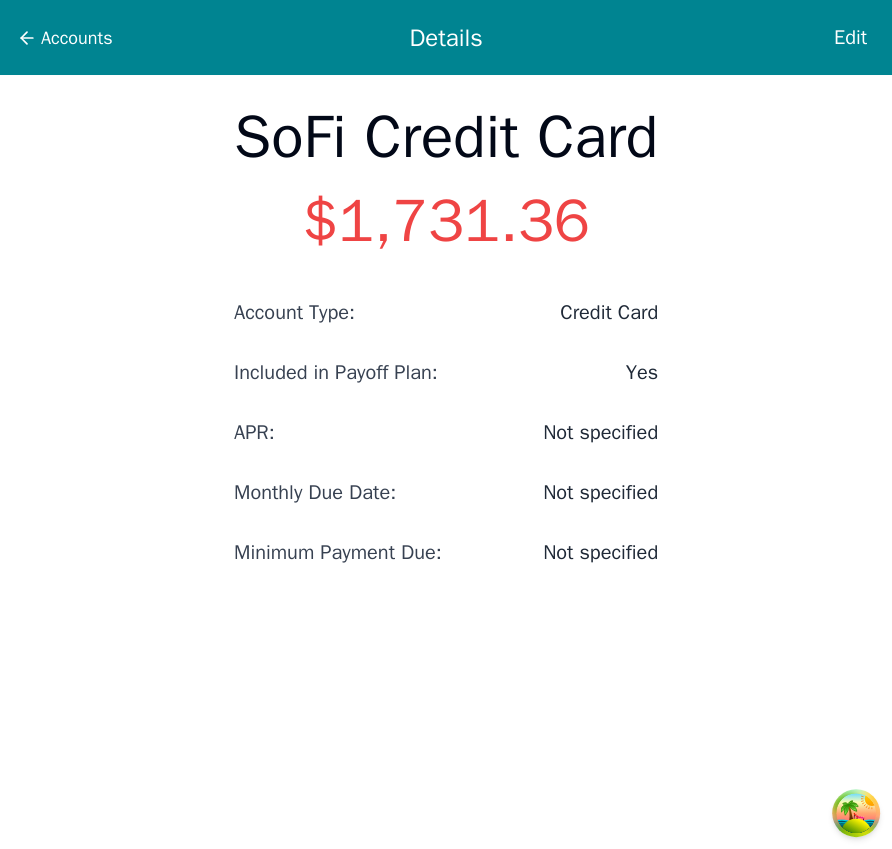 scroll, scrollTop: 0, scrollLeft: 0, axis: both 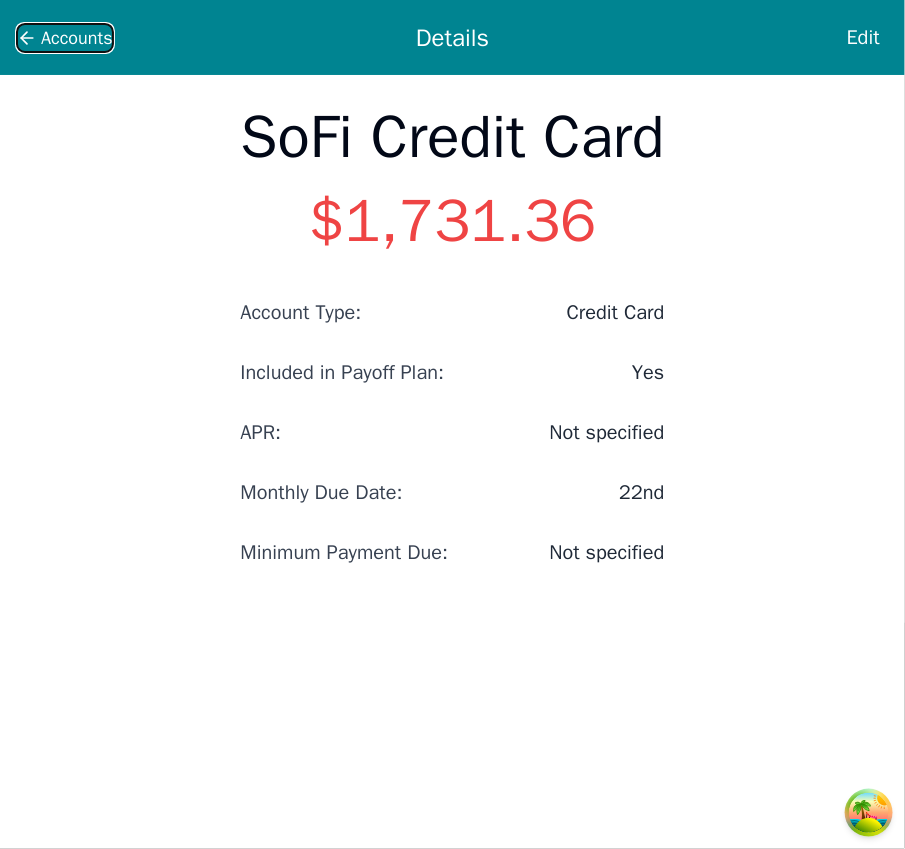 click on "Accounts" at bounding box center (77, 38) 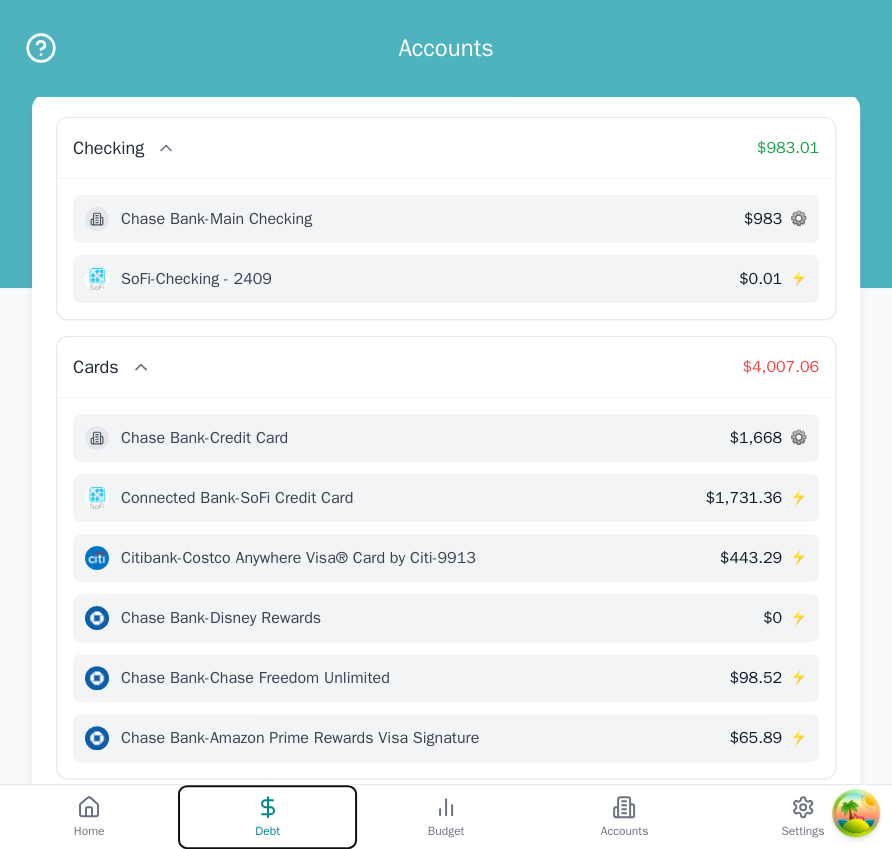 click 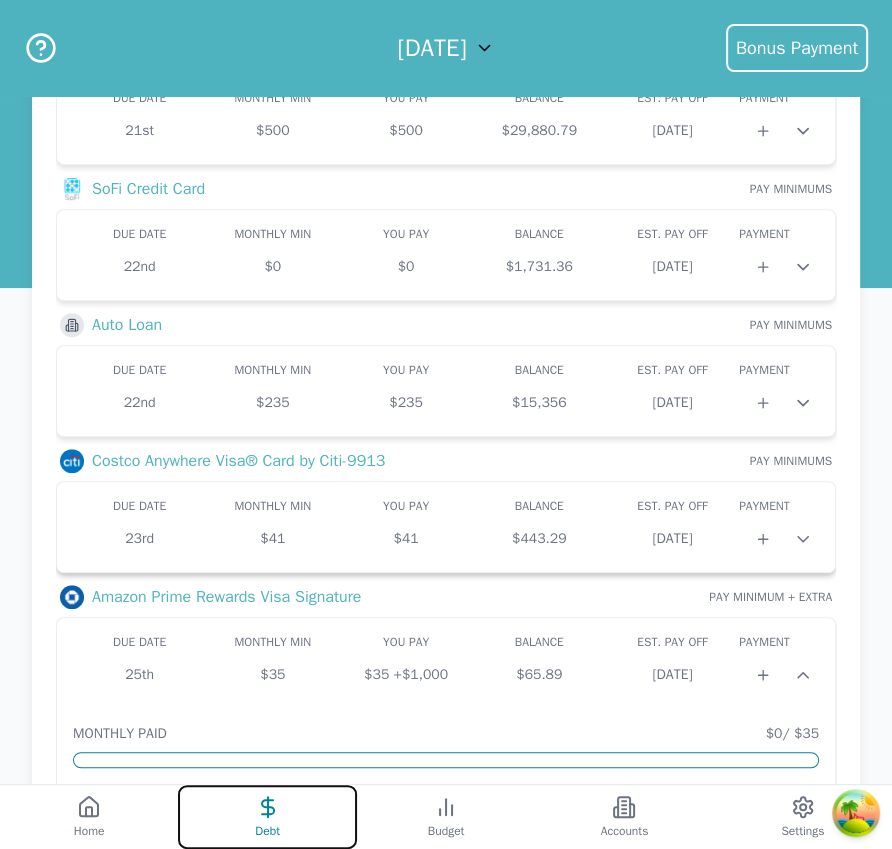 scroll, scrollTop: 575, scrollLeft: 0, axis: vertical 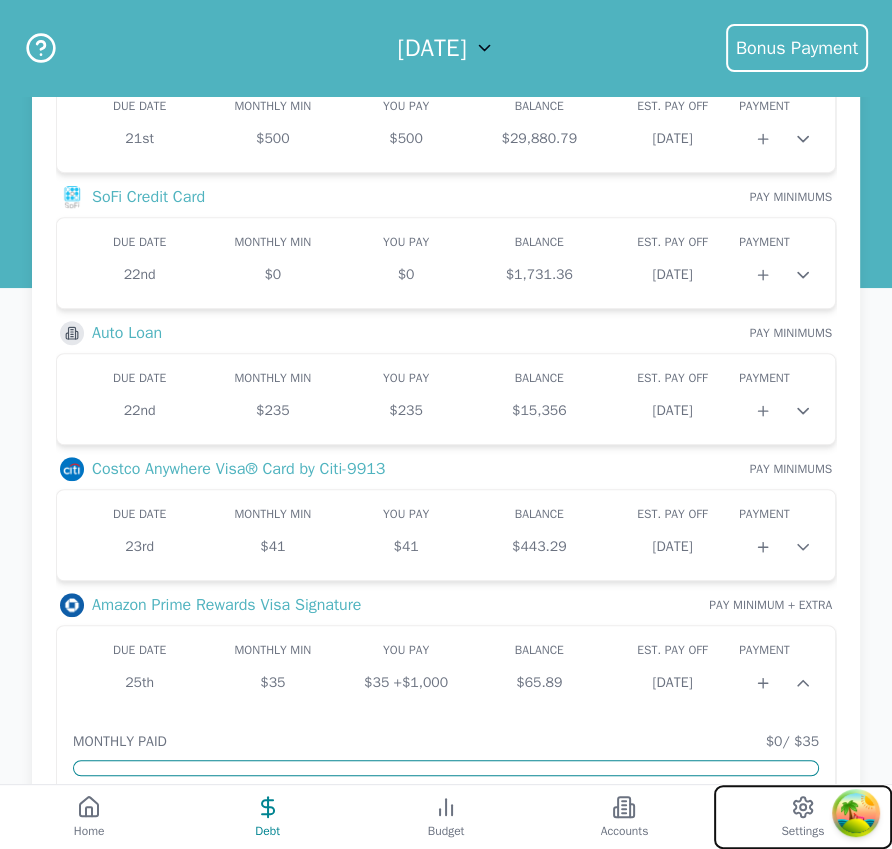 click on "Settings" at bounding box center (803, 817) 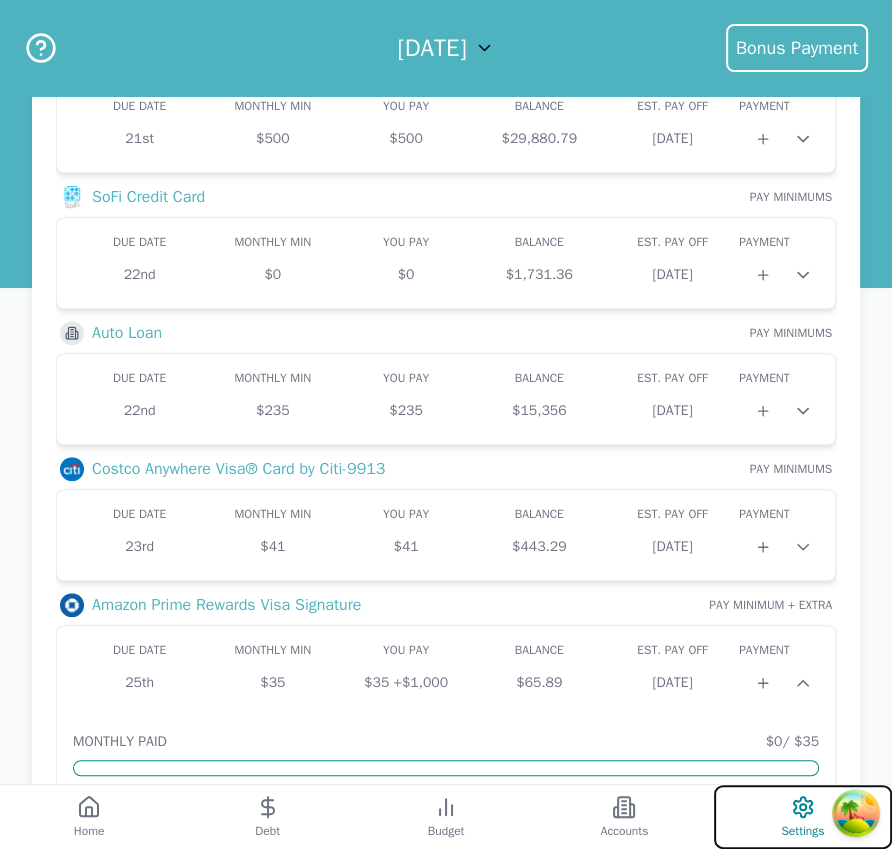scroll, scrollTop: 524, scrollLeft: 0, axis: vertical 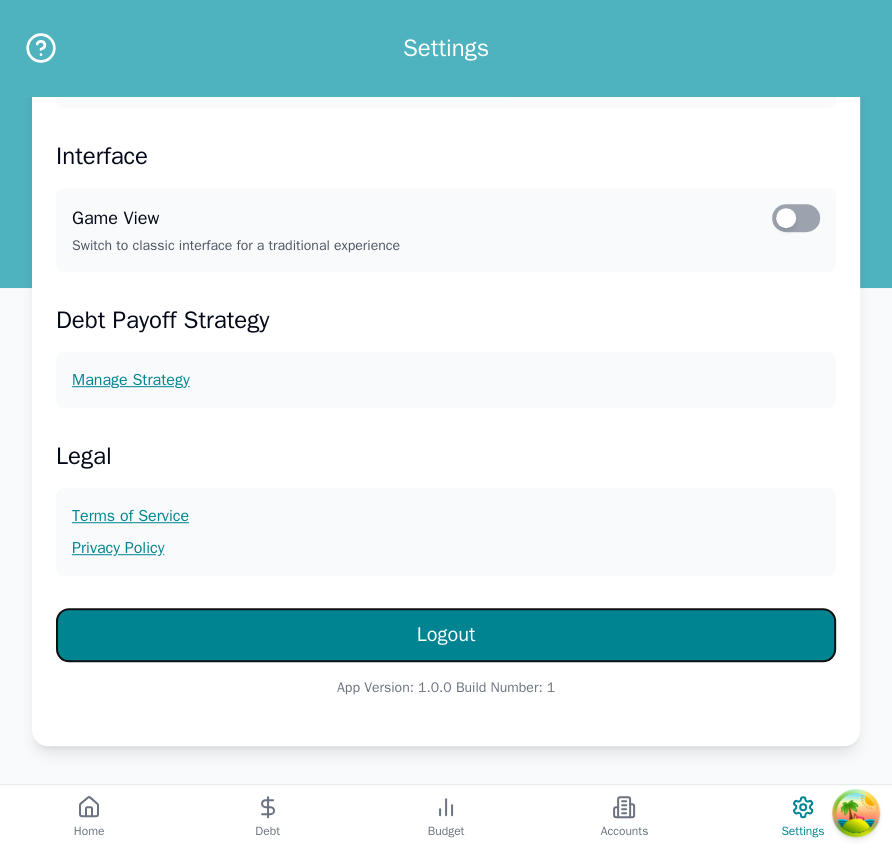 click on "Logout" at bounding box center [446, 635] 